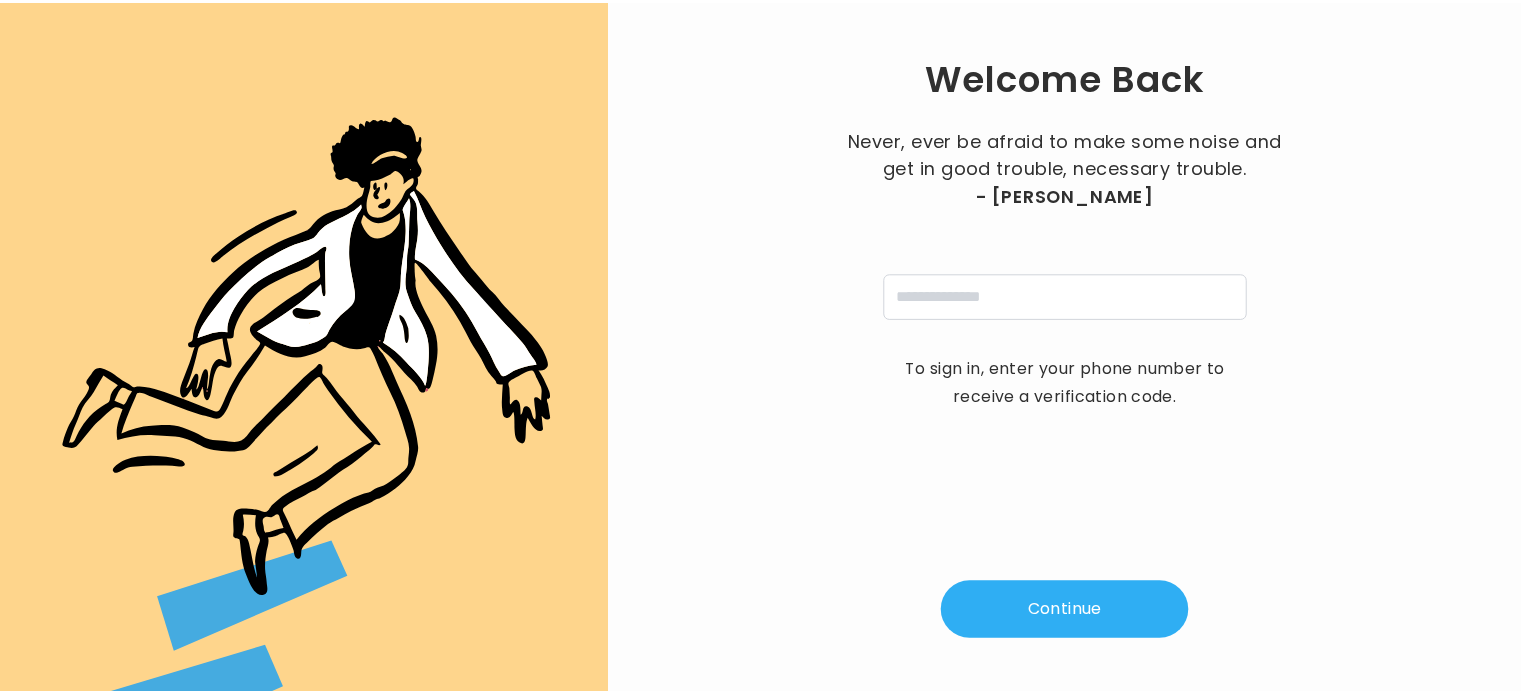 scroll, scrollTop: 0, scrollLeft: 0, axis: both 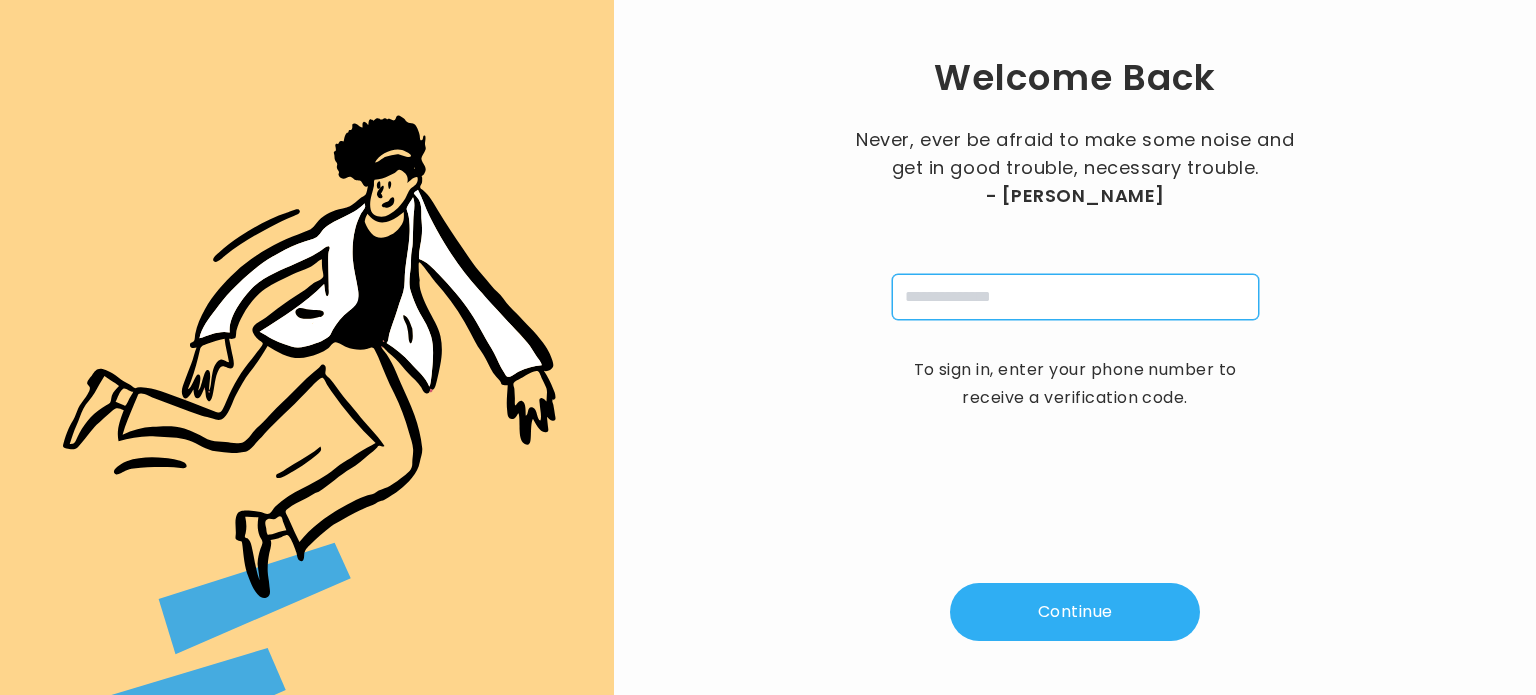 click at bounding box center (1075, 297) 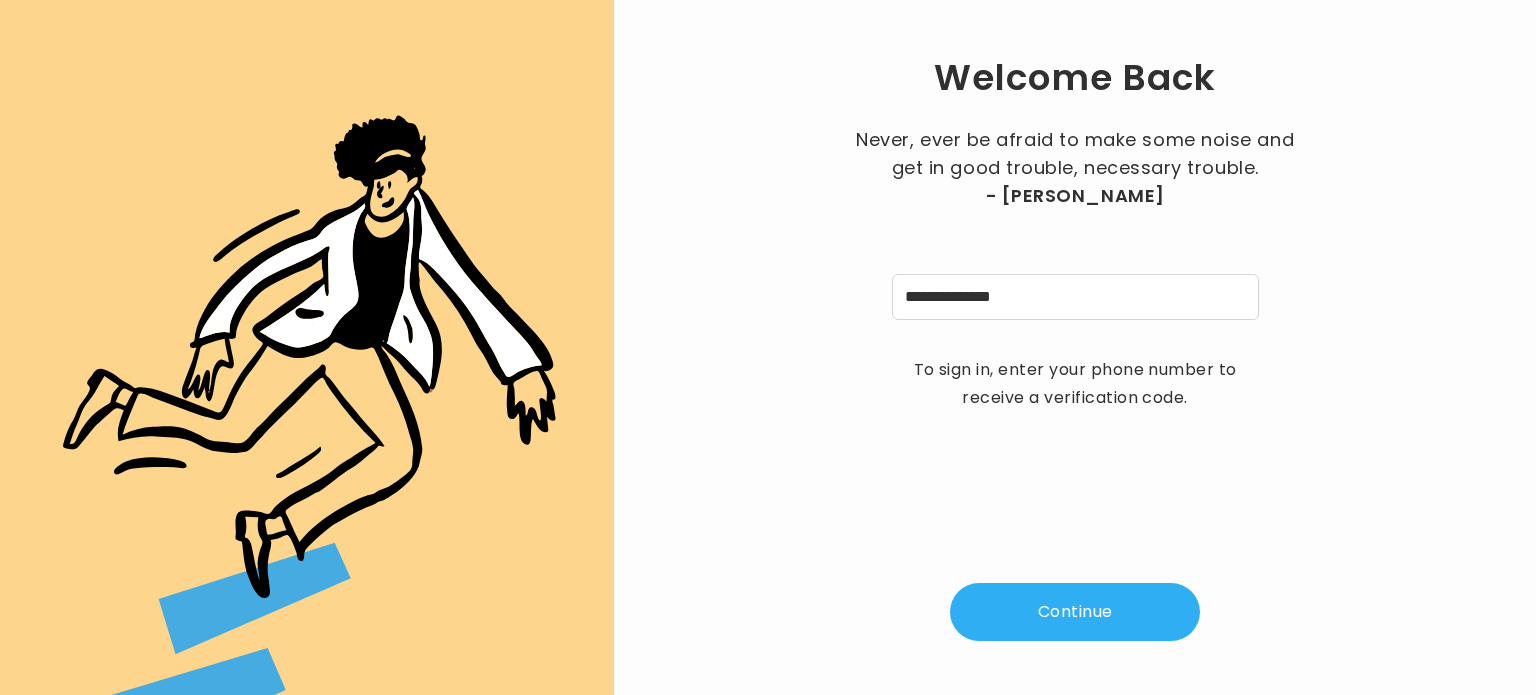 click on "**********" at bounding box center (1075, 347) 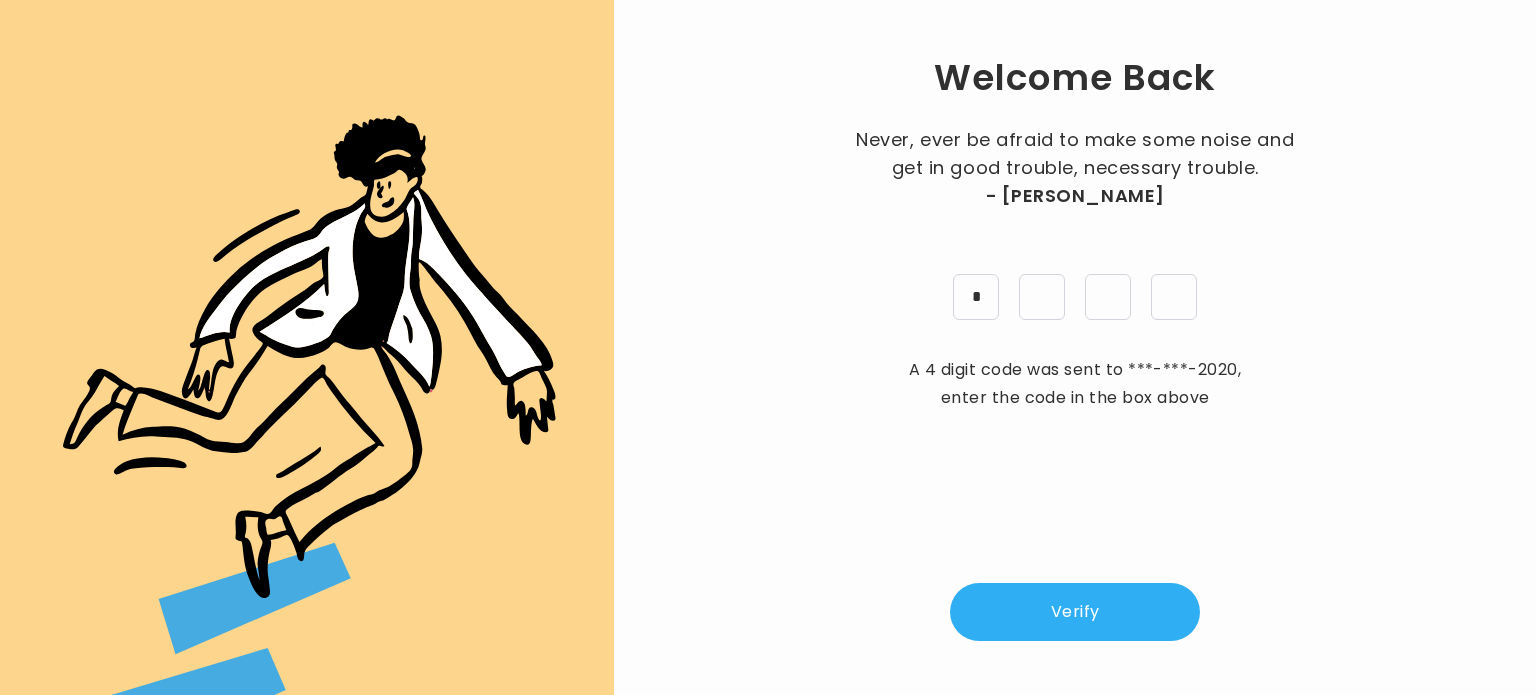 type on "*" 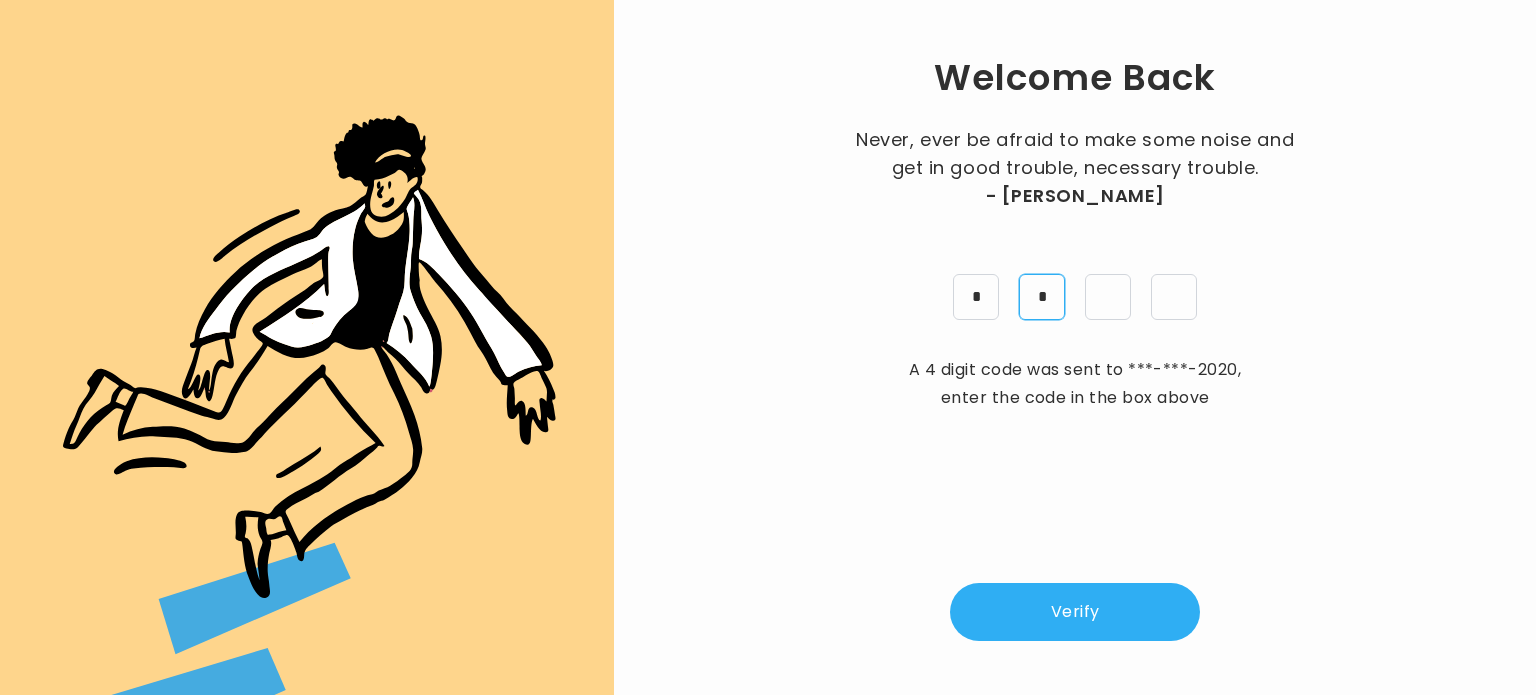 type on "*" 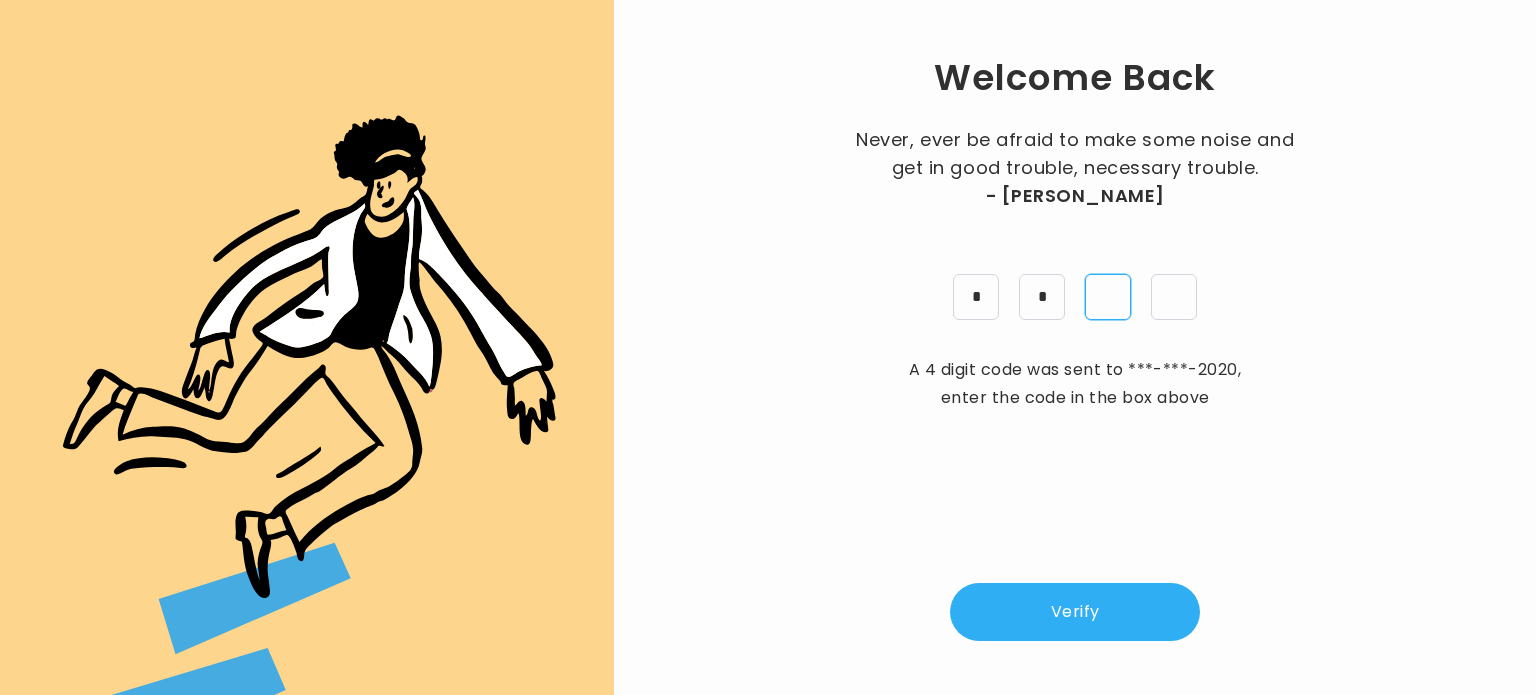 type on "*" 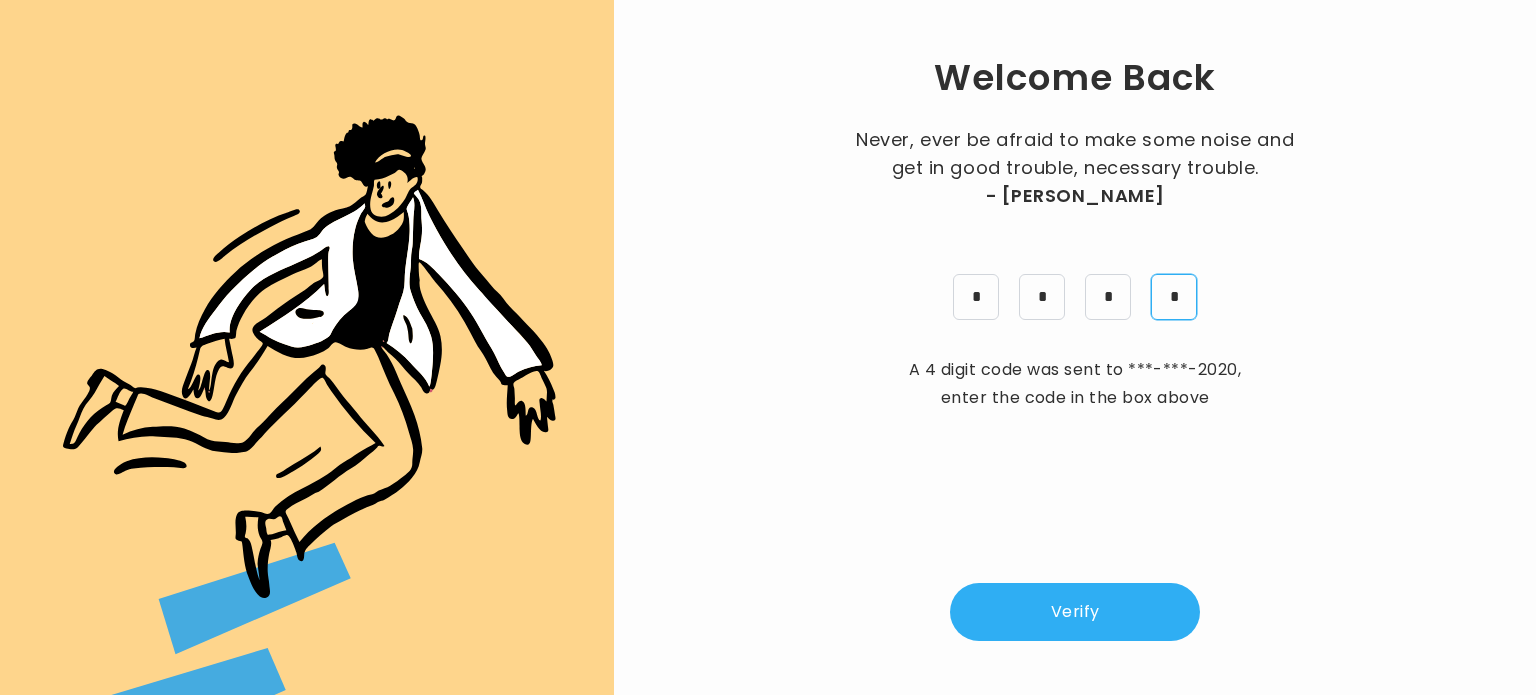 type on "*" 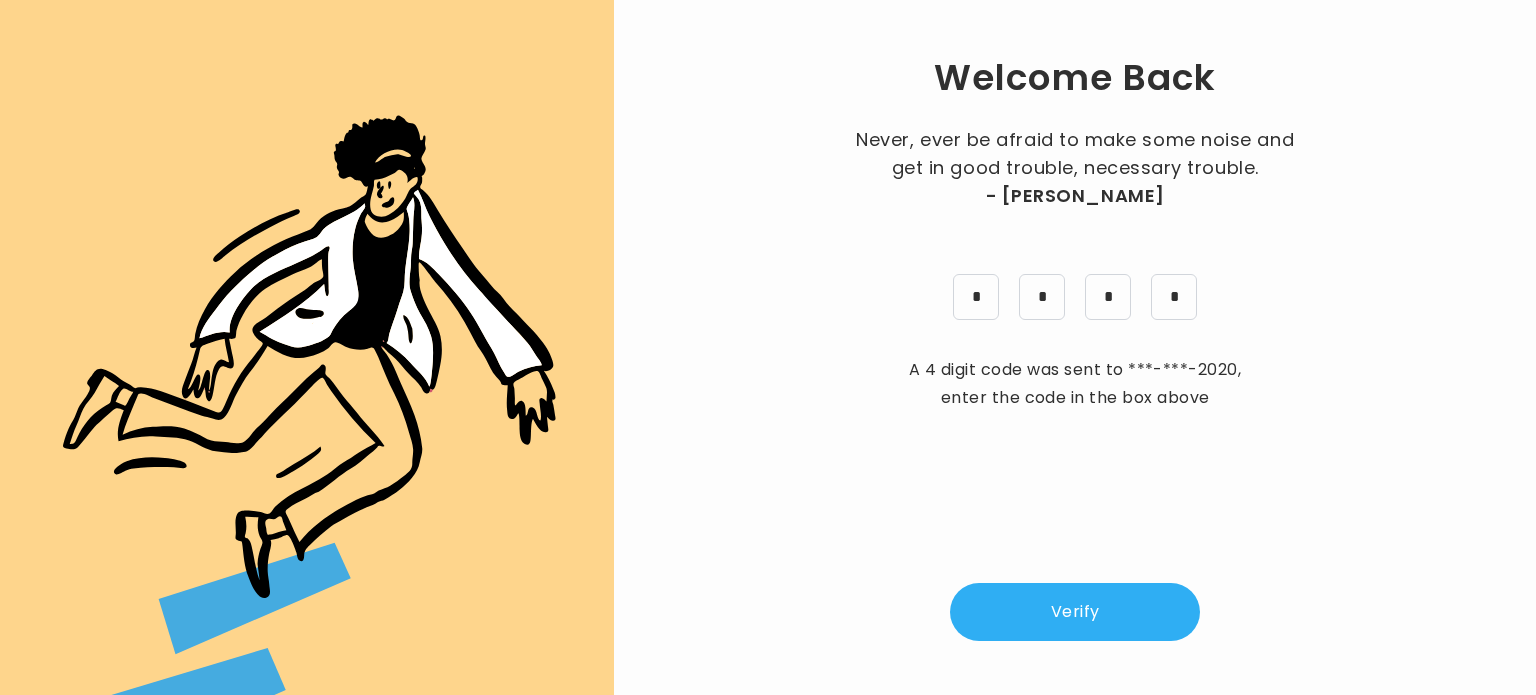 click on "Verify" at bounding box center [1075, 612] 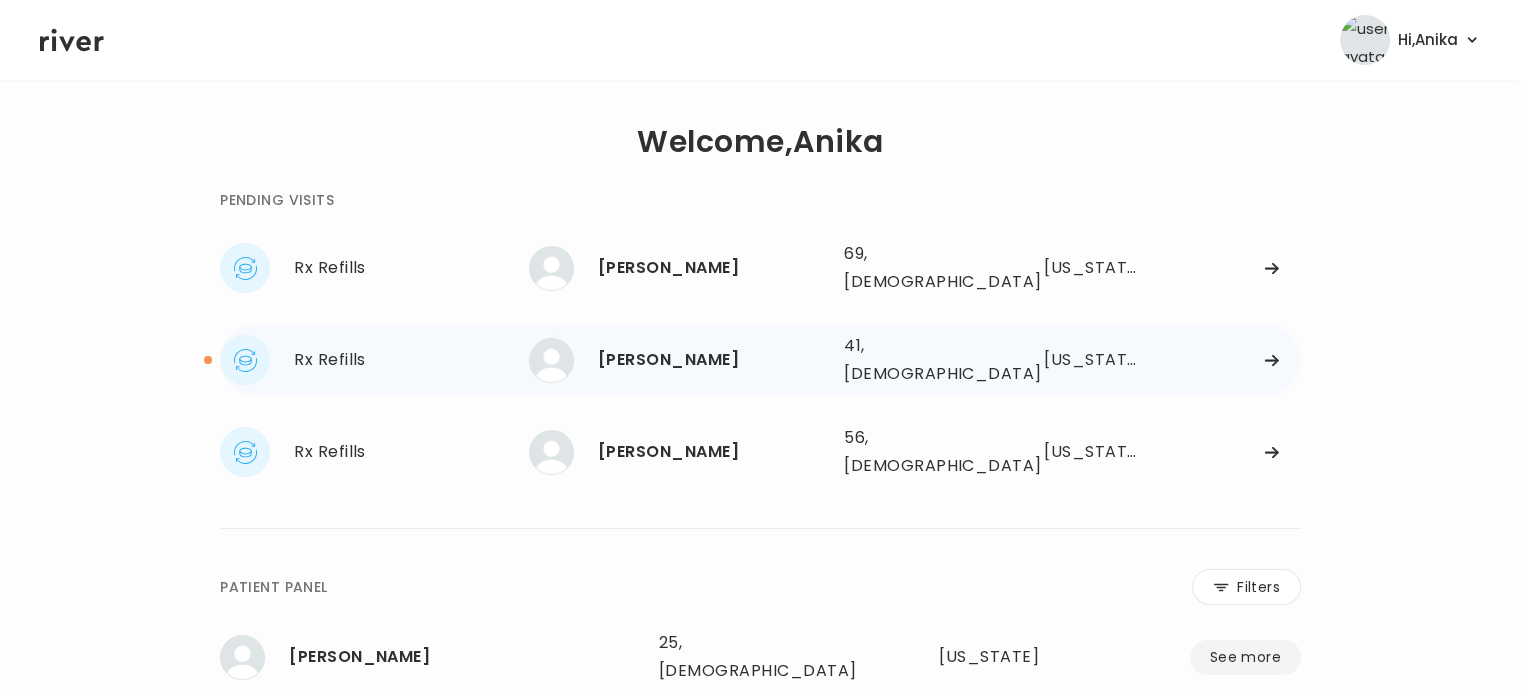 click on "Jessica Teutsch" at bounding box center (713, 360) 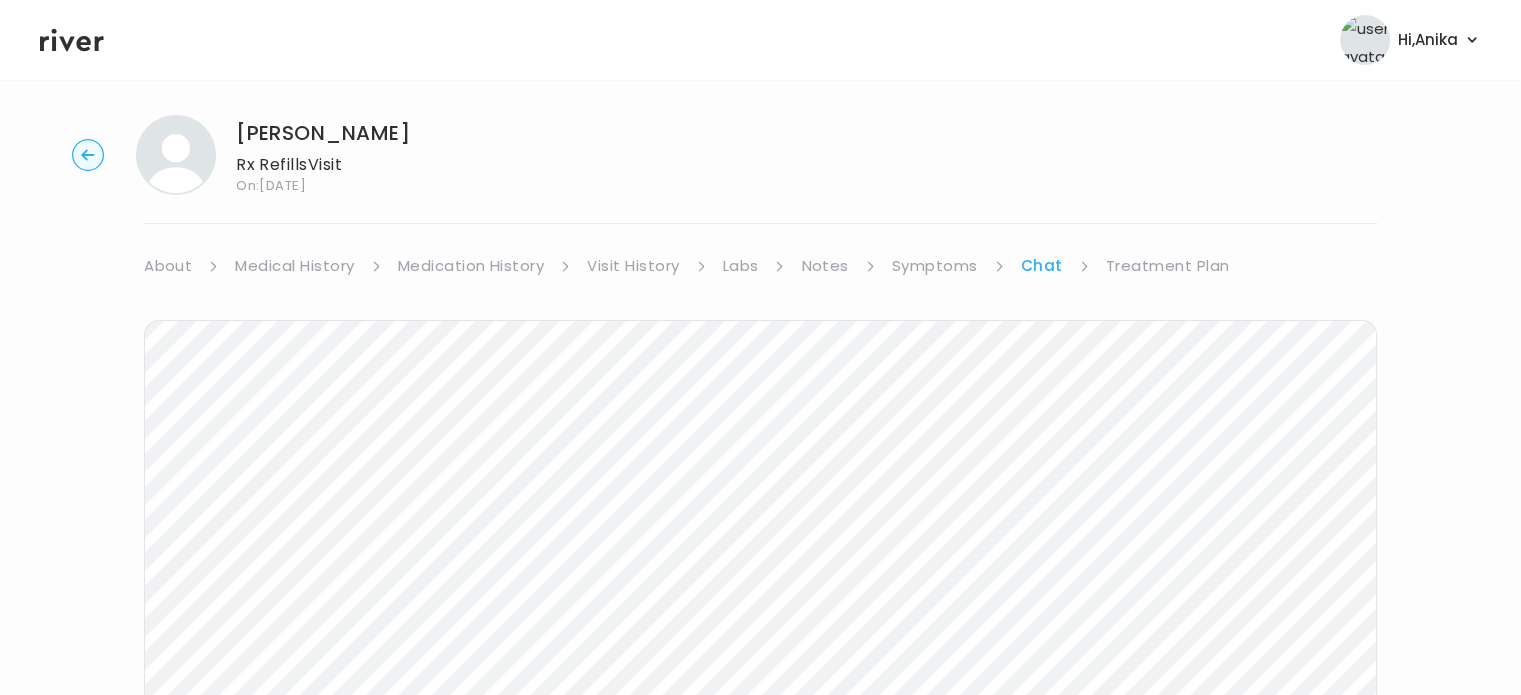 scroll, scrollTop: 0, scrollLeft: 0, axis: both 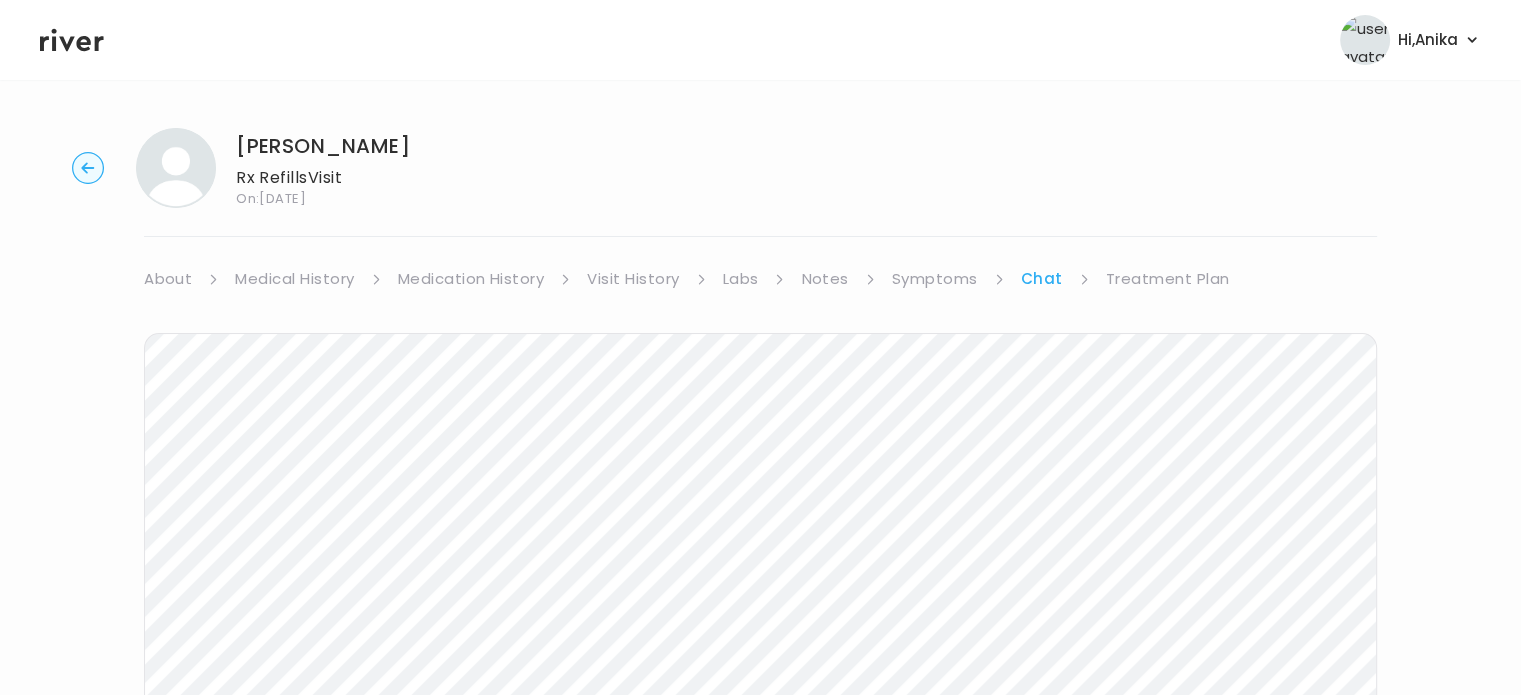 click on "Labs" at bounding box center [741, 279] 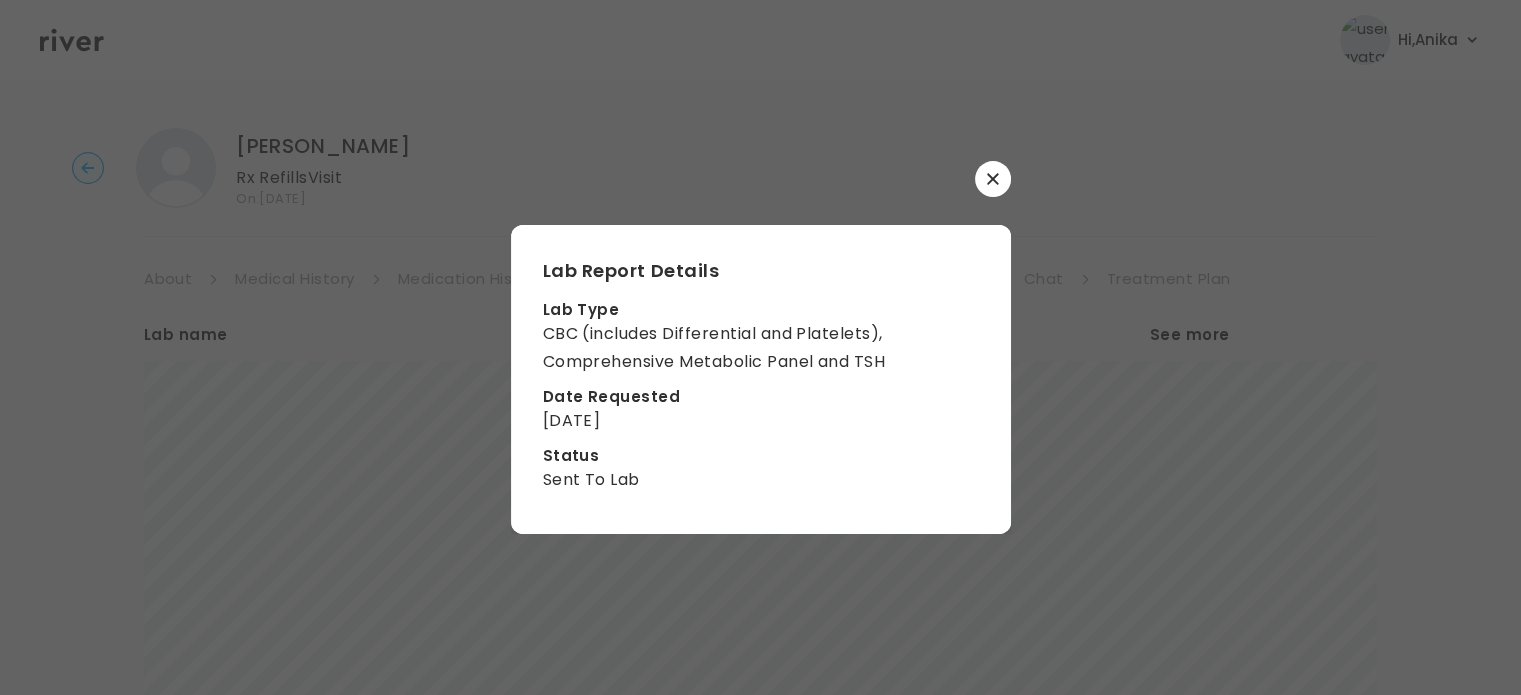 click 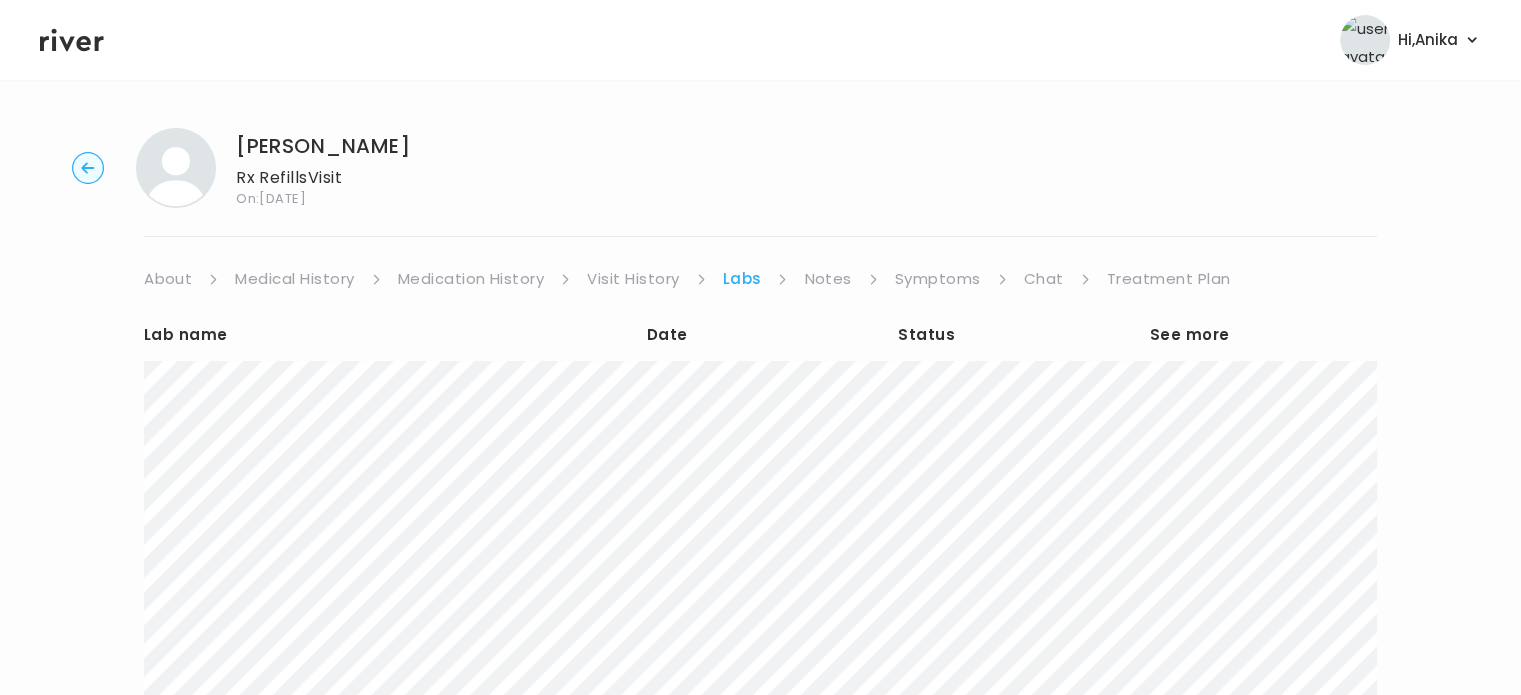 click on "Symptoms" at bounding box center [938, 279] 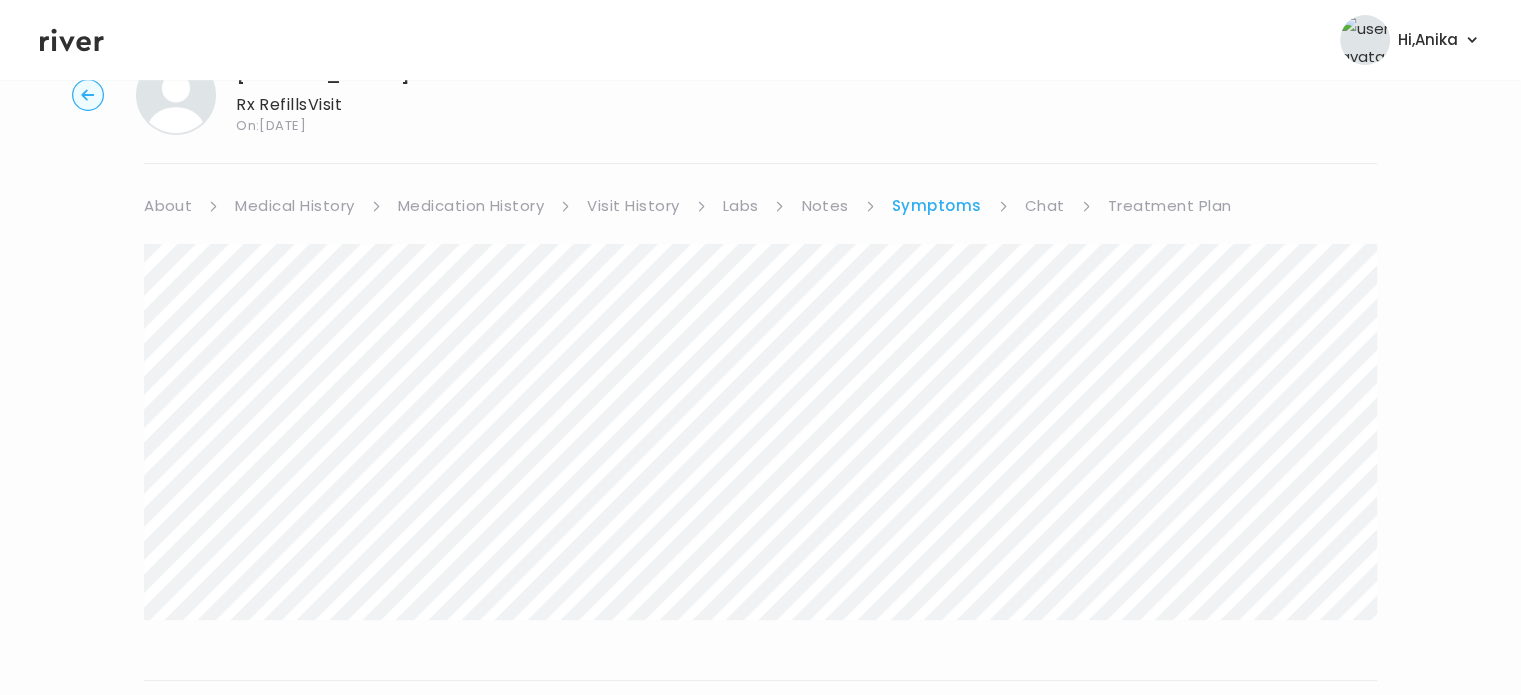 scroll, scrollTop: 75, scrollLeft: 0, axis: vertical 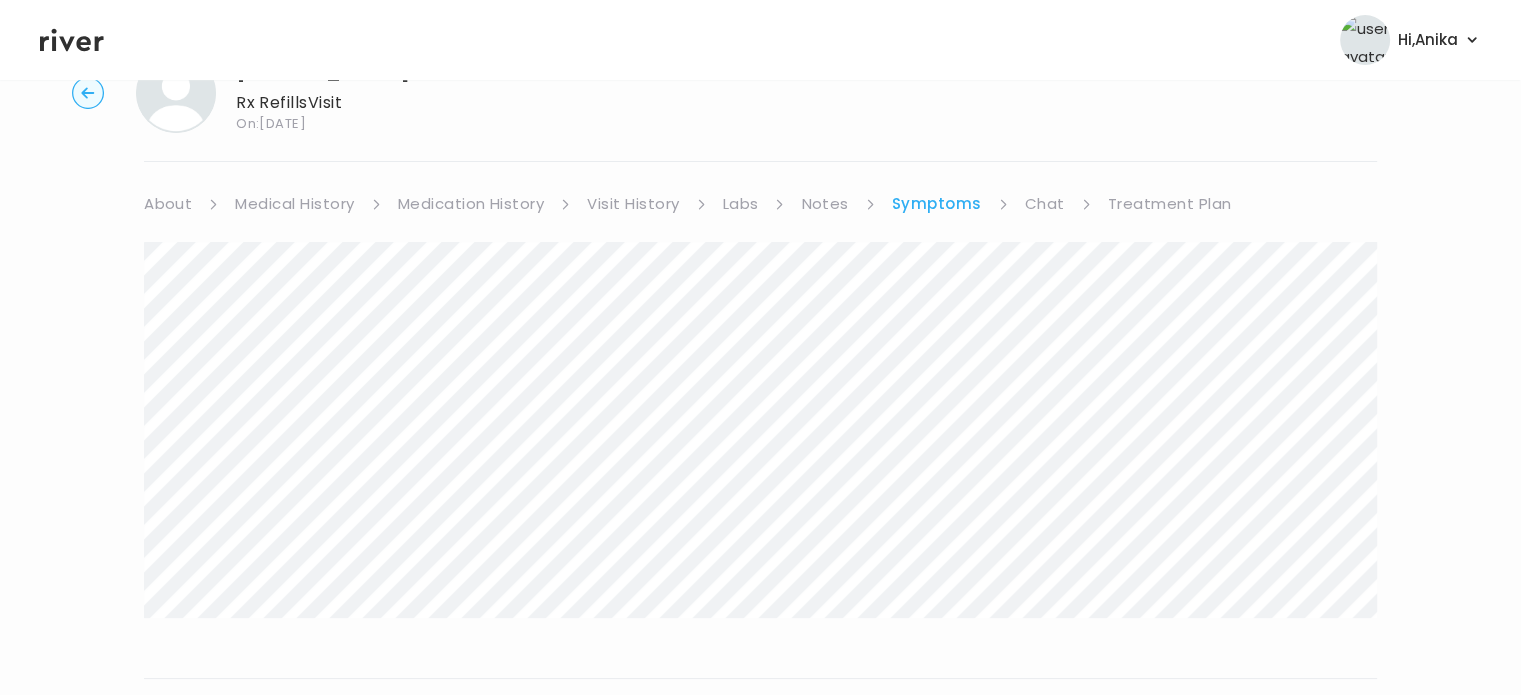 click on "Chat" at bounding box center (1045, 204) 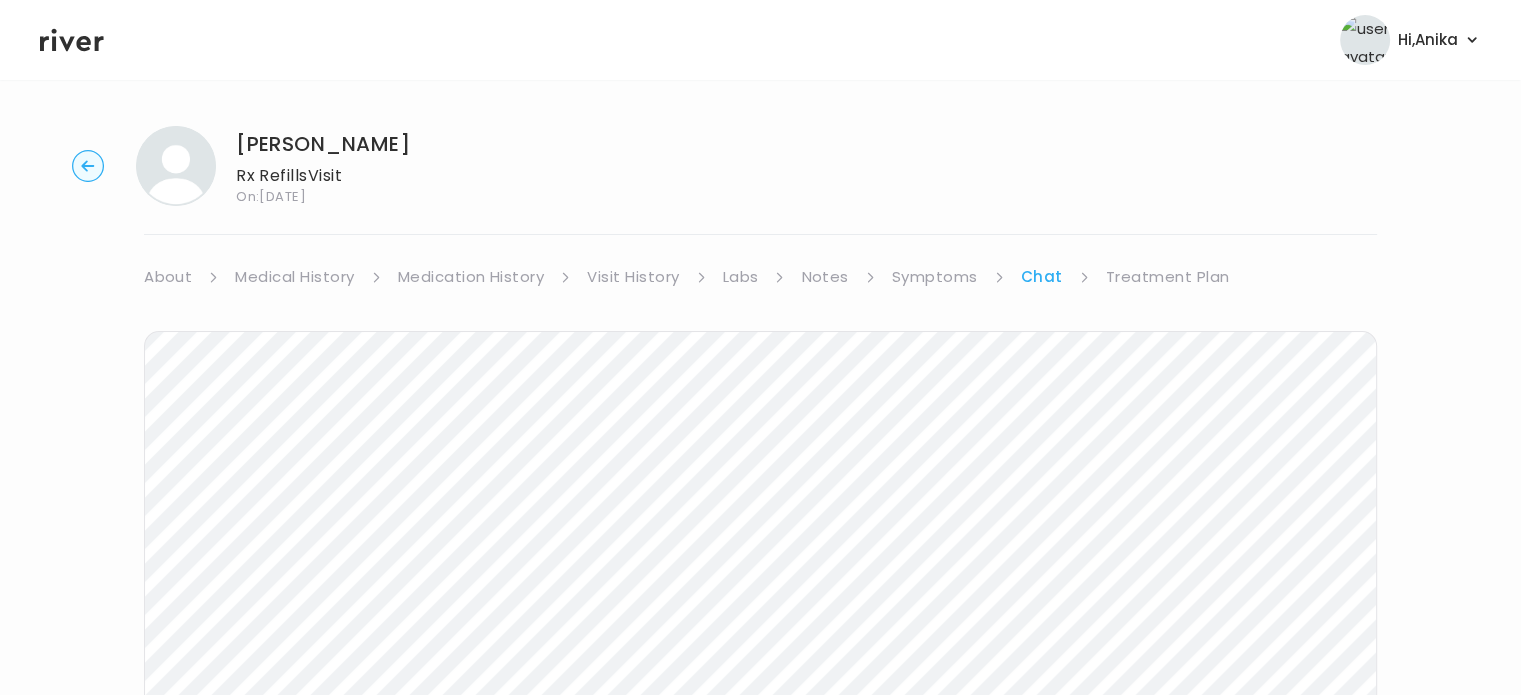 scroll, scrollTop: 0, scrollLeft: 0, axis: both 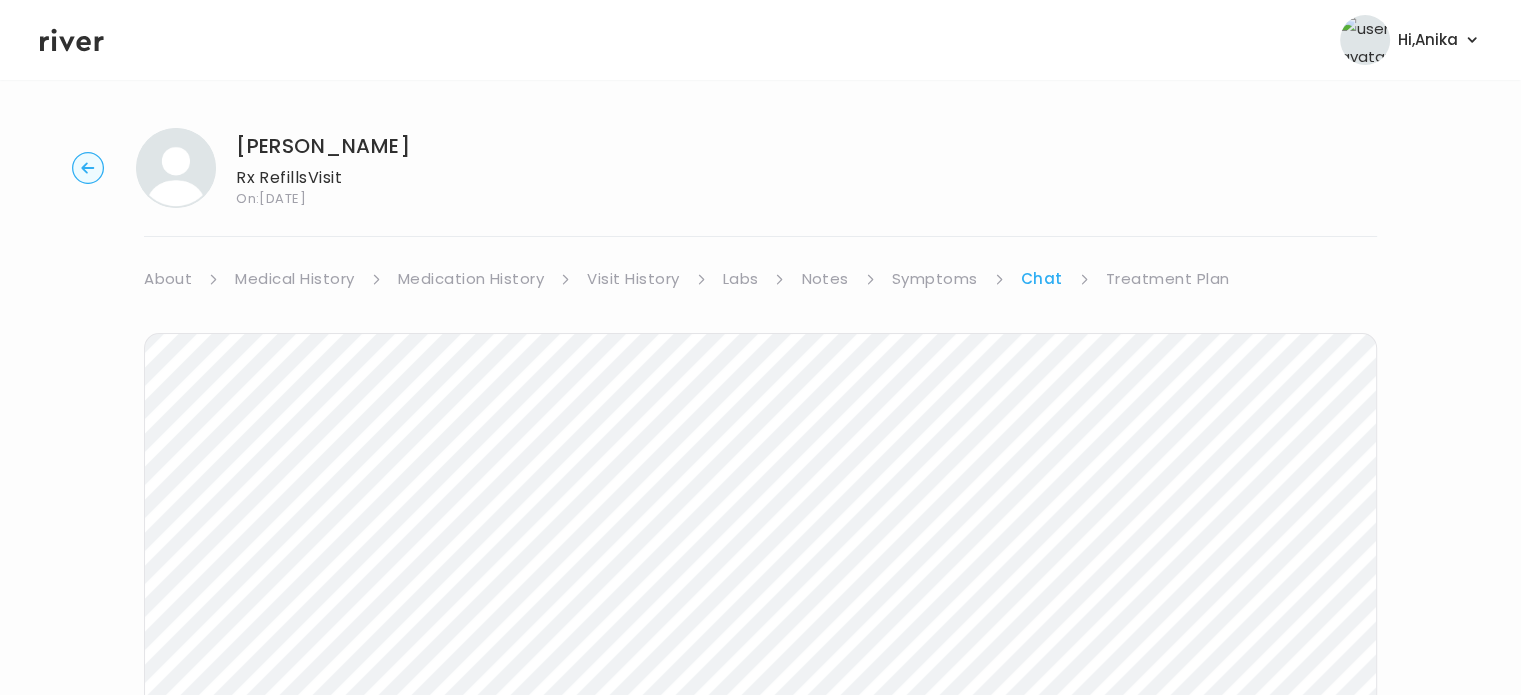drag, startPoint x: 426, startPoint y: 135, endPoint x: 240, endPoint y: 136, distance: 186.00269 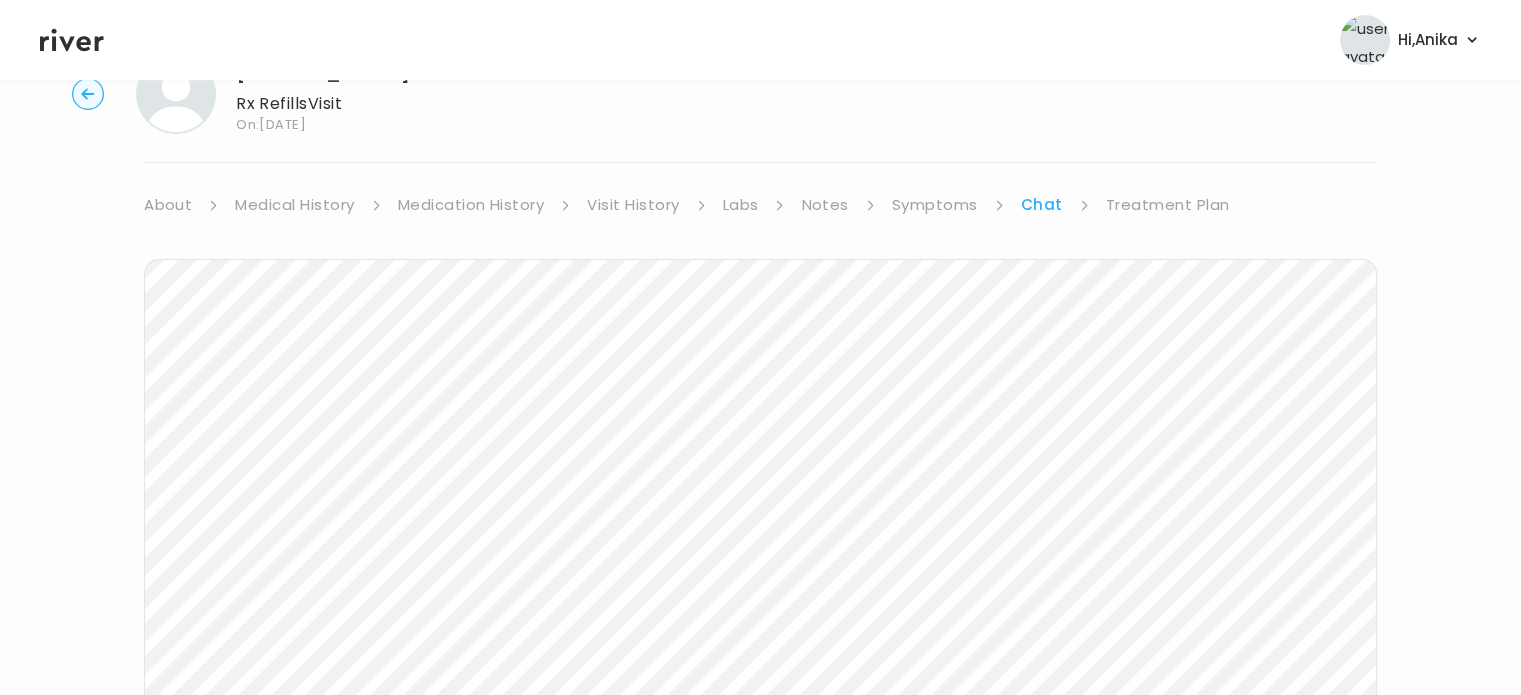 scroll, scrollTop: 38, scrollLeft: 0, axis: vertical 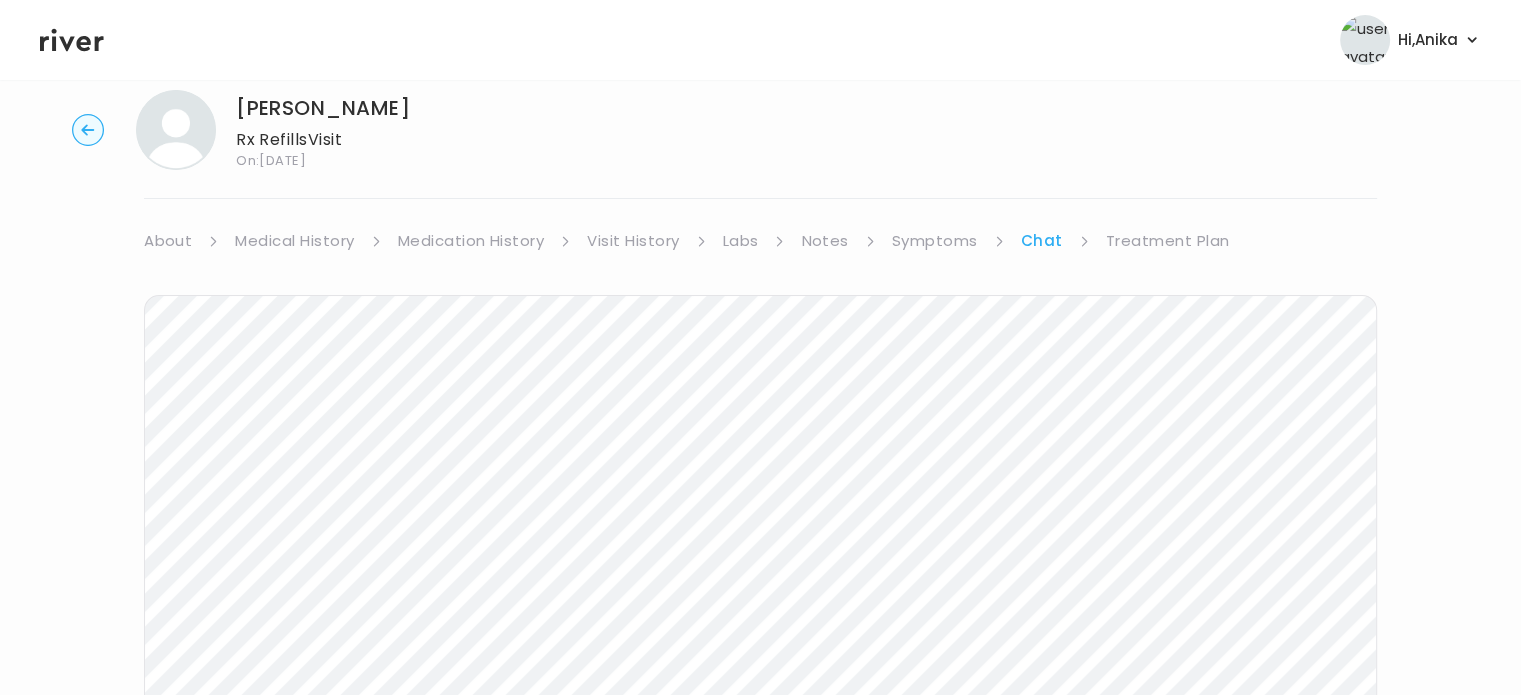 click on "Visit History" at bounding box center [633, 241] 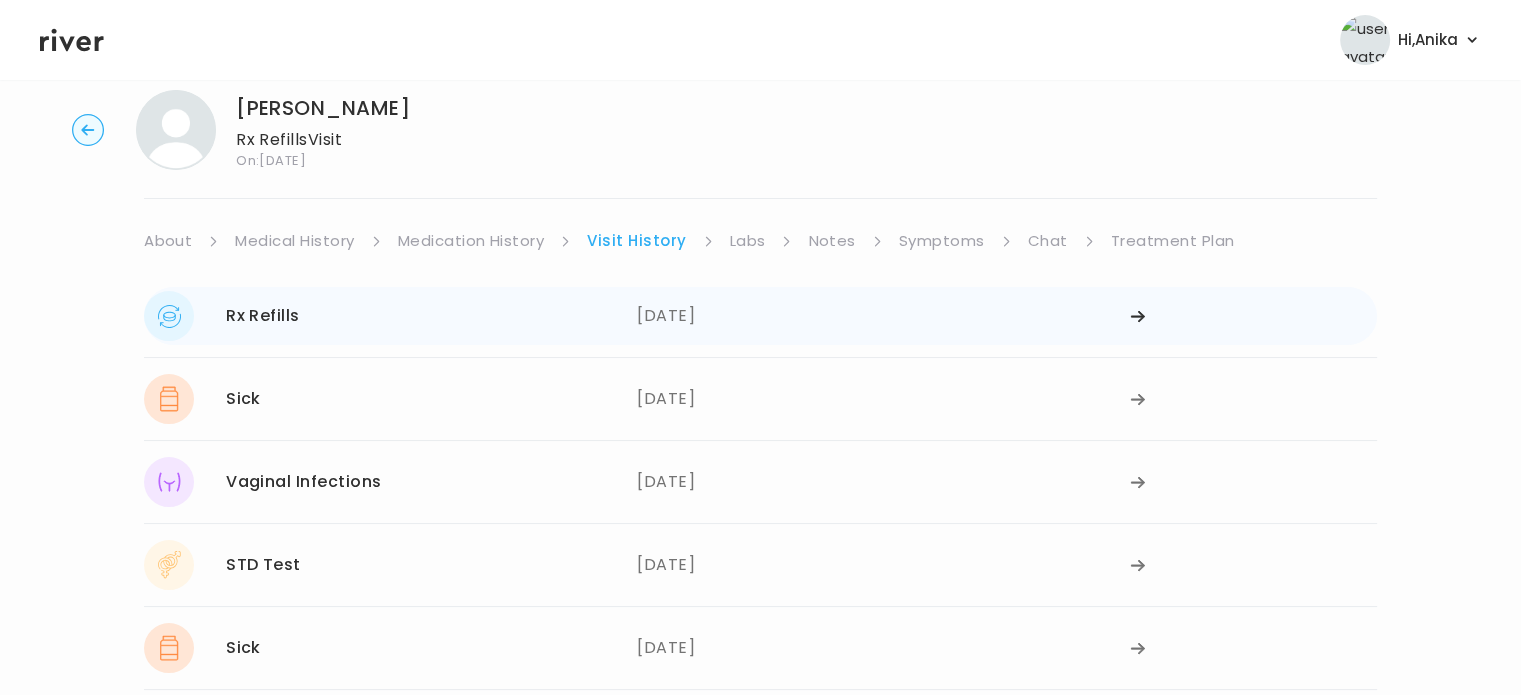 click on "05/08/2025" at bounding box center (883, 316) 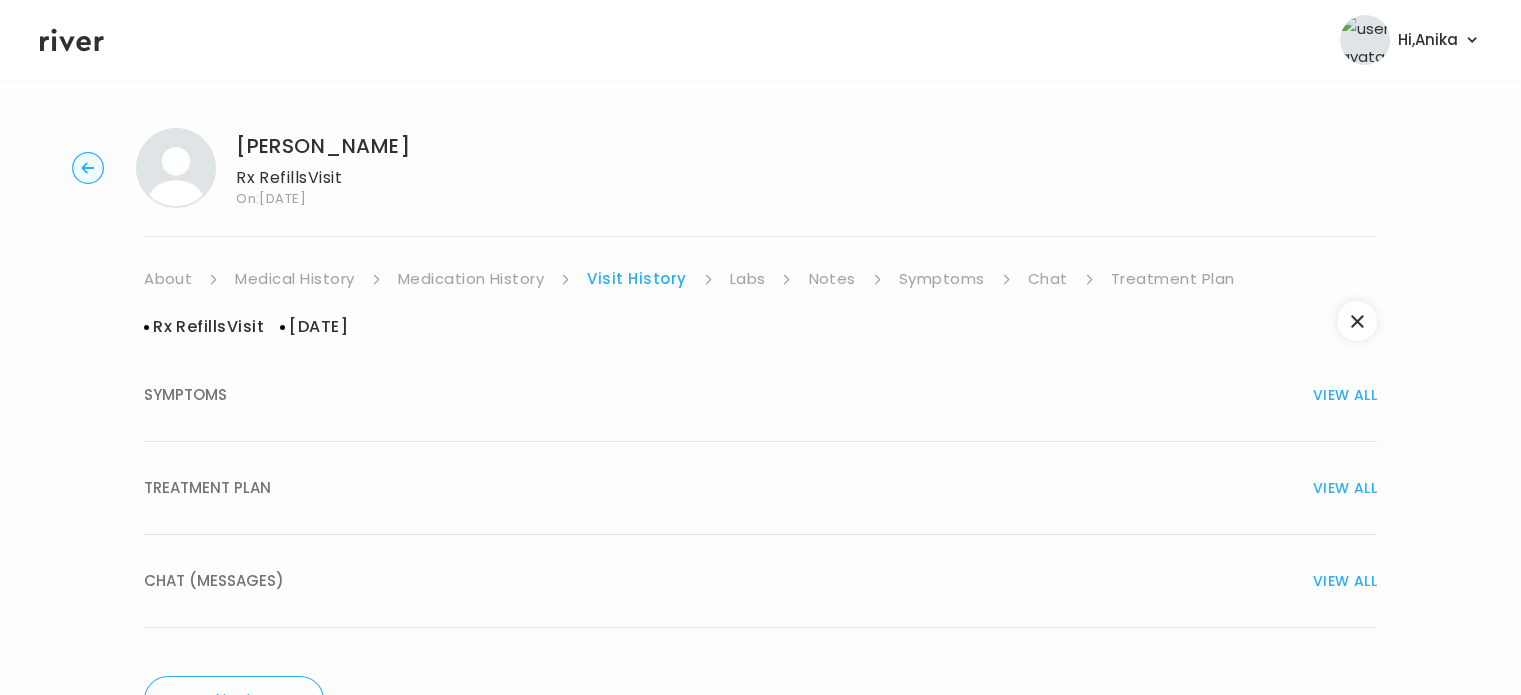 click on "CHAT (MESSAGES) VIEW ALL" at bounding box center (760, 581) 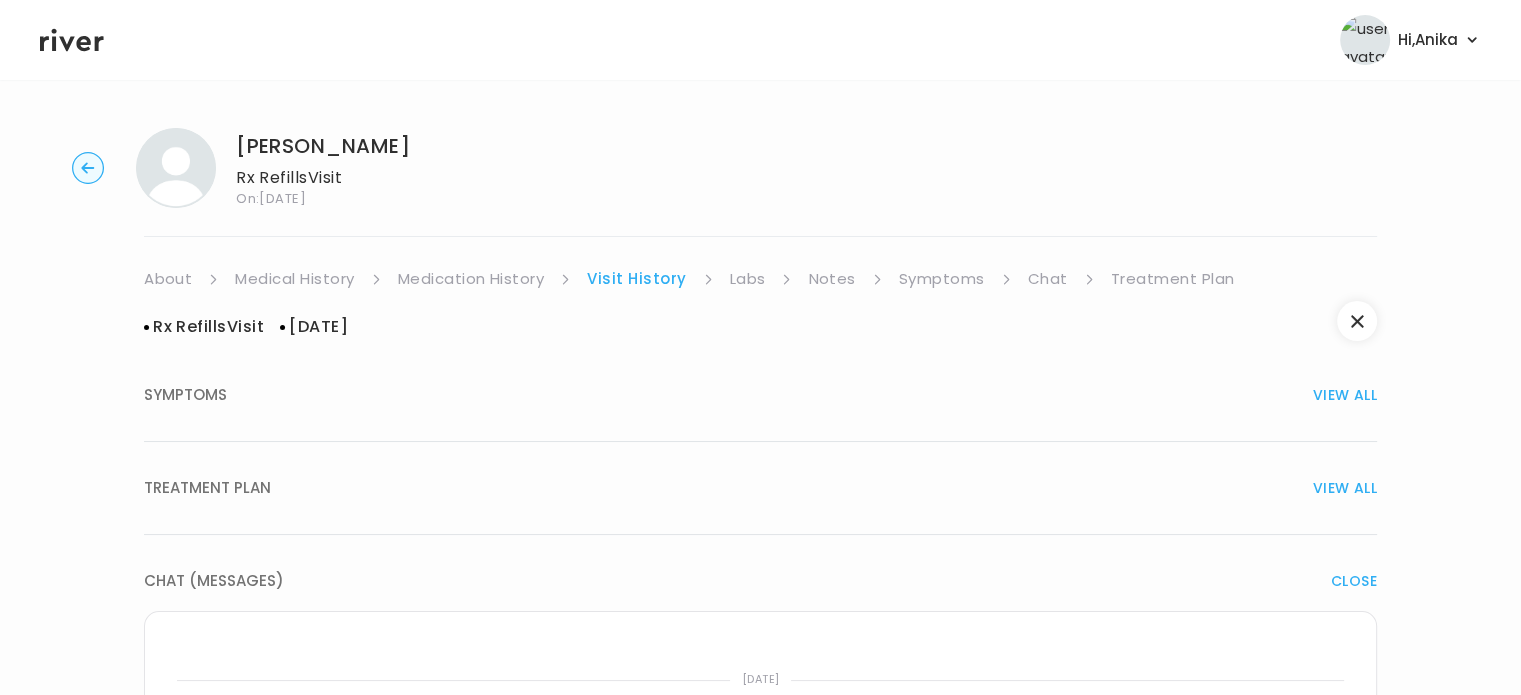 click on "TREATMENT PLAN VIEW ALL" at bounding box center [760, 488] 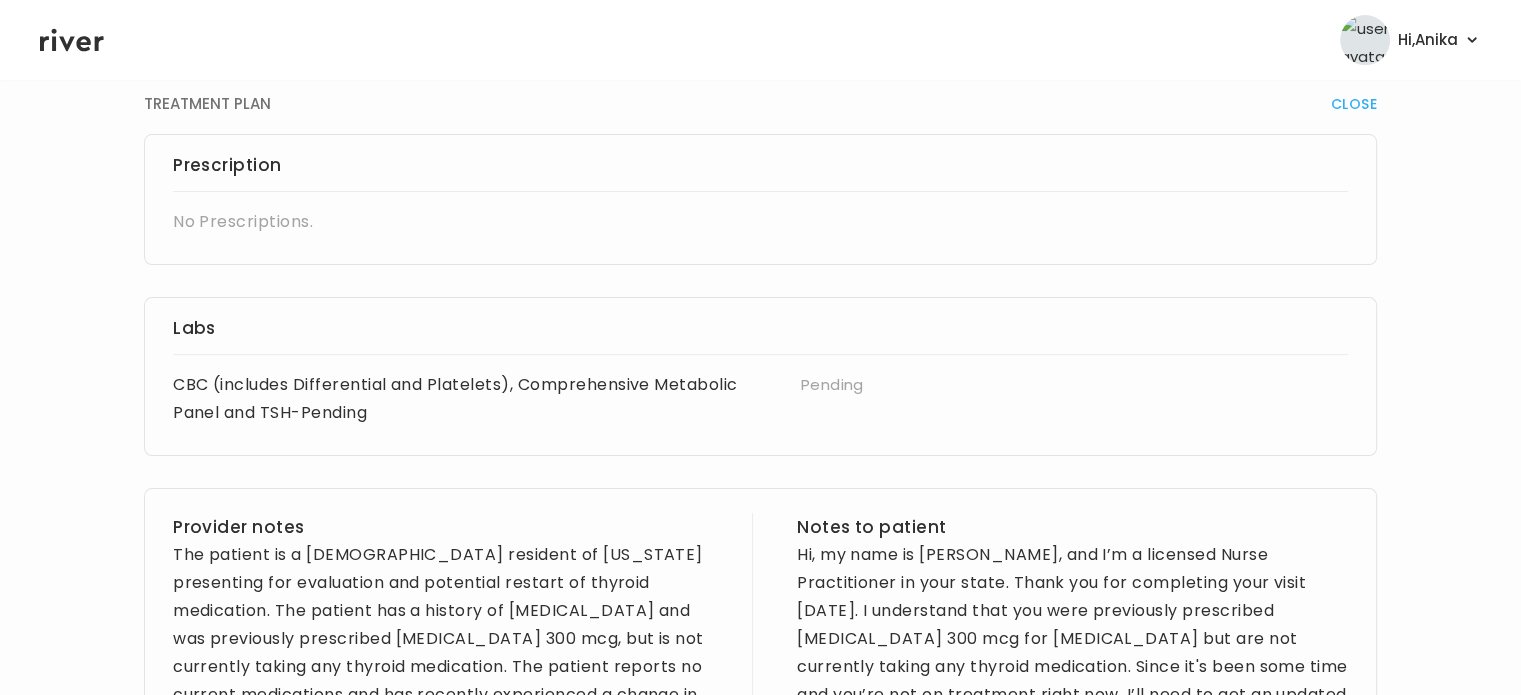 scroll, scrollTop: 300, scrollLeft: 0, axis: vertical 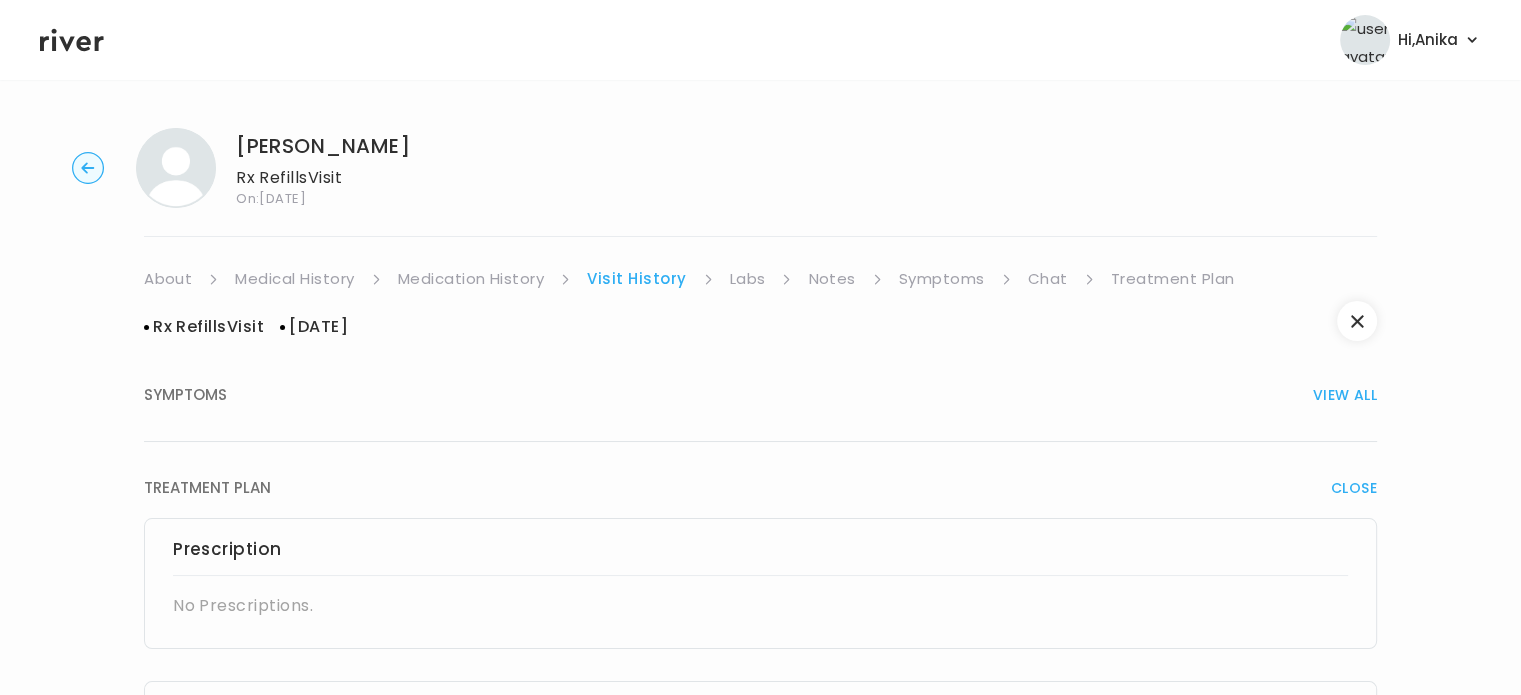 click on "About Medical History Medication History Visit History Labs Notes Symptoms Chat Treatment Plan" at bounding box center (760, 279) 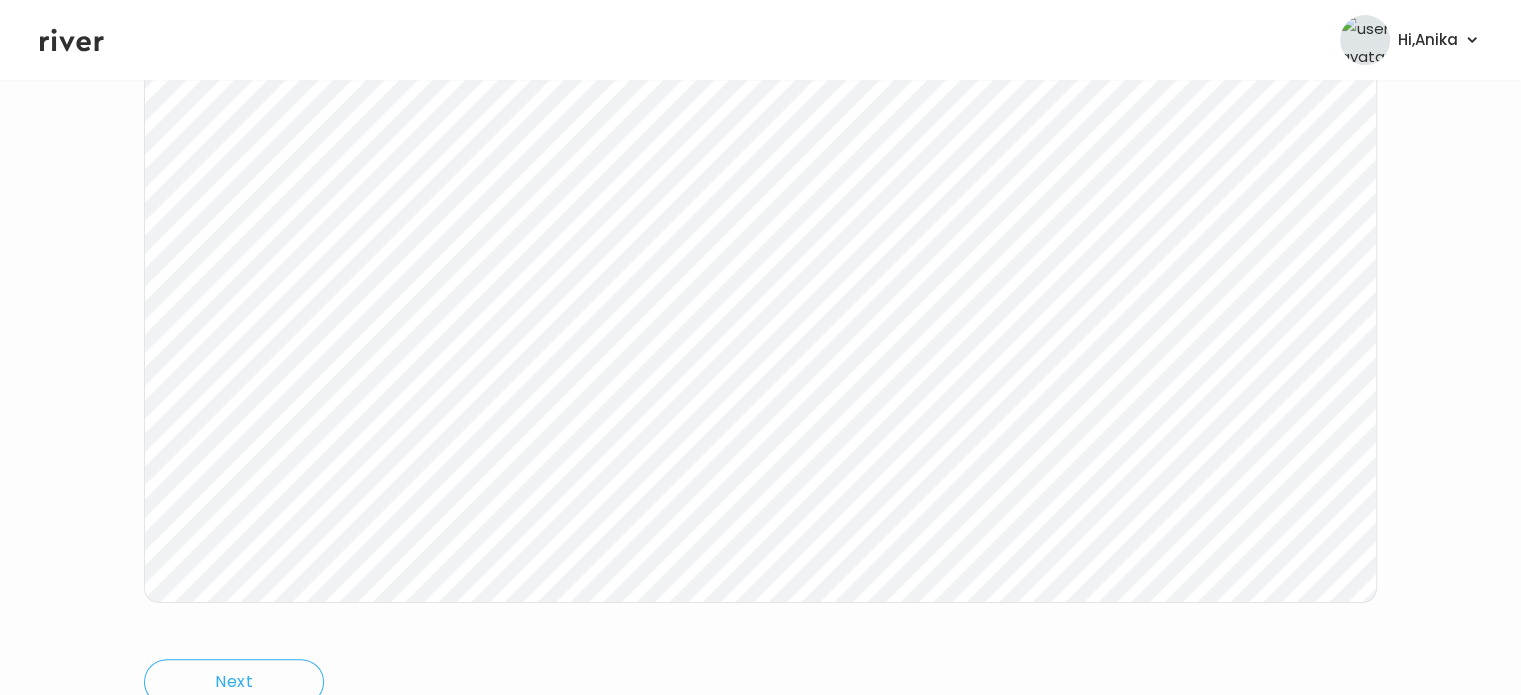 scroll, scrollTop: 336, scrollLeft: 0, axis: vertical 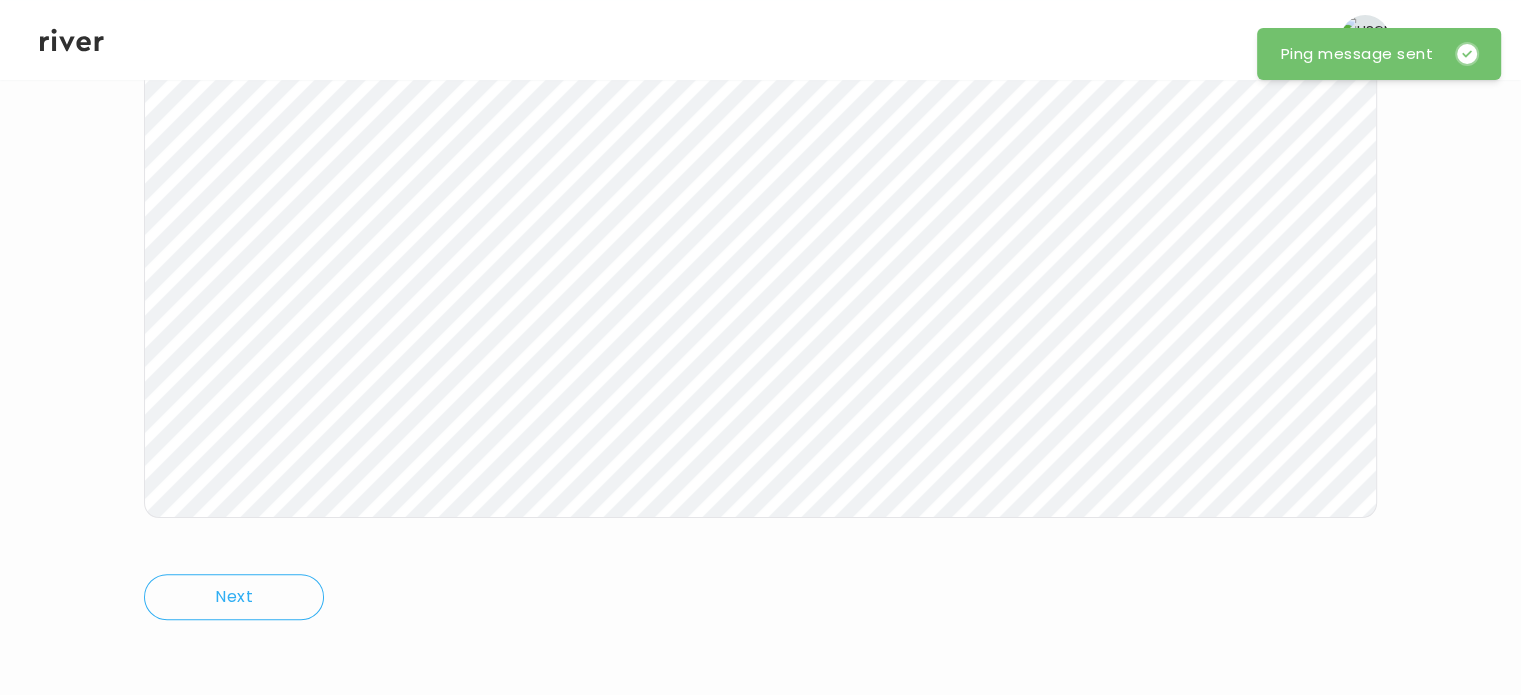 click 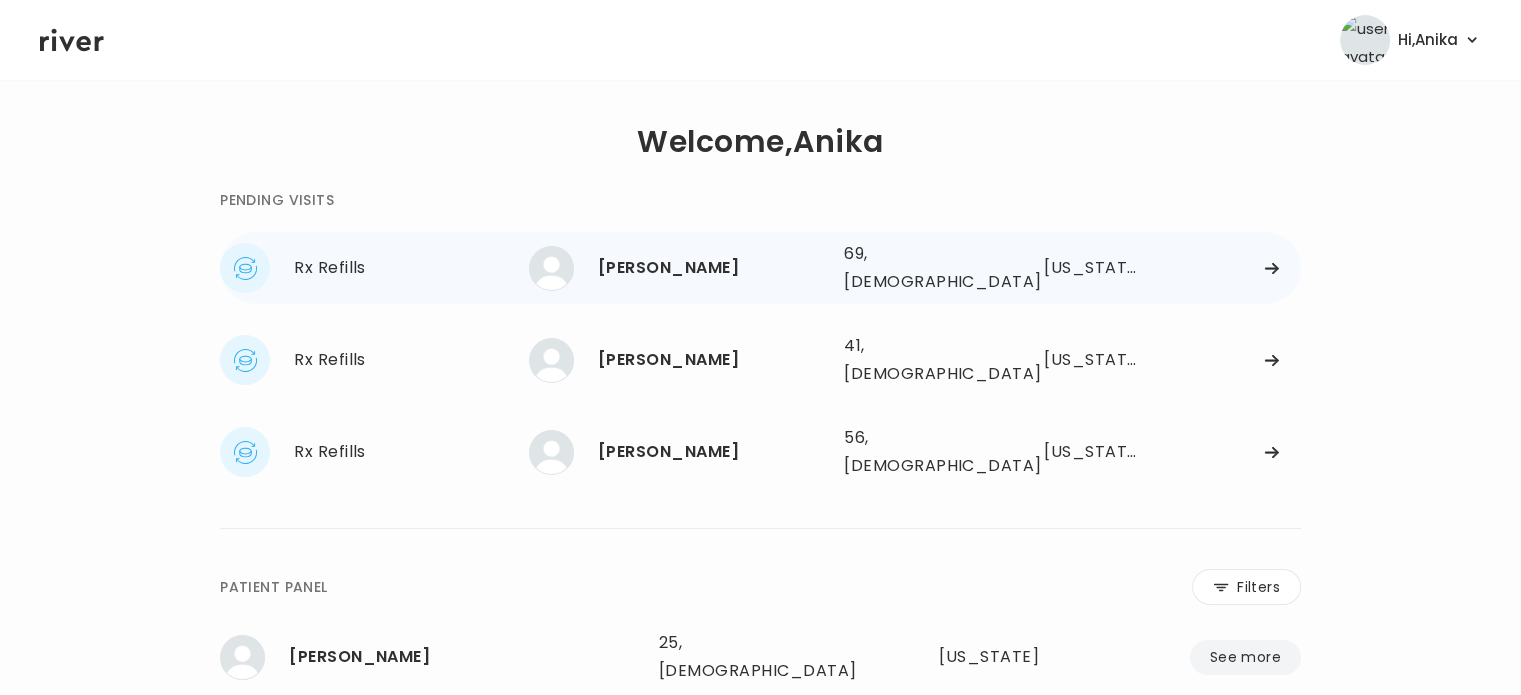 scroll, scrollTop: 0, scrollLeft: 0, axis: both 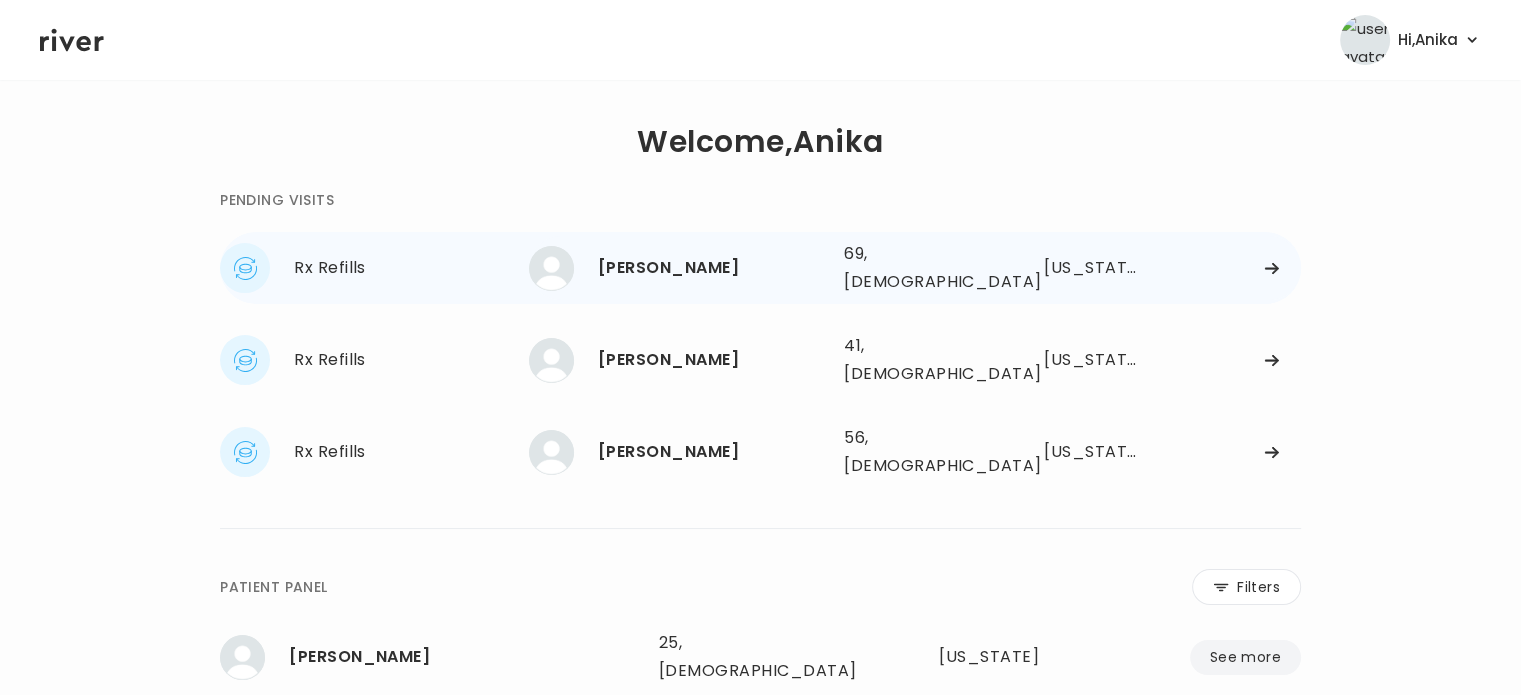 click on "Constance Stone" at bounding box center (713, 268) 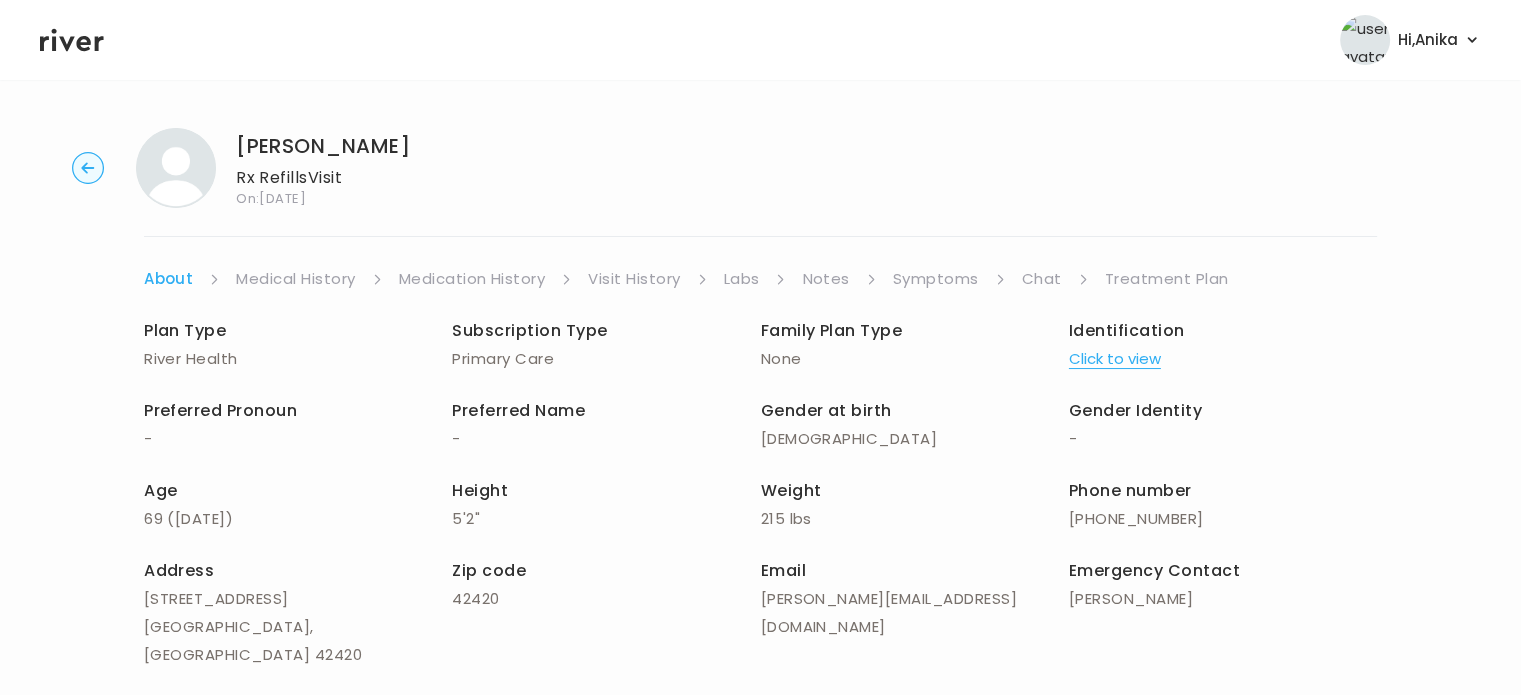 click on "Click to view" at bounding box center [1115, 359] 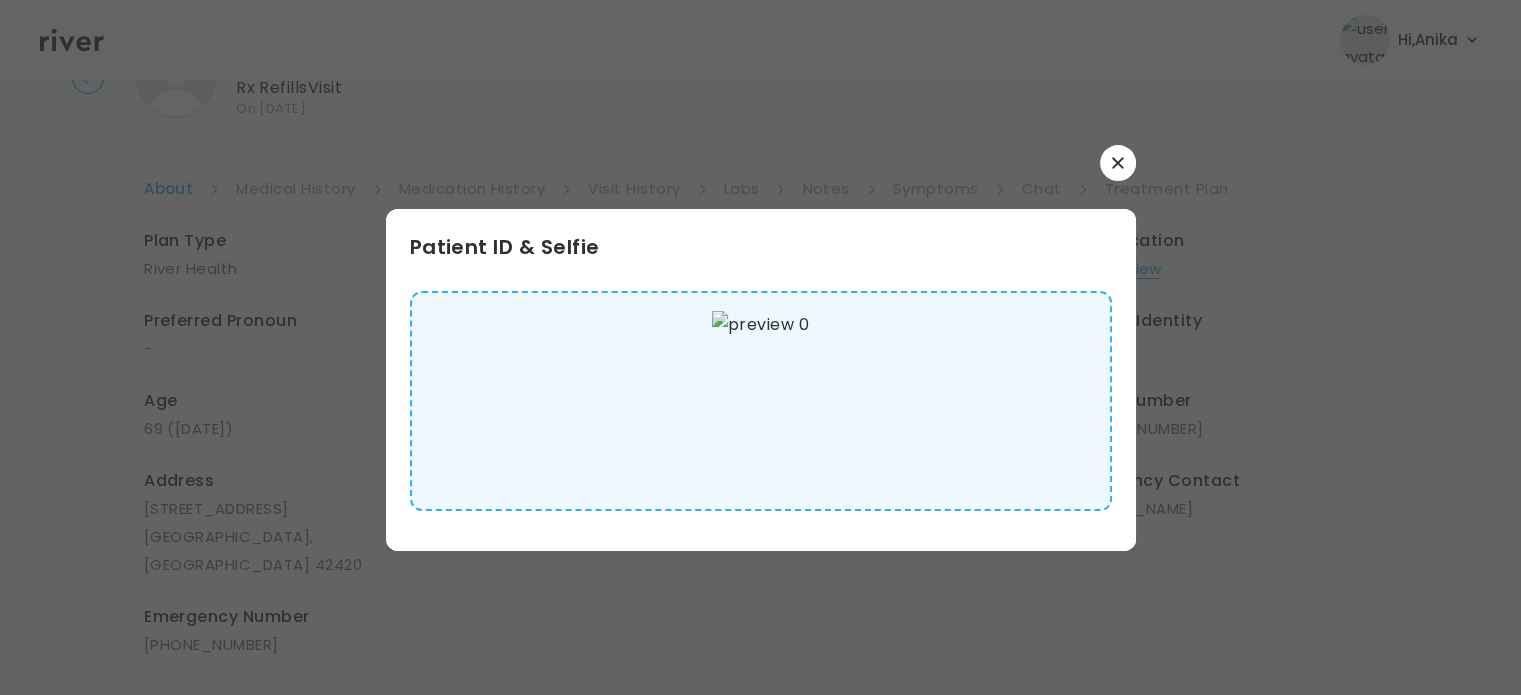 scroll, scrollTop: 100, scrollLeft: 0, axis: vertical 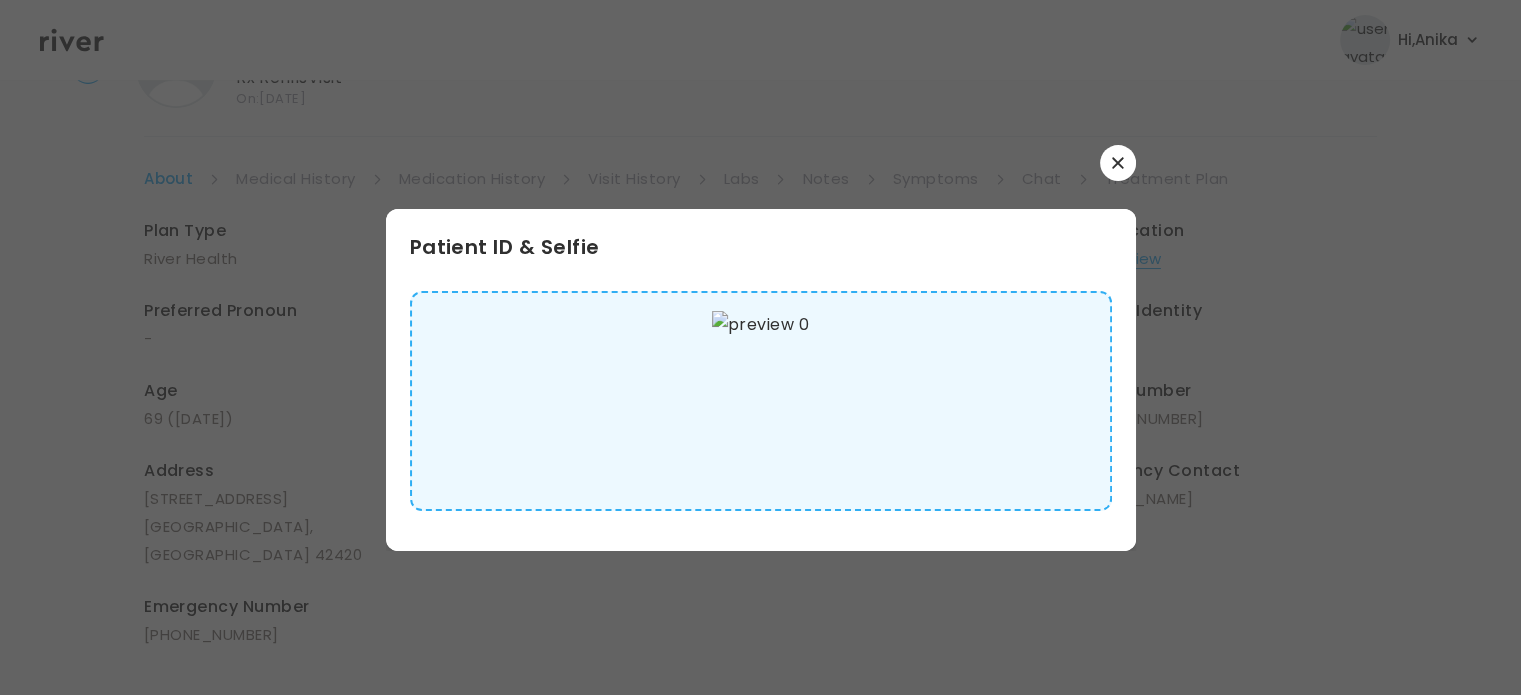 click at bounding box center [1118, 163] 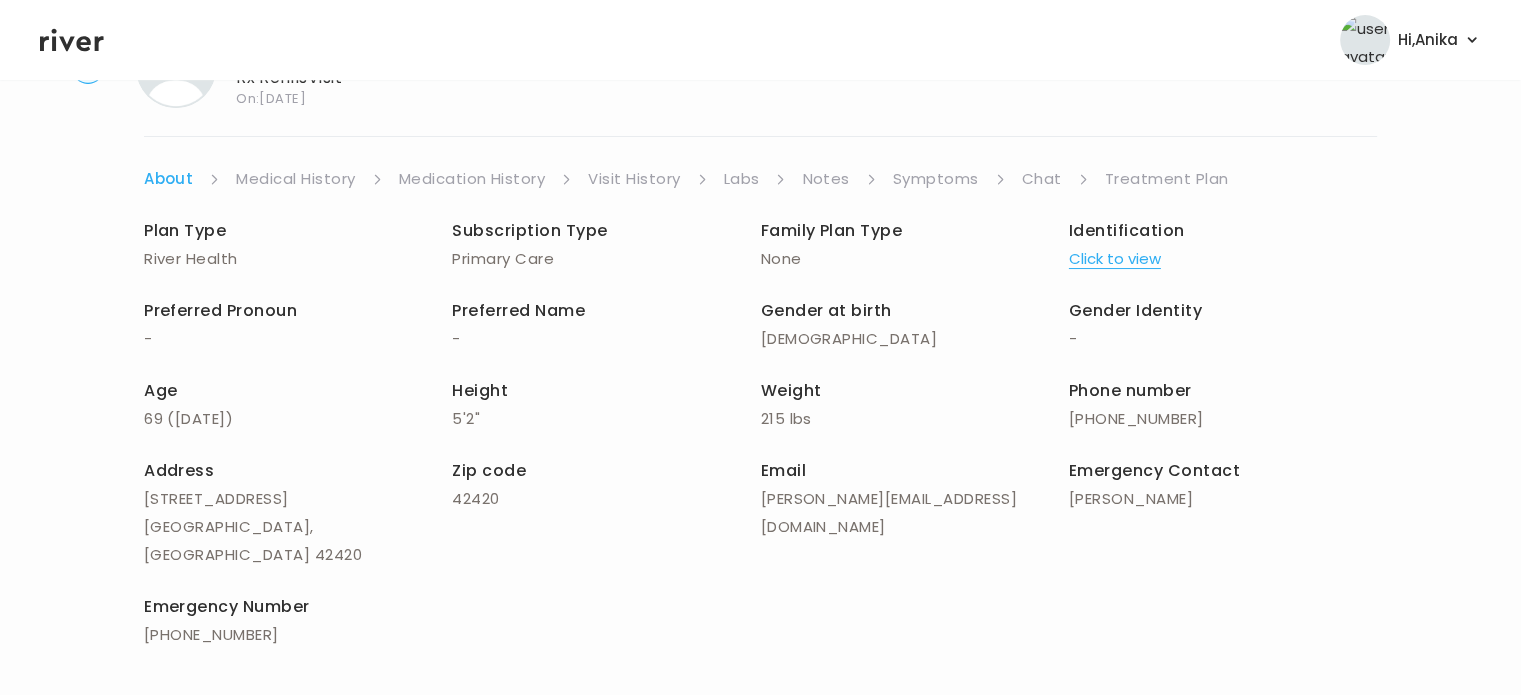 click on "Medical History" at bounding box center [295, 179] 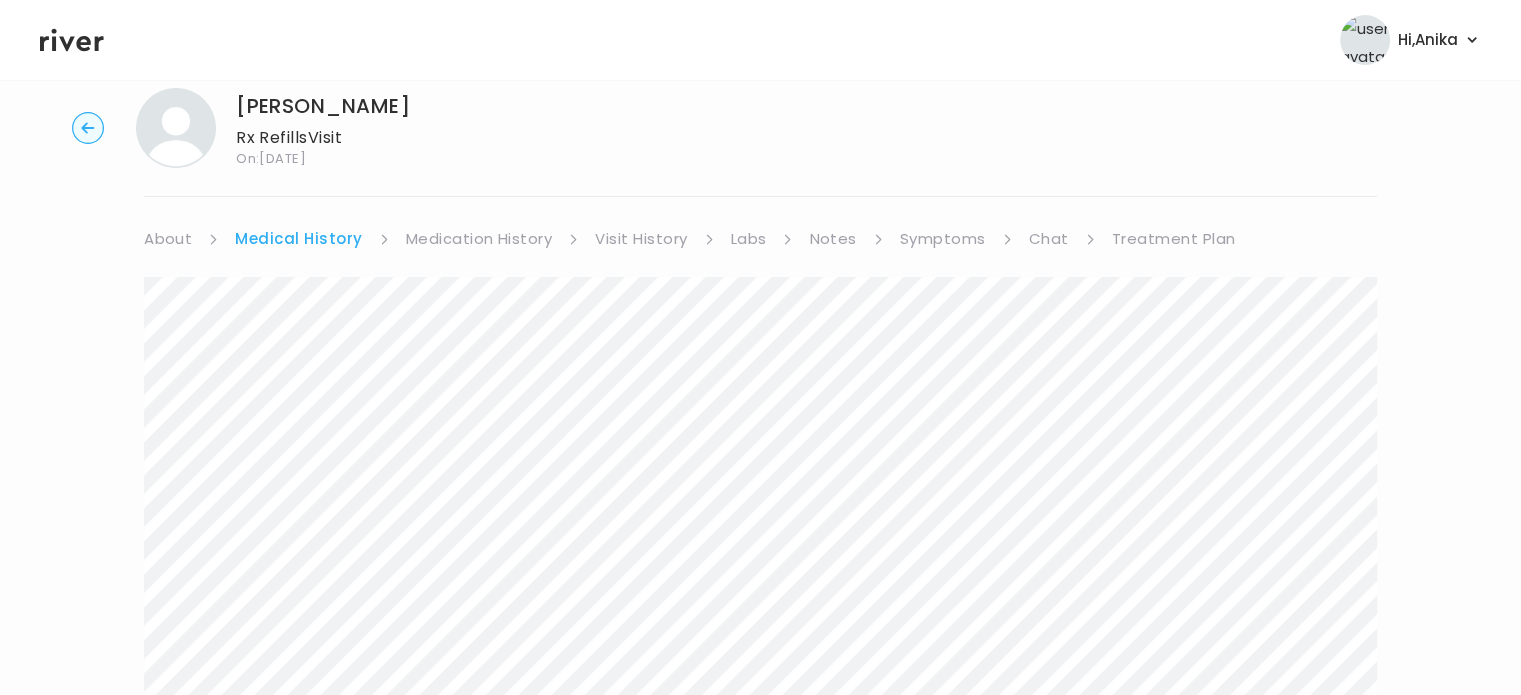 scroll, scrollTop: 0, scrollLeft: 0, axis: both 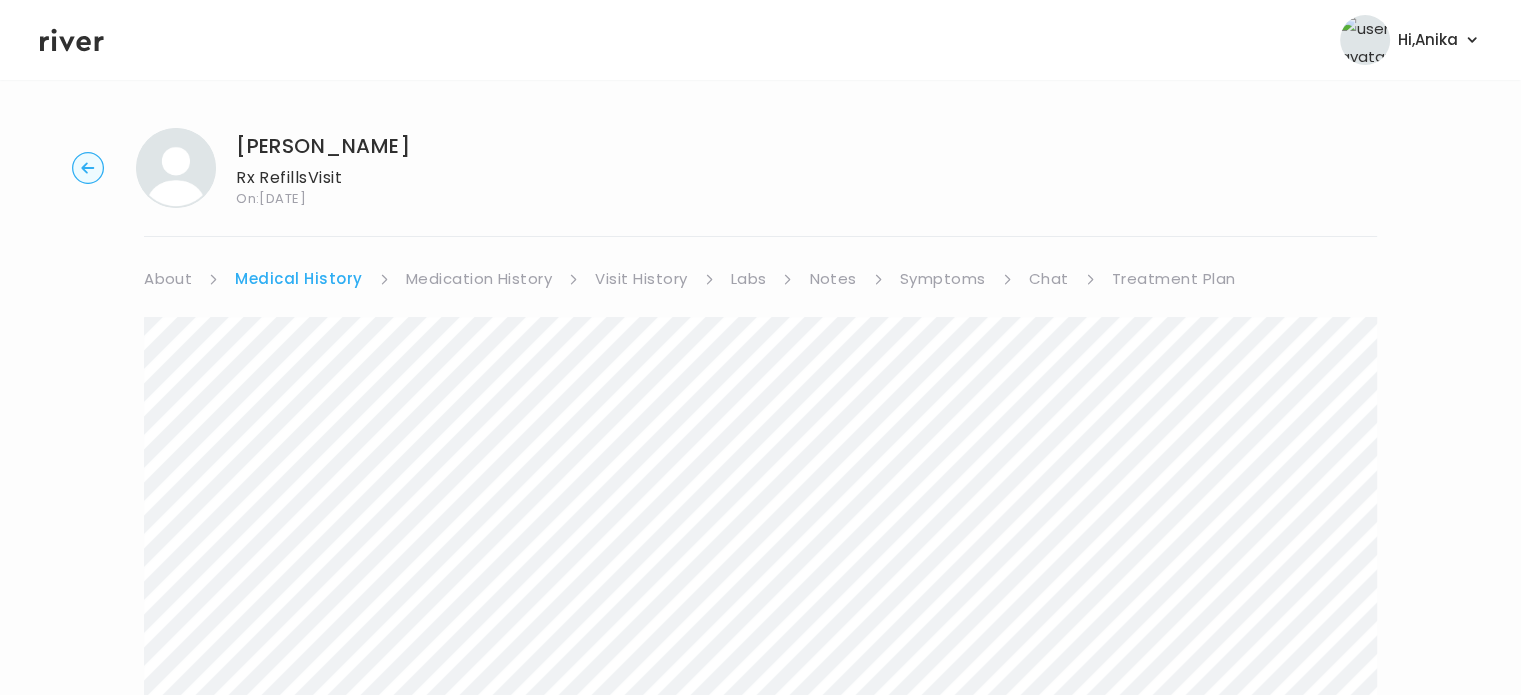 click on "Medication History" at bounding box center (479, 279) 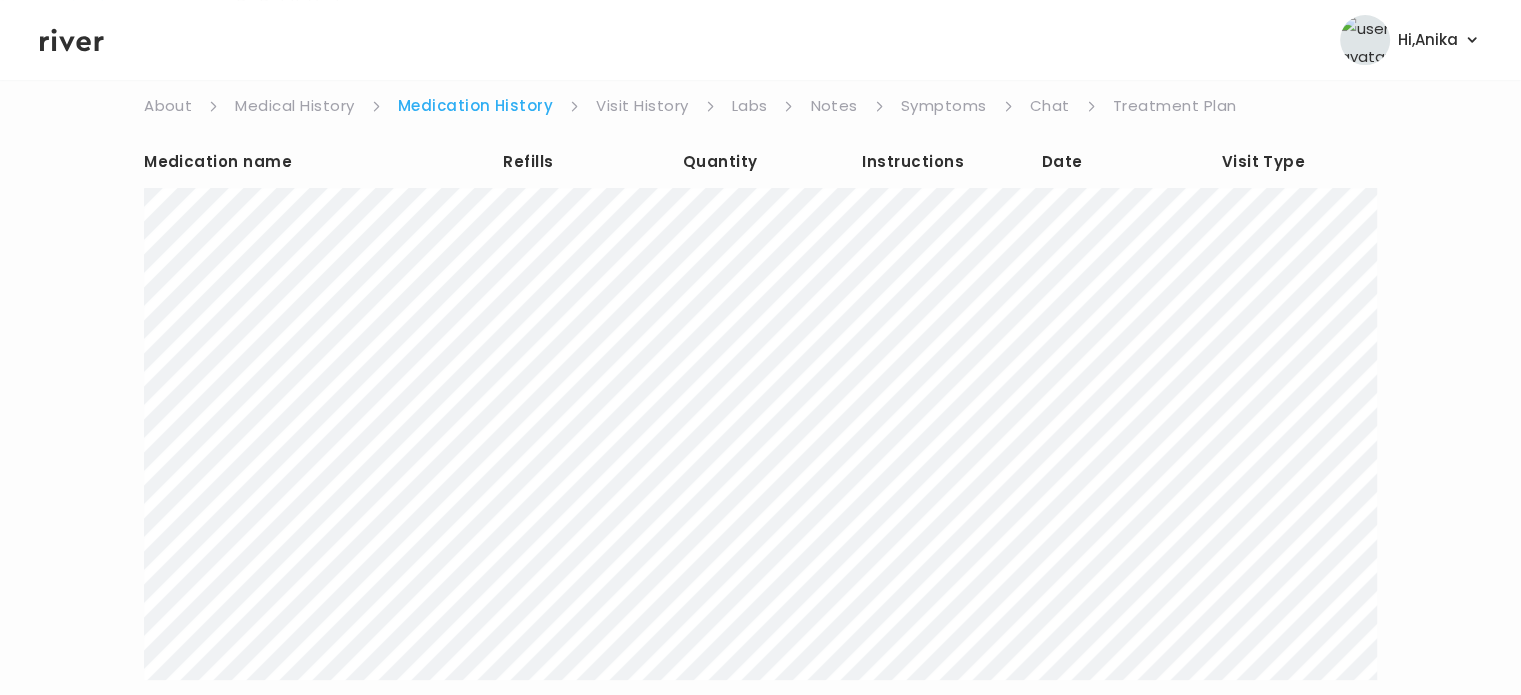 scroll, scrollTop: 146, scrollLeft: 0, axis: vertical 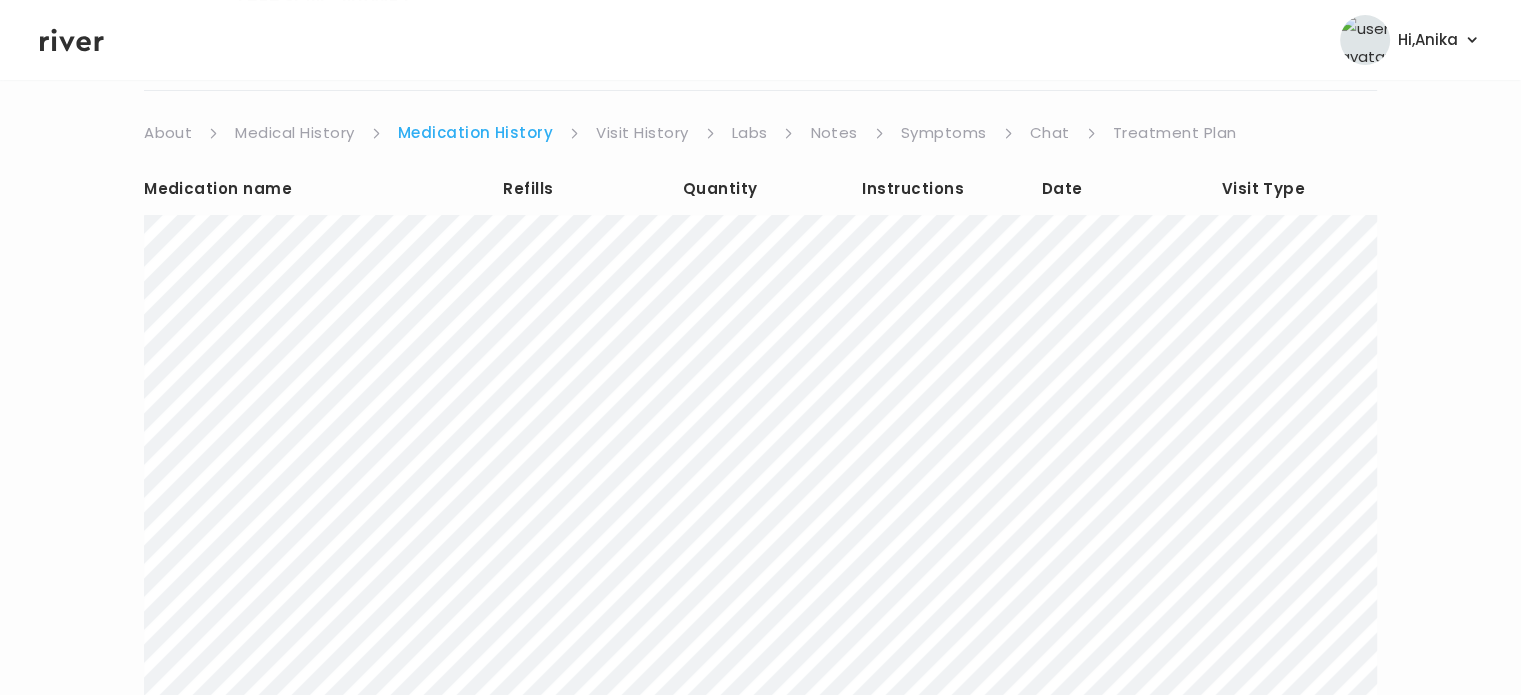 click on "Visit History" at bounding box center (642, 133) 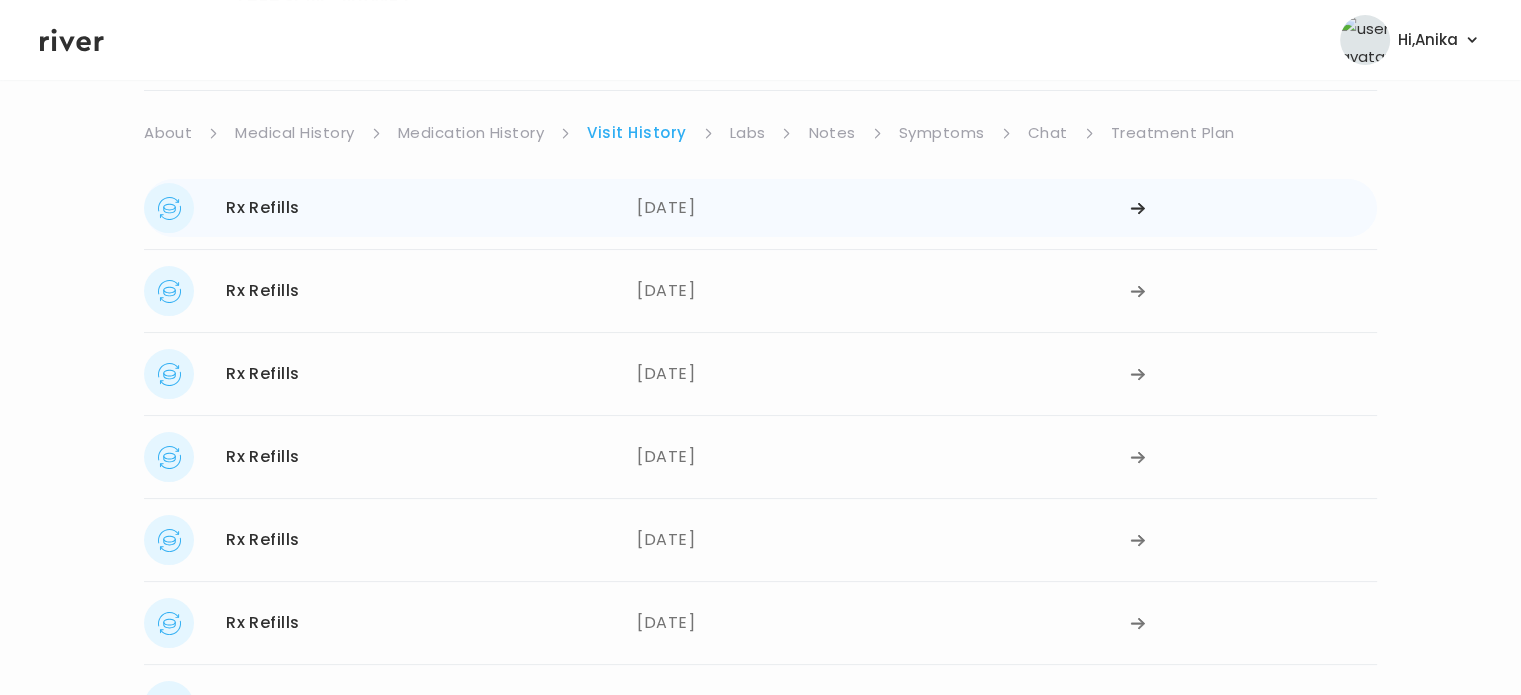 click on "06/11/2025" at bounding box center (883, 208) 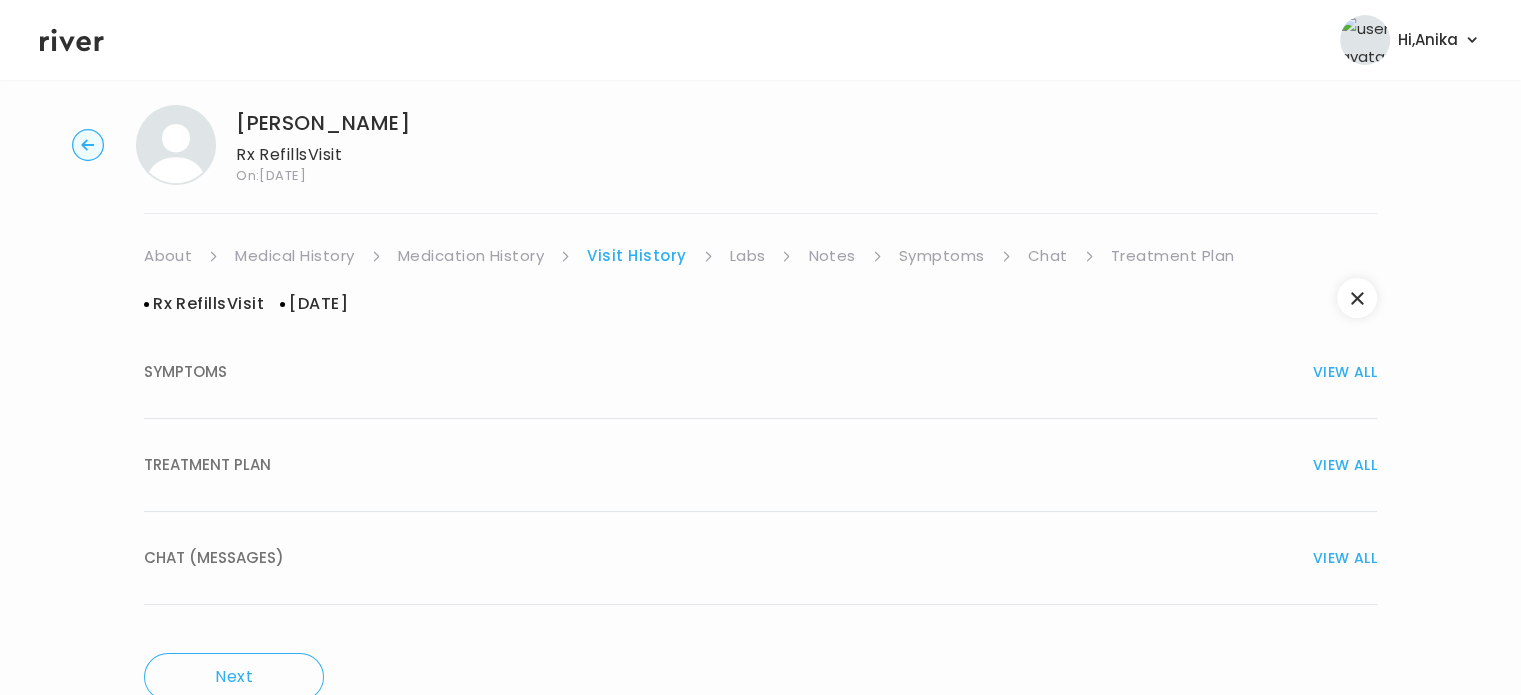 scroll, scrollTop: 0, scrollLeft: 0, axis: both 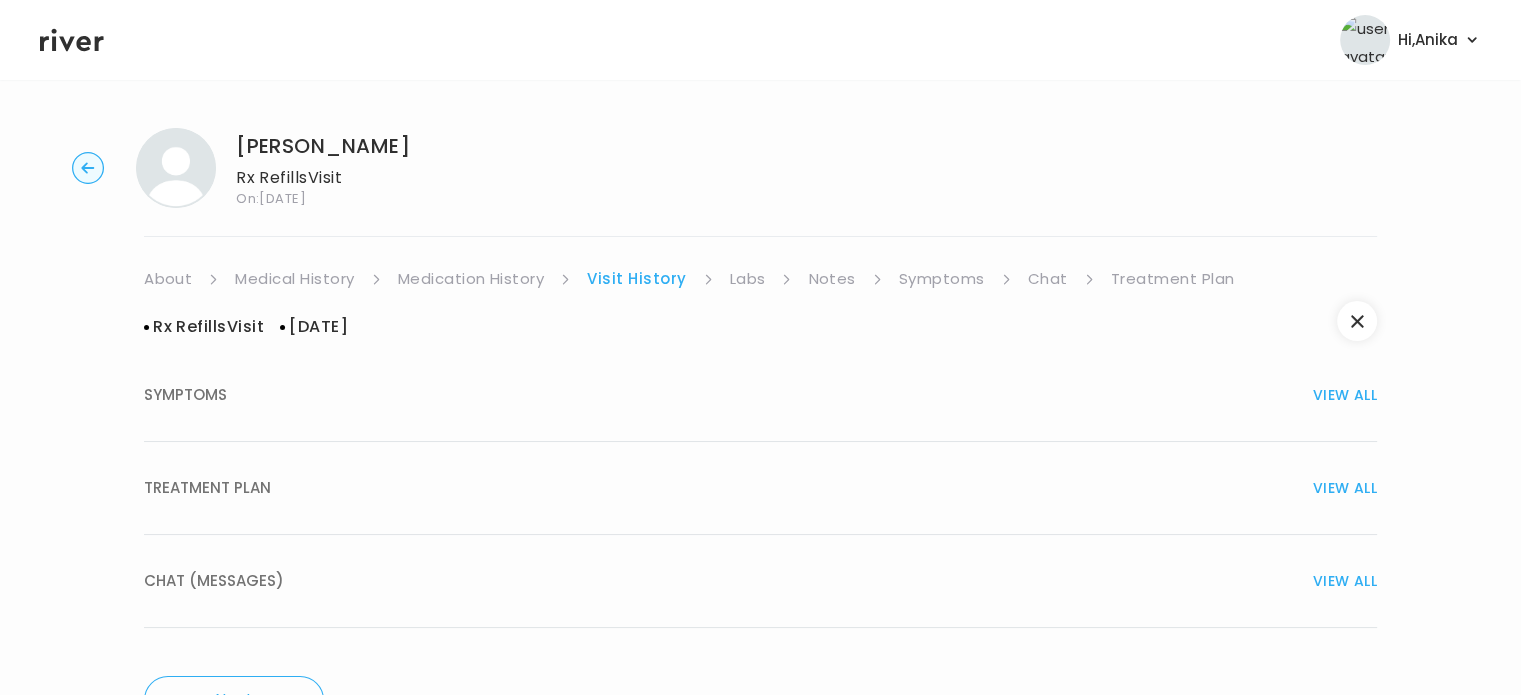 click on "TREATMENT PLAN VIEW ALL" at bounding box center [760, 488] 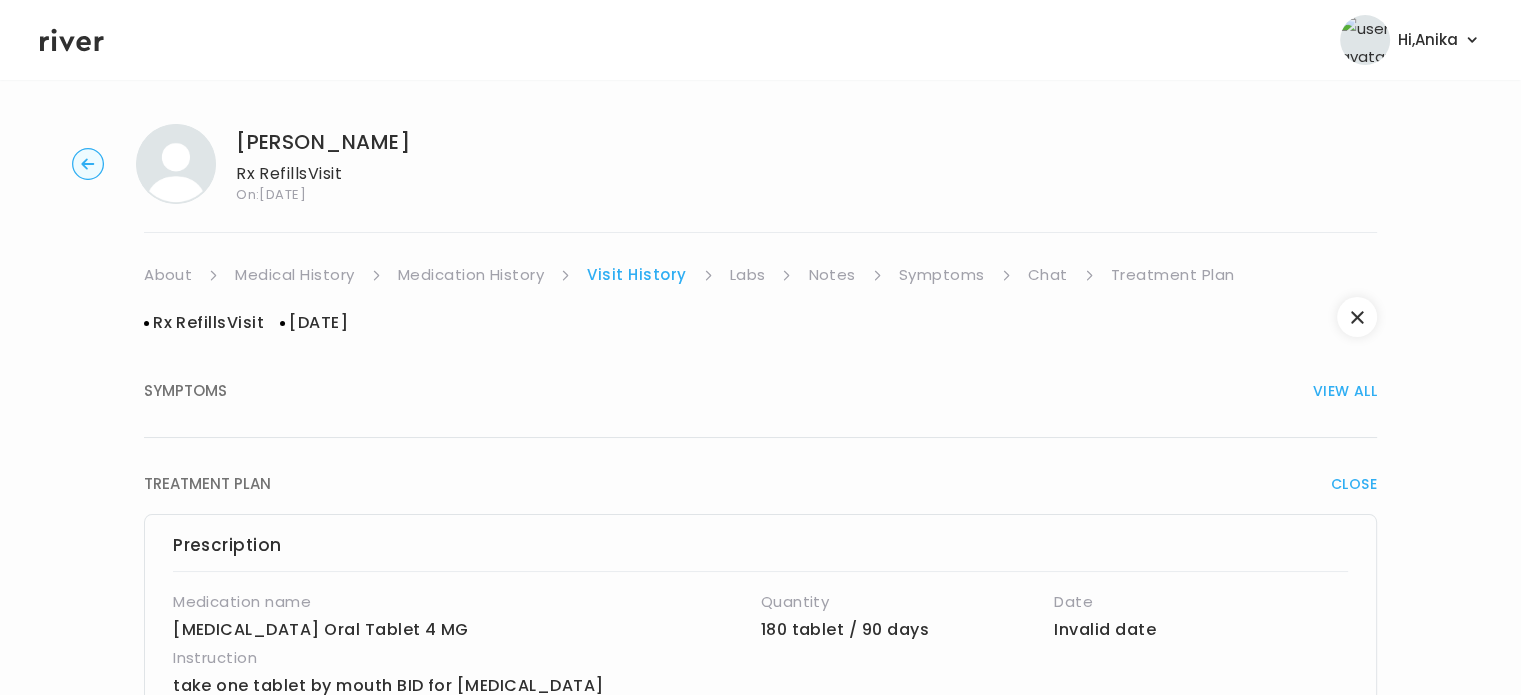 scroll, scrollTop: 0, scrollLeft: 0, axis: both 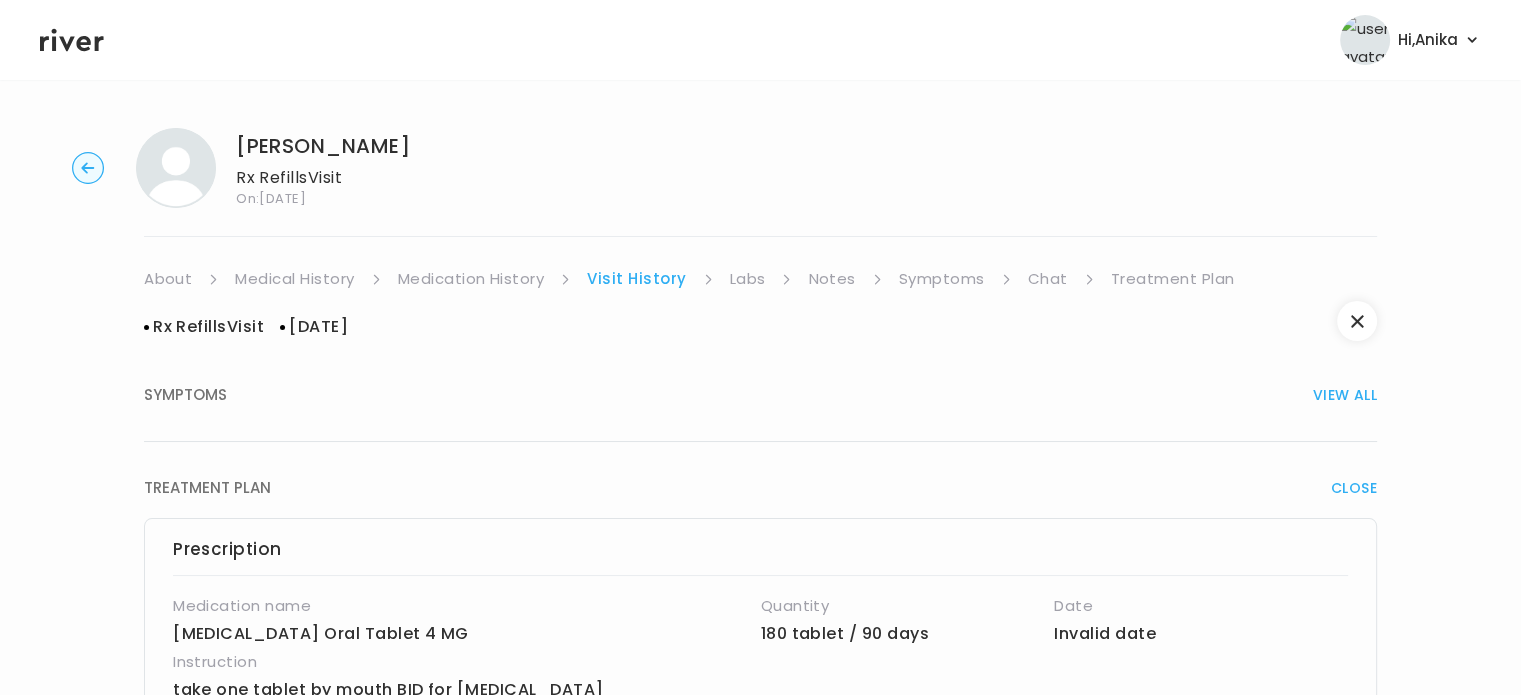 click on "Labs" at bounding box center [748, 279] 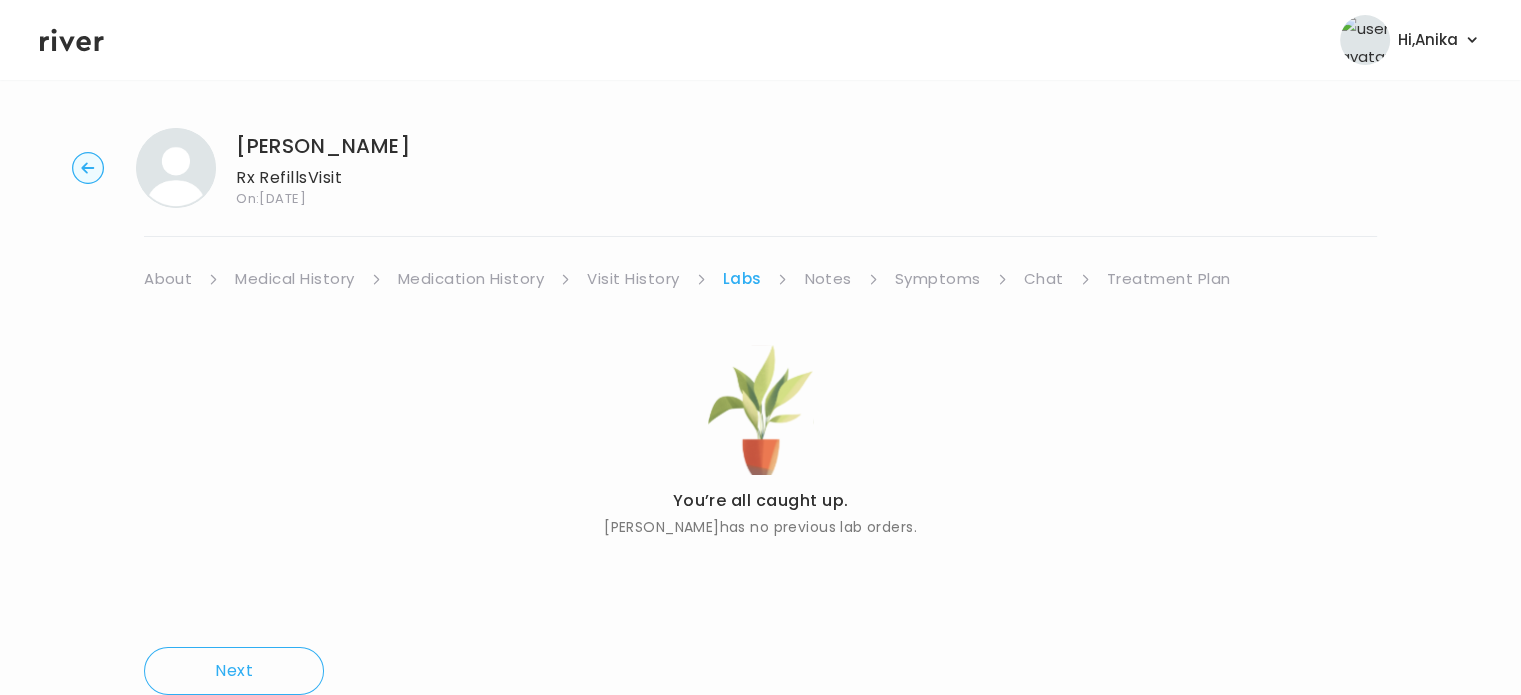 click on "Notes" at bounding box center [827, 279] 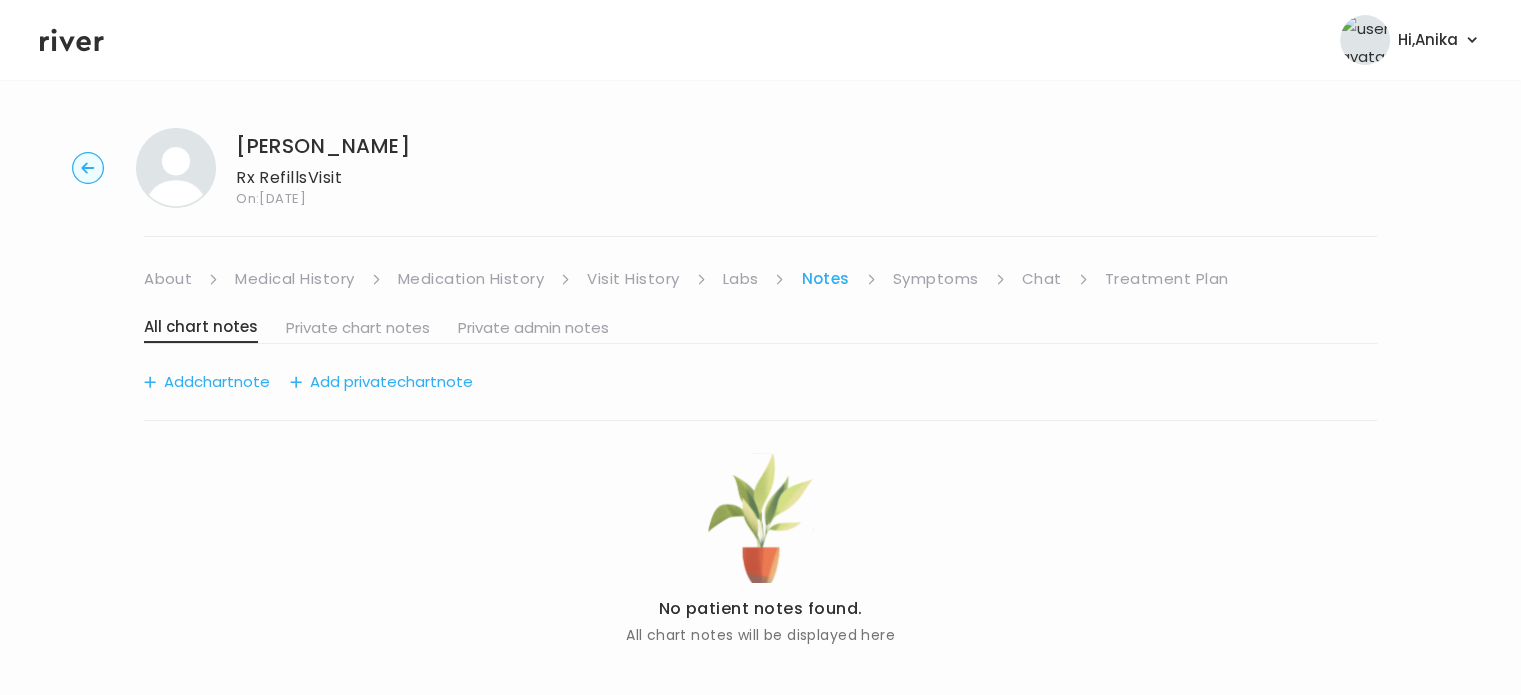 click on "Symptoms" at bounding box center (936, 279) 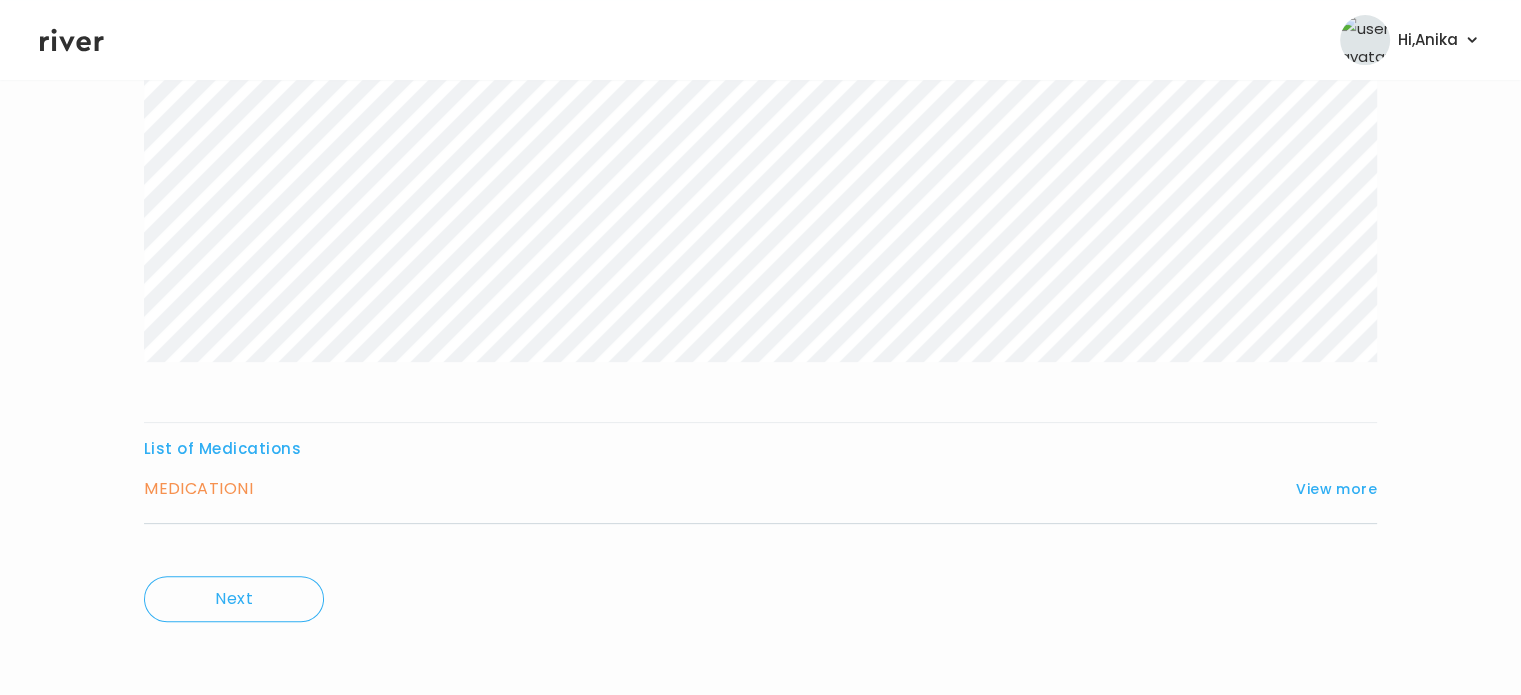 scroll, scrollTop: 416, scrollLeft: 0, axis: vertical 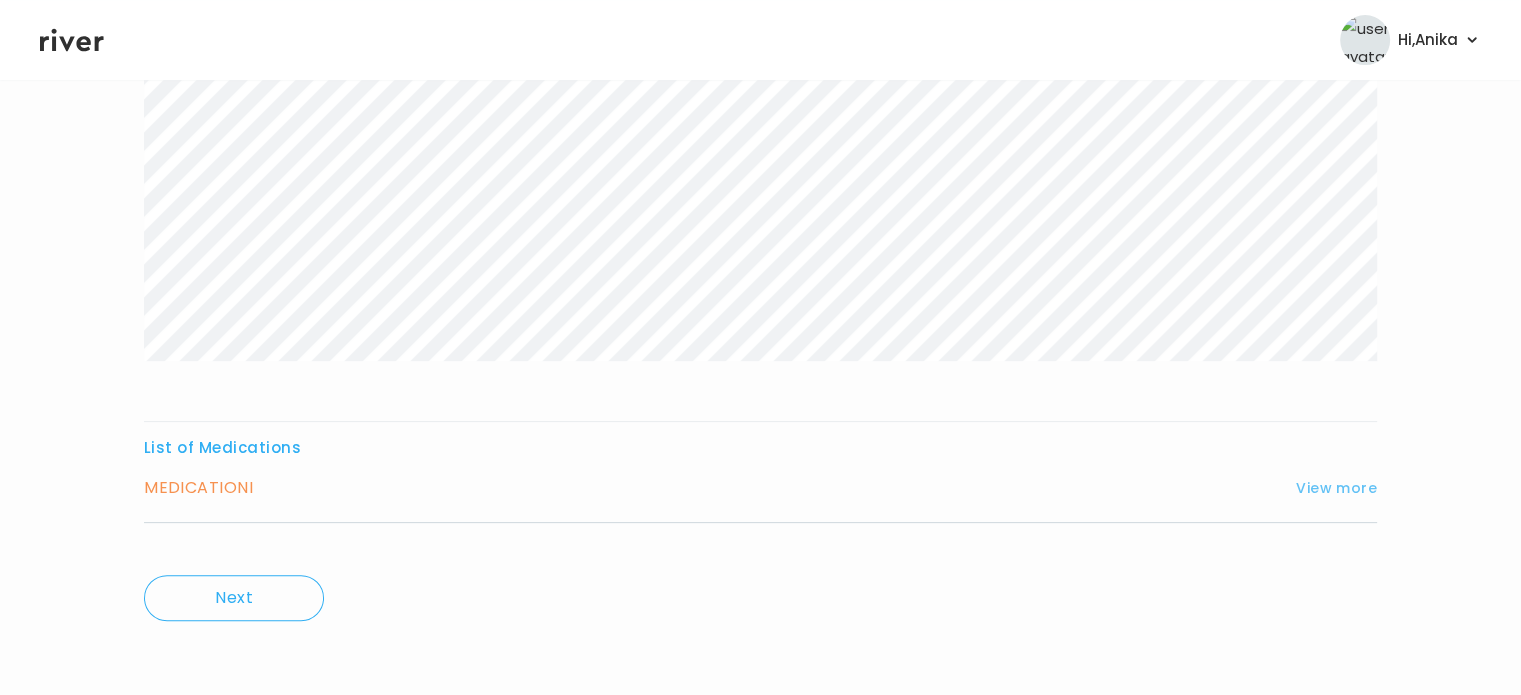 click on "View more" at bounding box center (1336, 488) 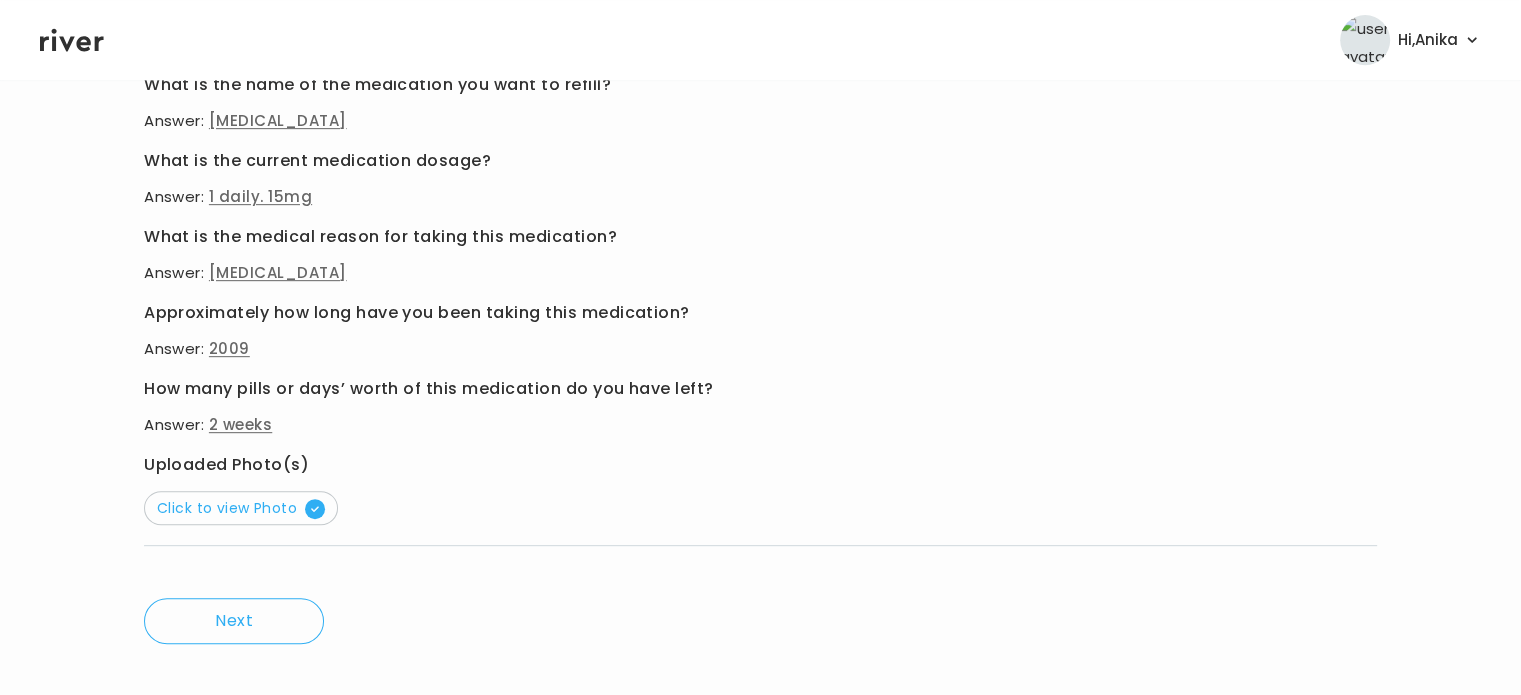 scroll, scrollTop: 936, scrollLeft: 0, axis: vertical 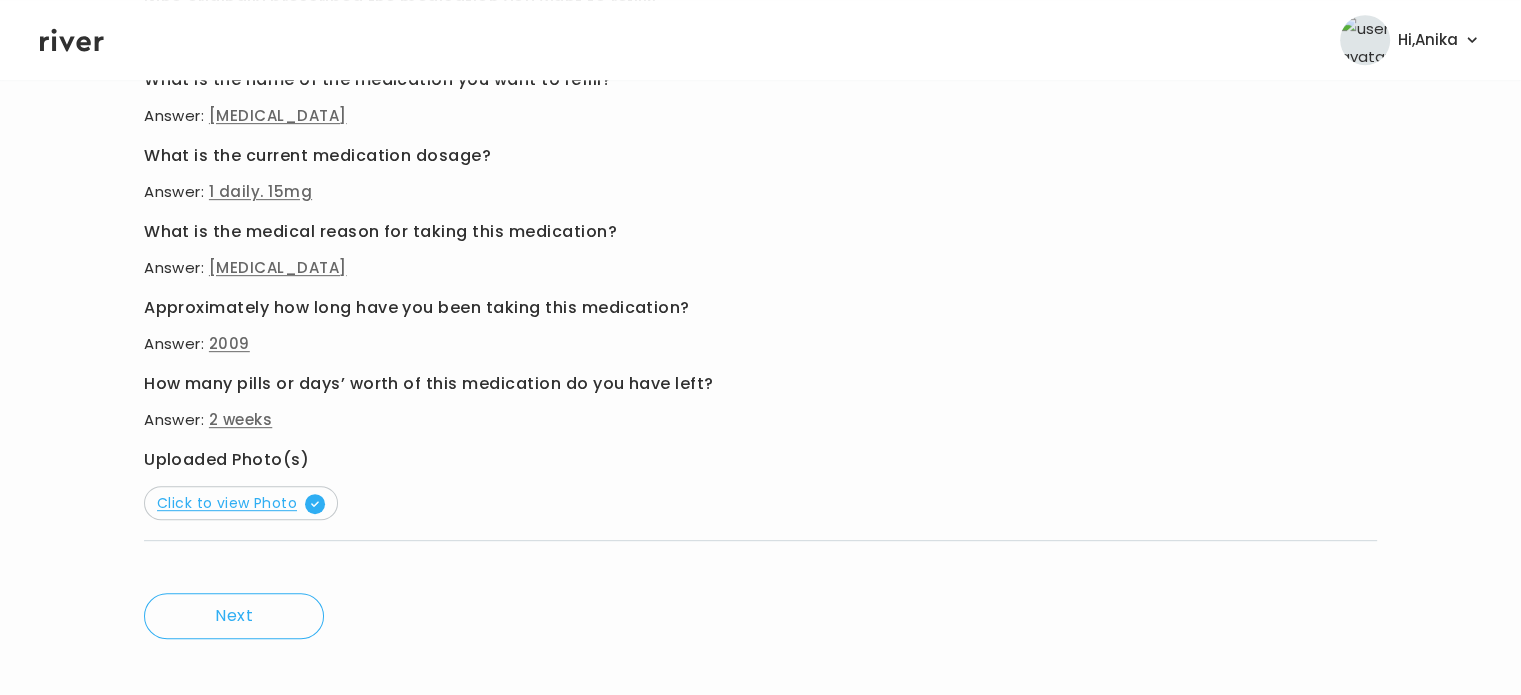 click on "Click to view Photo" at bounding box center [241, 503] 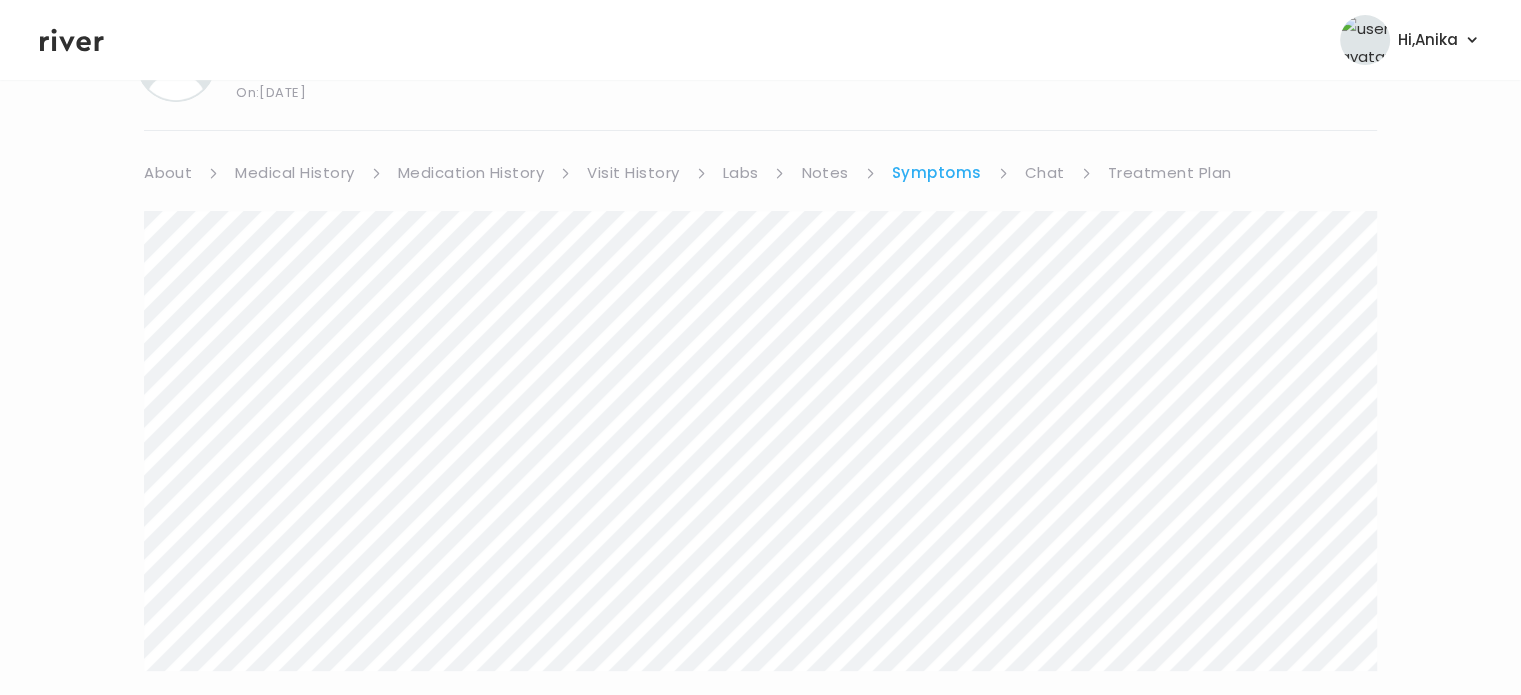 scroll, scrollTop: 0, scrollLeft: 0, axis: both 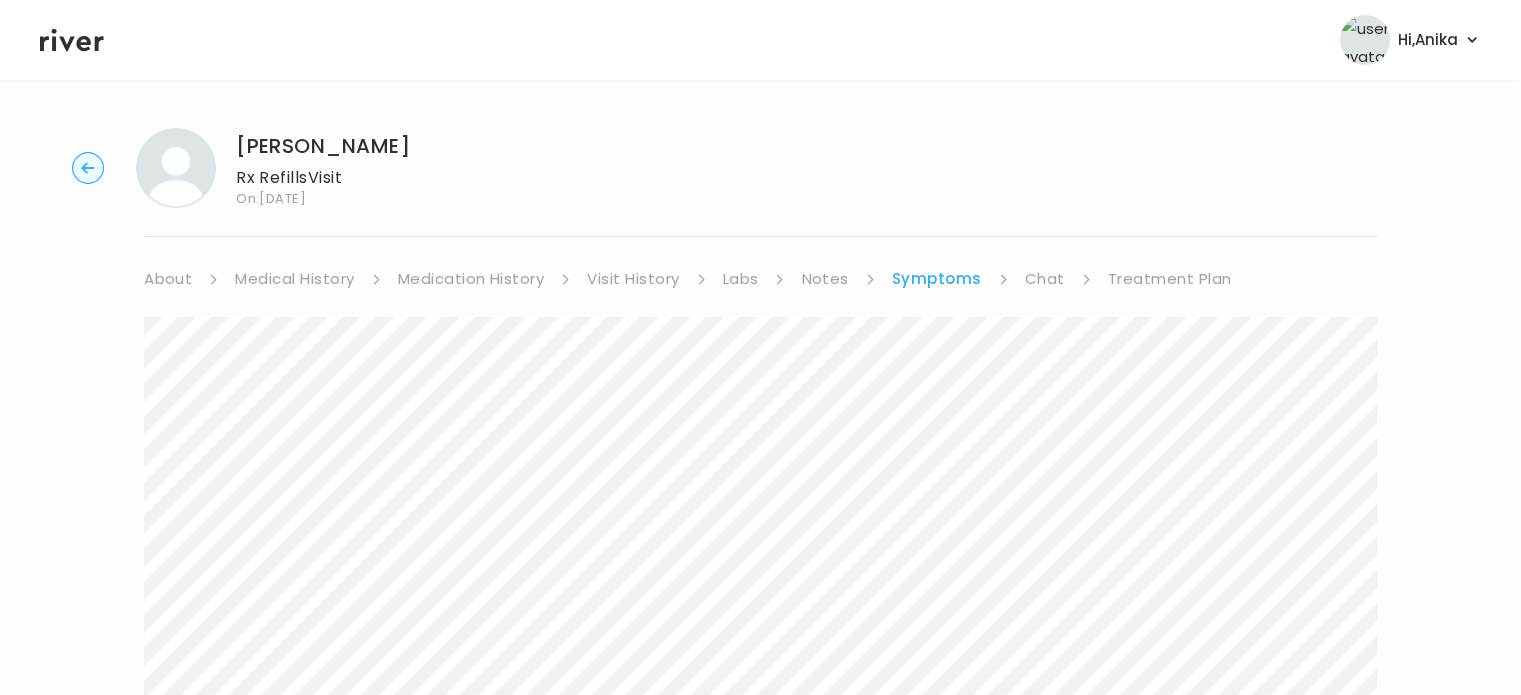click on "Labs" at bounding box center (741, 279) 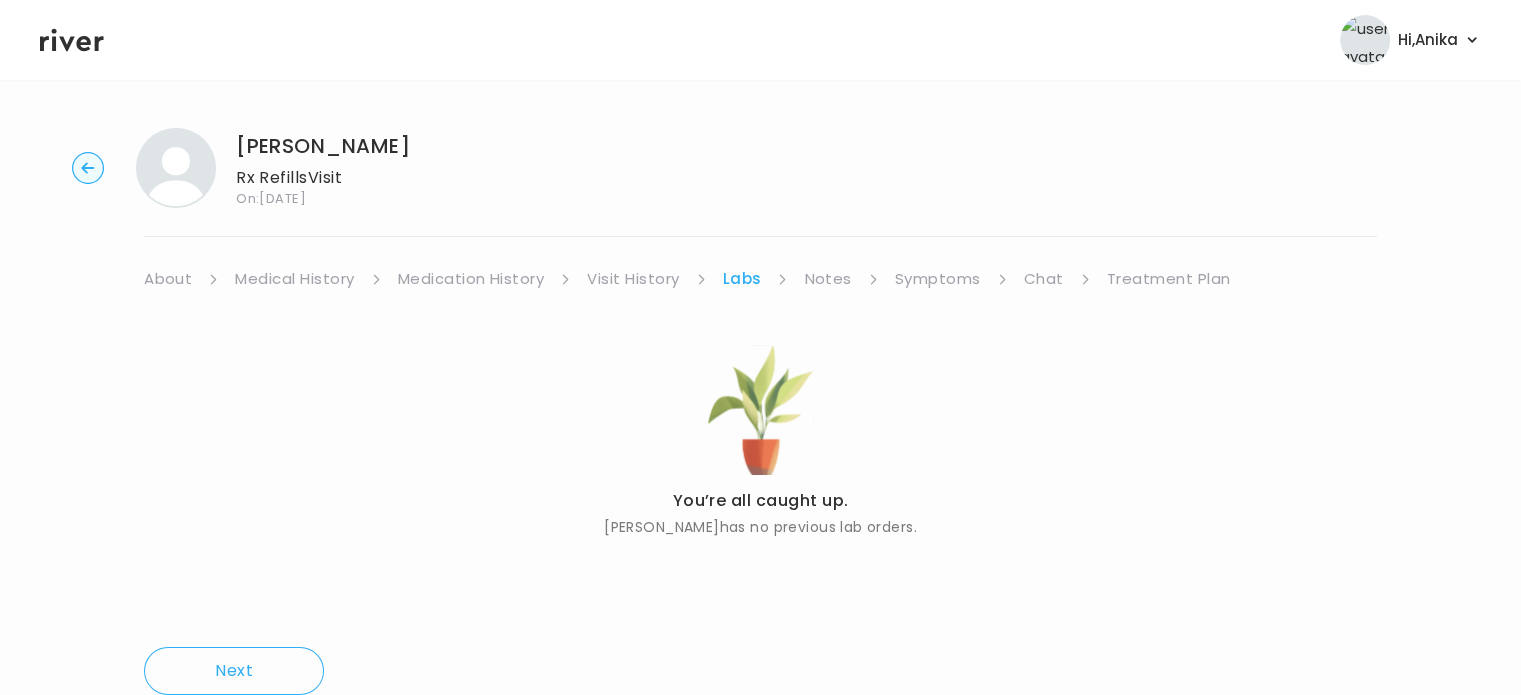 click on "Medication History" at bounding box center [471, 279] 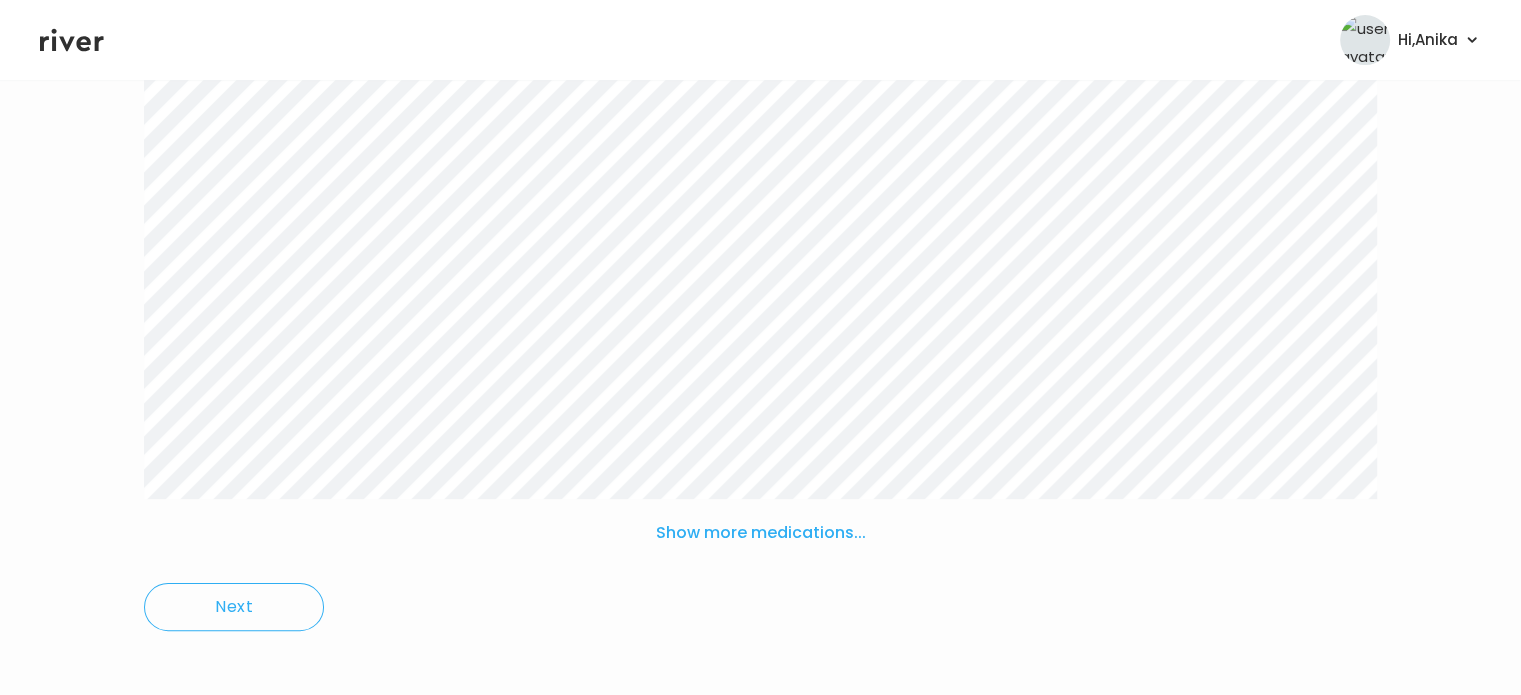 scroll, scrollTop: 338, scrollLeft: 0, axis: vertical 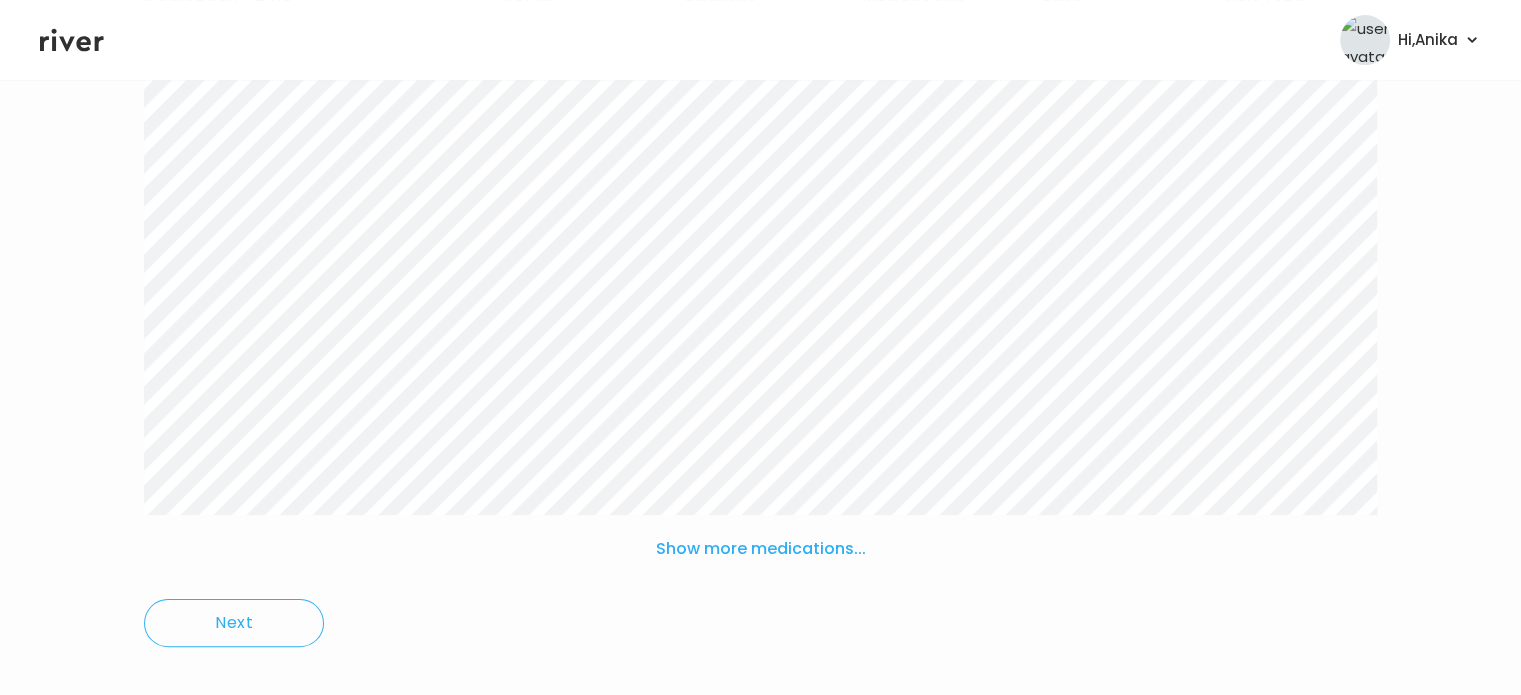 click on "Show more medications..." at bounding box center [761, 549] 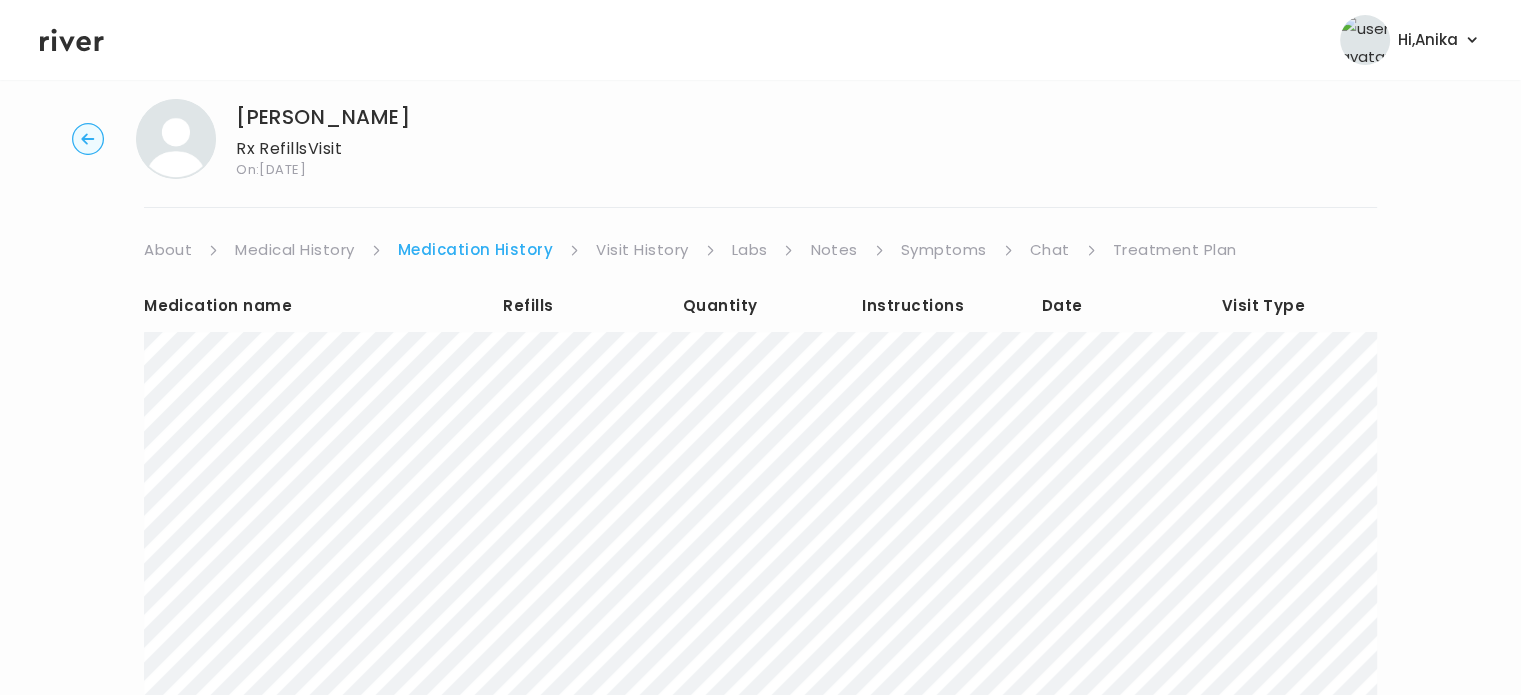 scroll, scrollTop: 0, scrollLeft: 0, axis: both 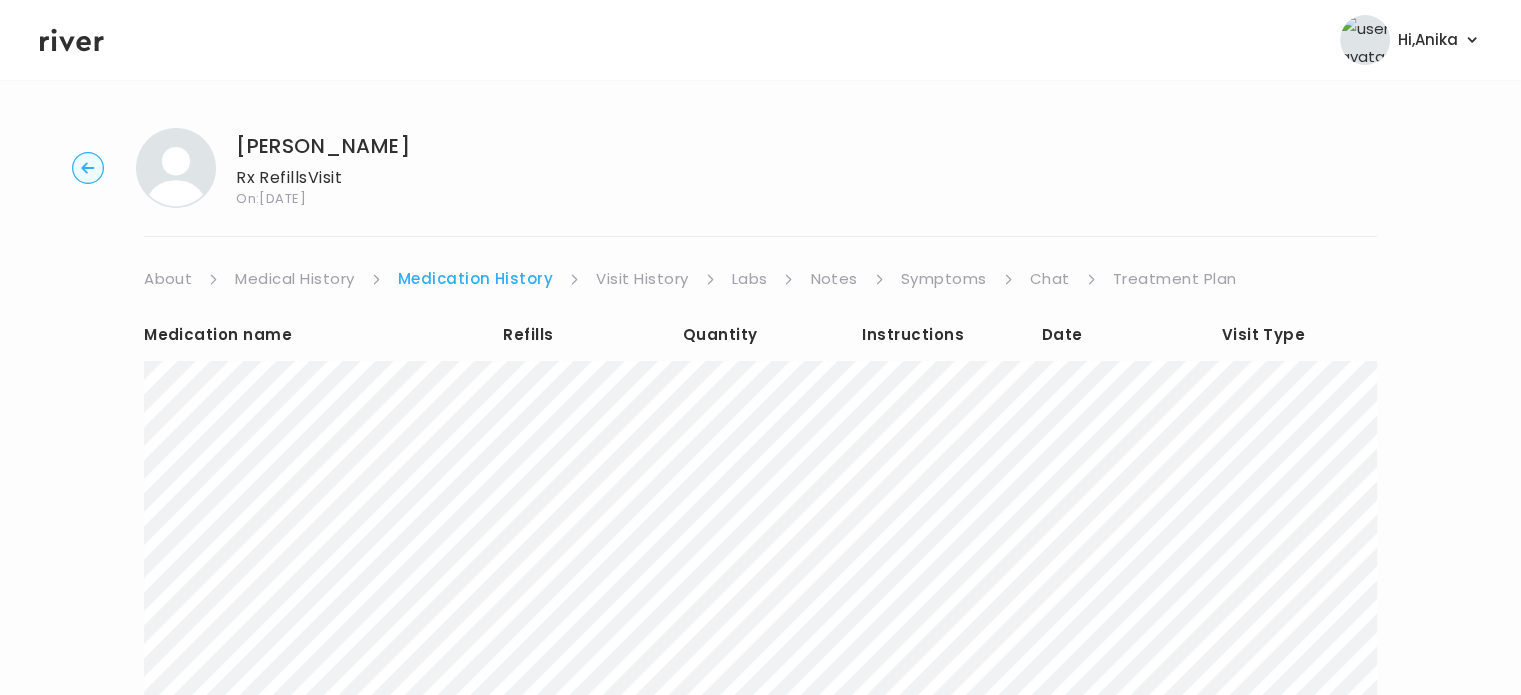 click on "Visit History" at bounding box center [642, 279] 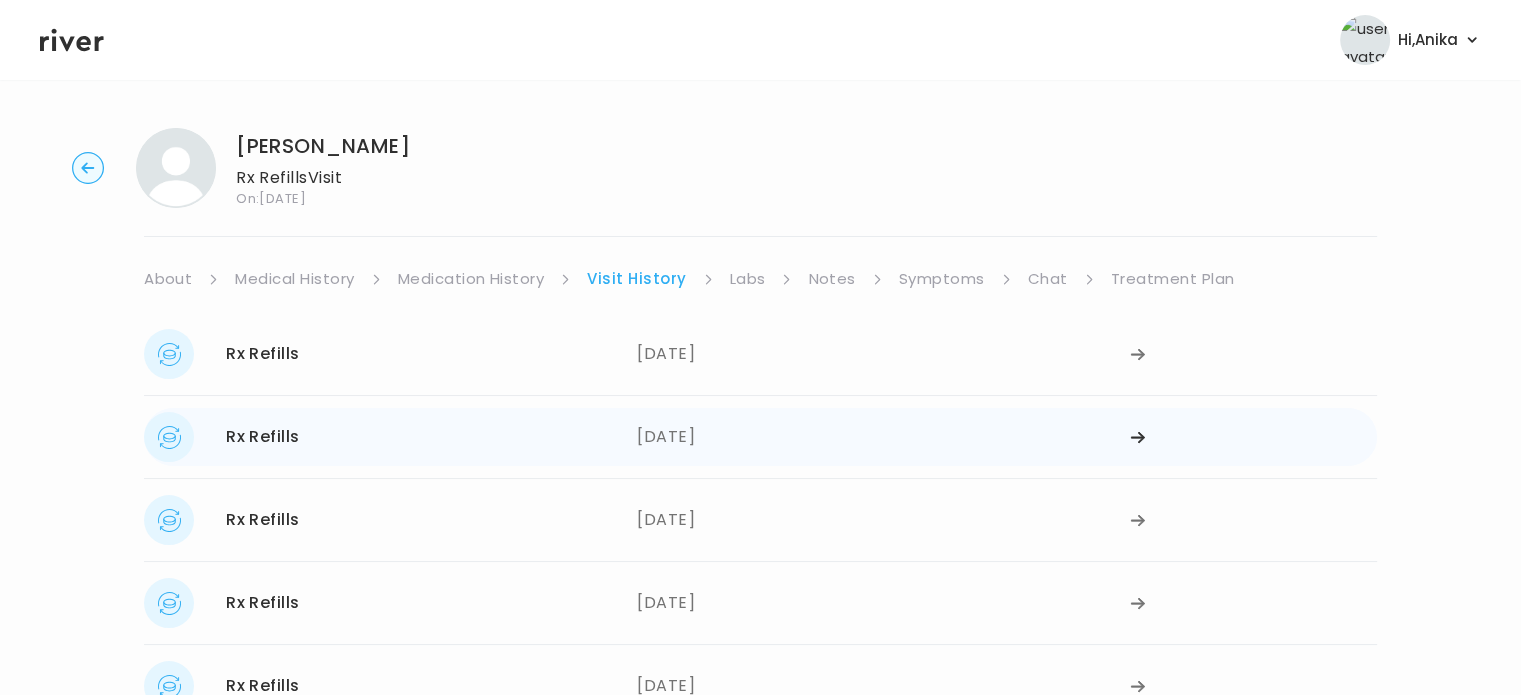 click on "03/31/2025" at bounding box center [883, 437] 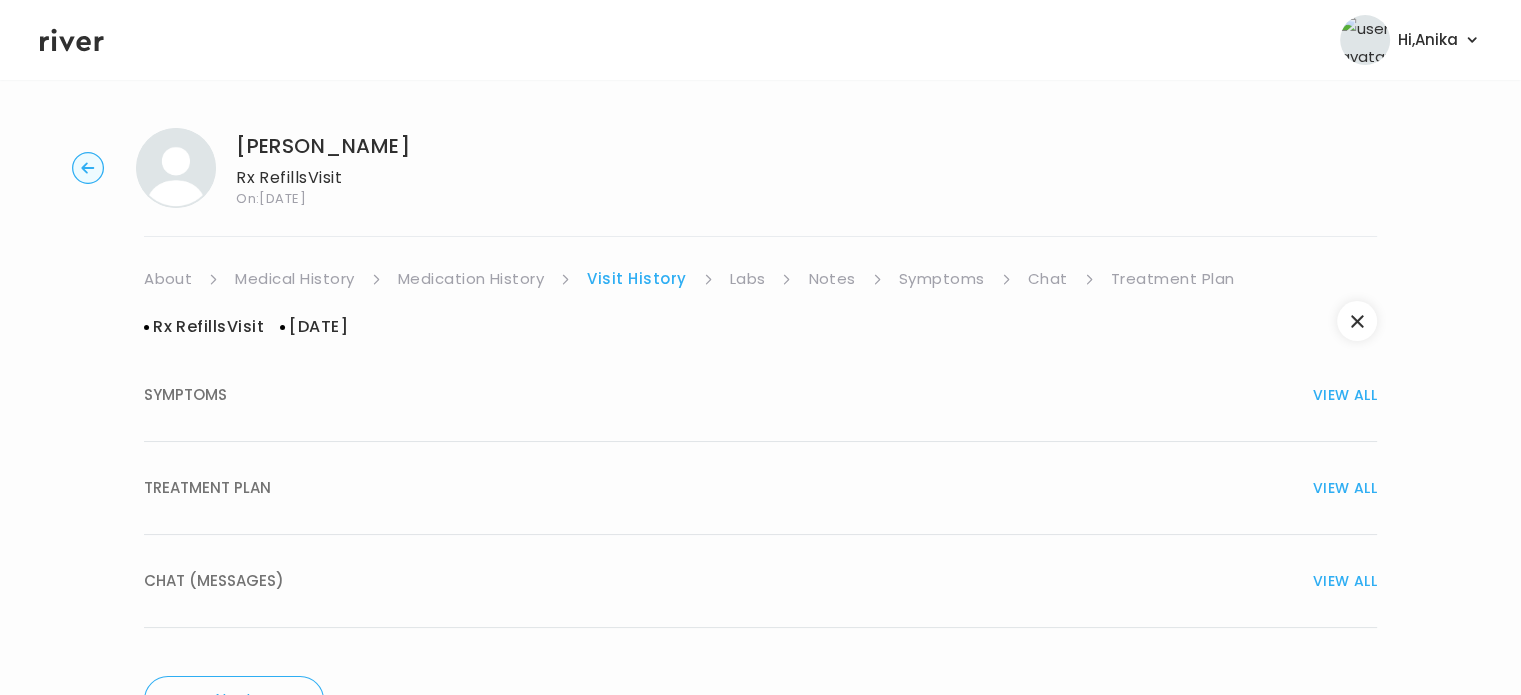 click on "TREATMENT PLAN VIEW ALL" at bounding box center (760, 488) 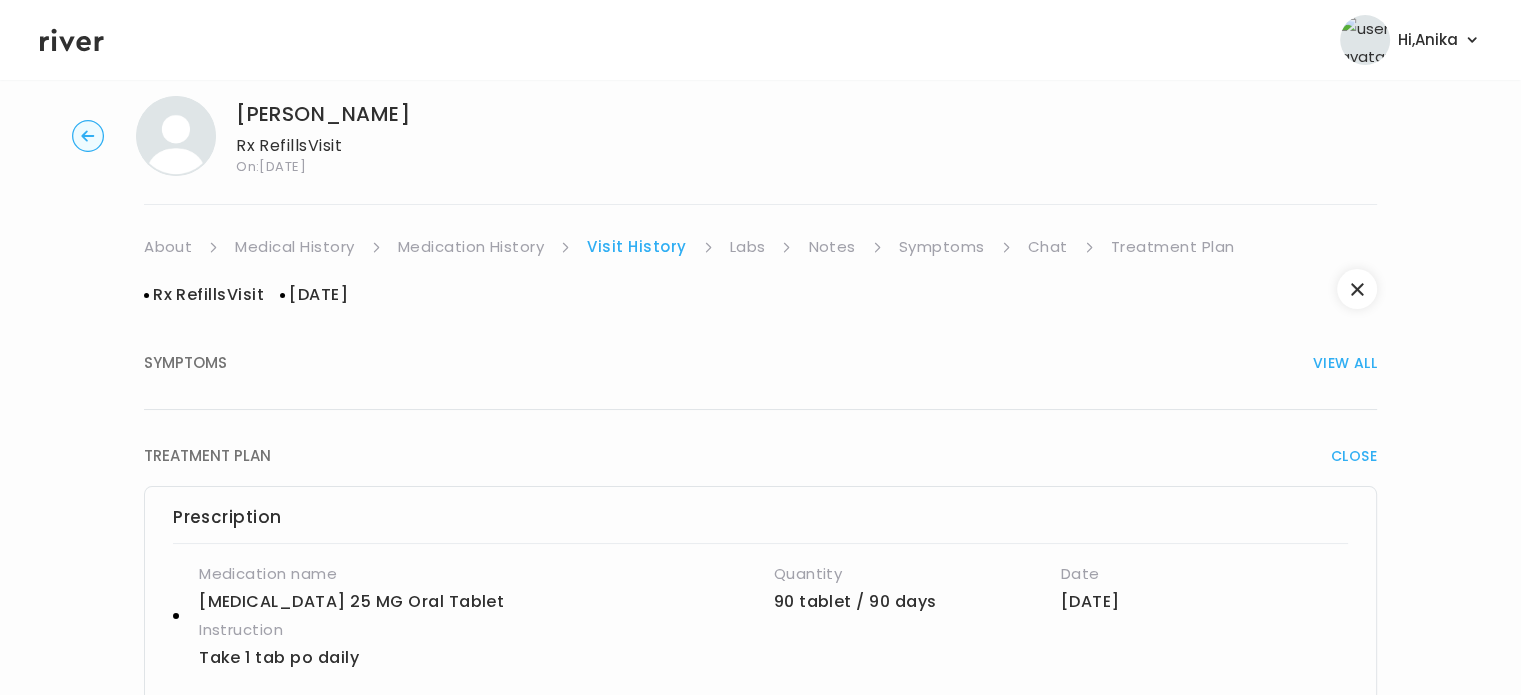 scroll, scrollTop: 0, scrollLeft: 0, axis: both 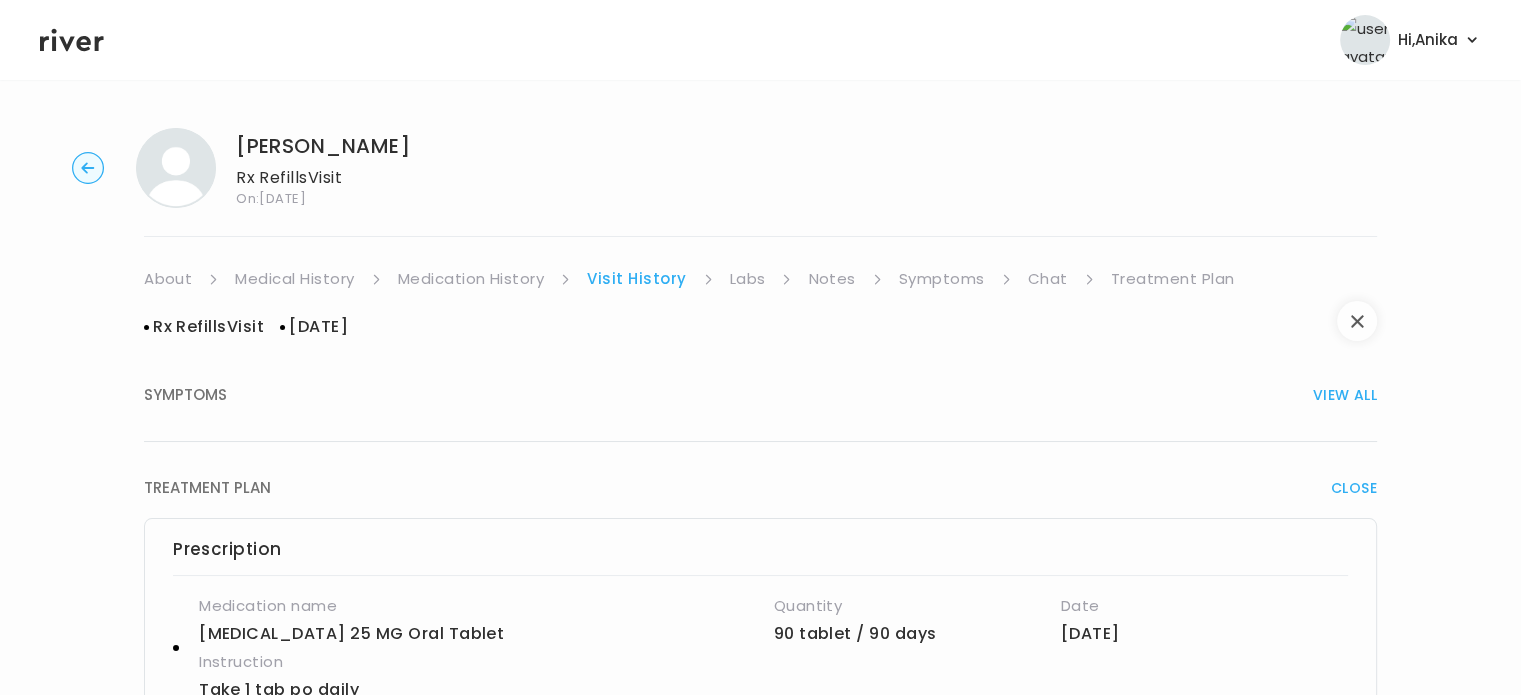 click at bounding box center [1357, 321] 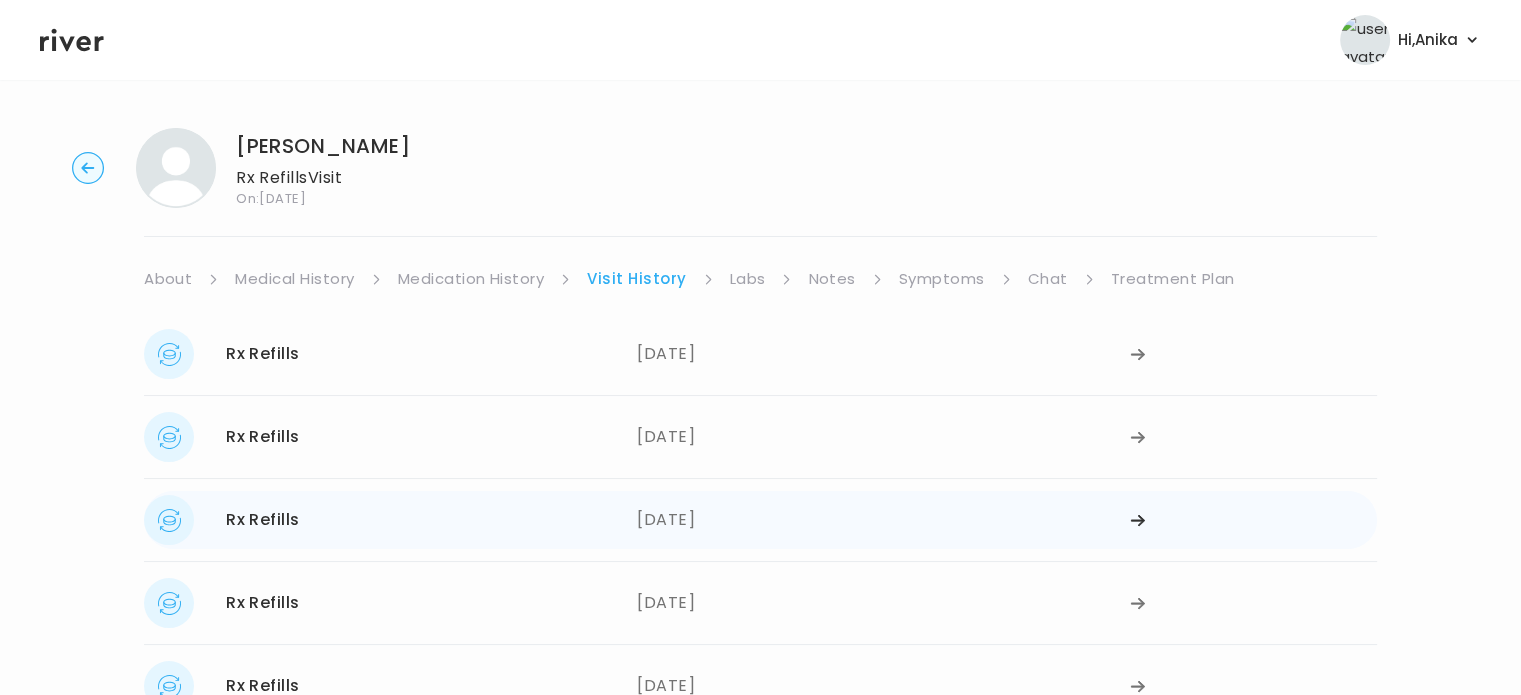 click on "03/25/2025" at bounding box center [883, 520] 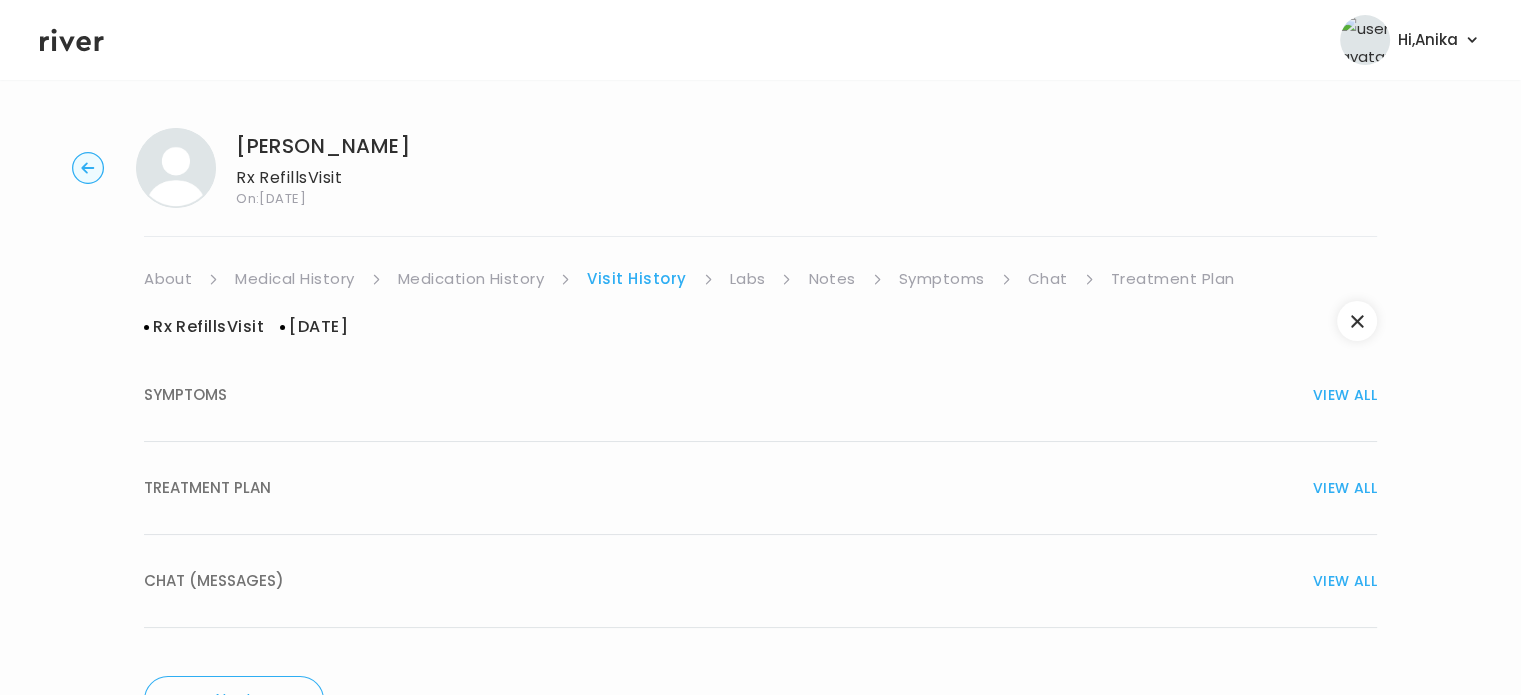 click on "TREATMENT PLAN VIEW ALL" at bounding box center [760, 488] 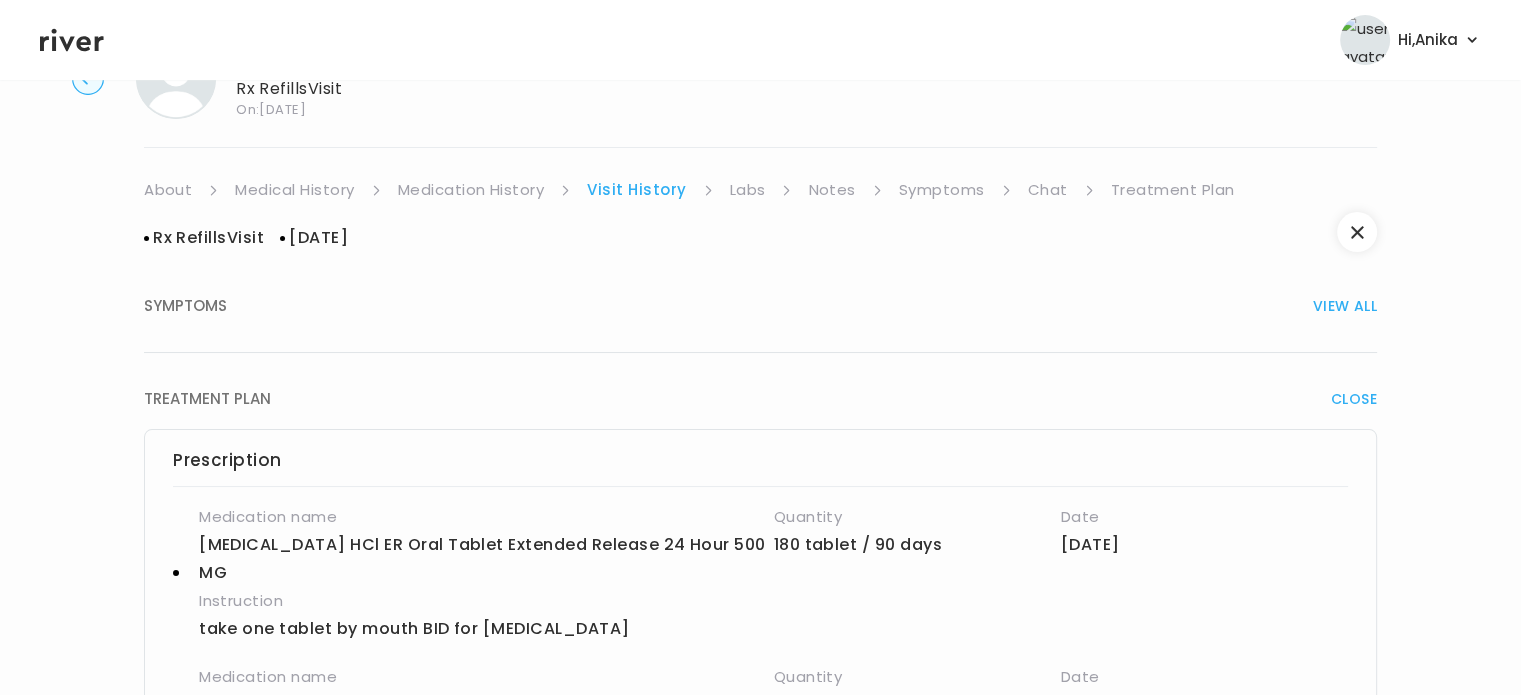 scroll, scrollTop: 61, scrollLeft: 0, axis: vertical 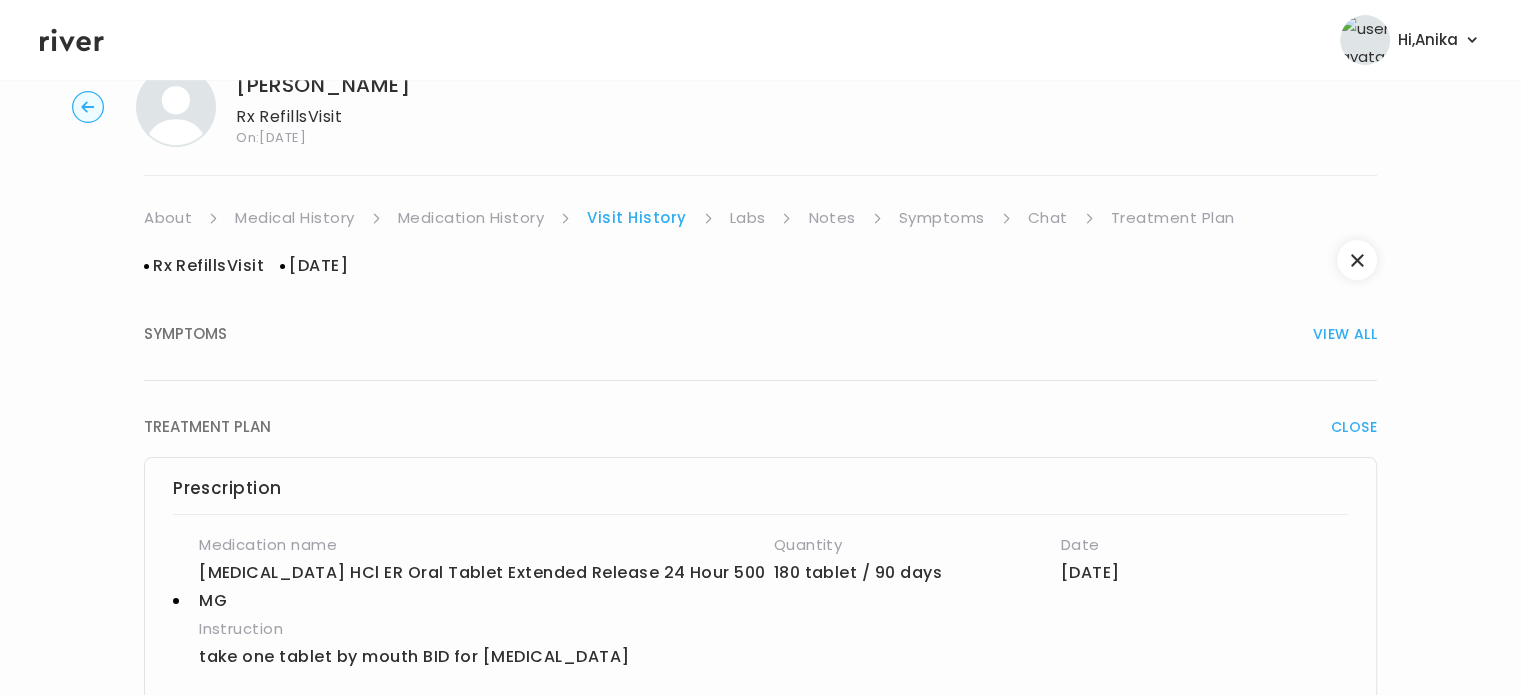 click on "Rx Refills  Visit 03/25/2025 SYMPTOMS VIEW ALL List of Medications MEDICATION  I View more Who originally prescribed the medication you want to refill? Answer:   My River Health Provider What is the name of the medication you want to refill? Answer:   METFORMIN  500mg ER What is the current medication dosage? Answer:   2 twice daily What is the medical reason for taking this medication? Answer:   Diabetes Approximately how long have you been taking this medication? Answer:   10 years or more How many pills or days’ worth of this medication do you have left? Answer:   2 weeks Uploaded Photo(s) Click to view Photo MEDICATION  II View more Who originally prescribed the medication you want to refill? Answer:   My River Health Provider What is the name of the medication you want to refill? Answer:   Pioglitazone What is the current medication dosage? Answer:   1 Daily What is the medical reason for taking this medication? Answer:   Diabetes Approximately how long have you been taking this medication? Answer:" at bounding box center [760, 1599] 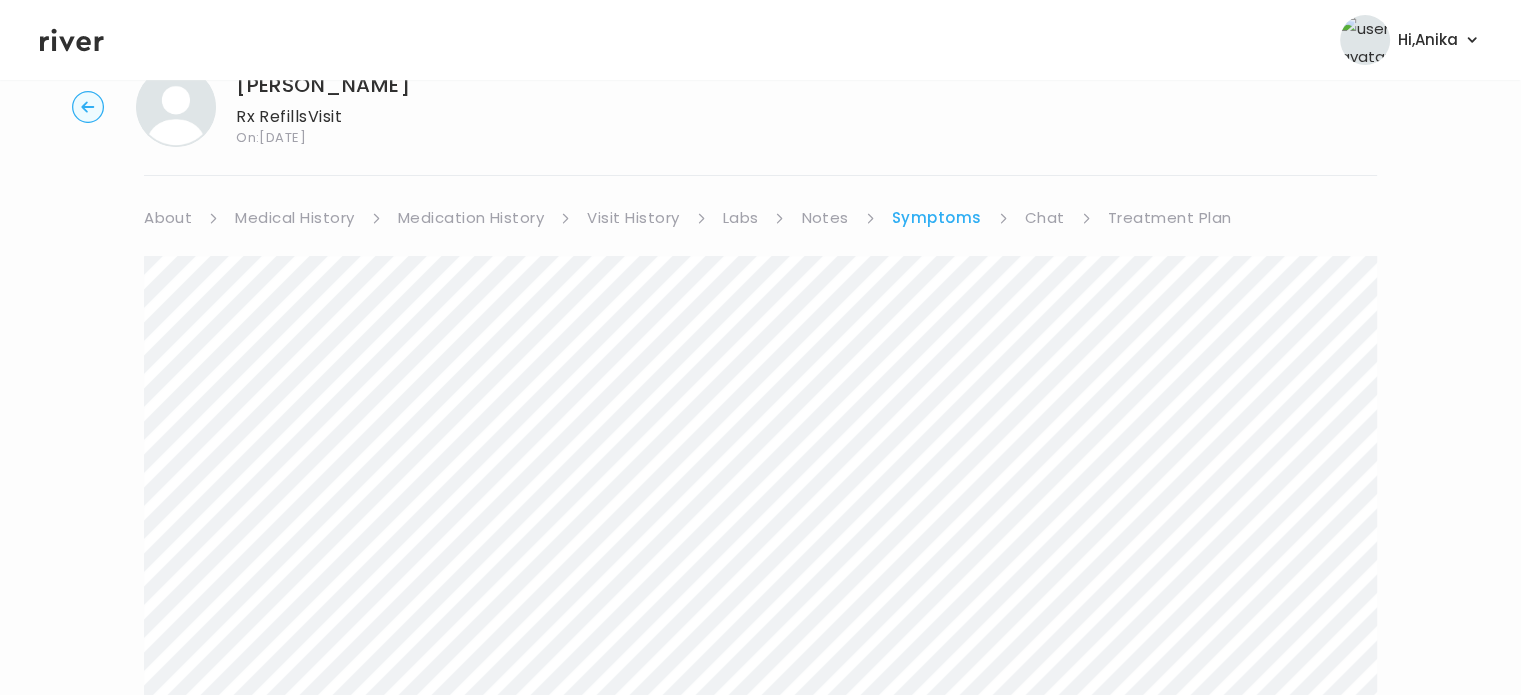click on "Chat" at bounding box center [1045, 218] 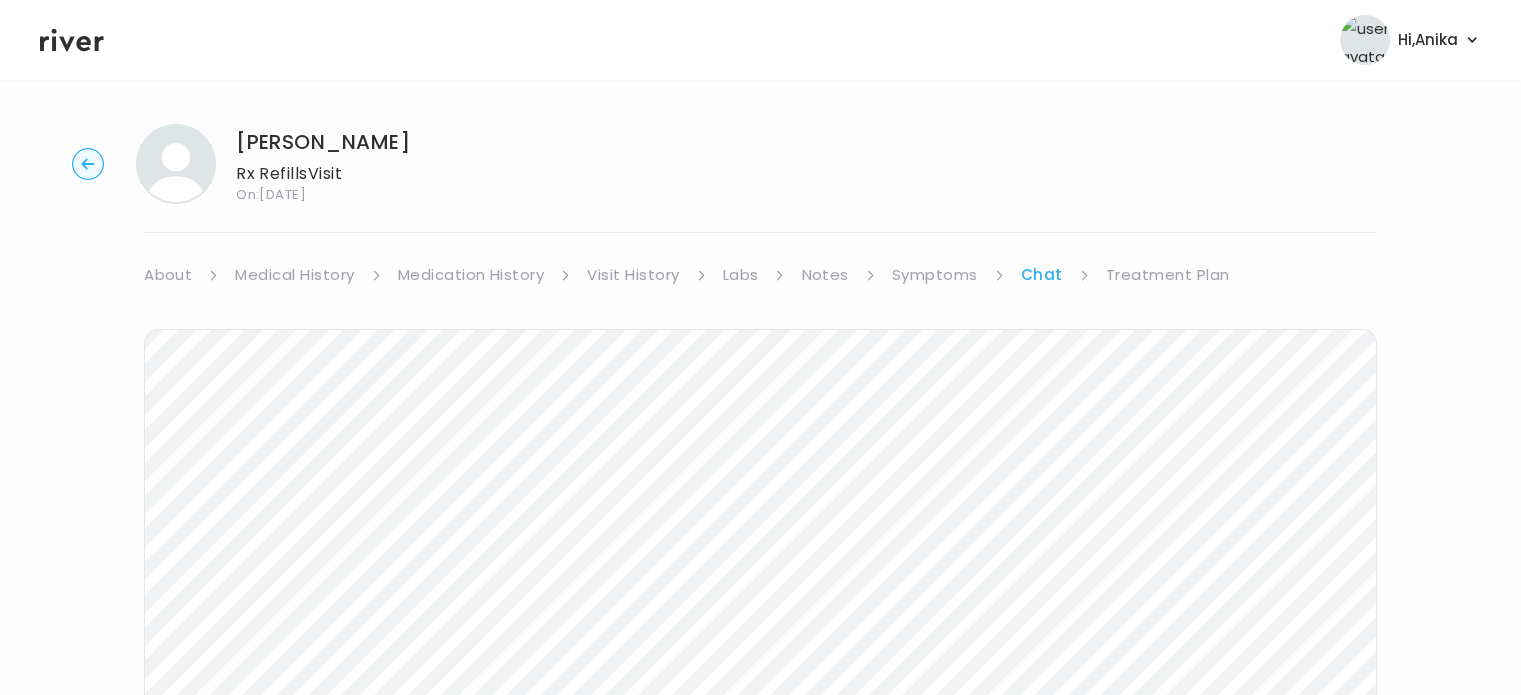 scroll, scrollTop: 0, scrollLeft: 0, axis: both 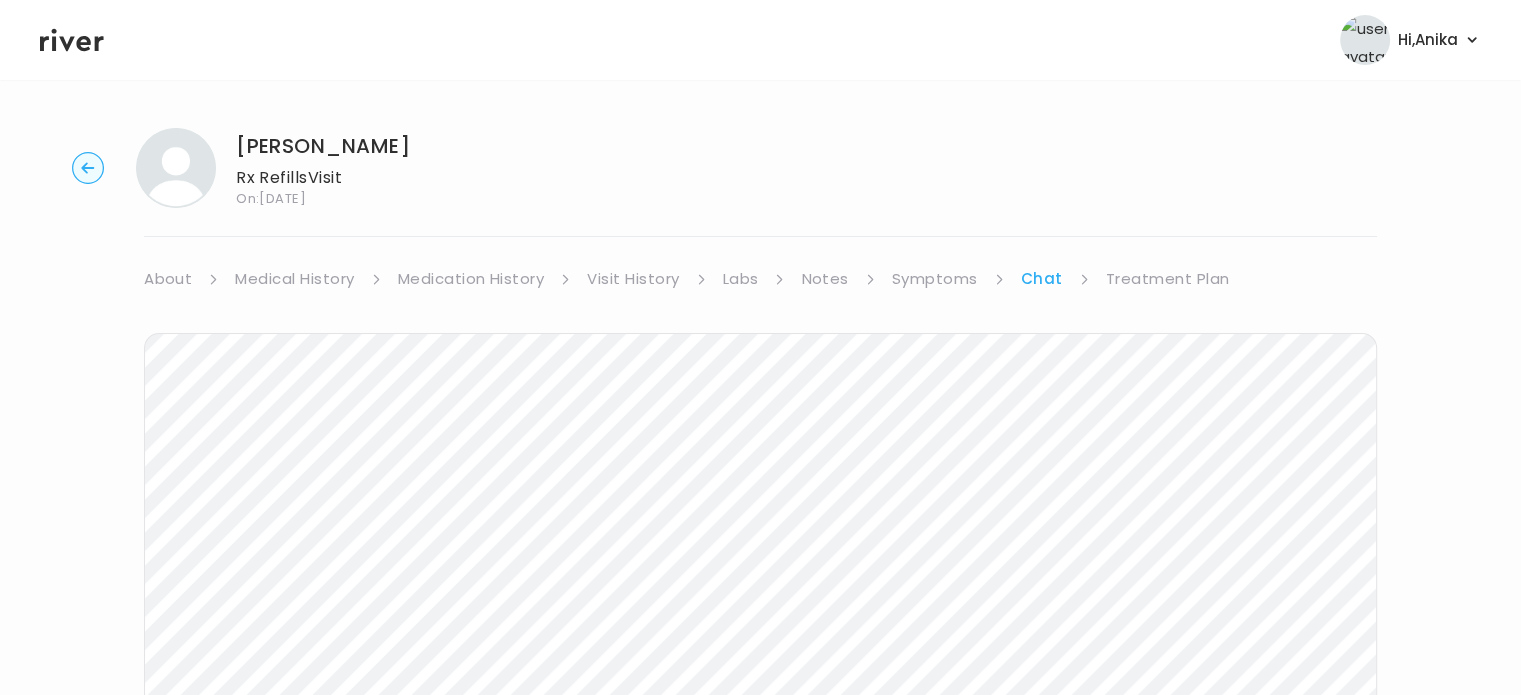 click on "Treatment Plan" at bounding box center [1168, 279] 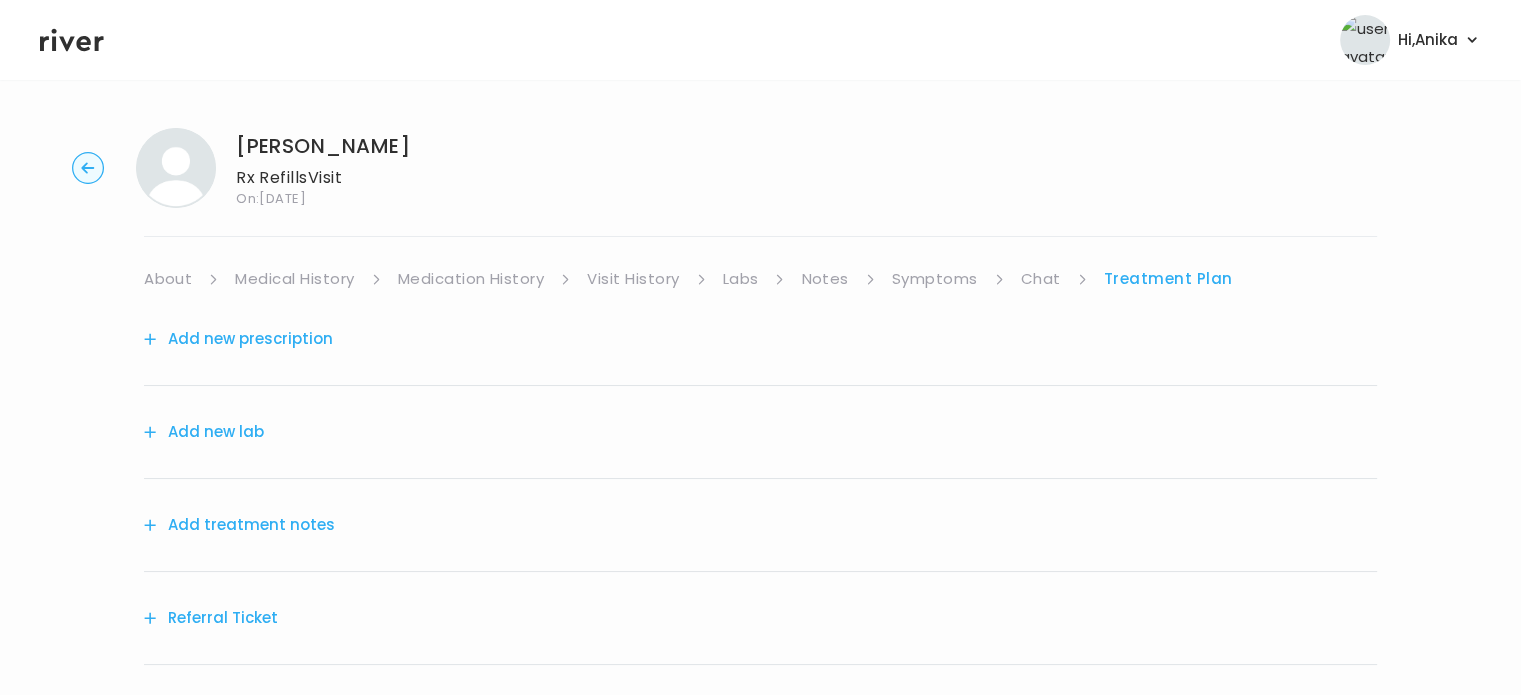 click on "Add treatment notes" at bounding box center [239, 525] 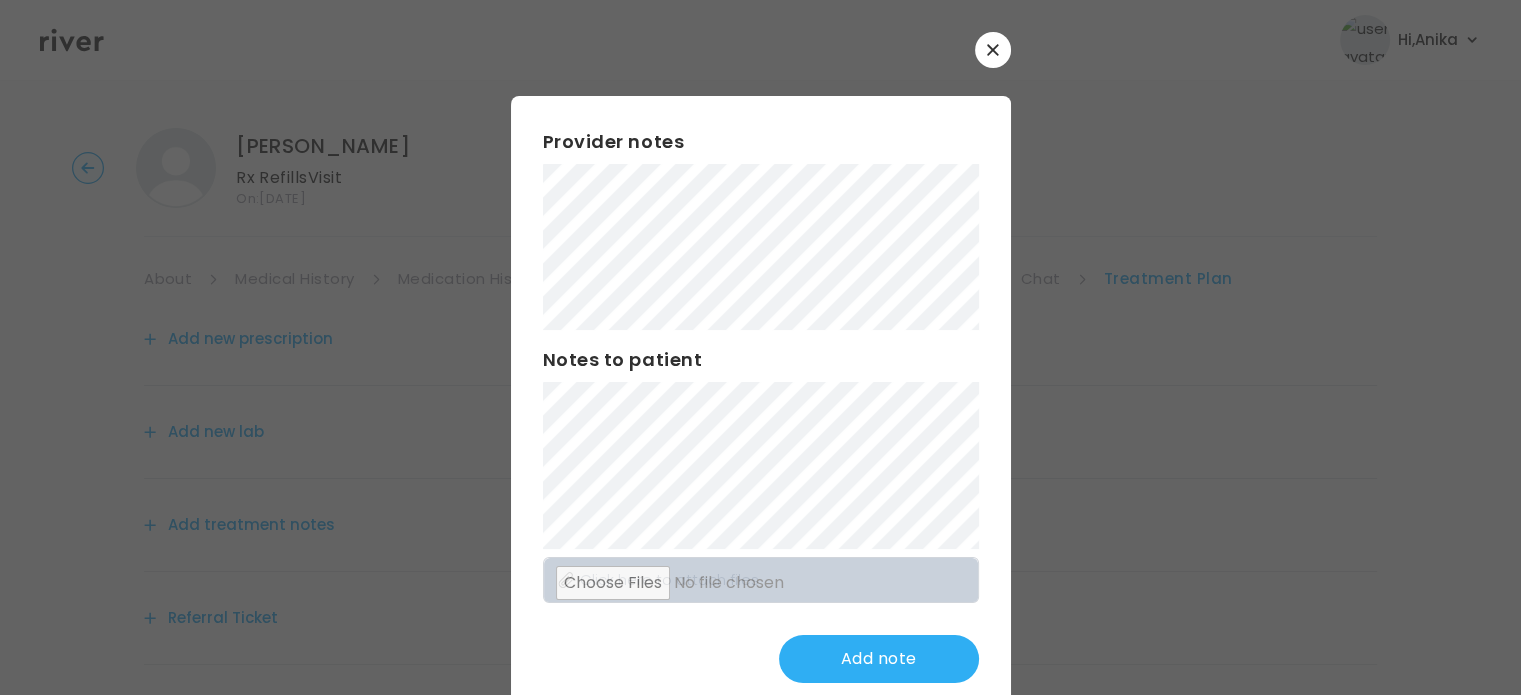 click on "​ Provider notes Notes to patient Click here to attach files Add note" at bounding box center (760, 373) 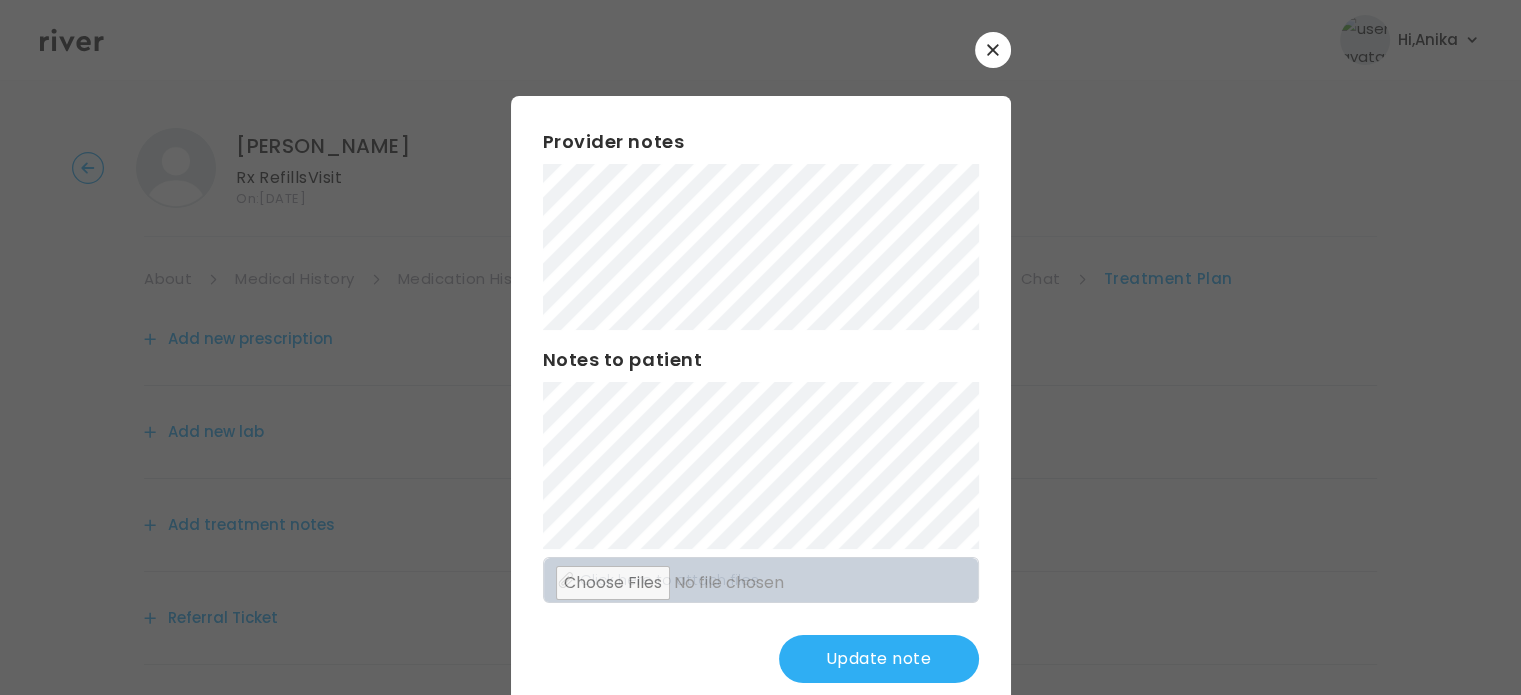 click on "Update note" at bounding box center (879, 659) 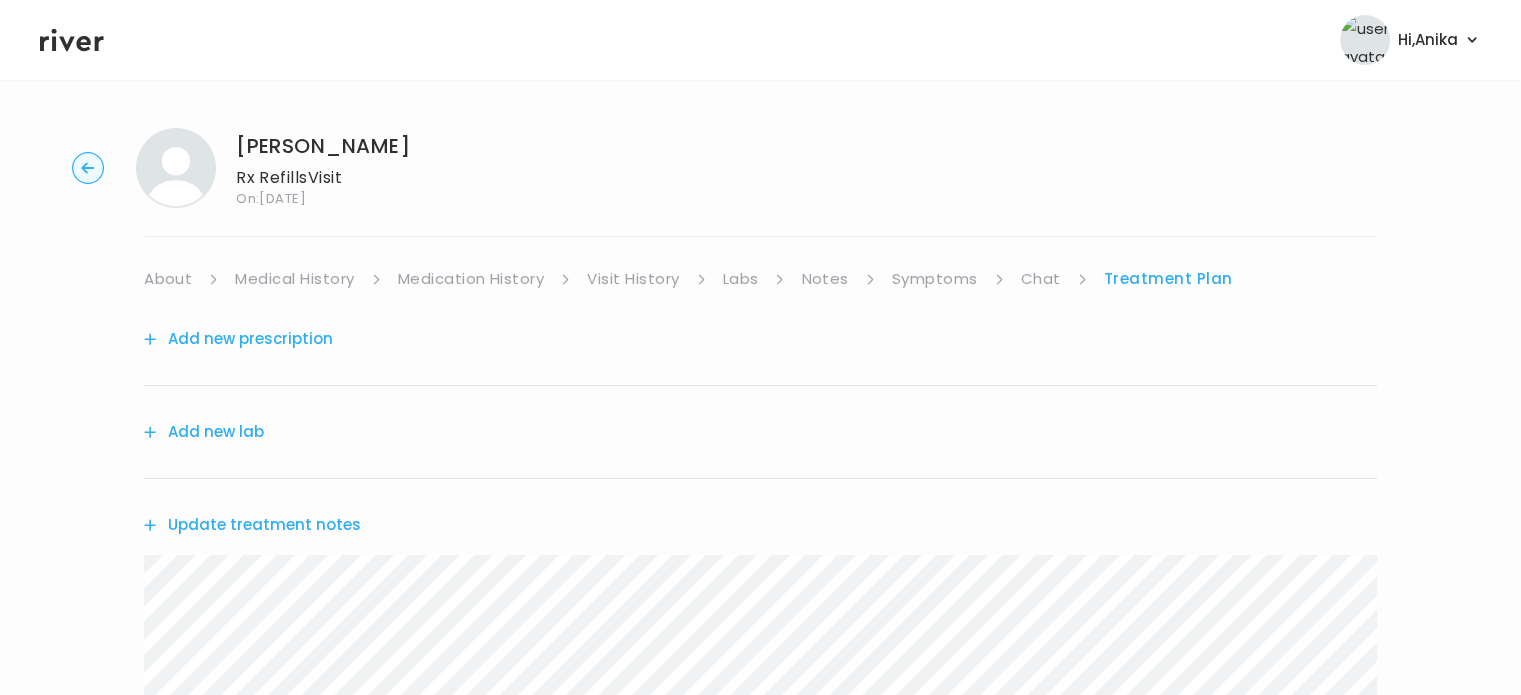 click on "Visit History" at bounding box center (633, 279) 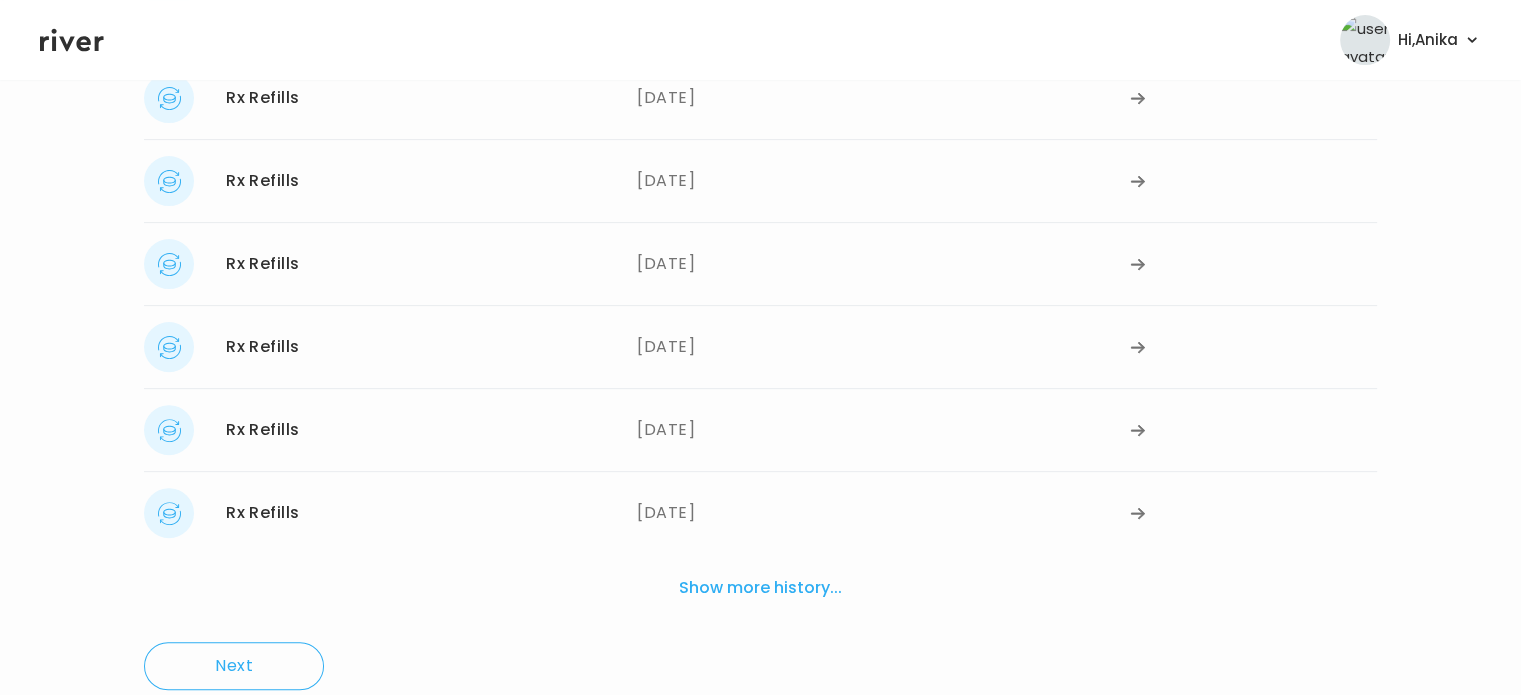 scroll, scrollTop: 628, scrollLeft: 0, axis: vertical 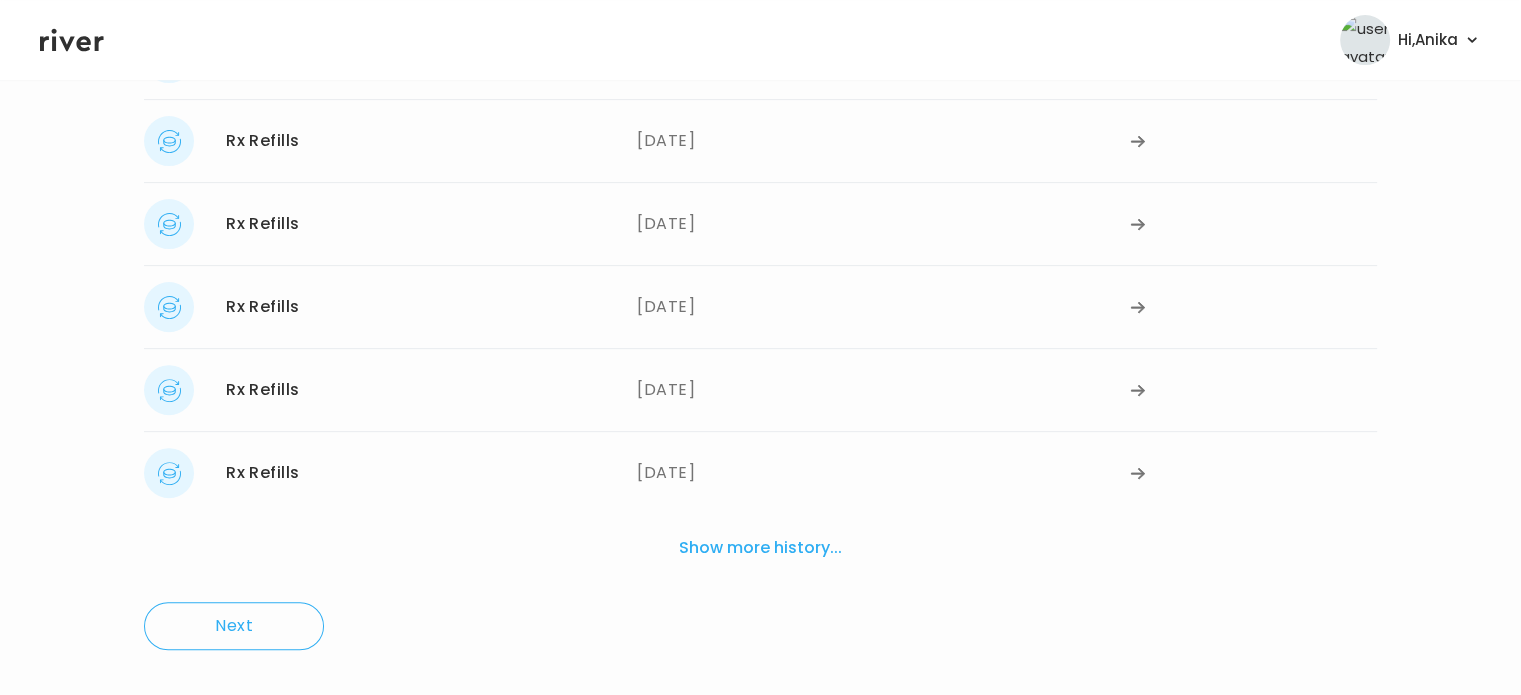 click on "Show more history..." at bounding box center [760, 548] 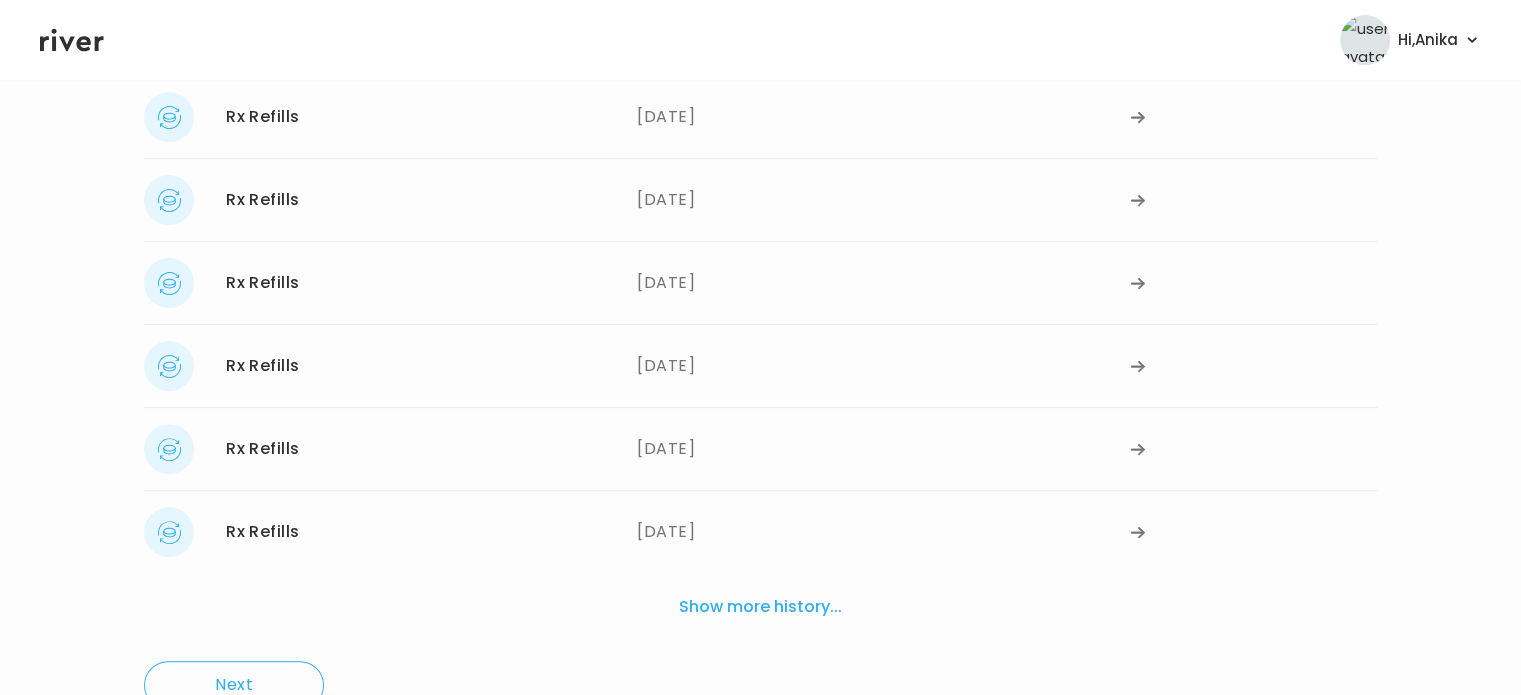 scroll, scrollTop: 628, scrollLeft: 0, axis: vertical 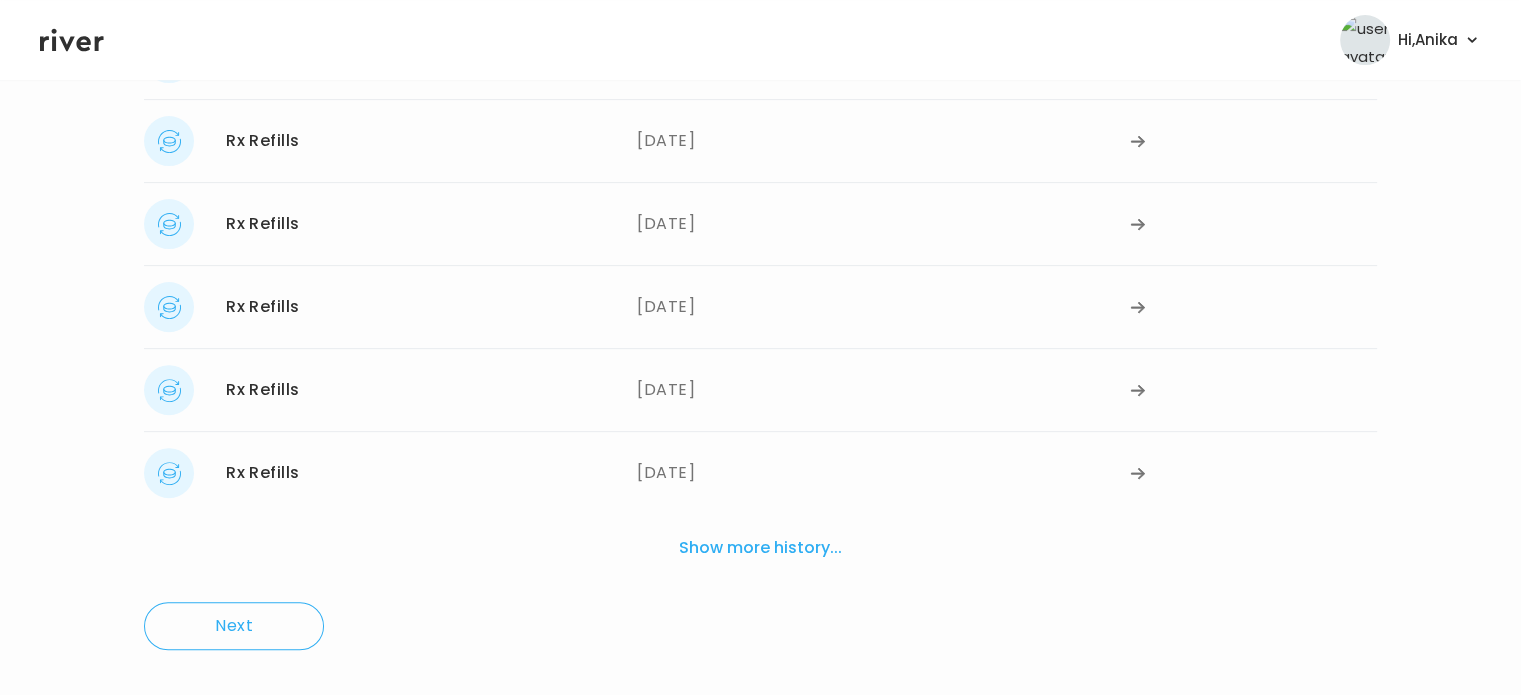click on "Show more history..." at bounding box center [760, 548] 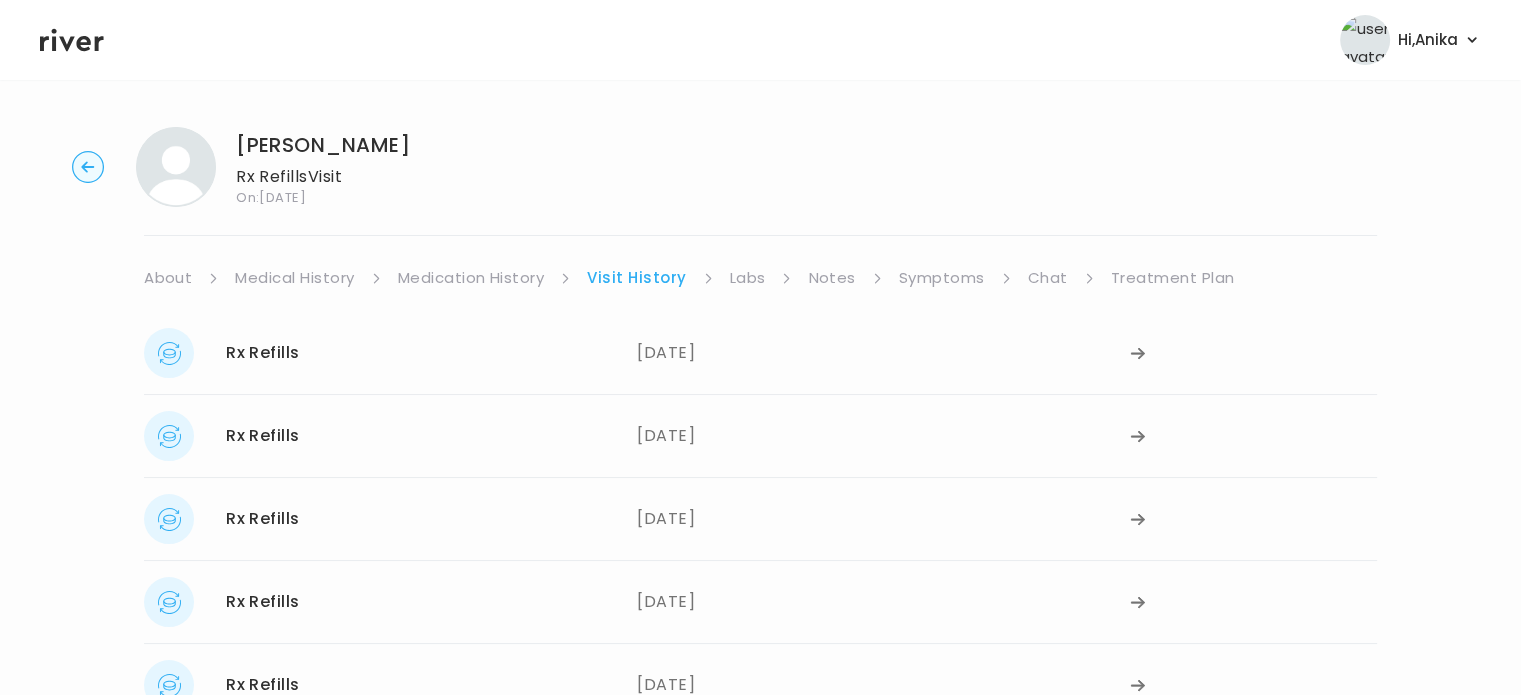 scroll, scrollTop: 0, scrollLeft: 0, axis: both 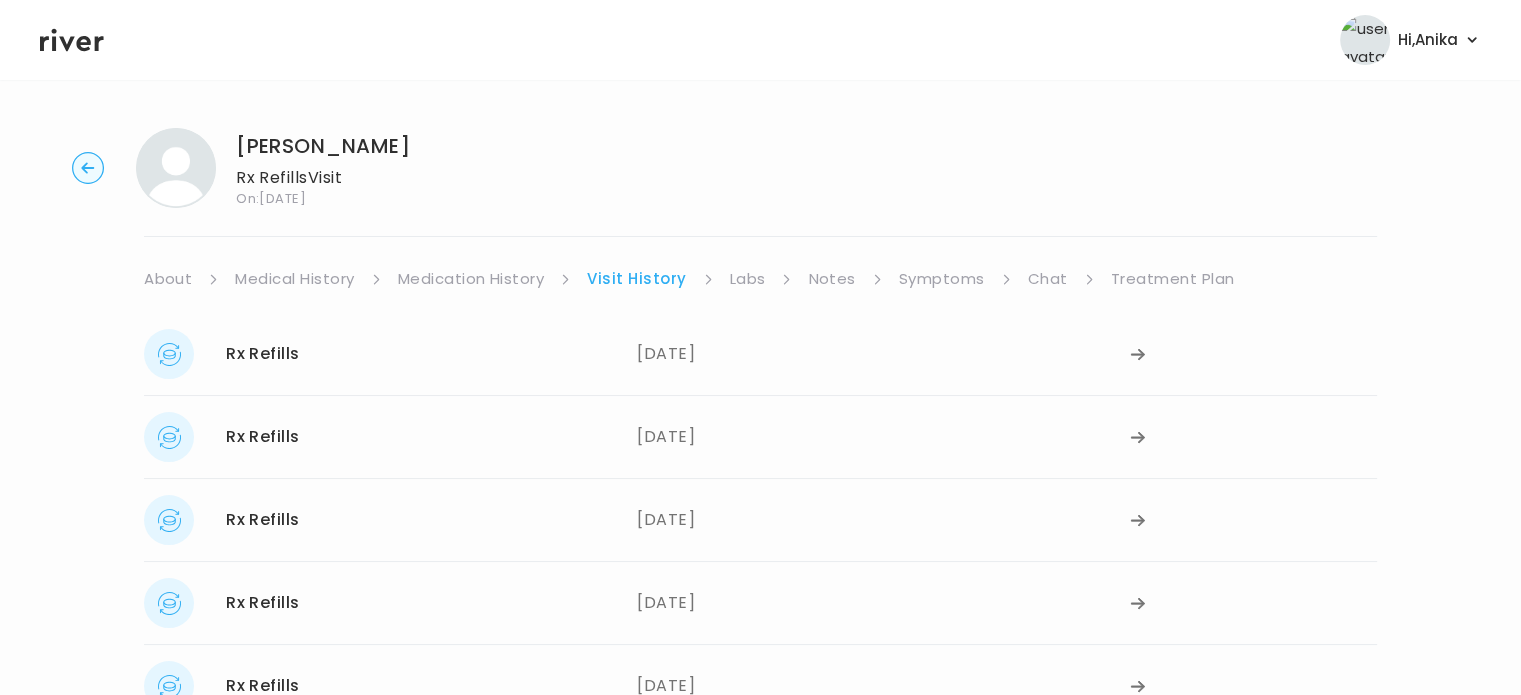 click on "Medication History" at bounding box center [471, 279] 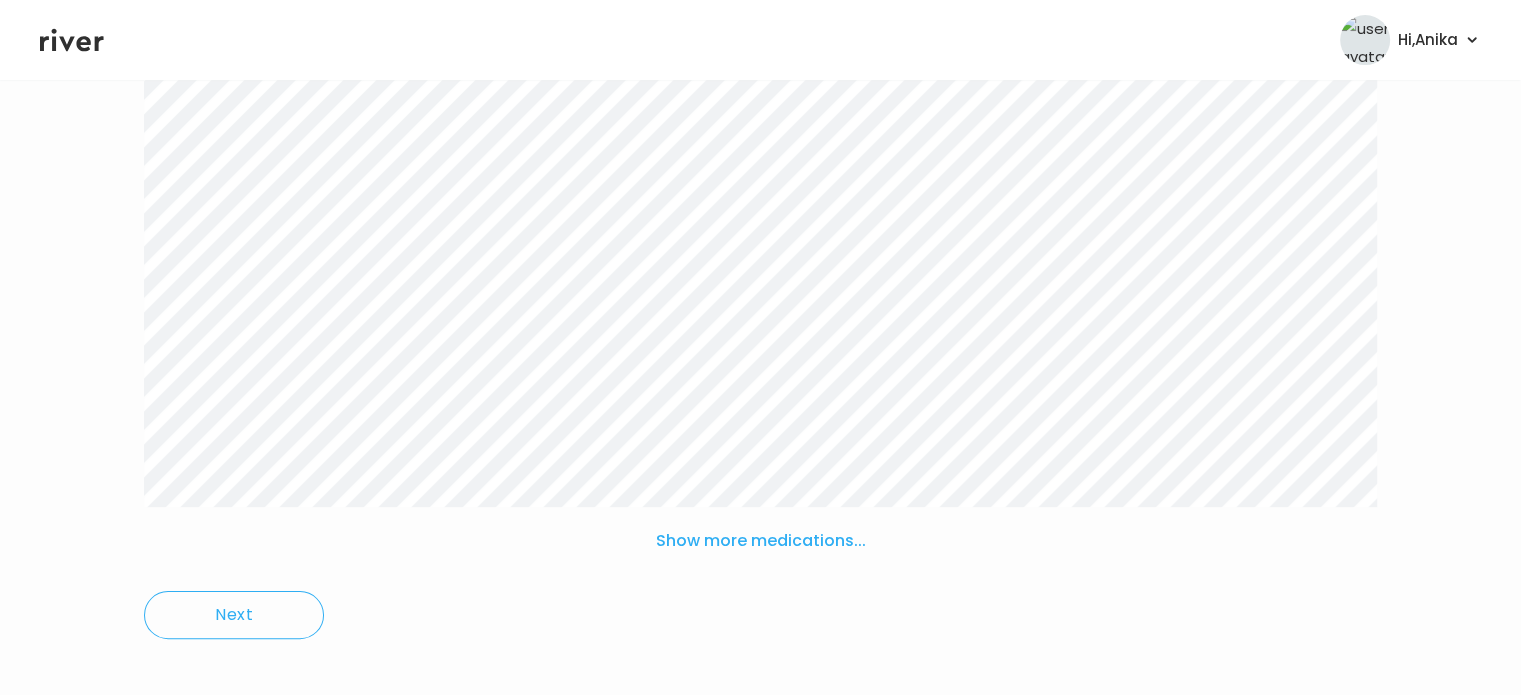 scroll, scrollTop: 365, scrollLeft: 0, axis: vertical 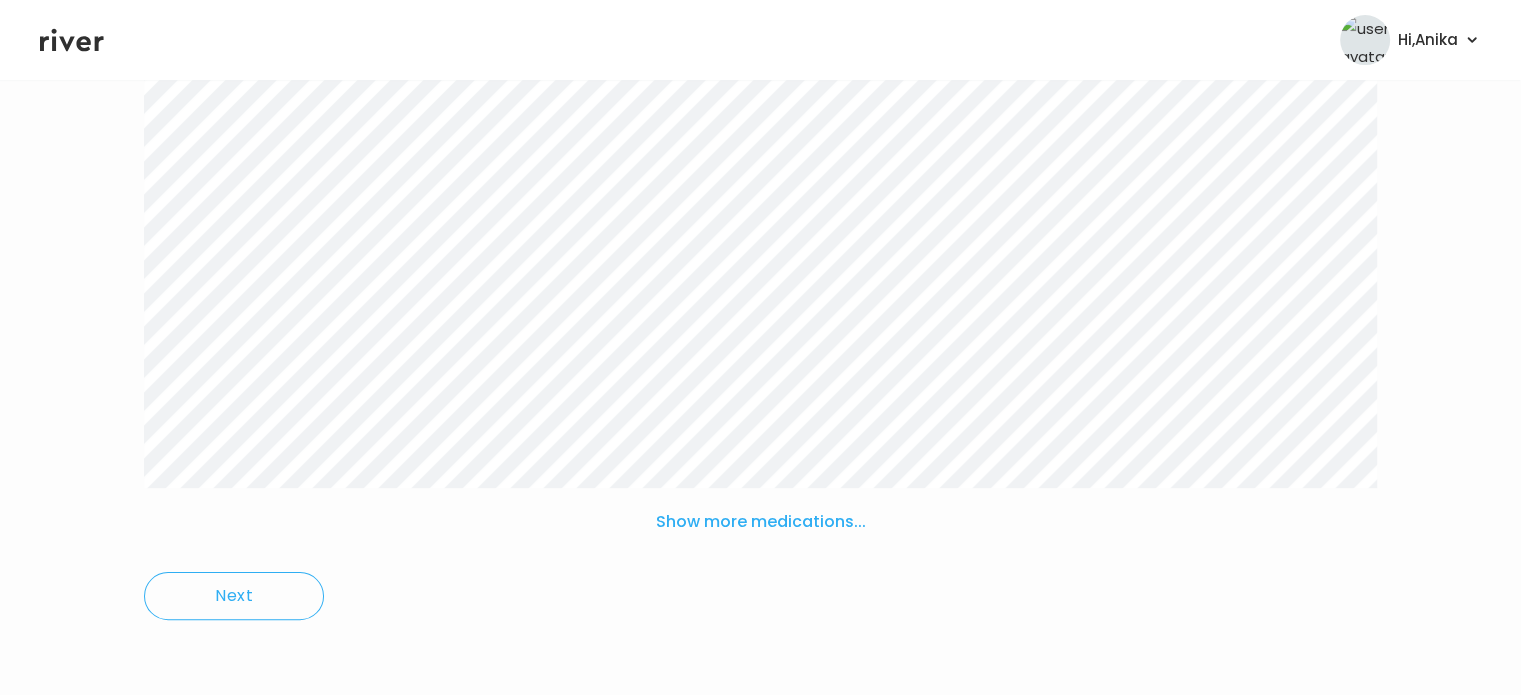 click on "Show more medications..." at bounding box center [761, 522] 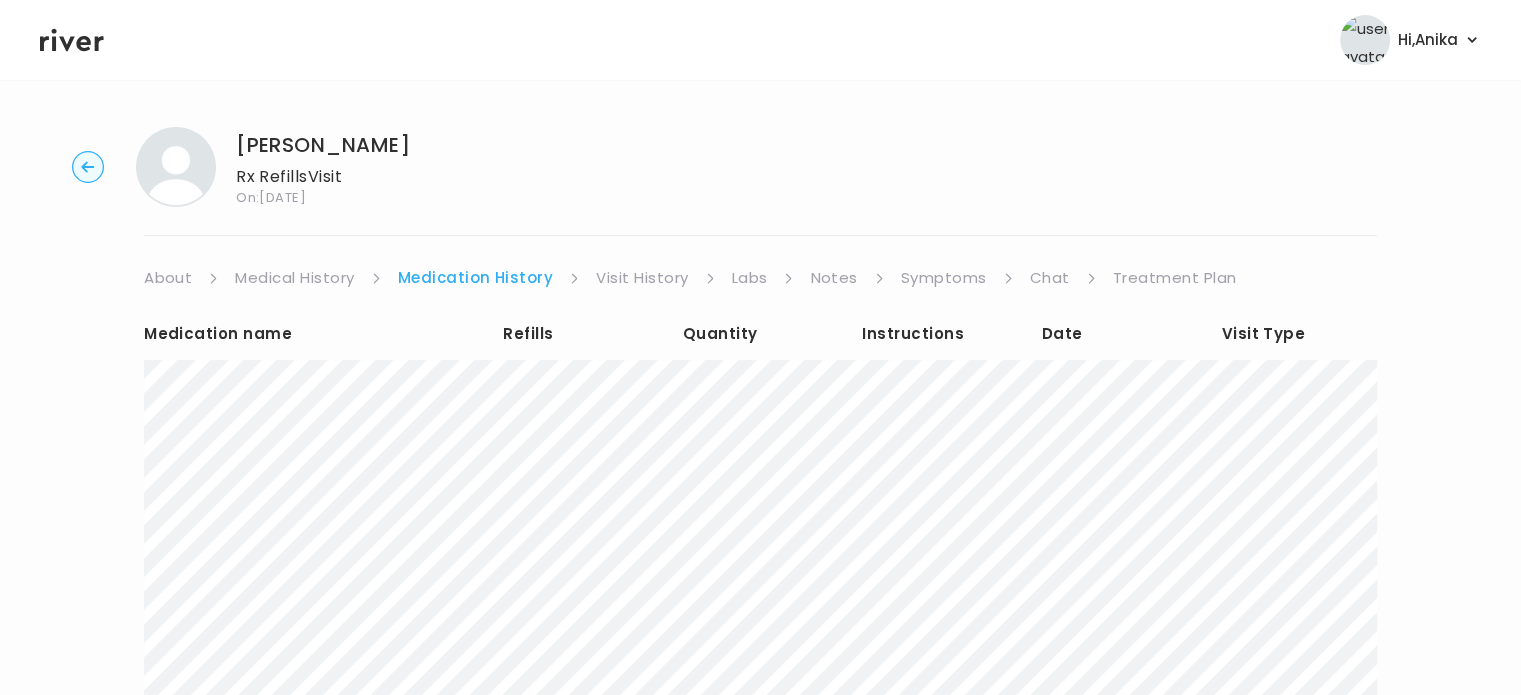 scroll, scrollTop: 0, scrollLeft: 0, axis: both 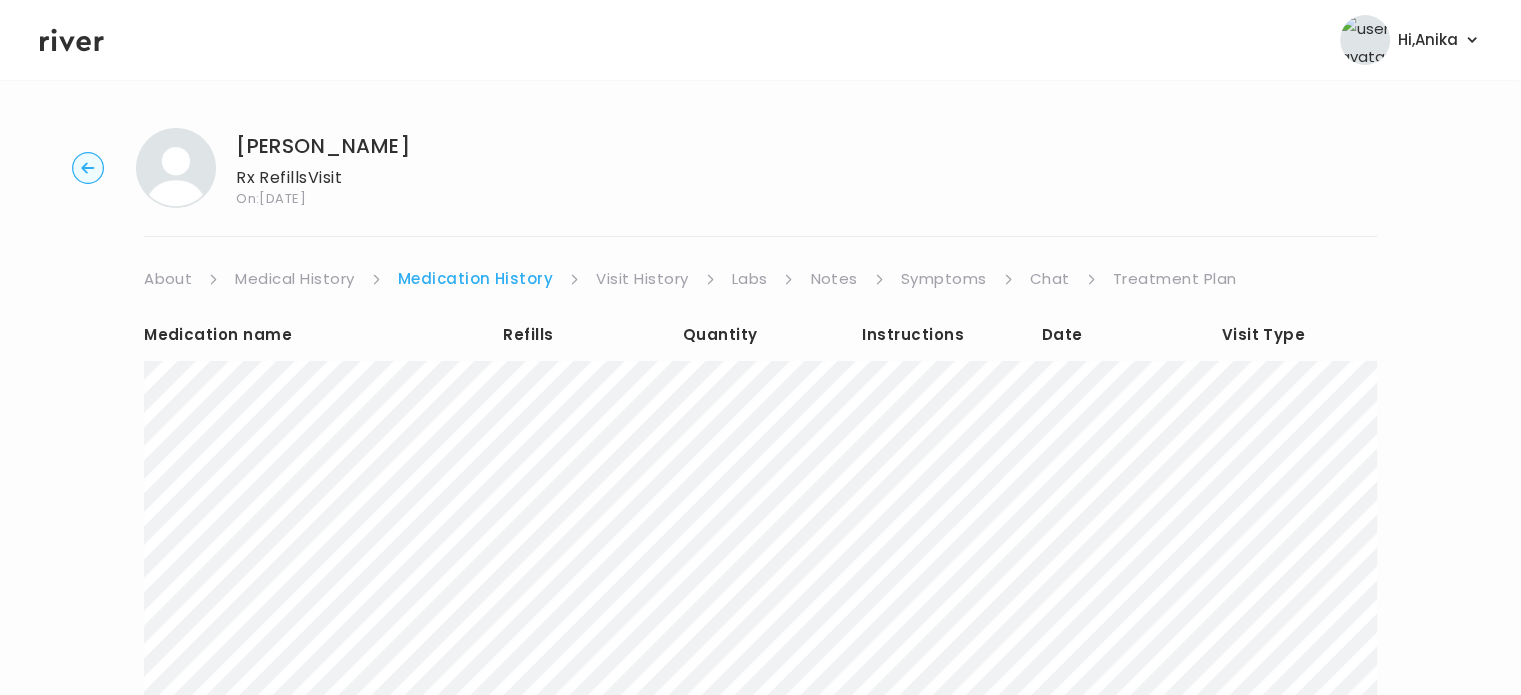click on "Visit History" at bounding box center [642, 279] 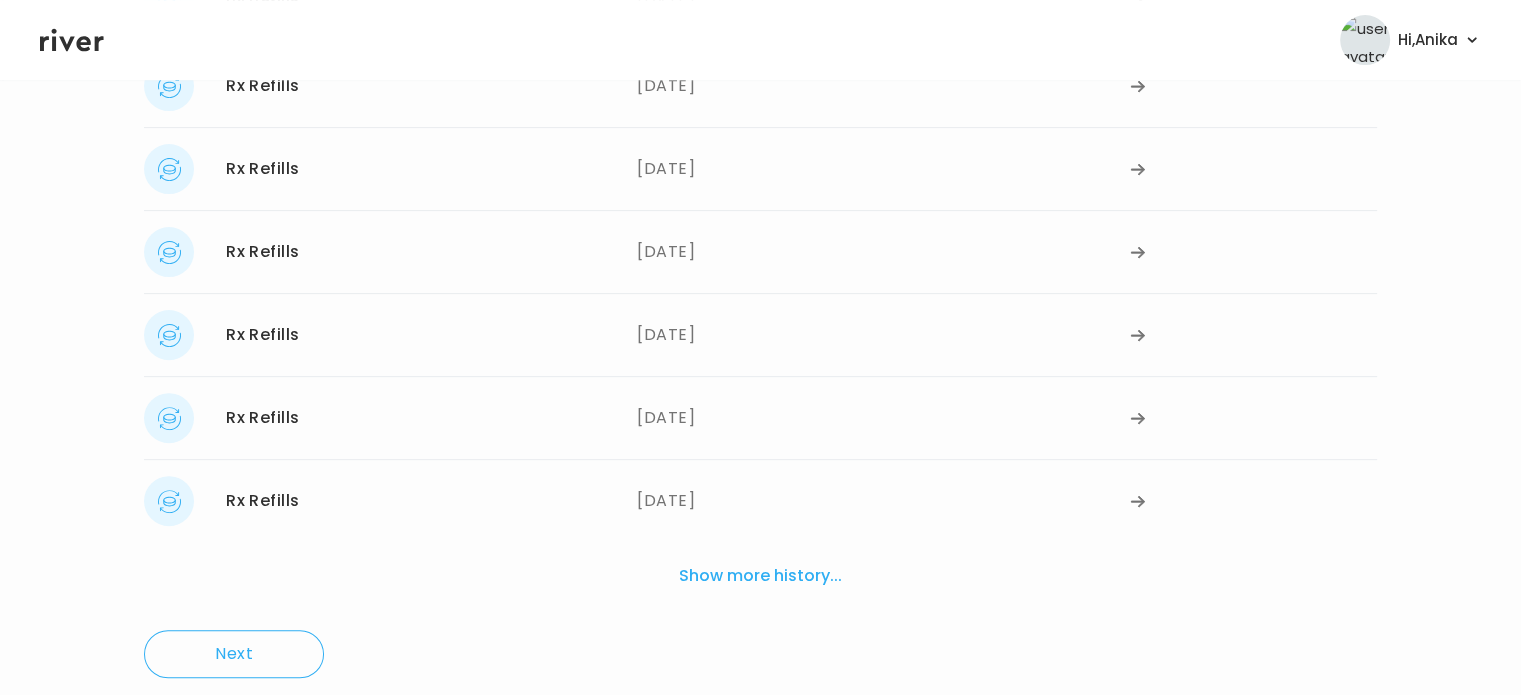 scroll, scrollTop: 628, scrollLeft: 0, axis: vertical 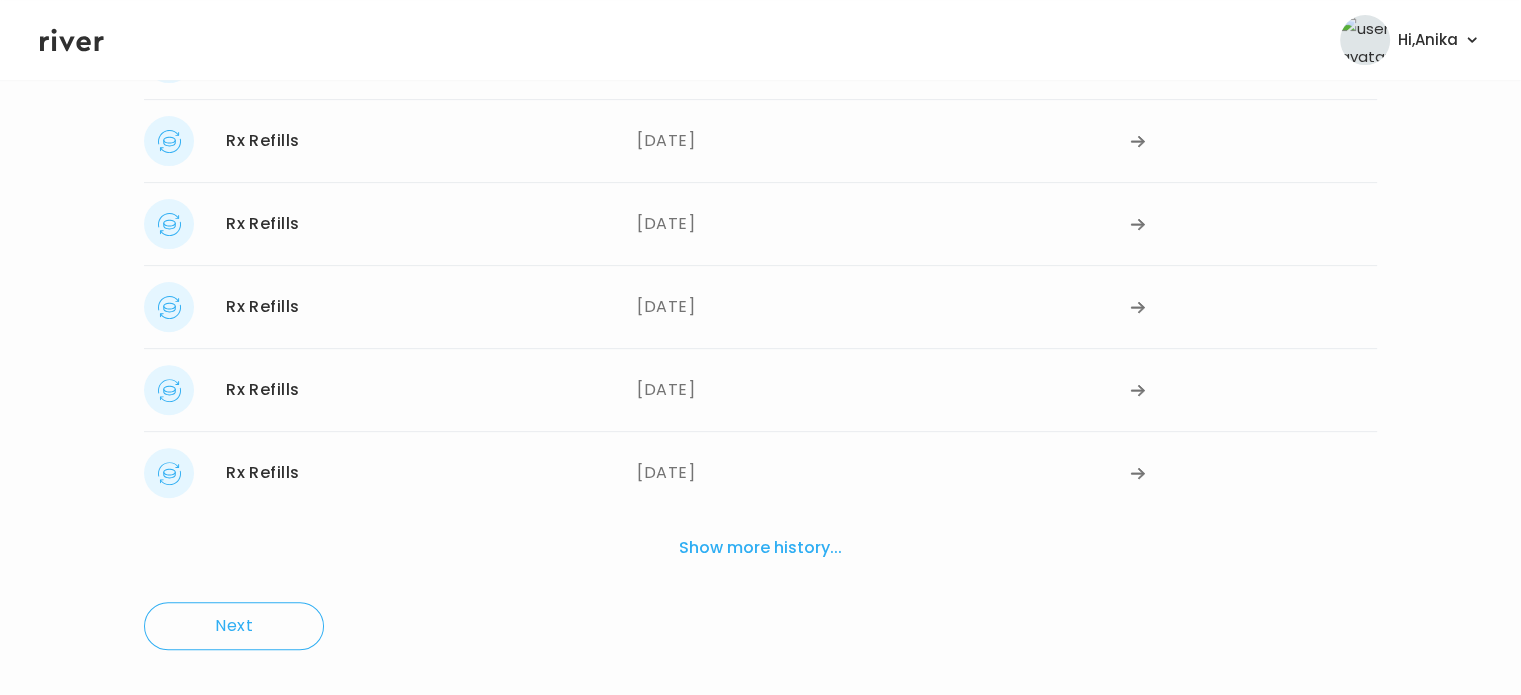 click on "Show more history..." at bounding box center [760, 548] 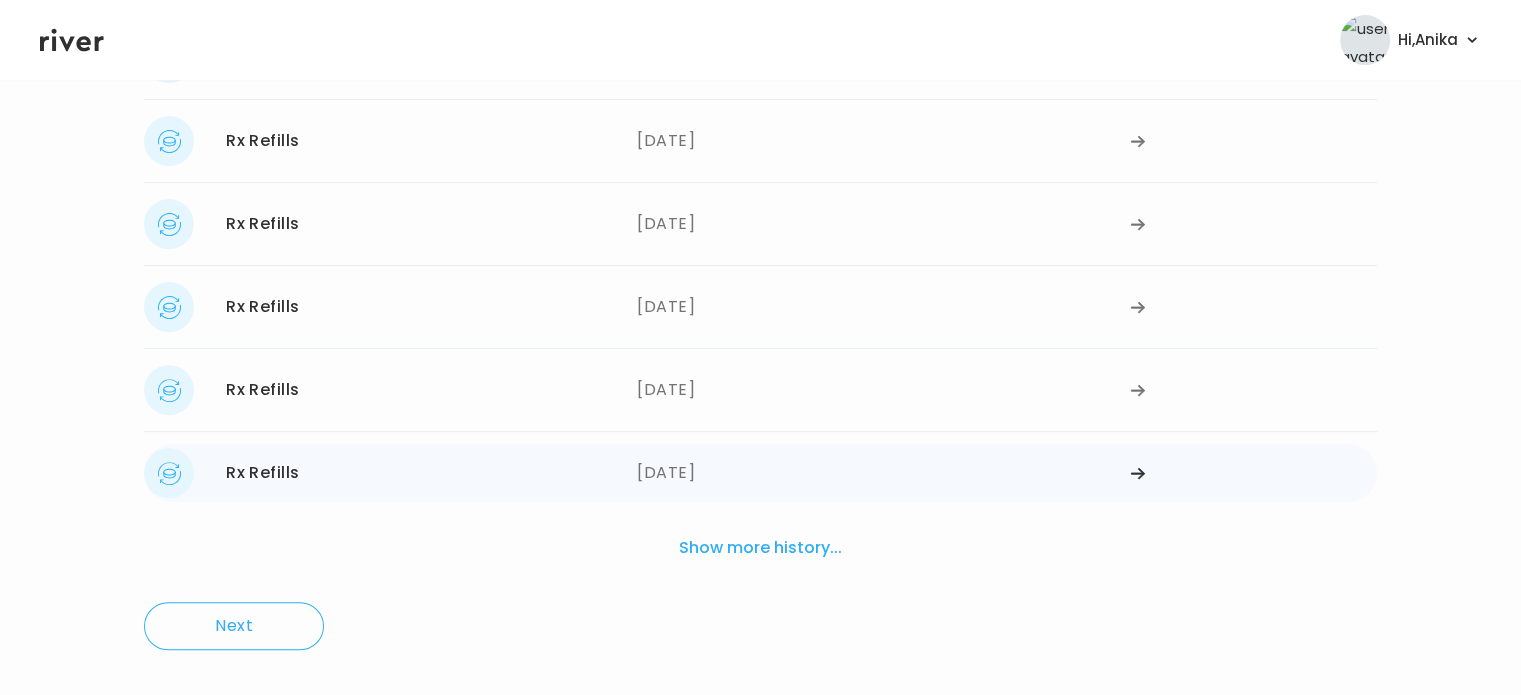 click on "03/04/2024" at bounding box center [883, 473] 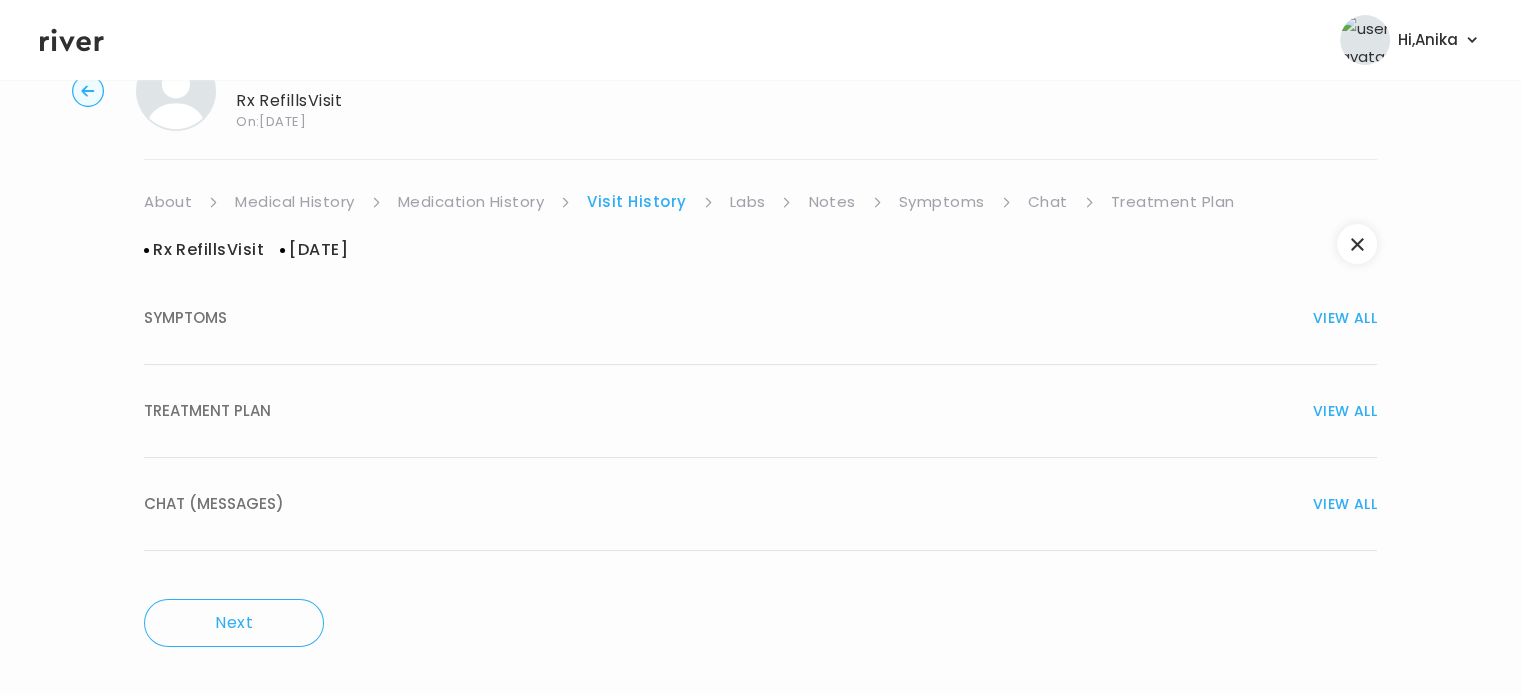 scroll, scrollTop: 0, scrollLeft: 0, axis: both 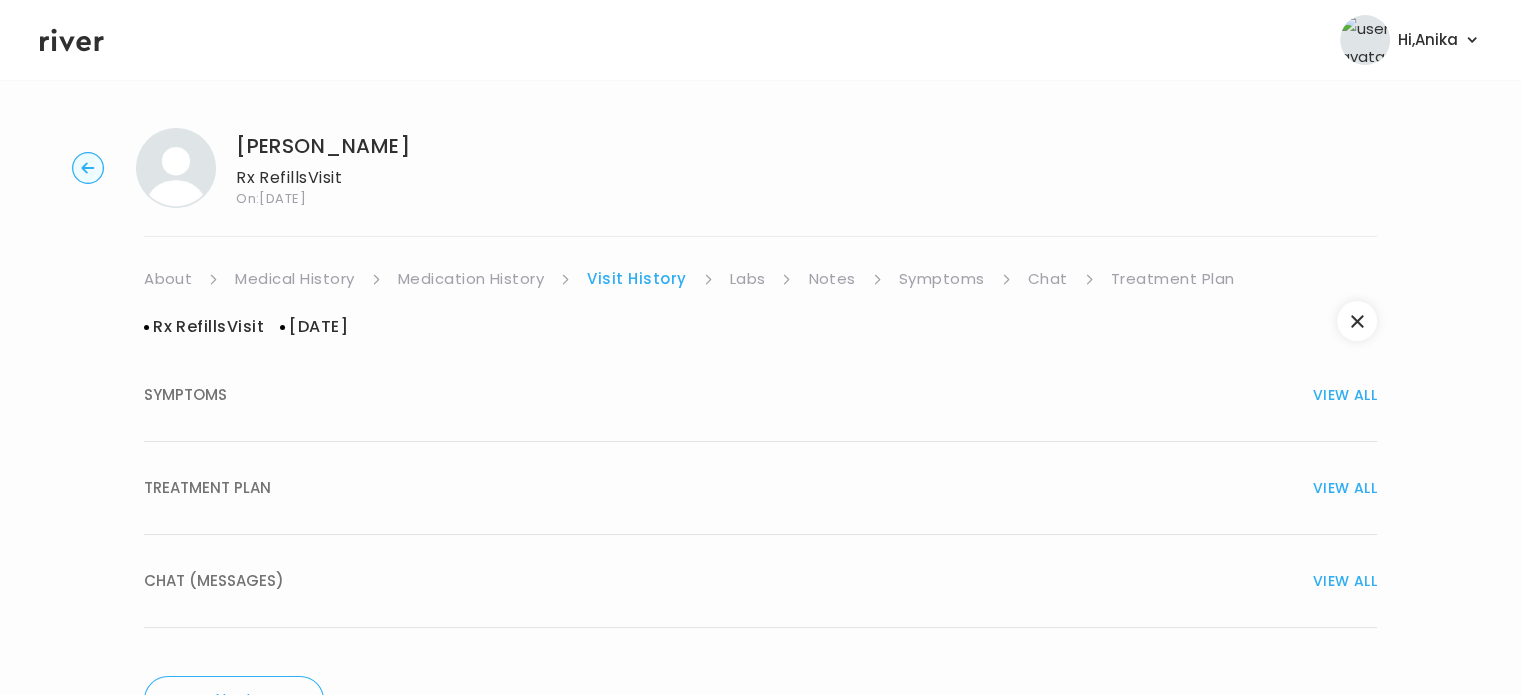 click on "TREATMENT PLAN VIEW ALL" at bounding box center (760, 488) 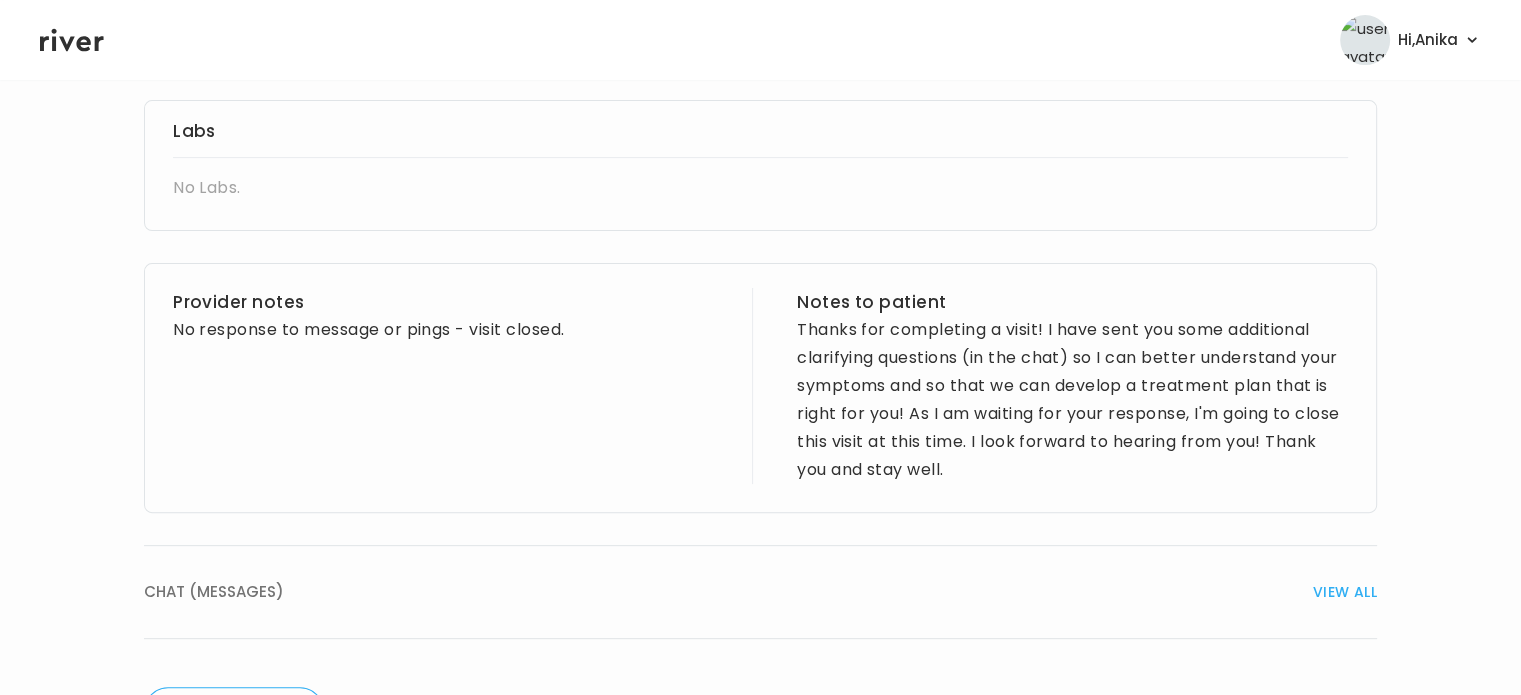 scroll, scrollTop: 671, scrollLeft: 0, axis: vertical 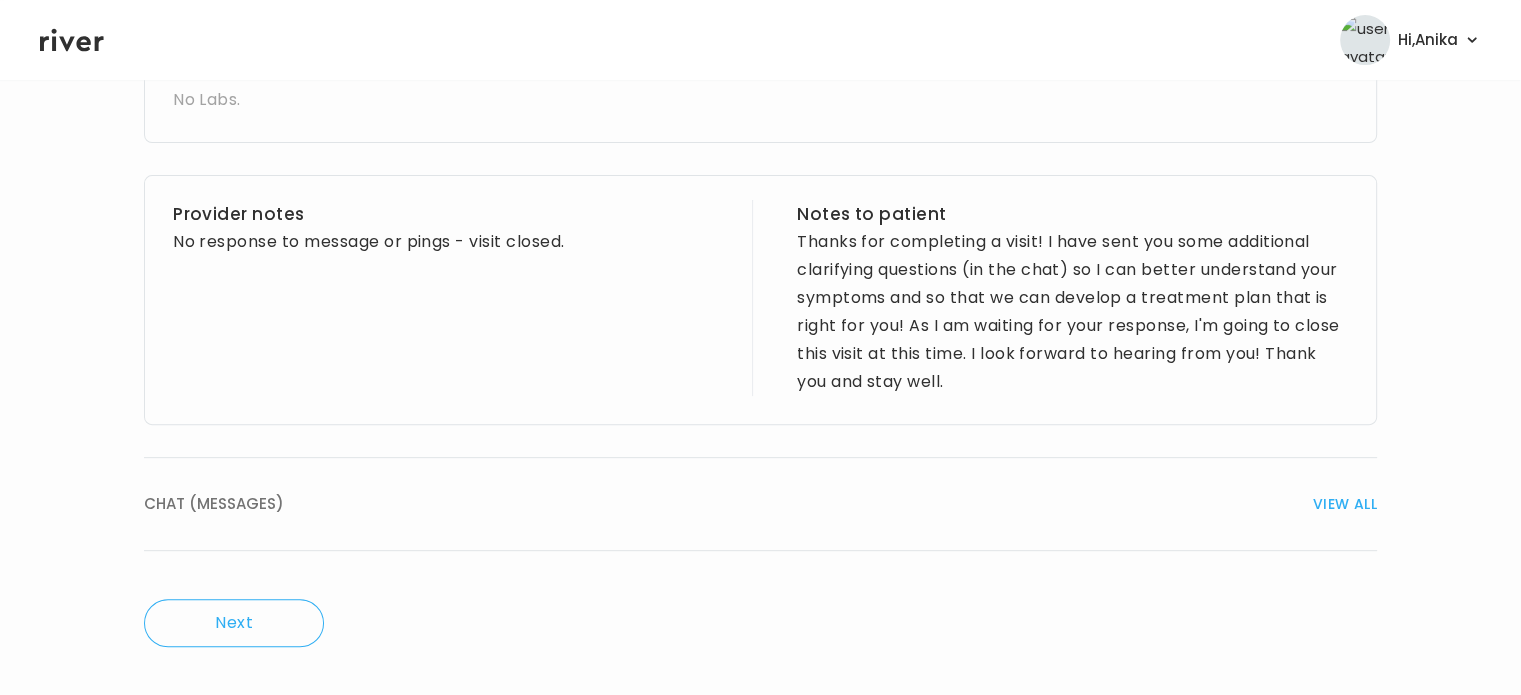 click on "VIEW ALL" at bounding box center [1345, 504] 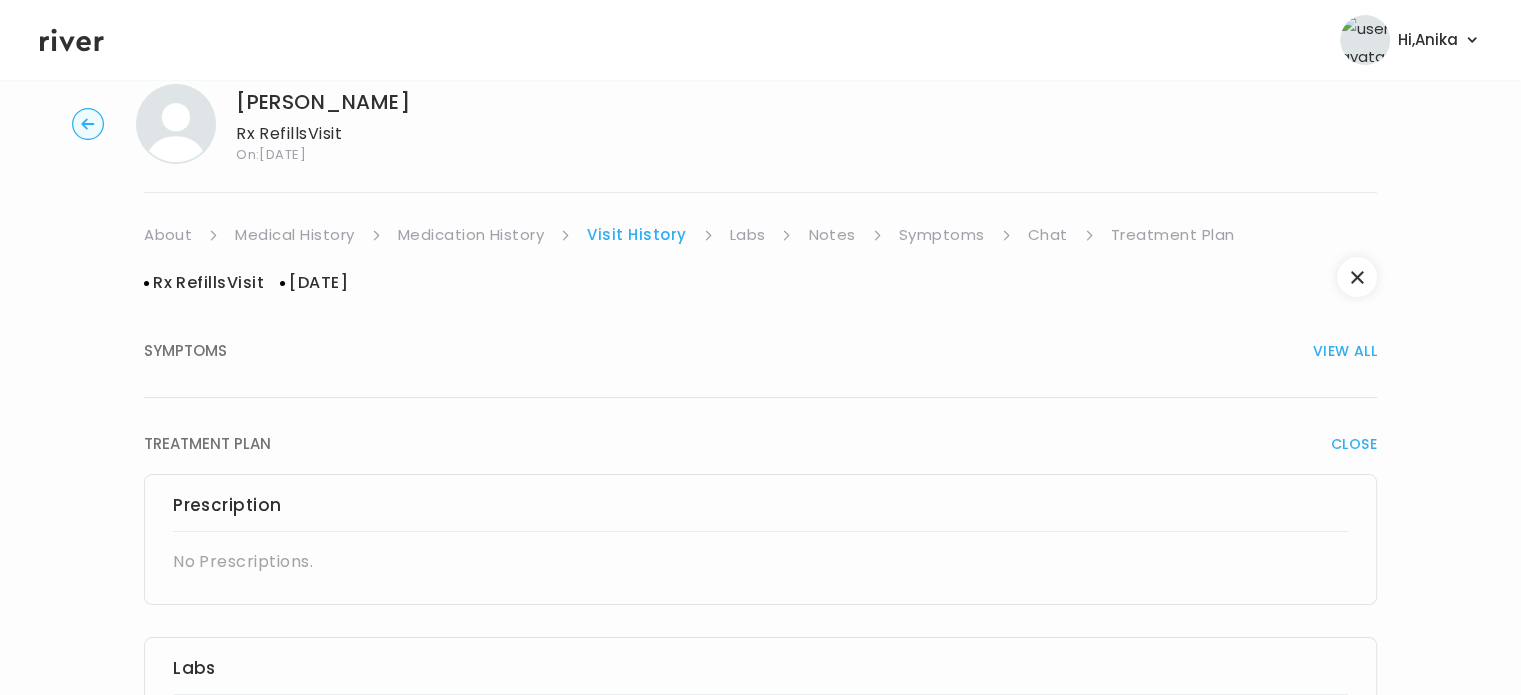 scroll, scrollTop: 38, scrollLeft: 0, axis: vertical 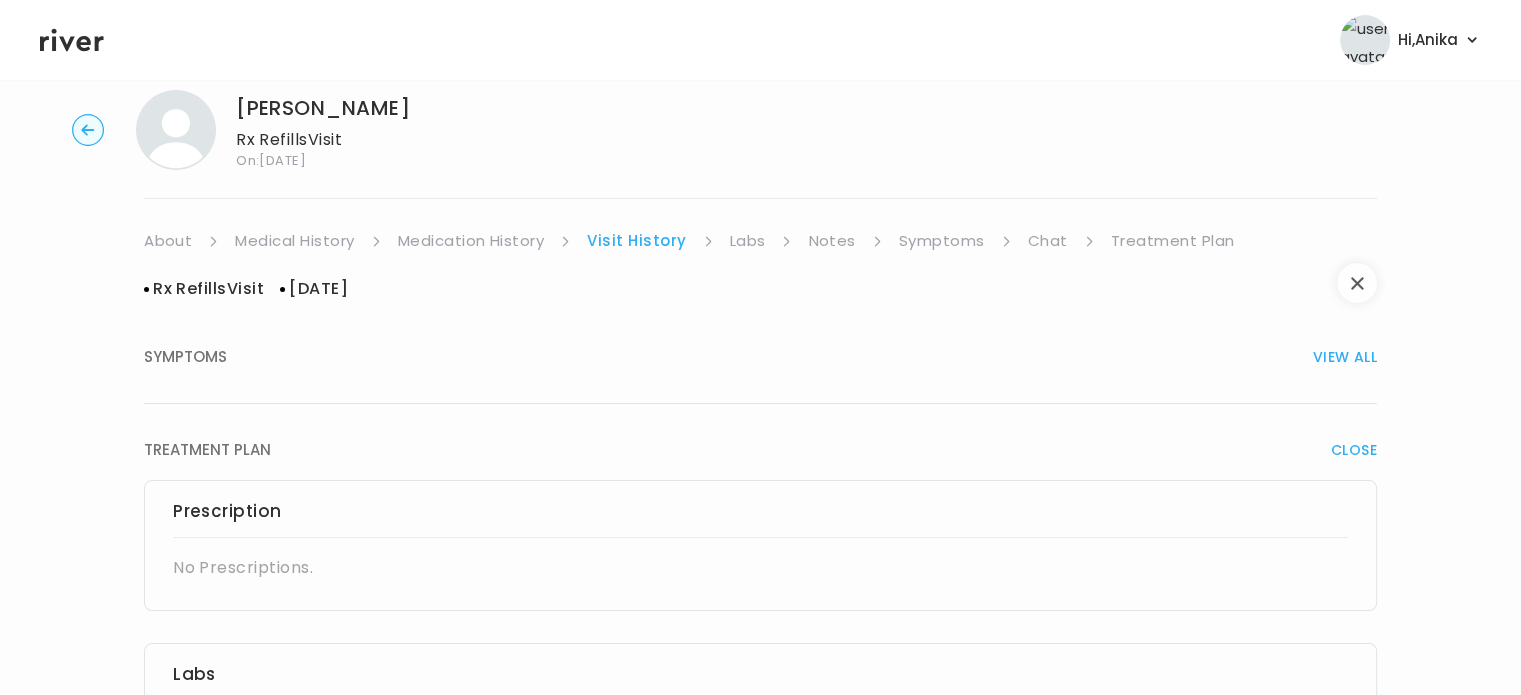 click at bounding box center (1357, 283) 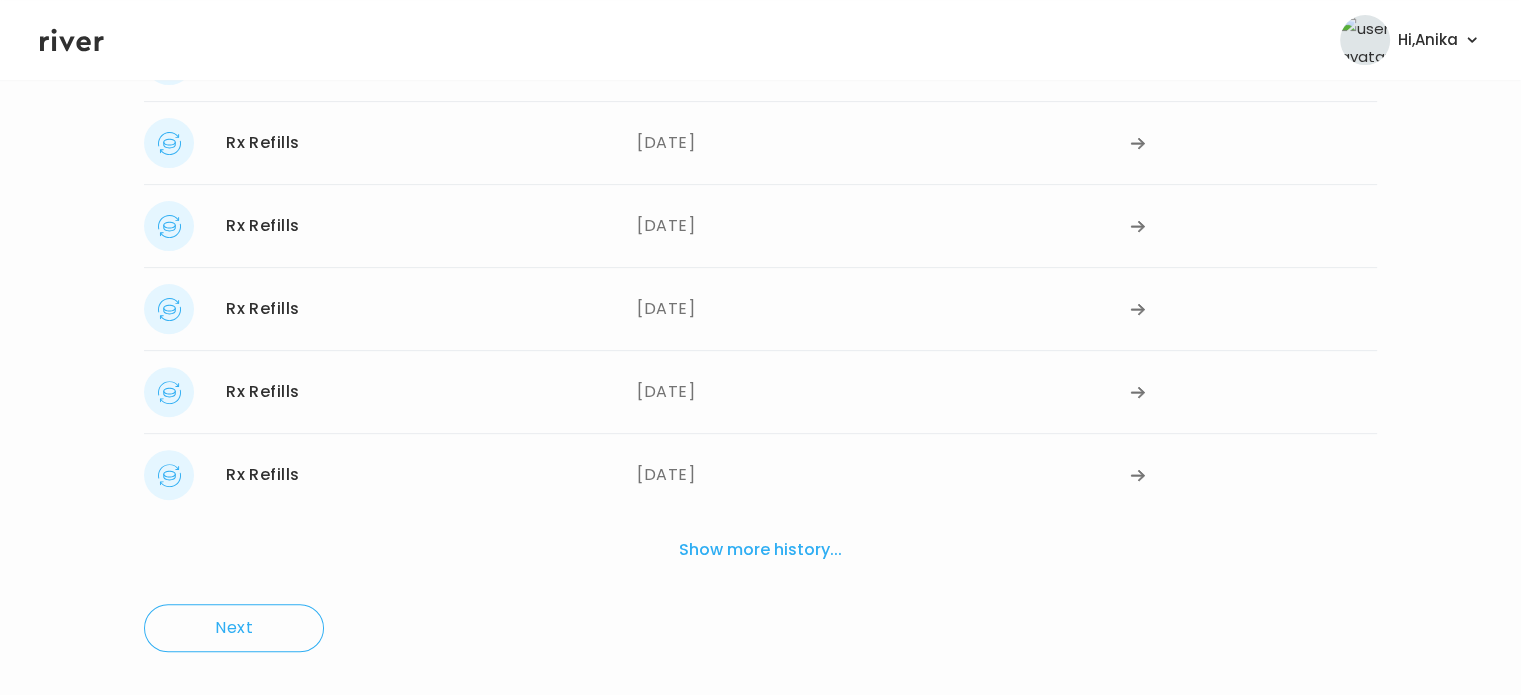 scroll, scrollTop: 628, scrollLeft: 0, axis: vertical 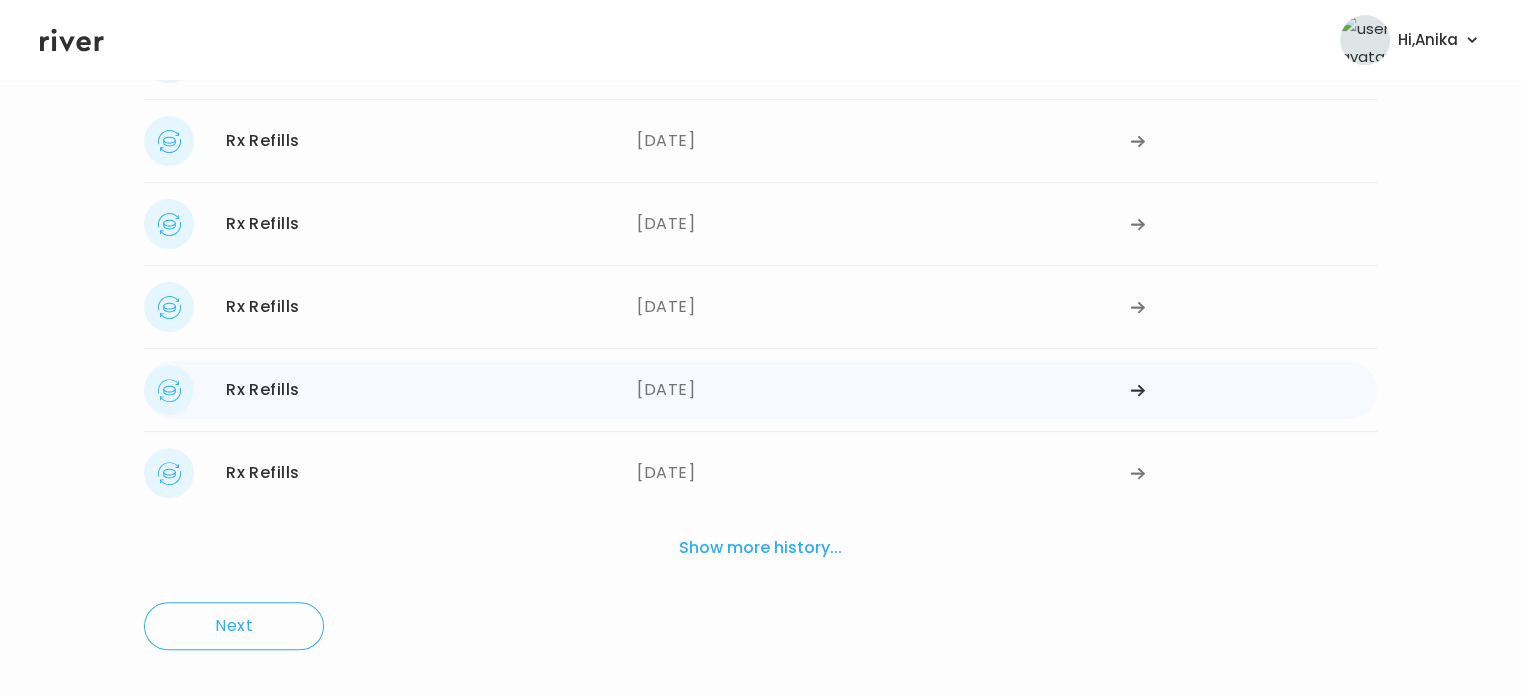 click on "04/08/2024" at bounding box center (883, 390) 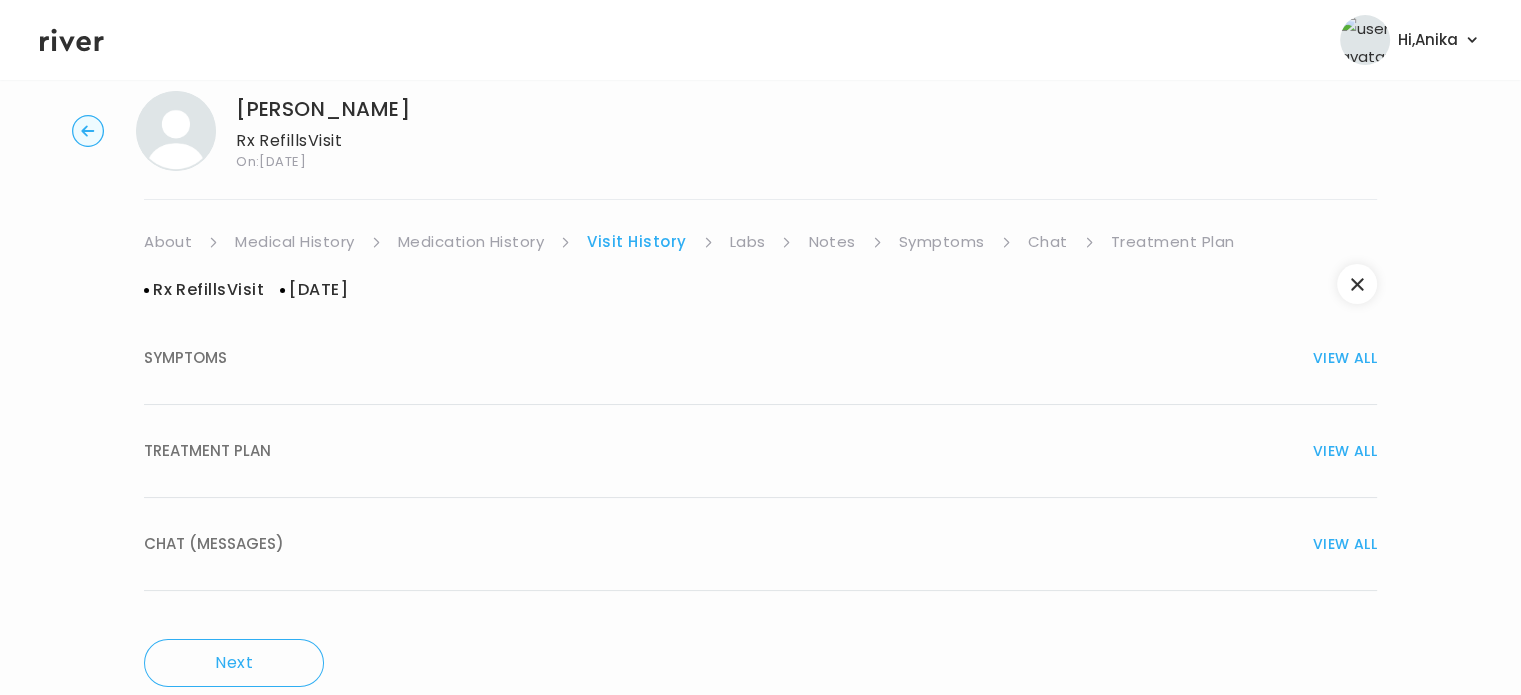 scroll, scrollTop: 76, scrollLeft: 0, axis: vertical 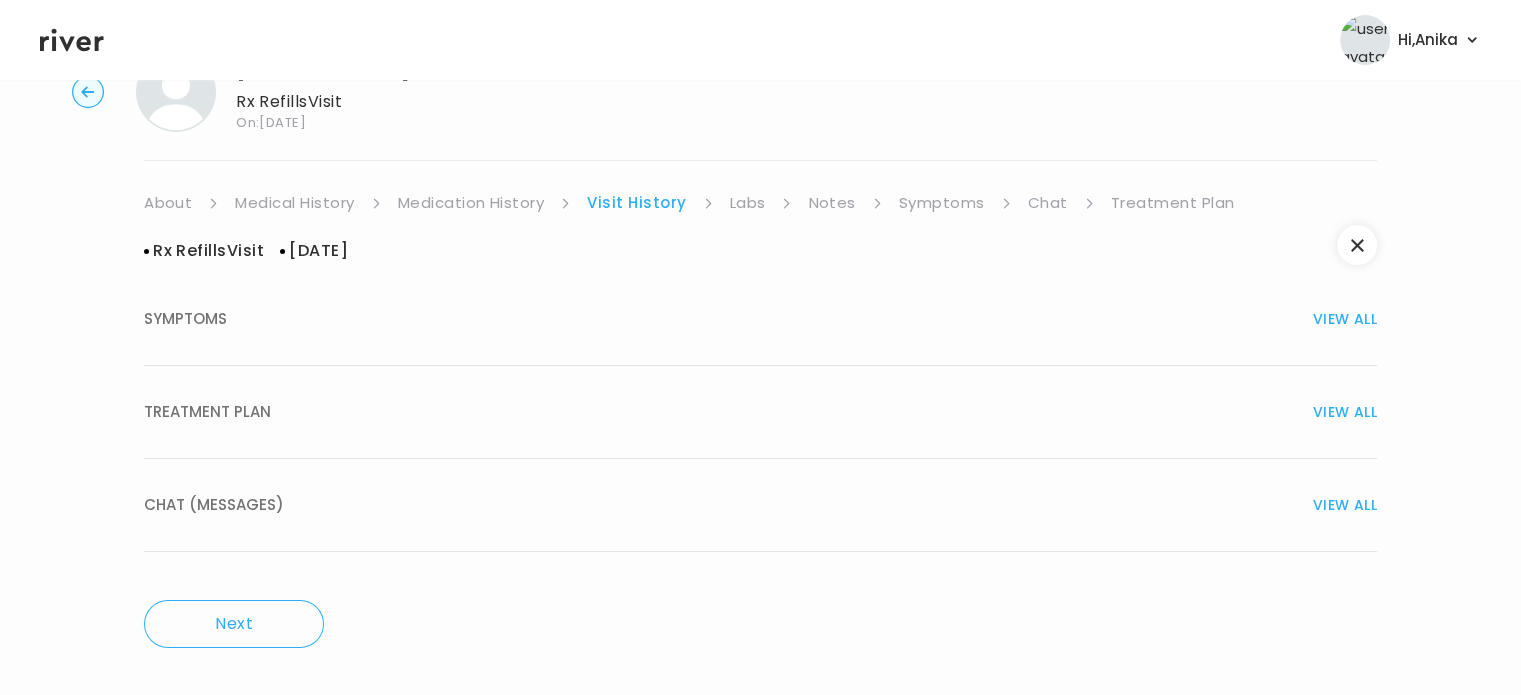 click on "TREATMENT PLAN VIEW ALL" at bounding box center [760, 412] 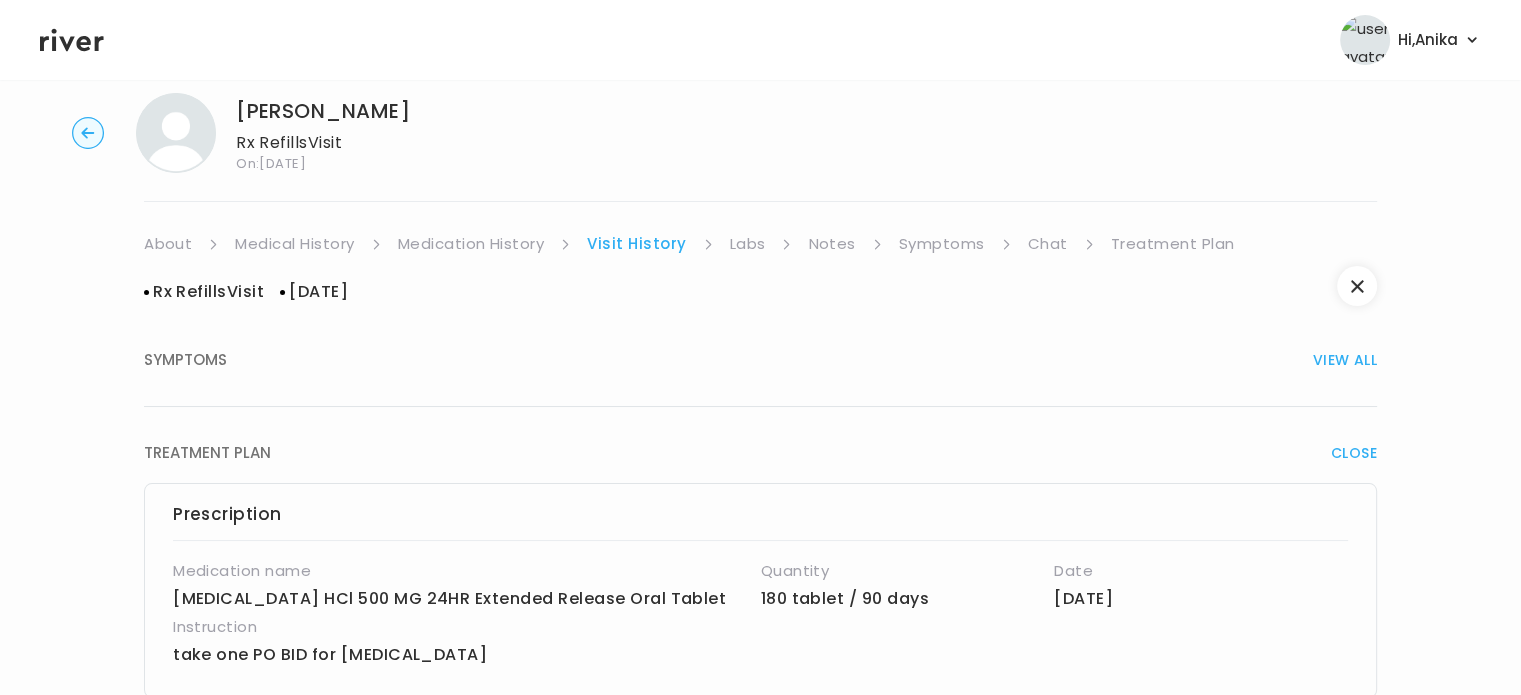 scroll, scrollTop: 0, scrollLeft: 0, axis: both 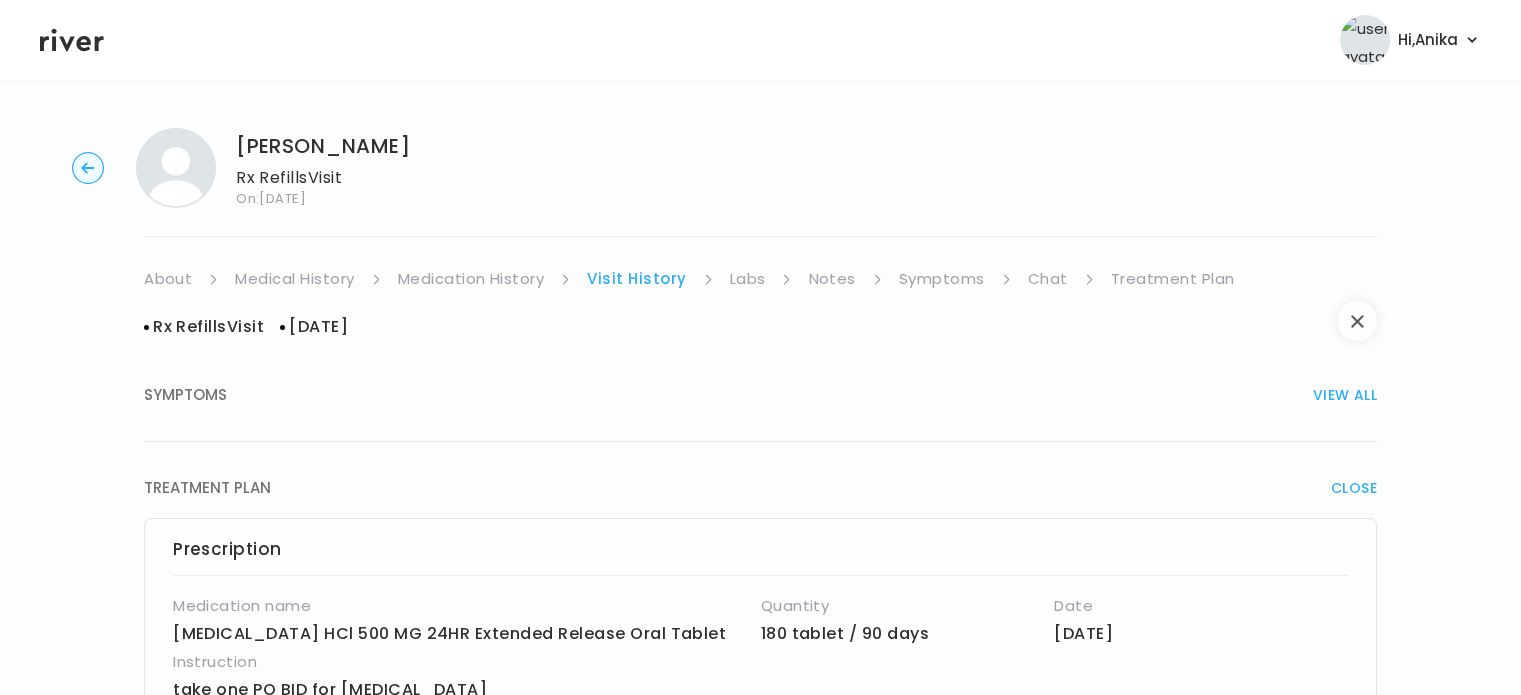 click at bounding box center [1357, 321] 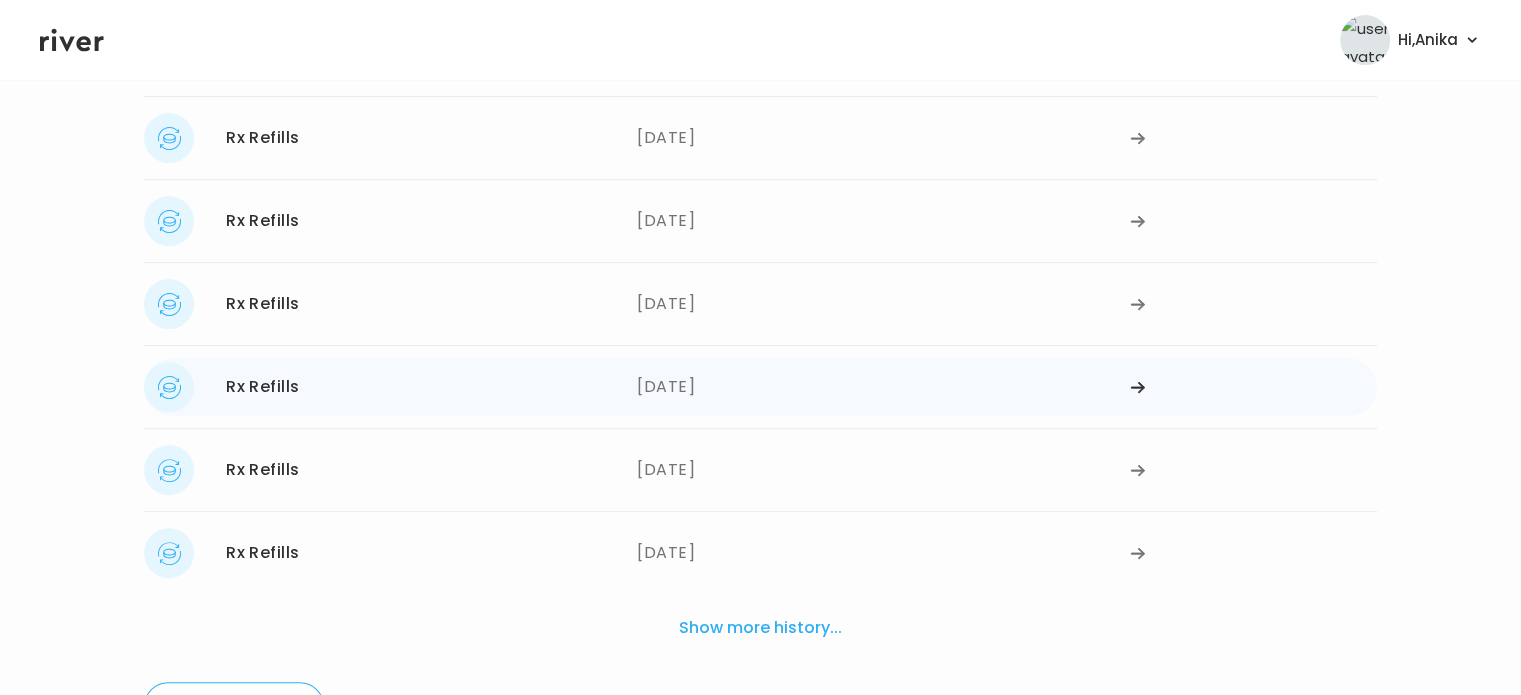 click on "05/31/2024" at bounding box center [883, 387] 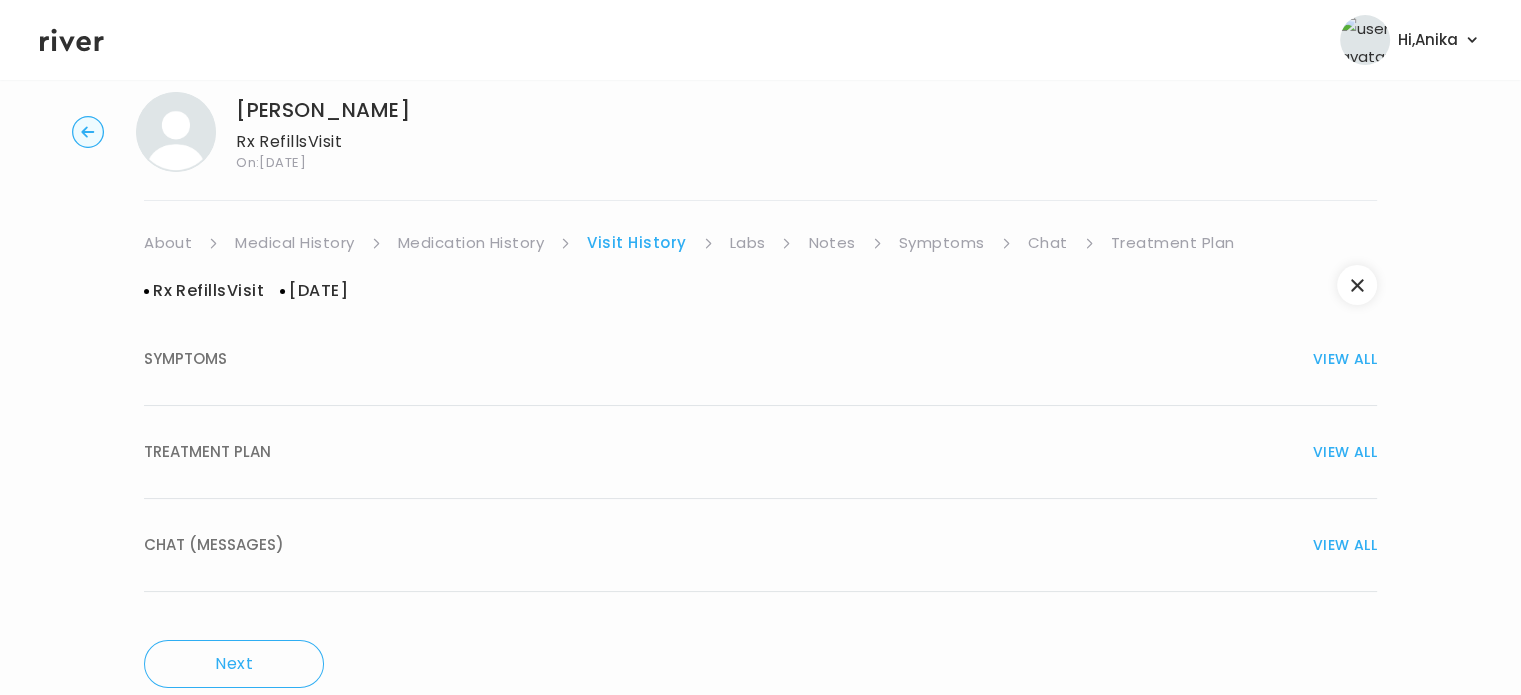 scroll, scrollTop: 0, scrollLeft: 0, axis: both 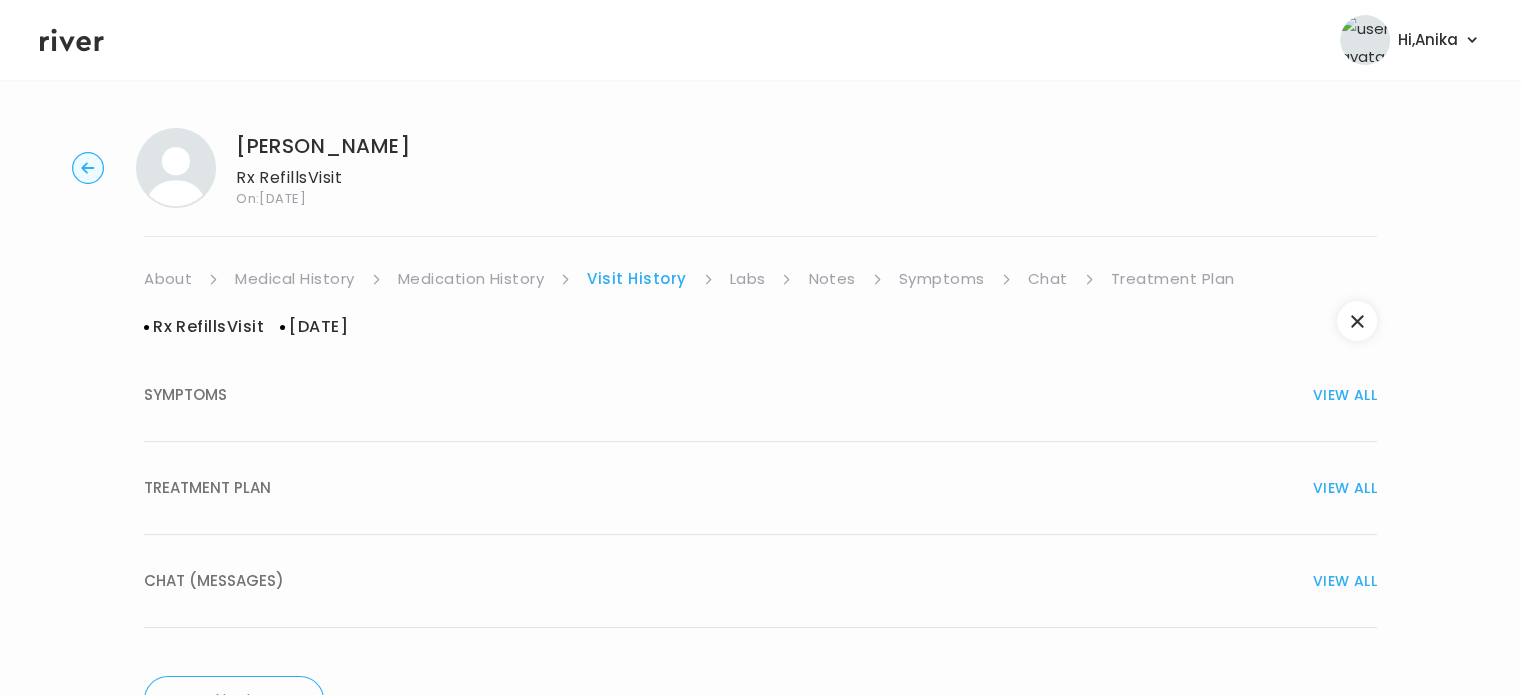 click on "TREATMENT PLAN VIEW ALL" at bounding box center [760, 488] 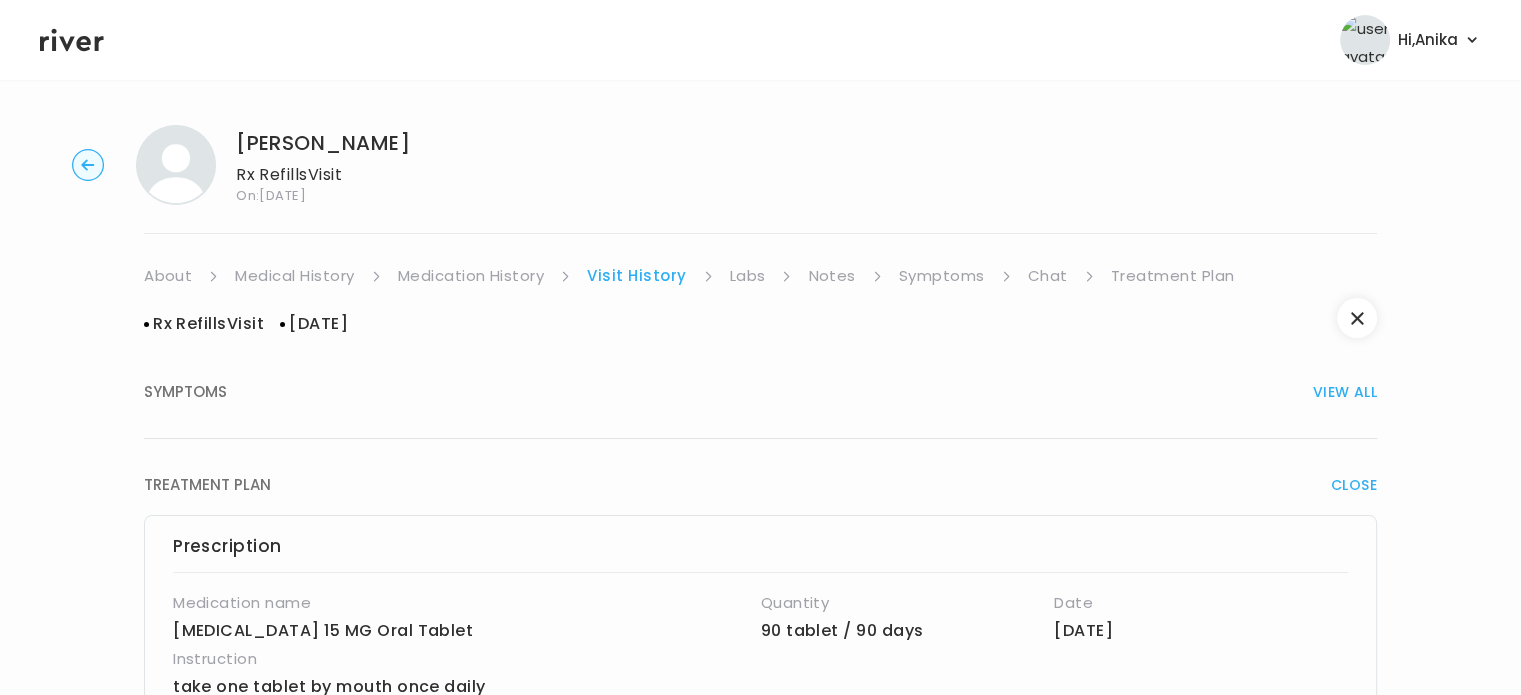 scroll, scrollTop: 0, scrollLeft: 0, axis: both 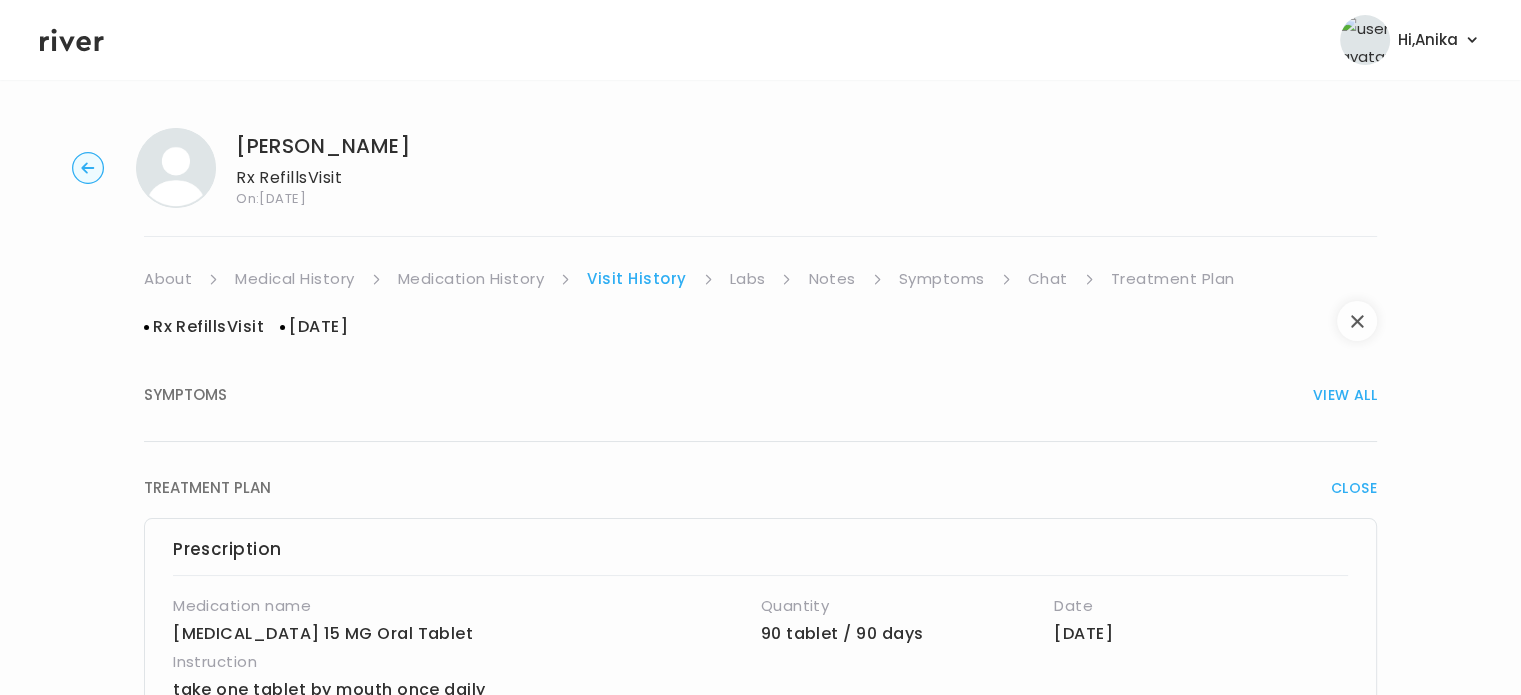 click at bounding box center (1357, 321) 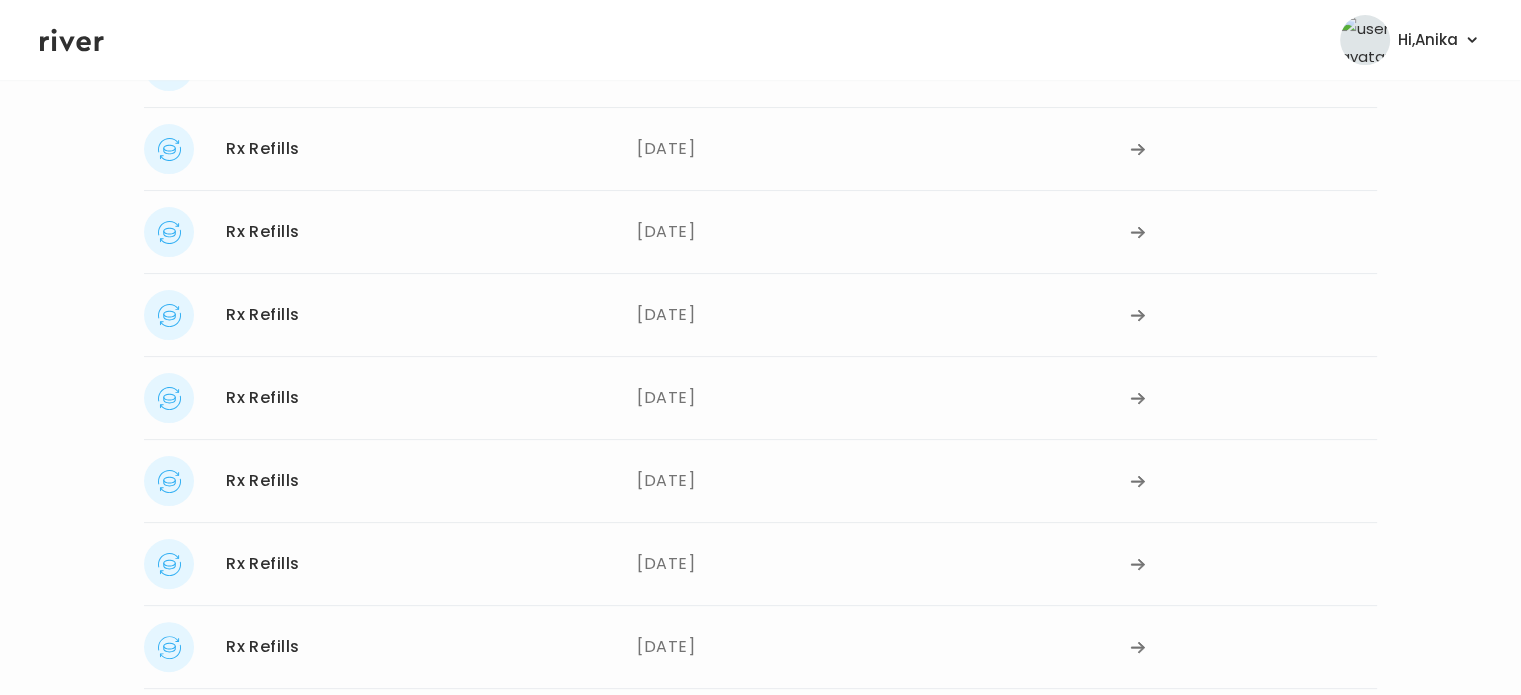 scroll, scrollTop: 412, scrollLeft: 0, axis: vertical 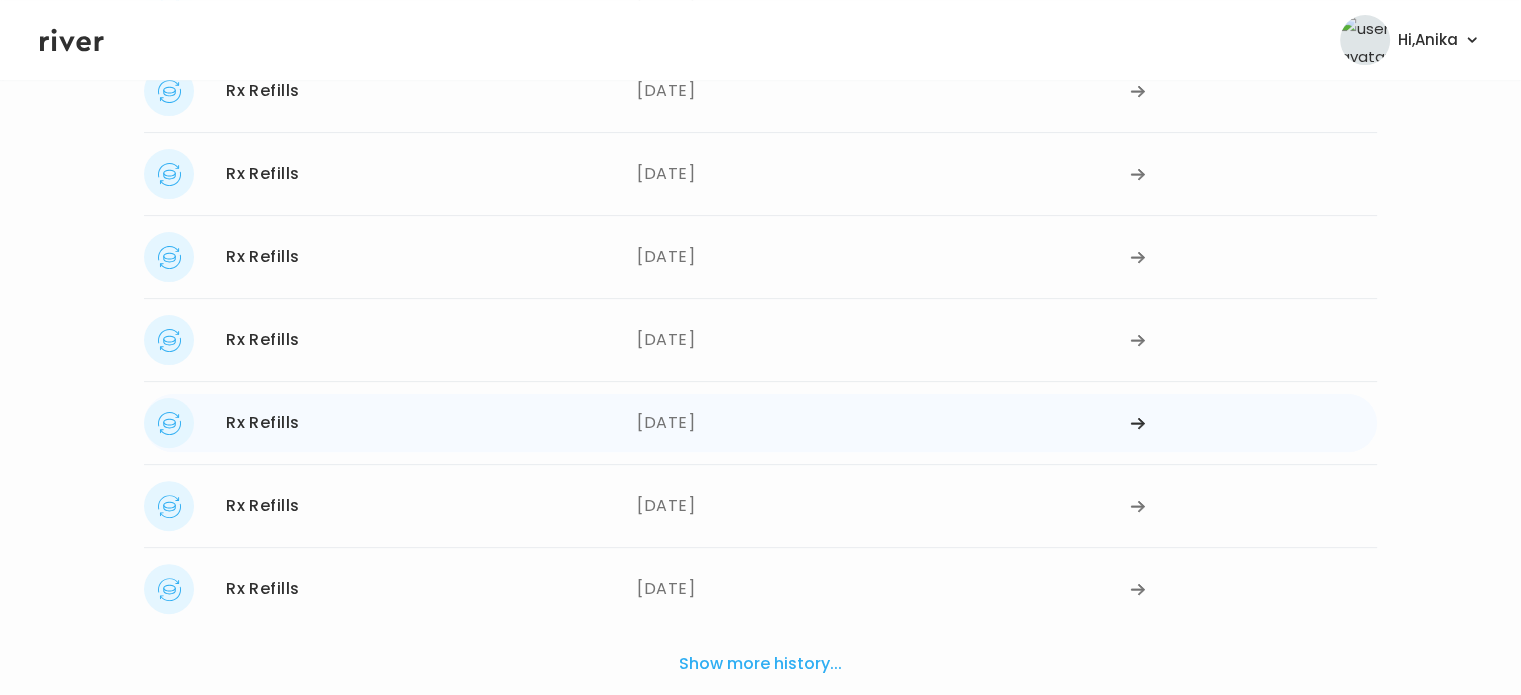 click on "05/31/2024" at bounding box center (883, 423) 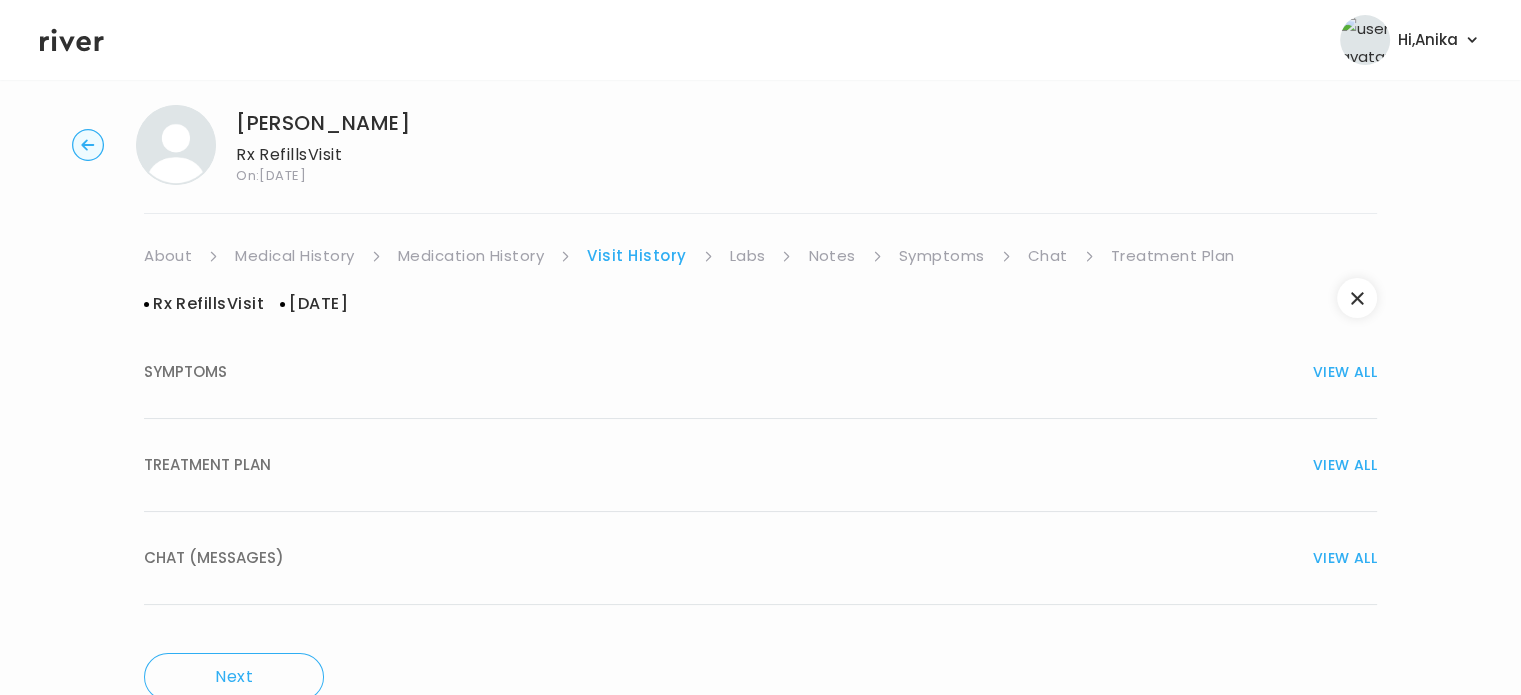 scroll, scrollTop: 0, scrollLeft: 0, axis: both 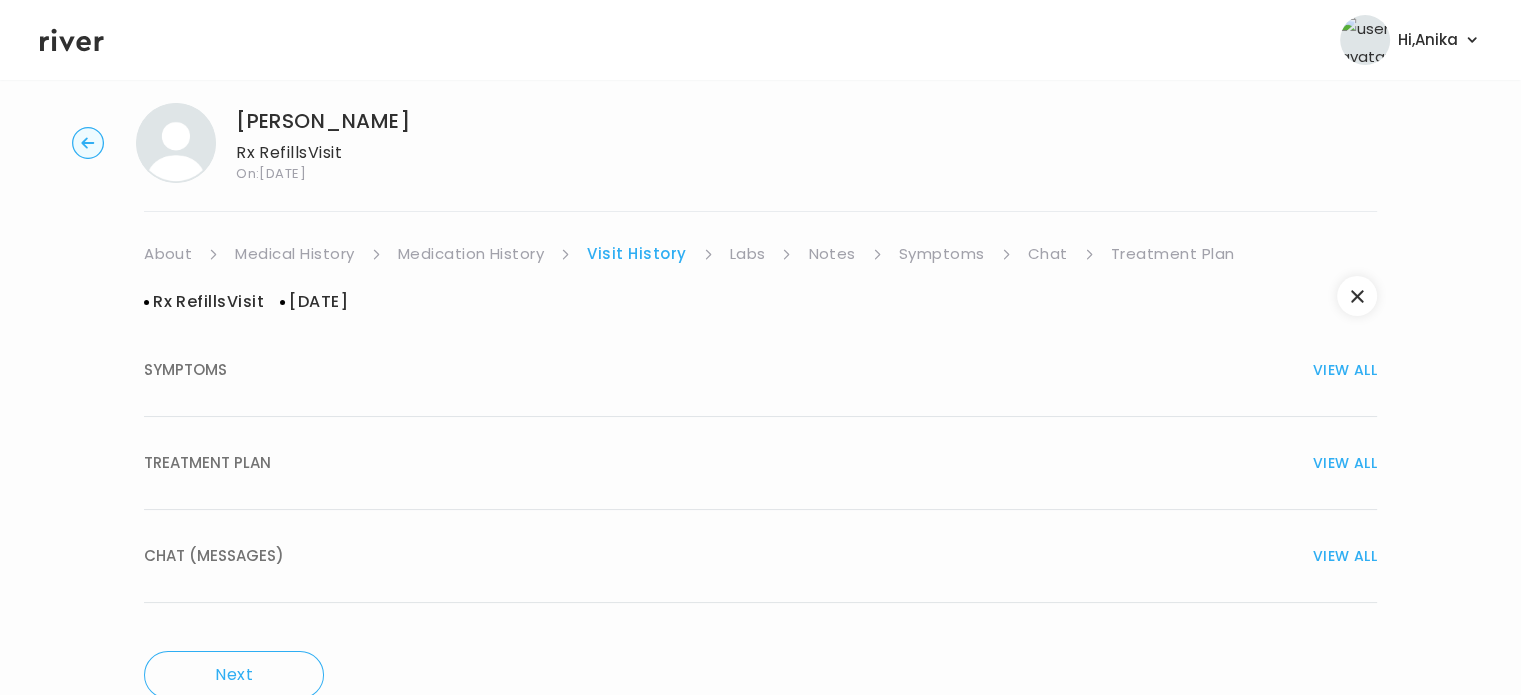 click on "TREATMENT PLAN VIEW ALL" at bounding box center [760, 463] 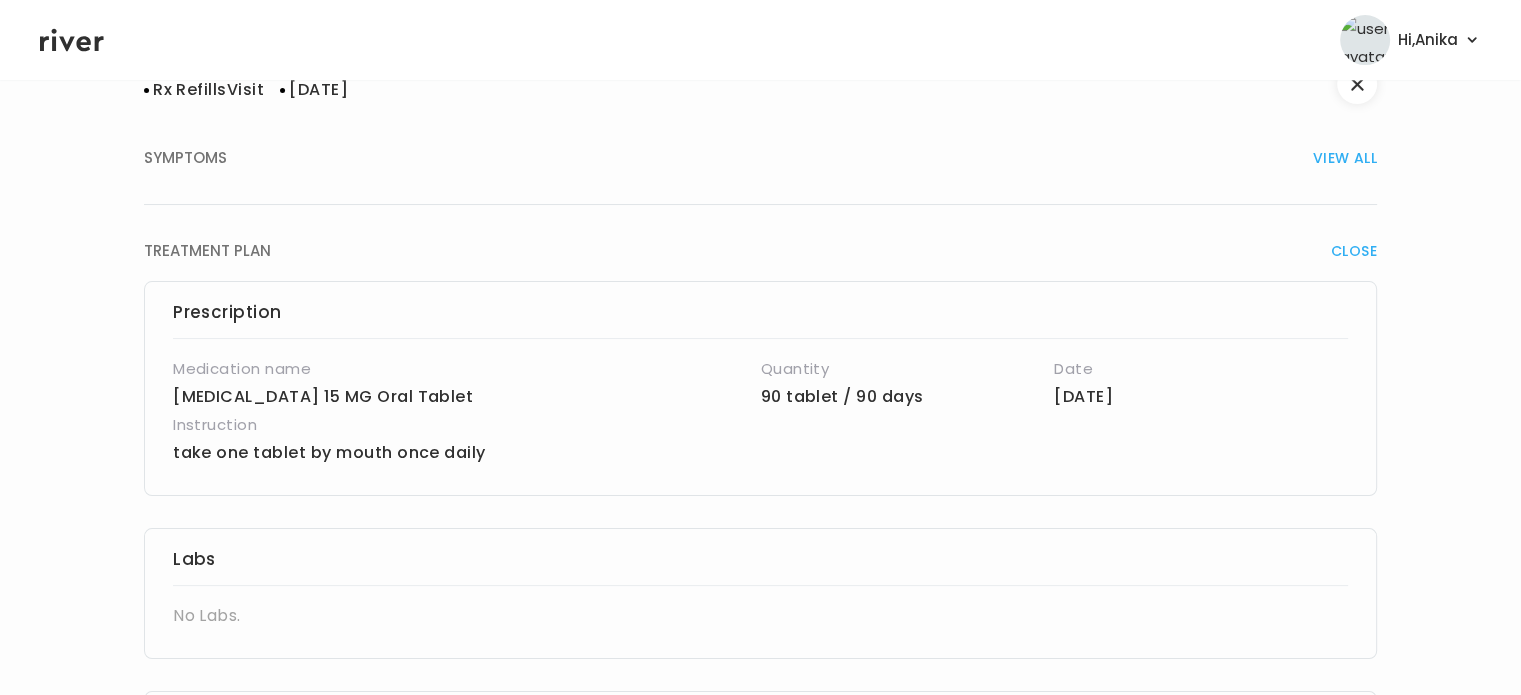 scroll, scrollTop: 50, scrollLeft: 0, axis: vertical 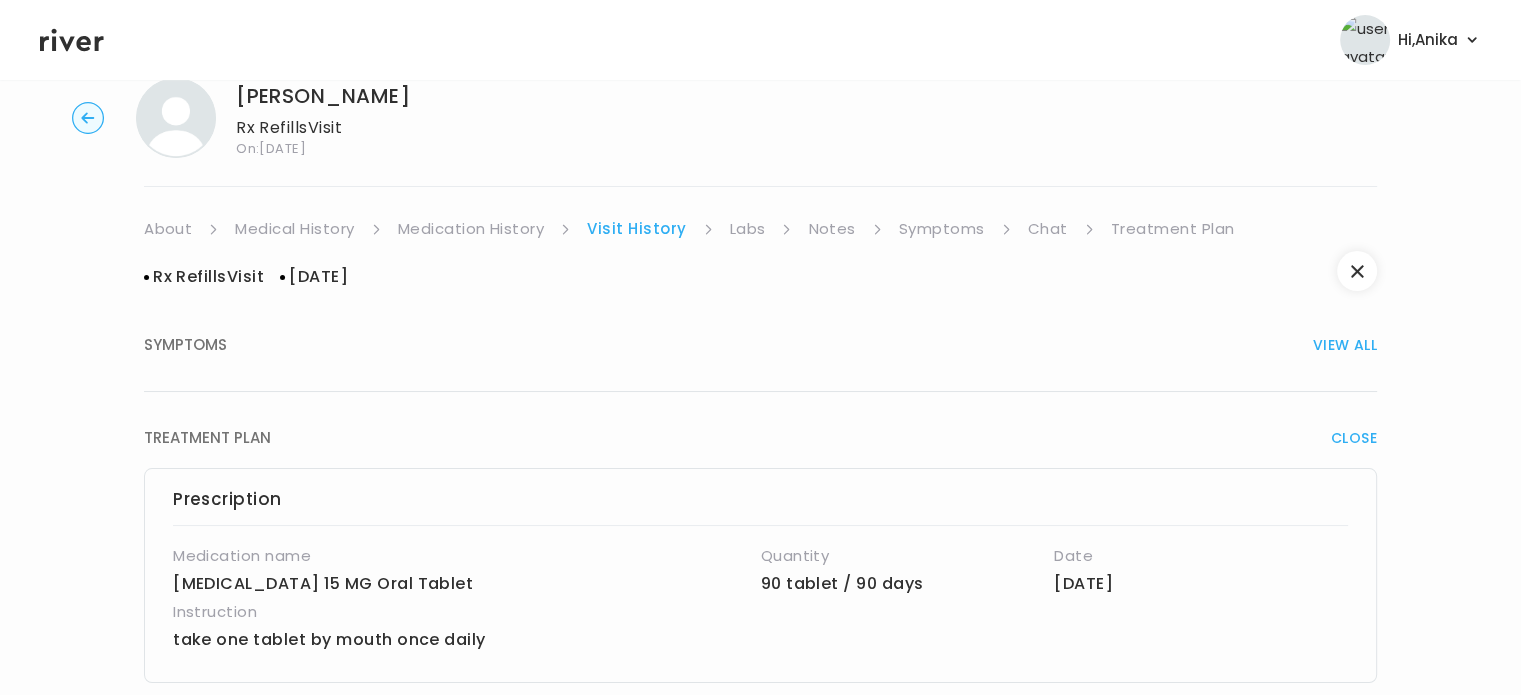 click on "Symptoms" at bounding box center [942, 229] 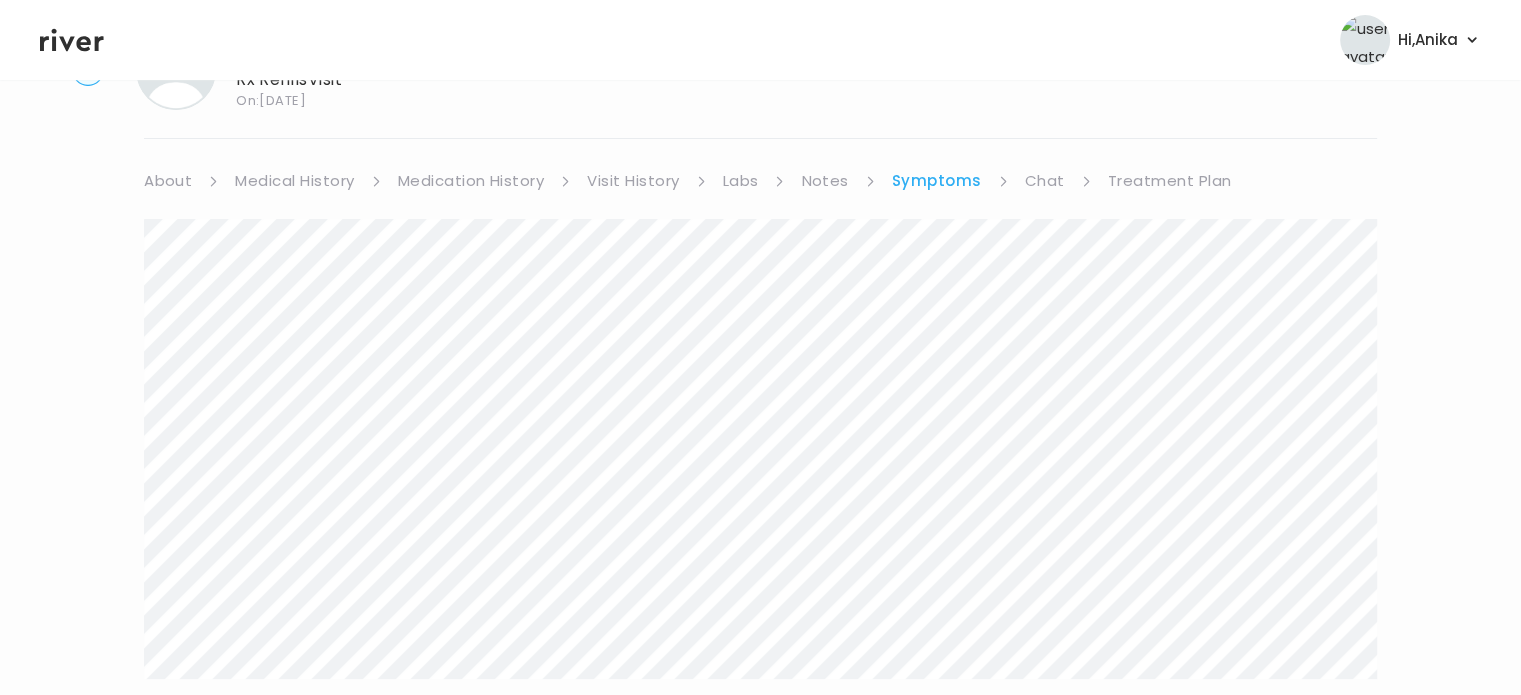 scroll, scrollTop: 0, scrollLeft: 0, axis: both 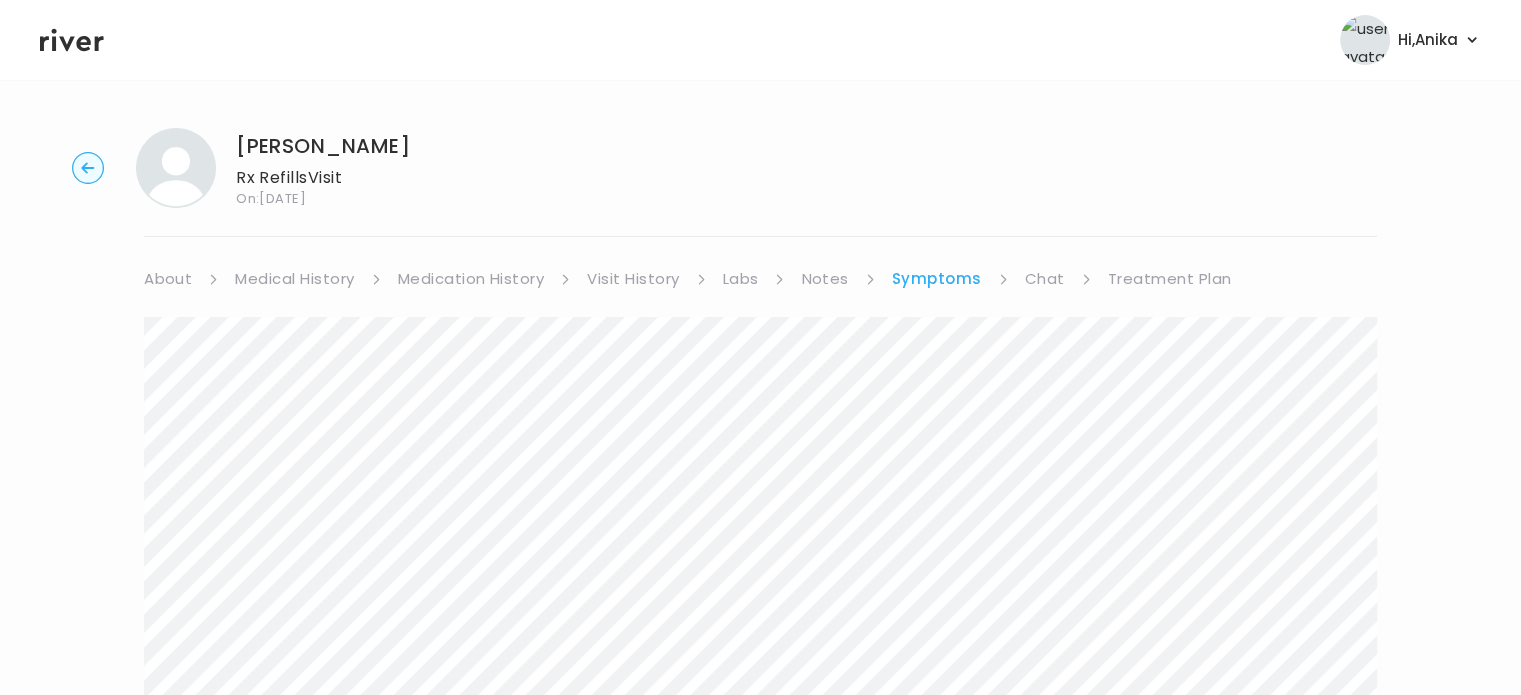 click on "Treatment Plan" at bounding box center (1170, 279) 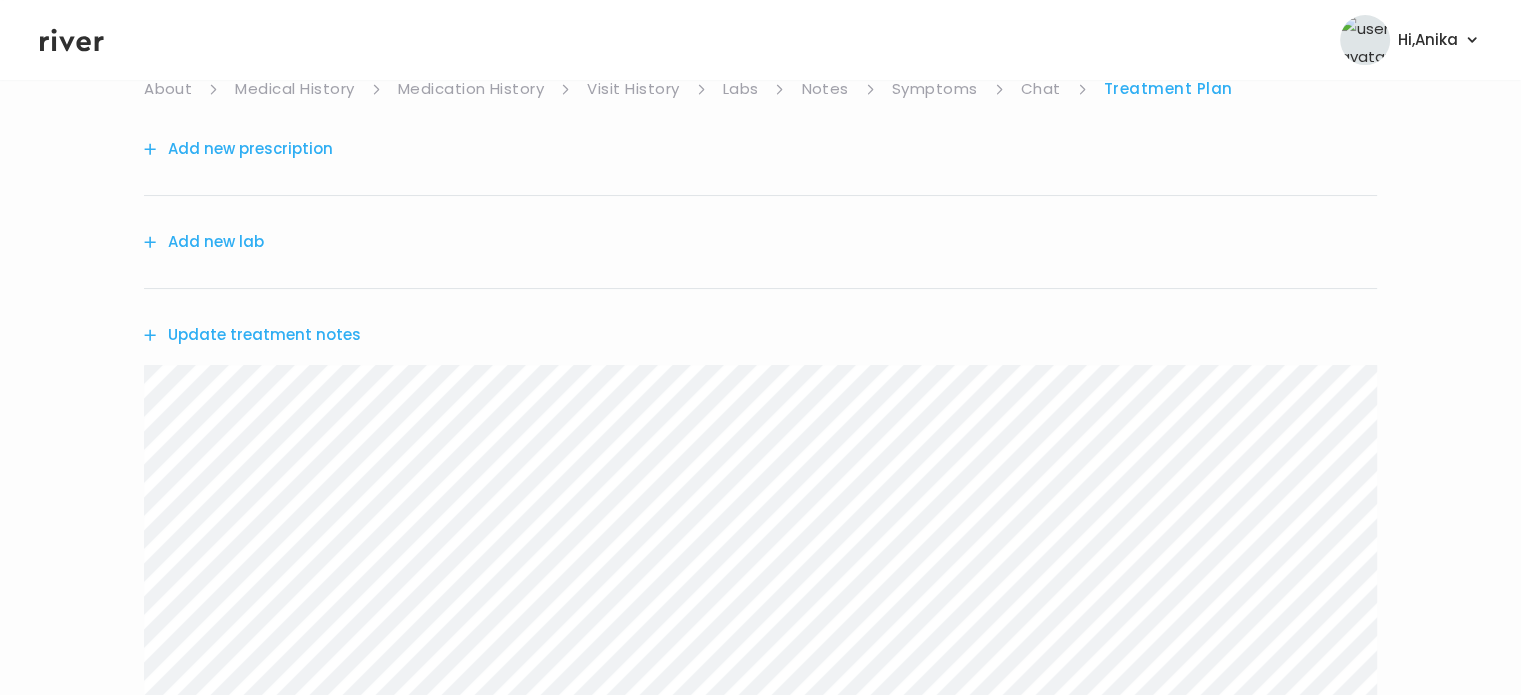 scroll, scrollTop: 204, scrollLeft: 0, axis: vertical 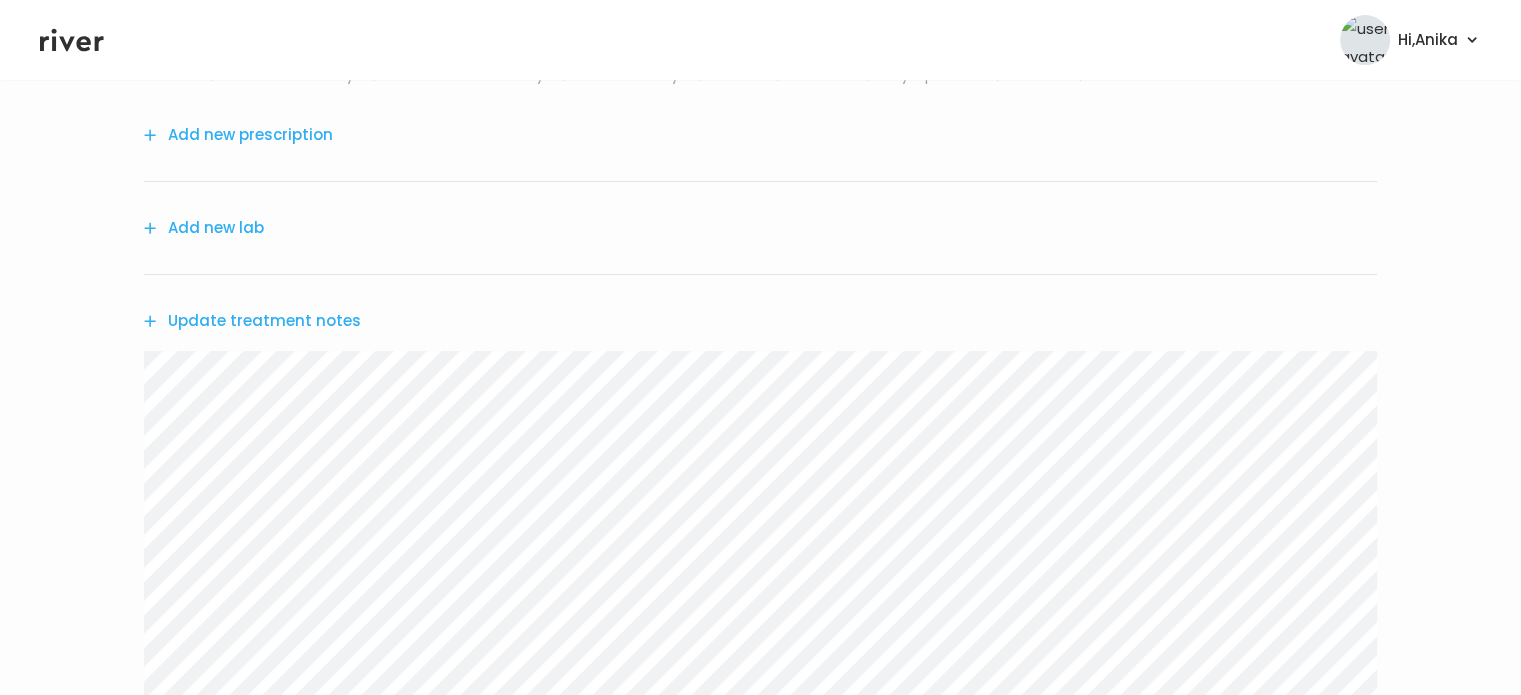 click on "Update treatment notes" at bounding box center [252, 321] 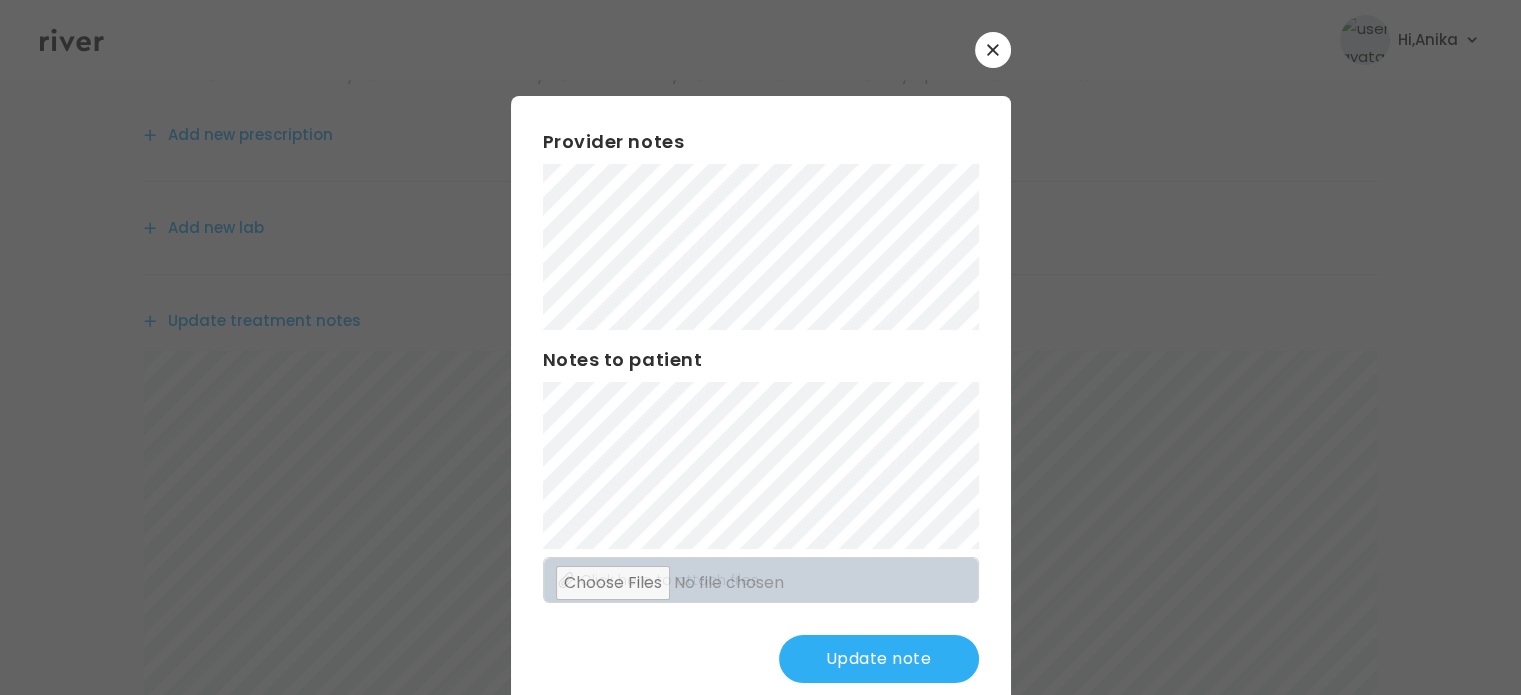 click on "Update note" at bounding box center [879, 659] 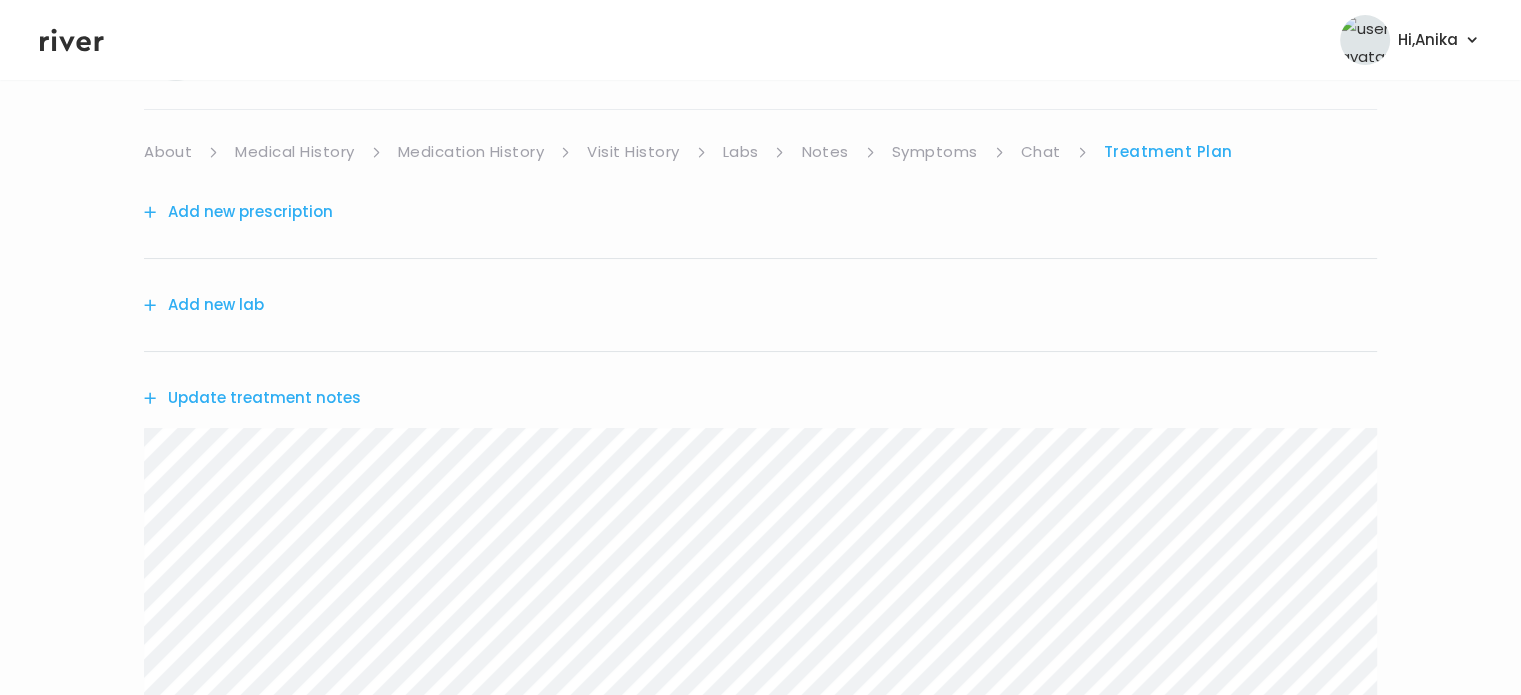 scroll, scrollTop: 126, scrollLeft: 0, axis: vertical 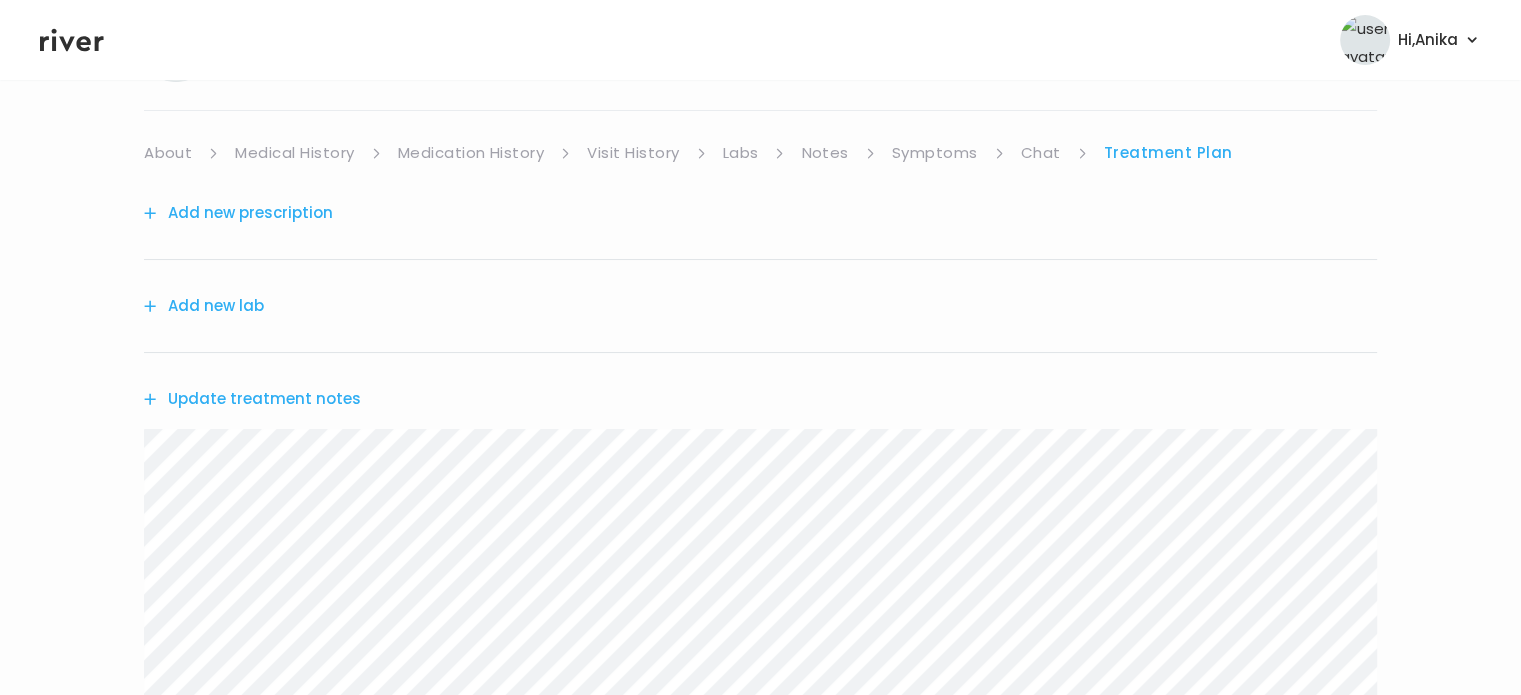 click on "Add new prescription" at bounding box center [238, 213] 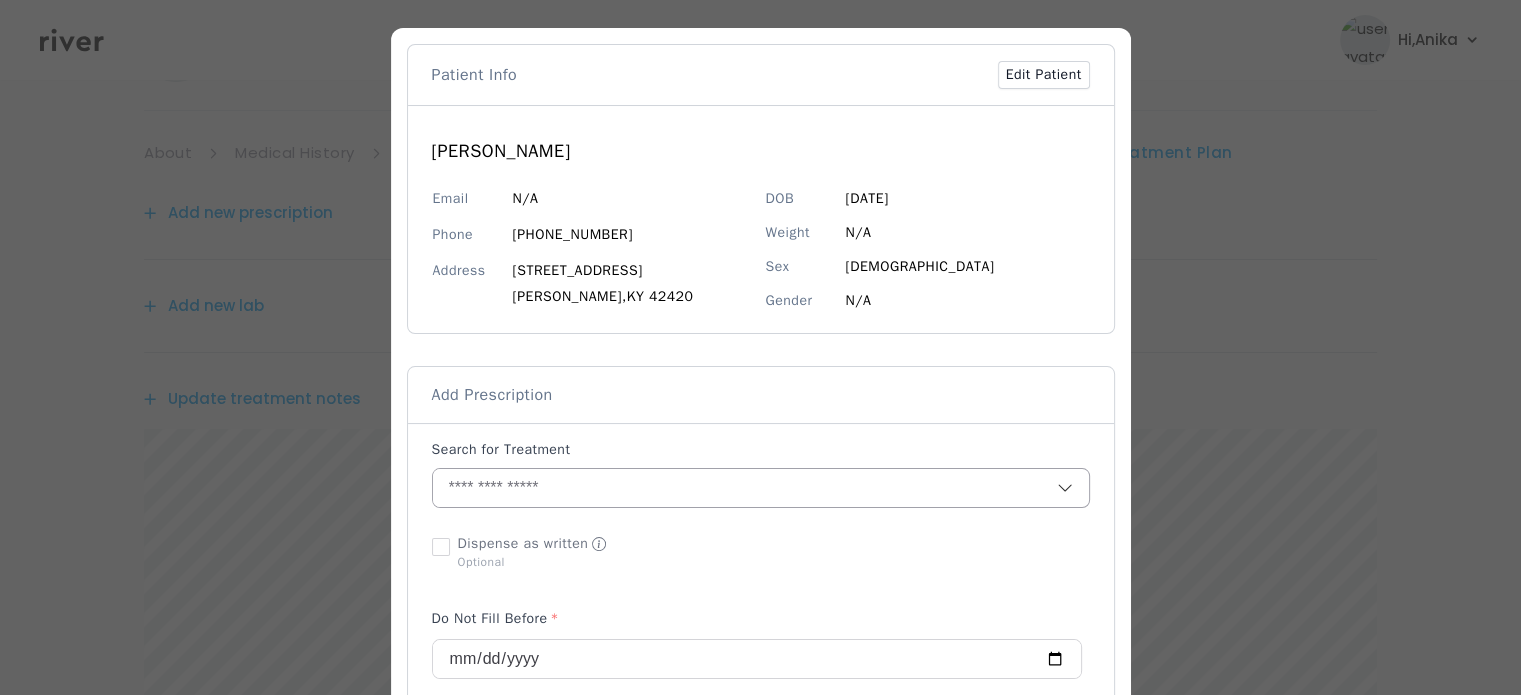 scroll, scrollTop: 68, scrollLeft: 0, axis: vertical 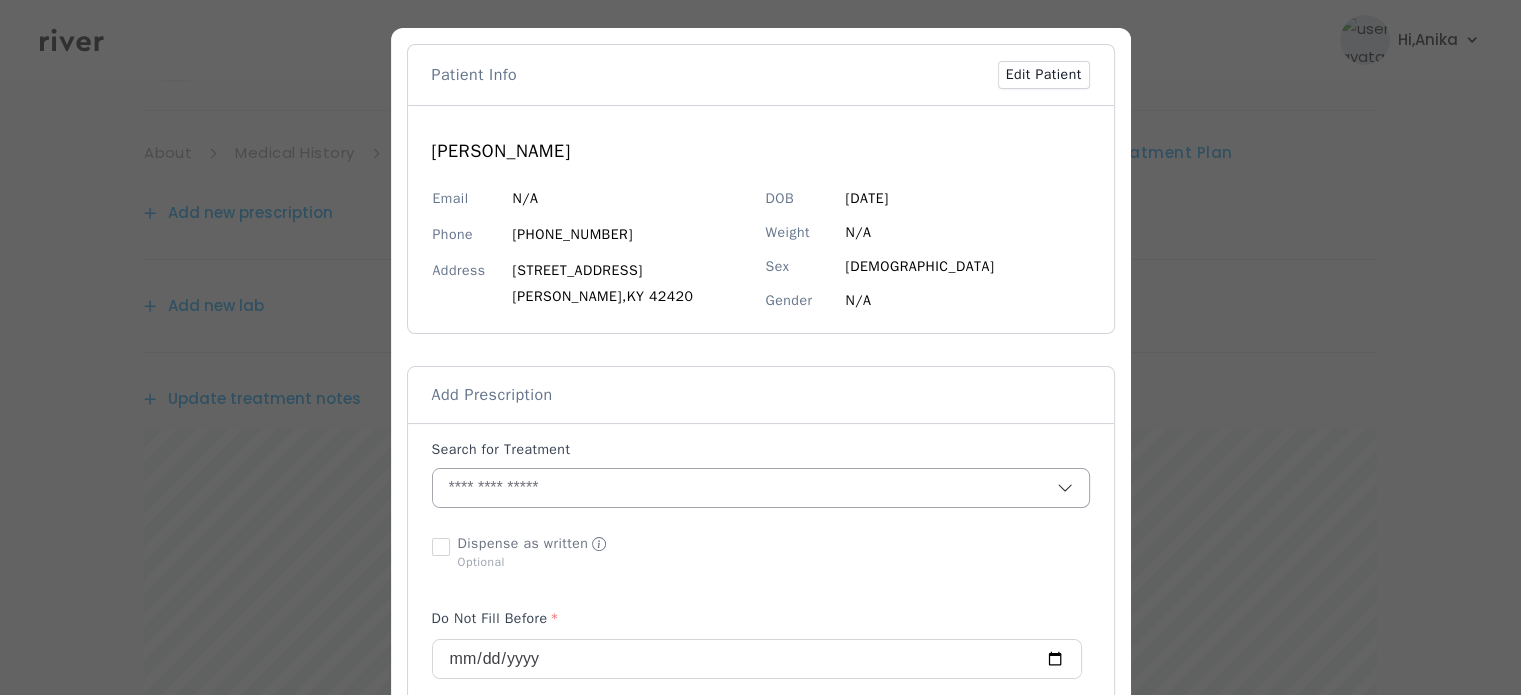 click at bounding box center [745, 488] 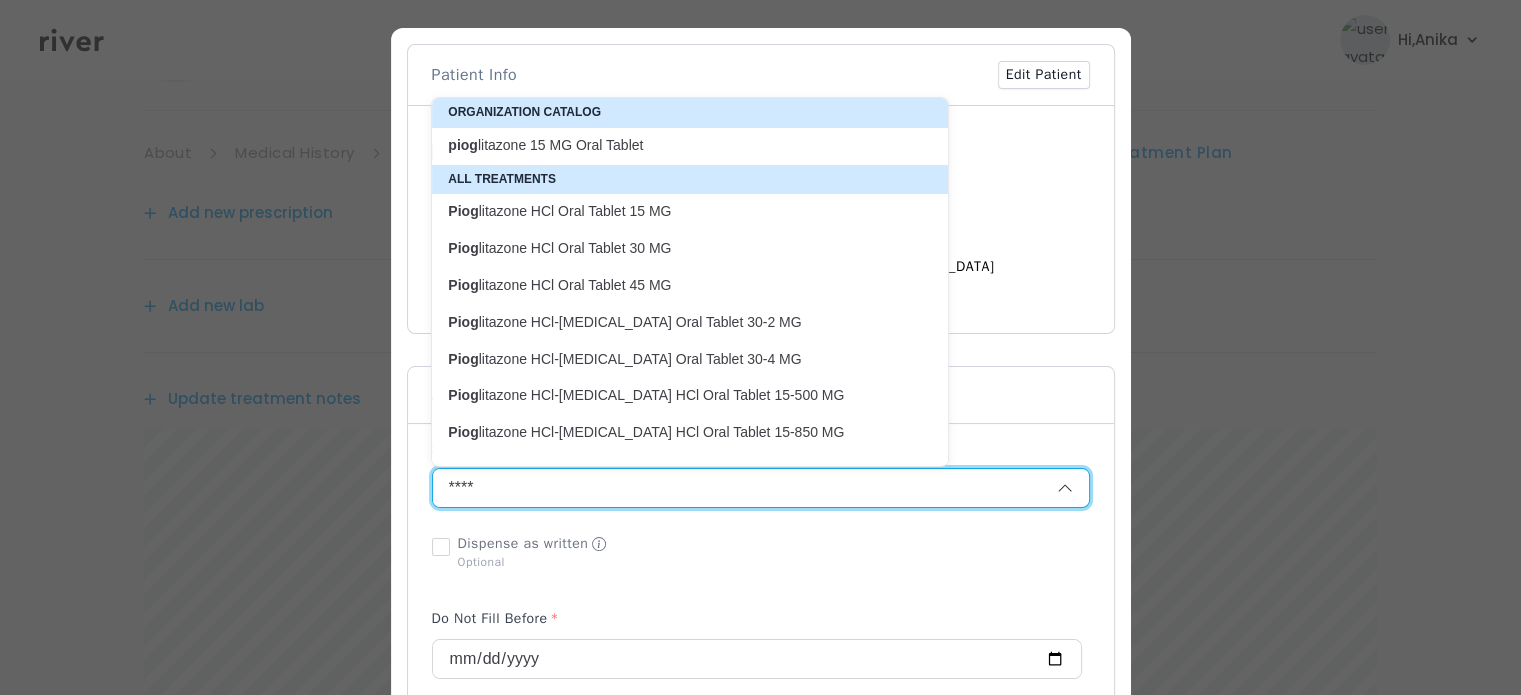 click on "piog litazone 15 MG Oral Tablet" at bounding box center [678, 145] 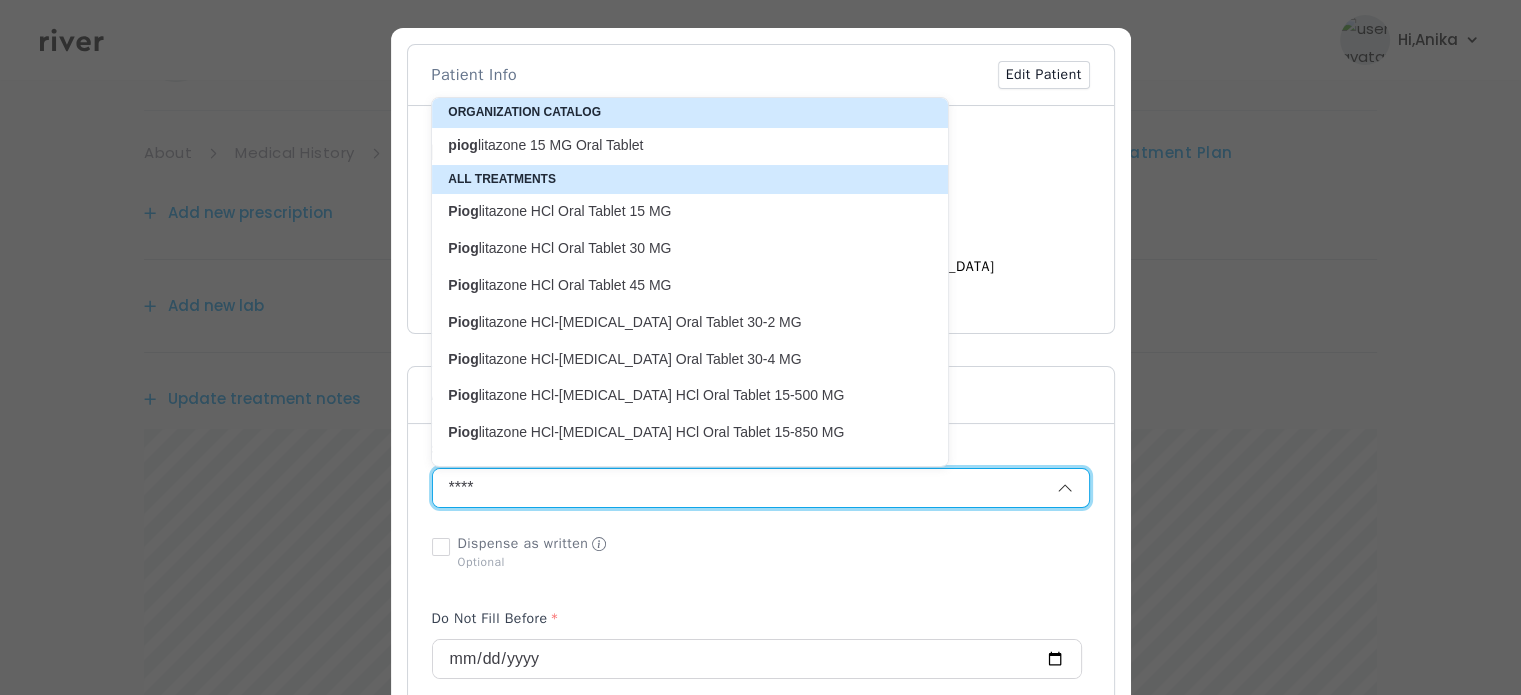 type on "**********" 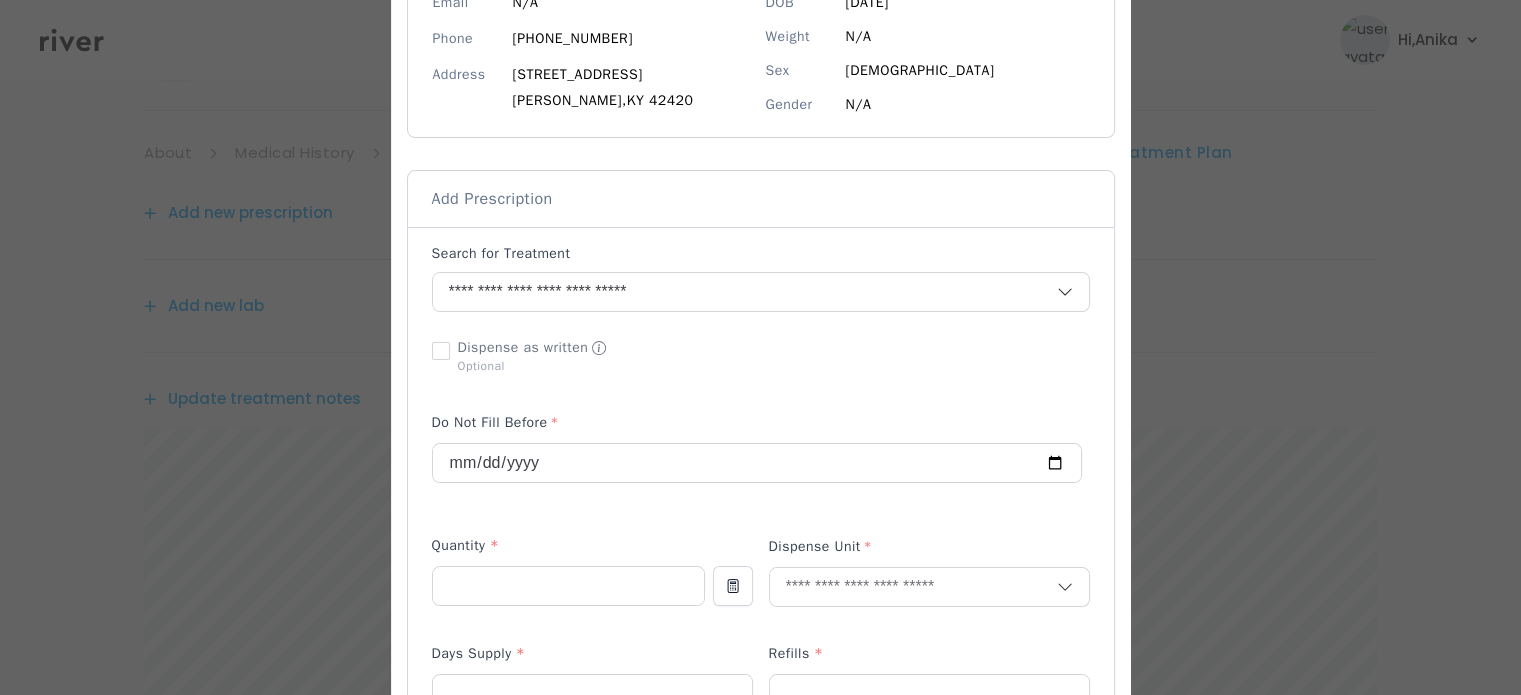 scroll, scrollTop: 284, scrollLeft: 0, axis: vertical 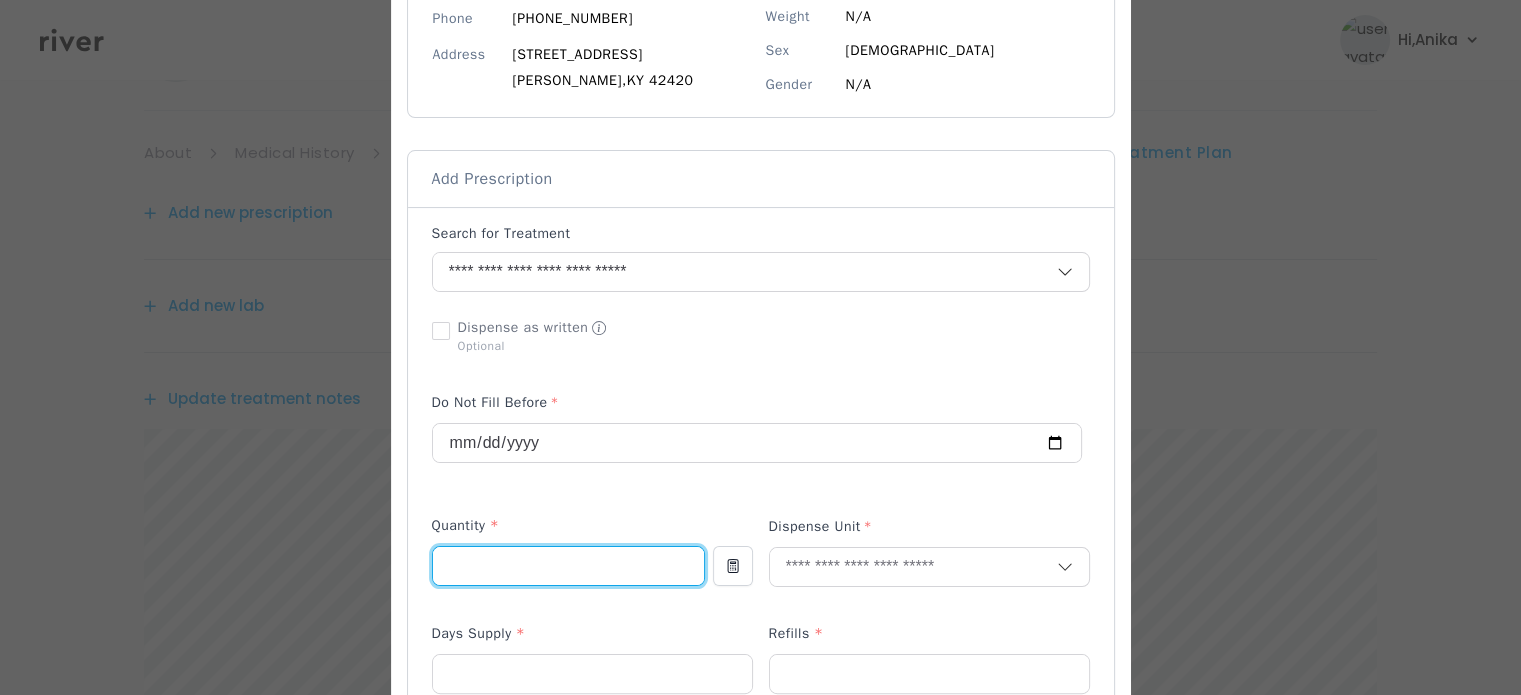 click at bounding box center [568, 566] 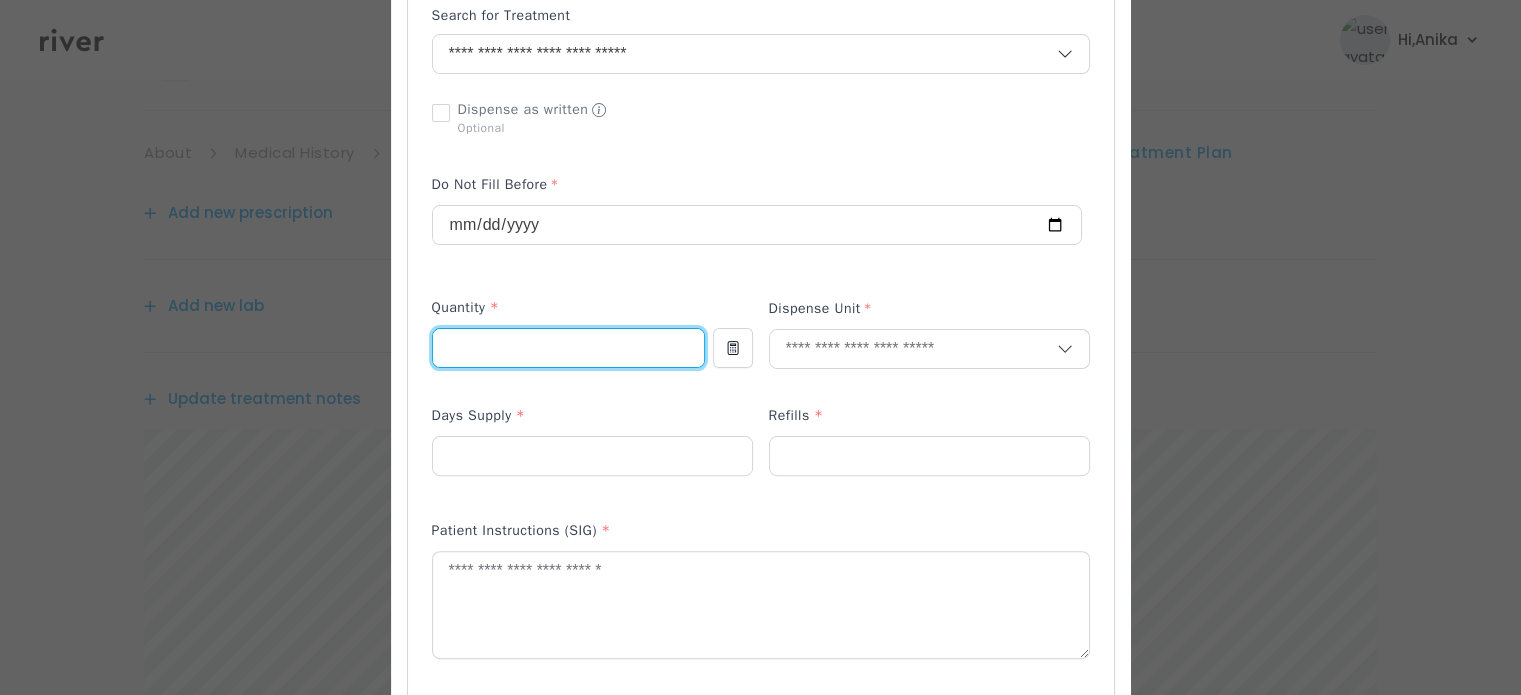 scroll, scrollTop: 505, scrollLeft: 0, axis: vertical 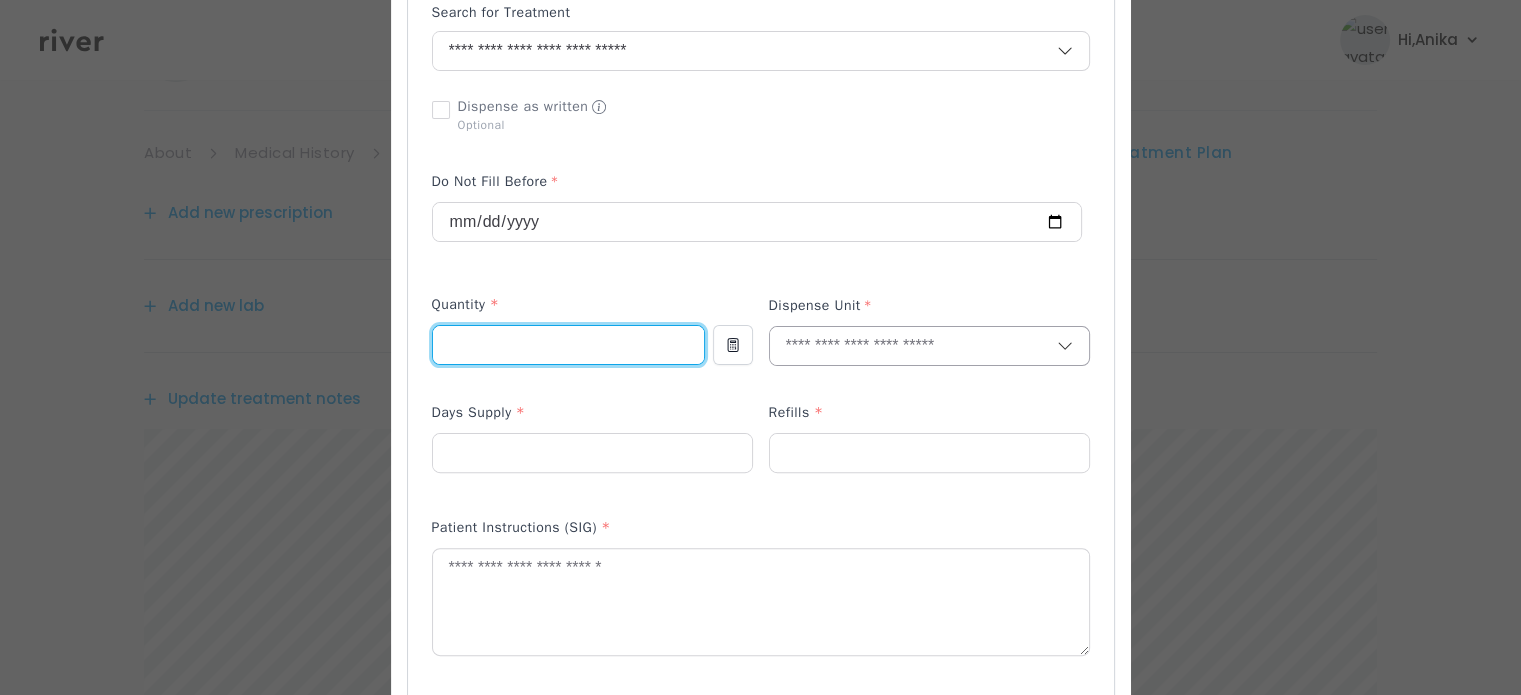 type on "**" 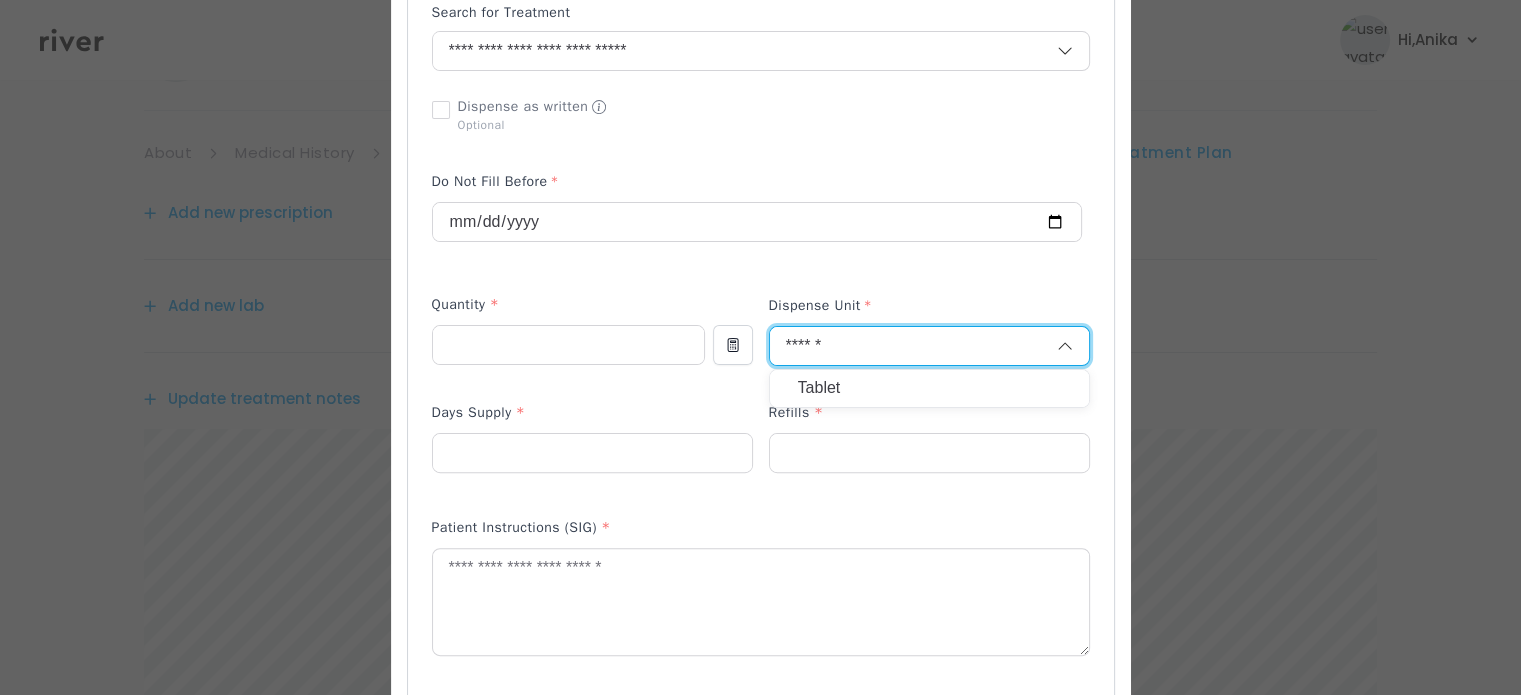 type on "******" 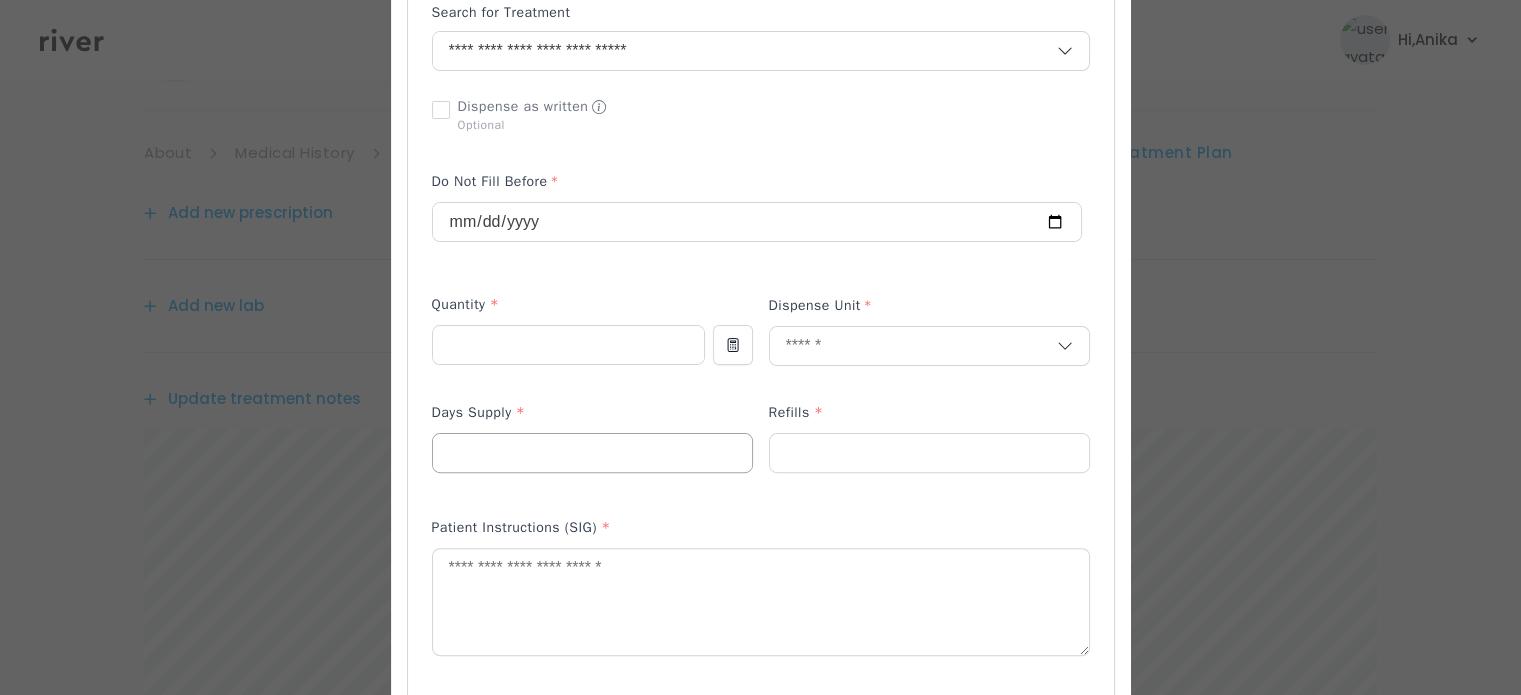 click at bounding box center [592, 453] 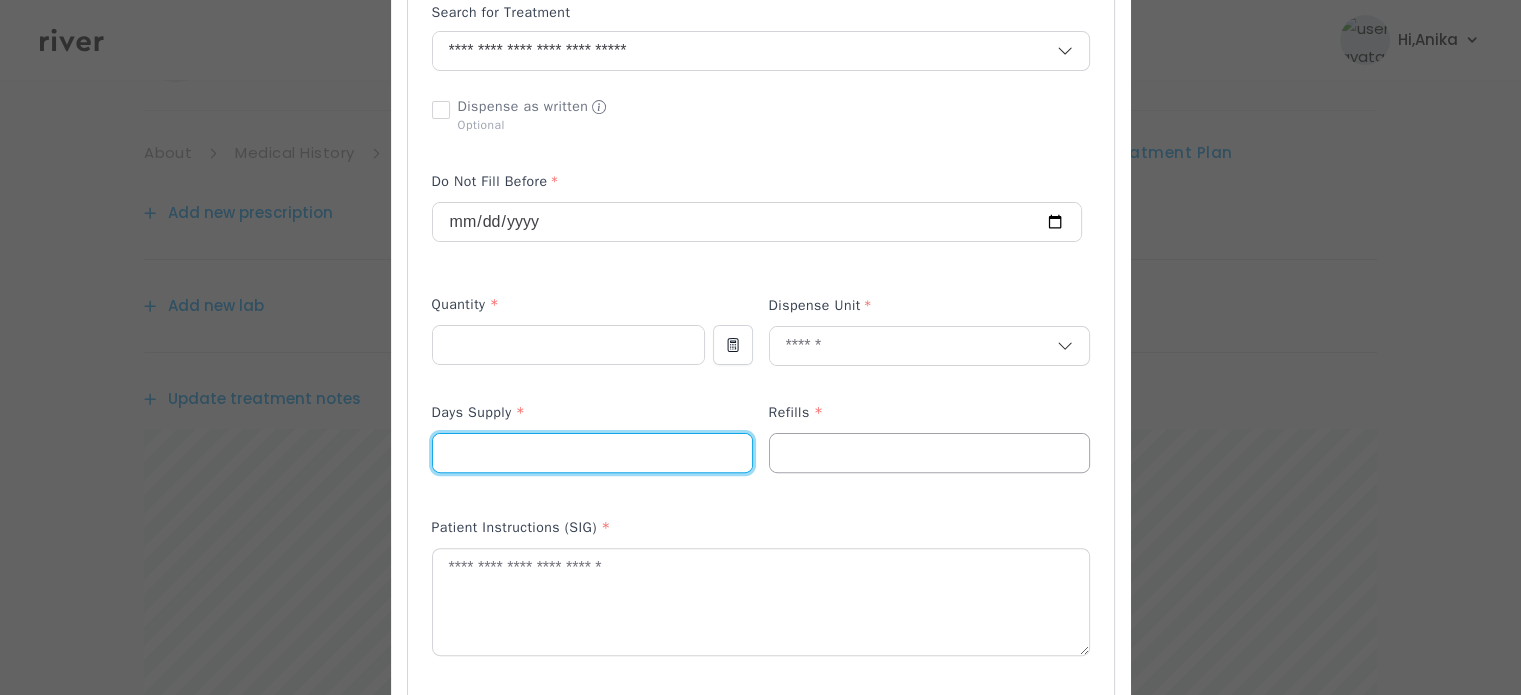 type on "**" 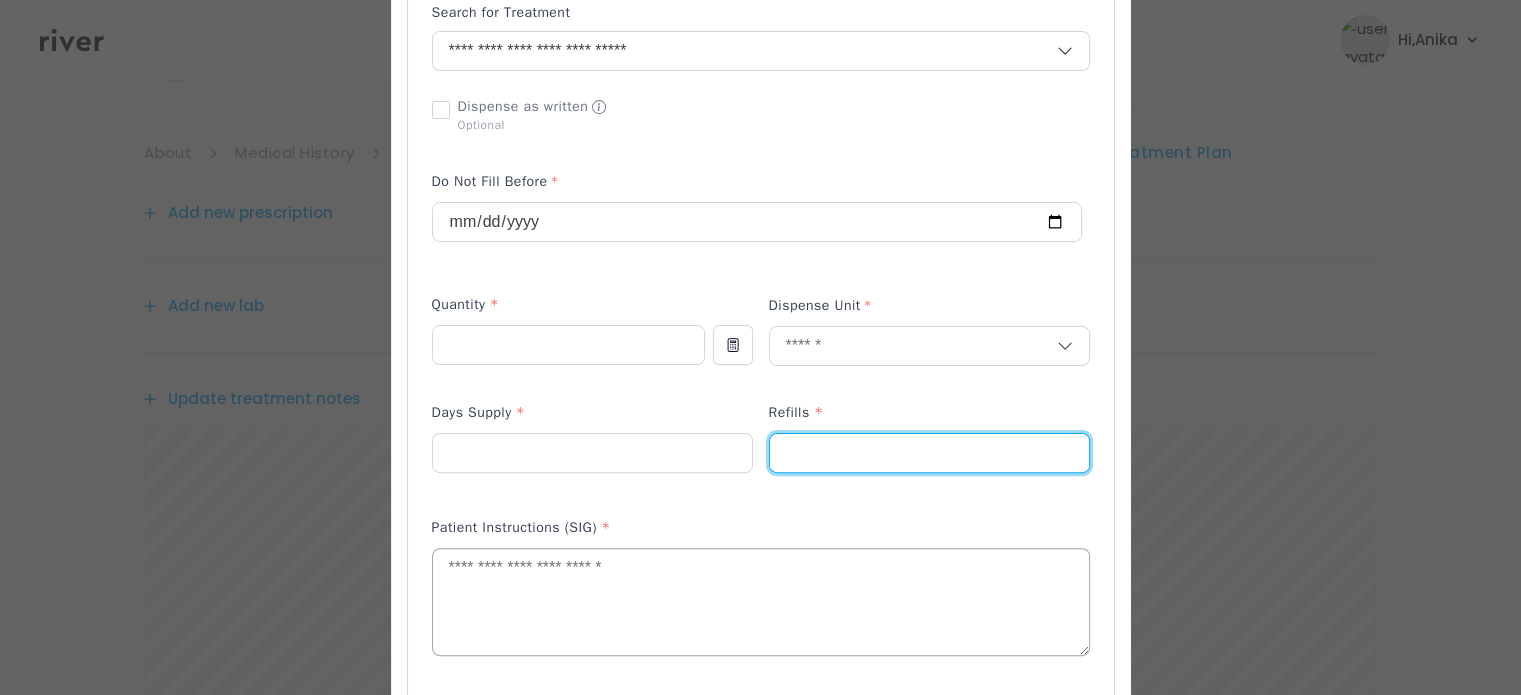 type on "*" 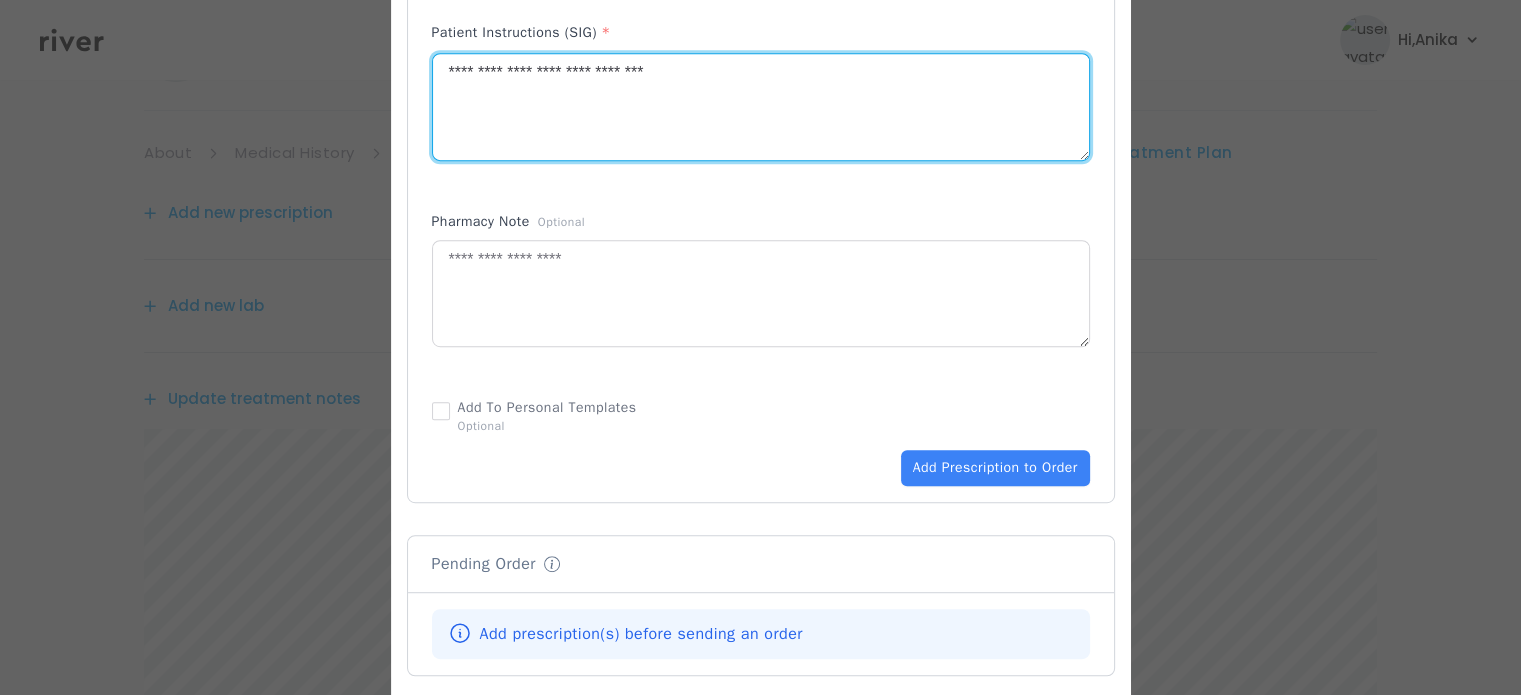 scroll, scrollTop: 1006, scrollLeft: 0, axis: vertical 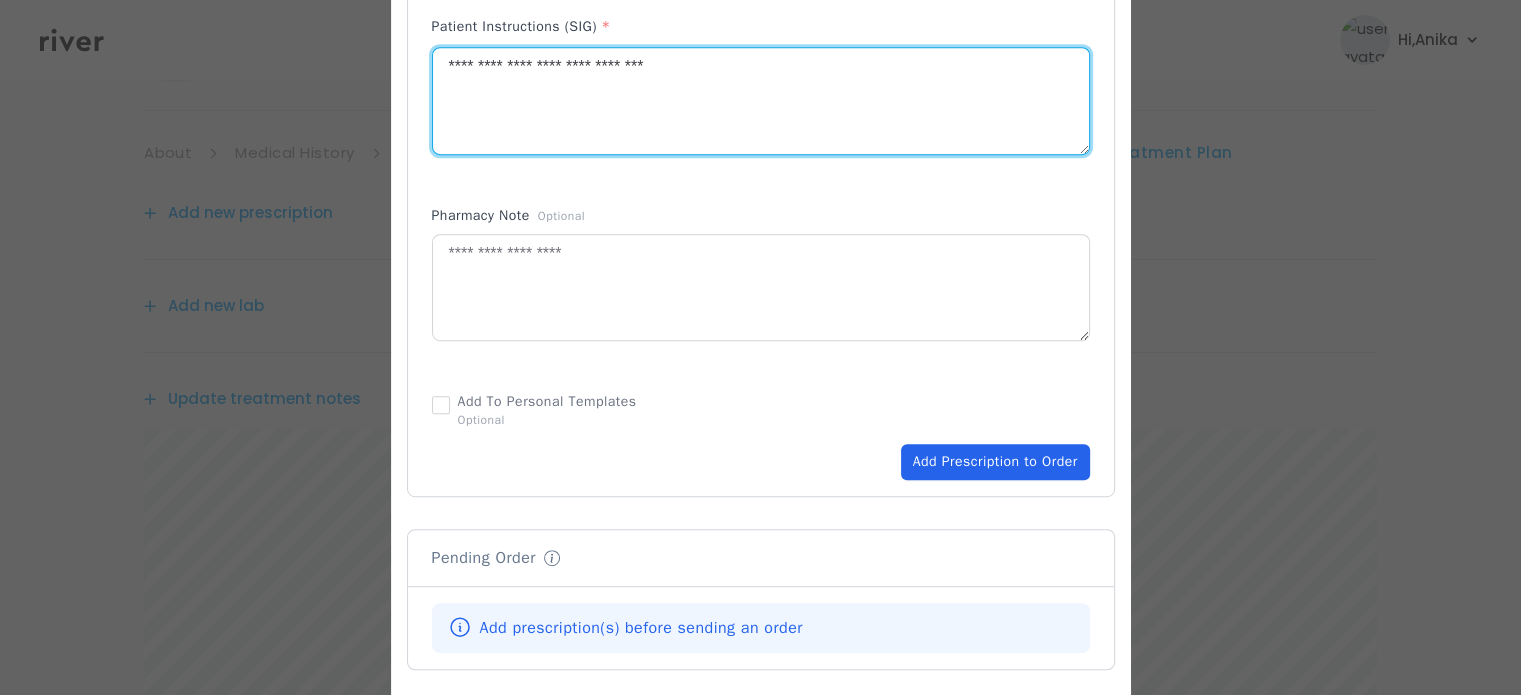 type on "**********" 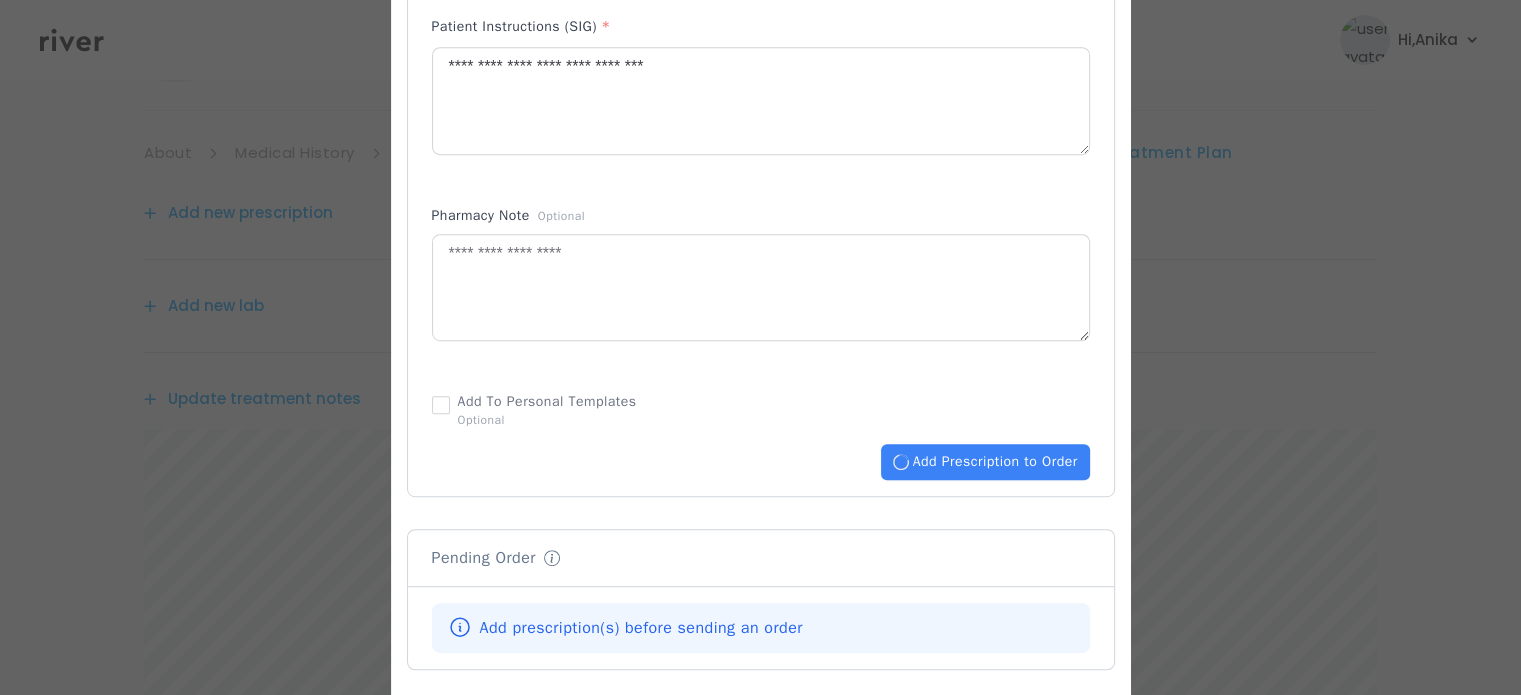 type 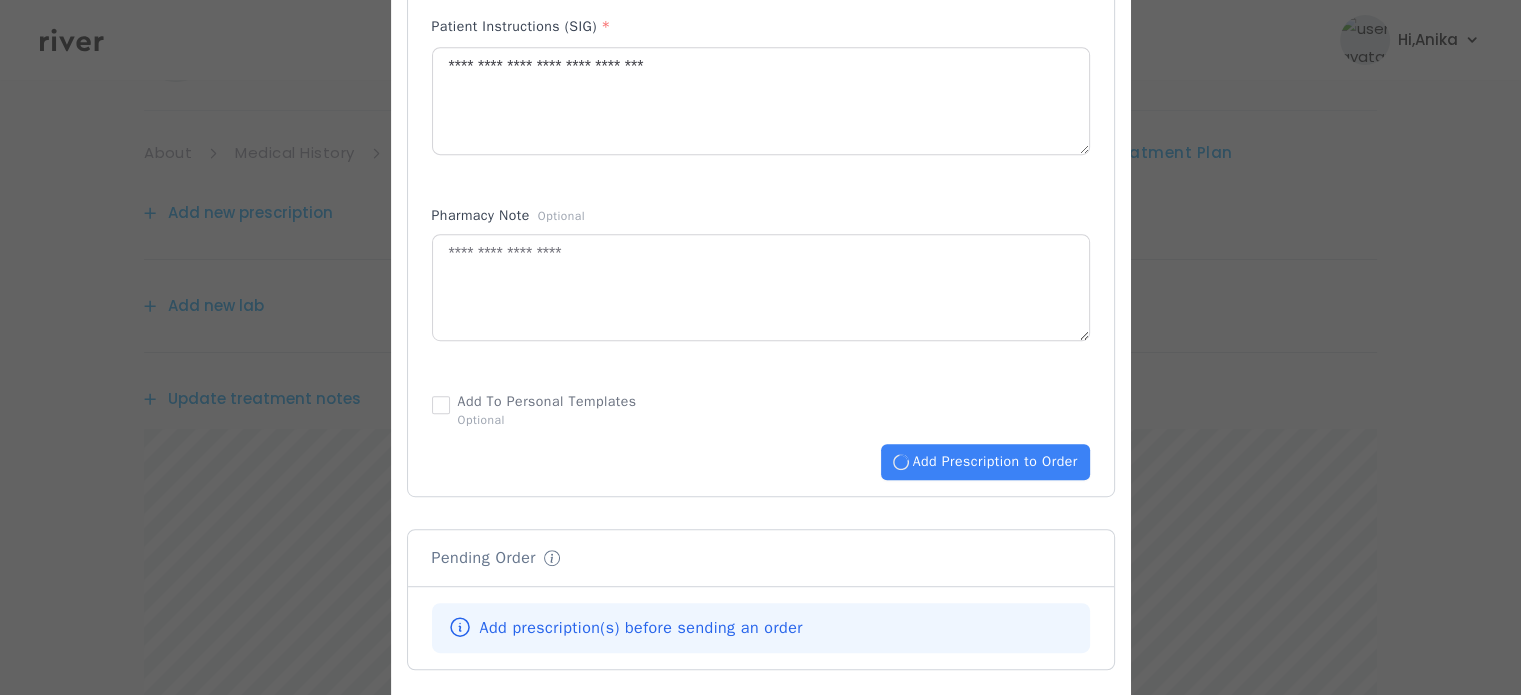type 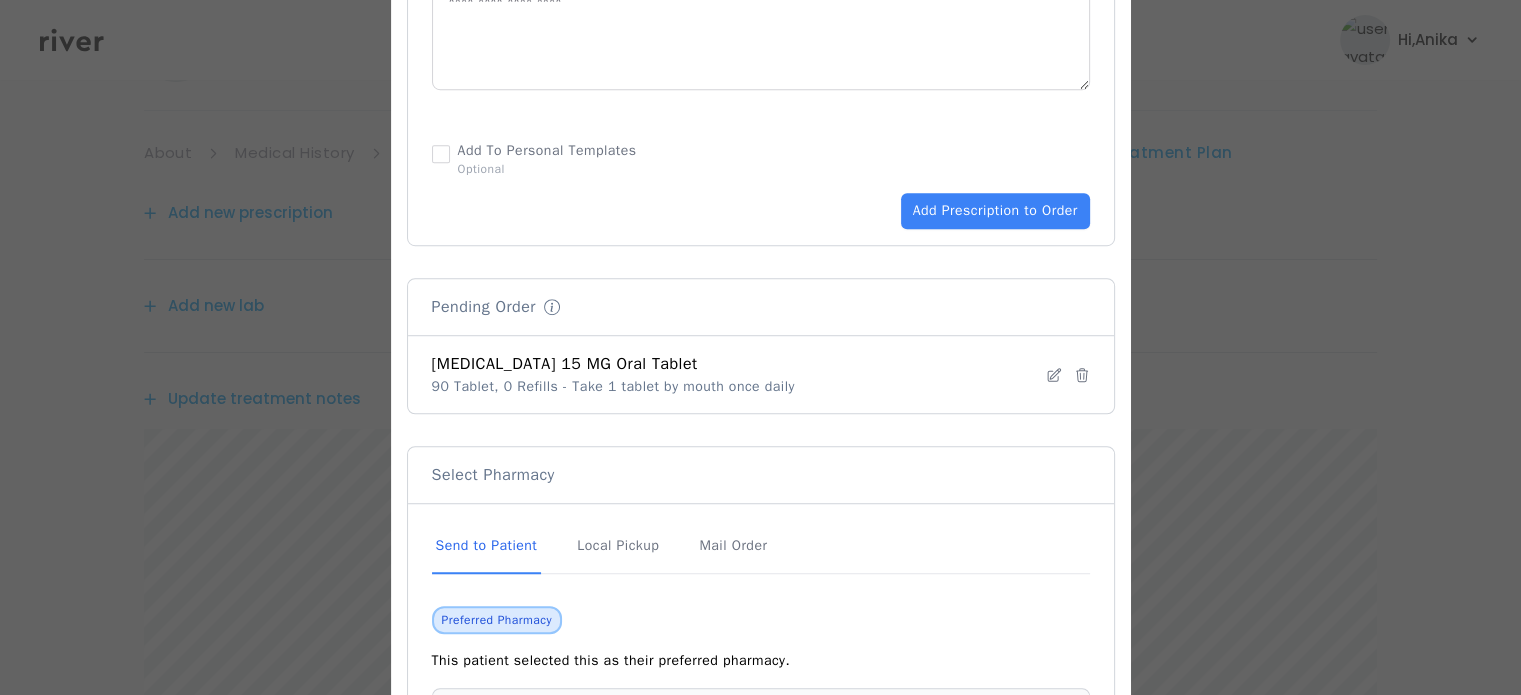 scroll, scrollTop: 1295, scrollLeft: 0, axis: vertical 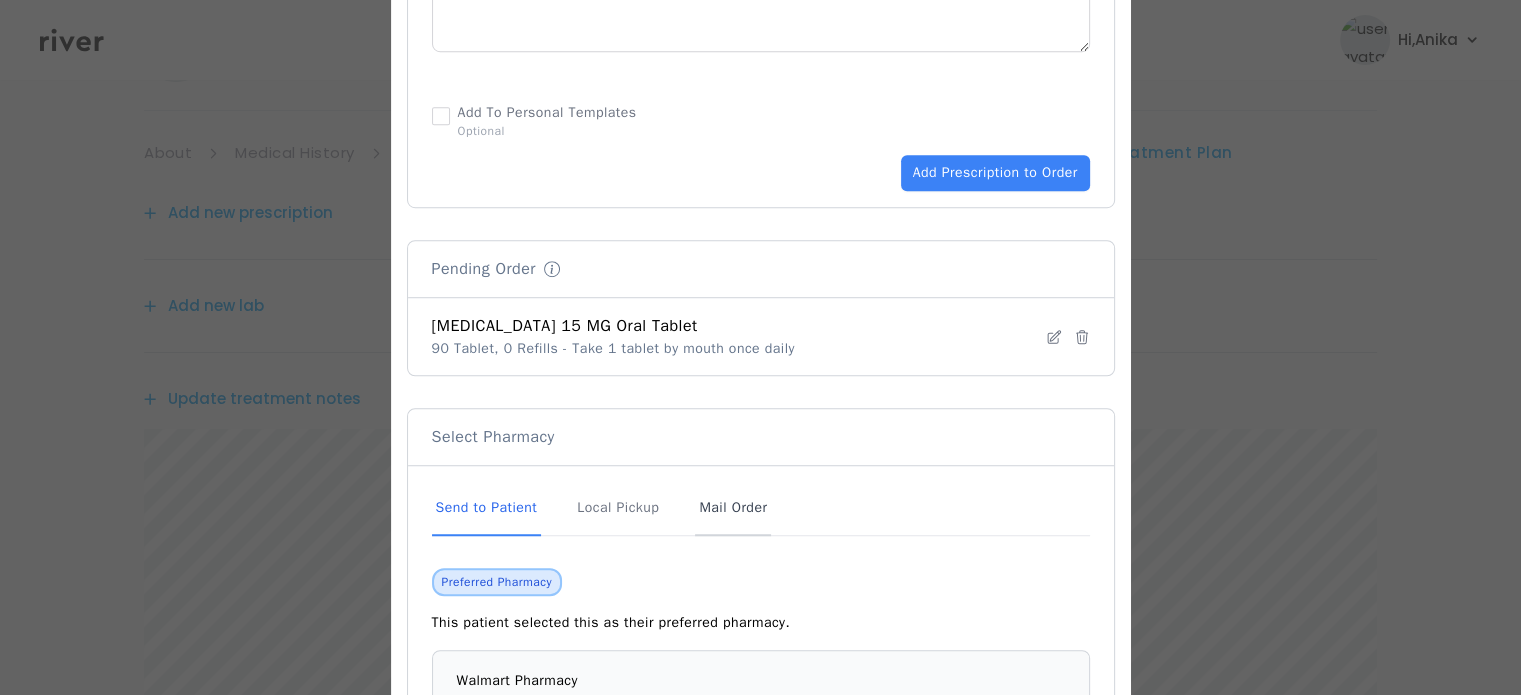 click on "Mail Order" at bounding box center [733, 509] 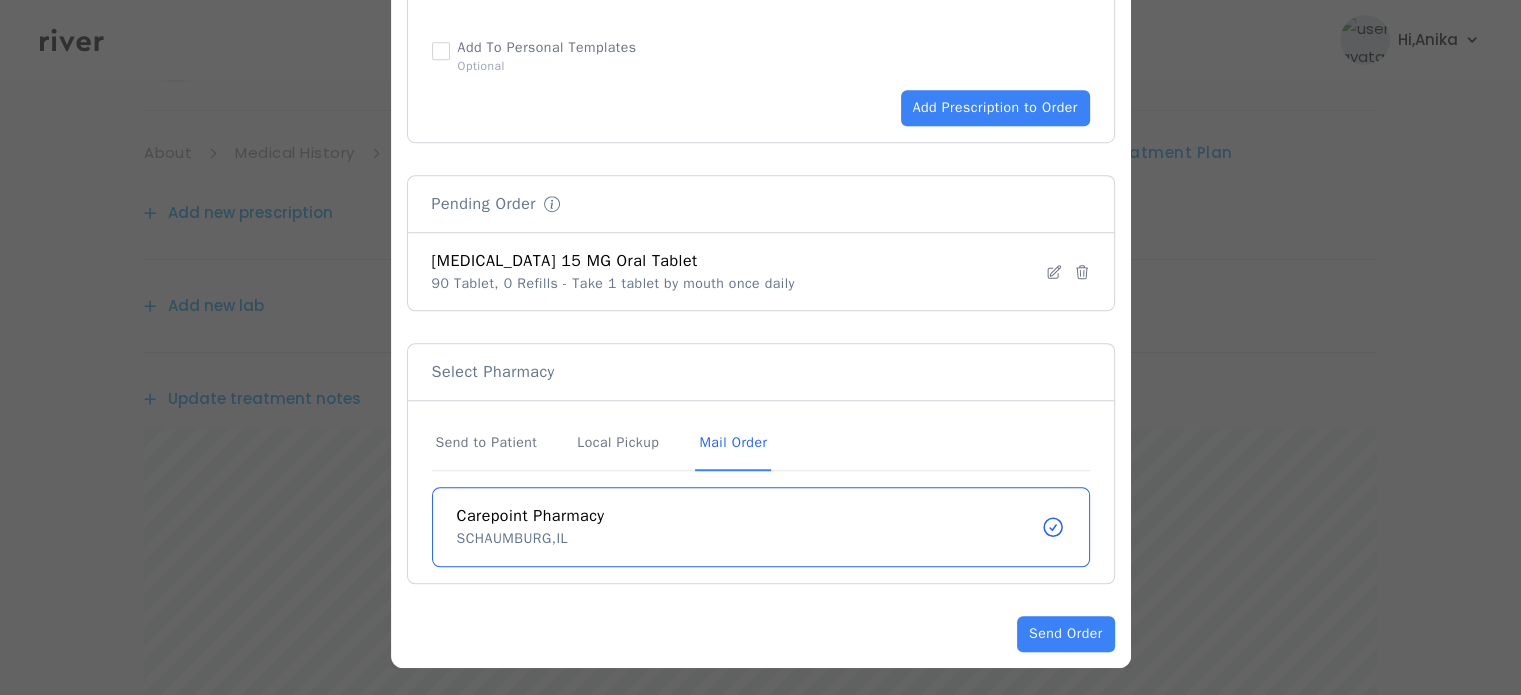 scroll, scrollTop: 1360, scrollLeft: 0, axis: vertical 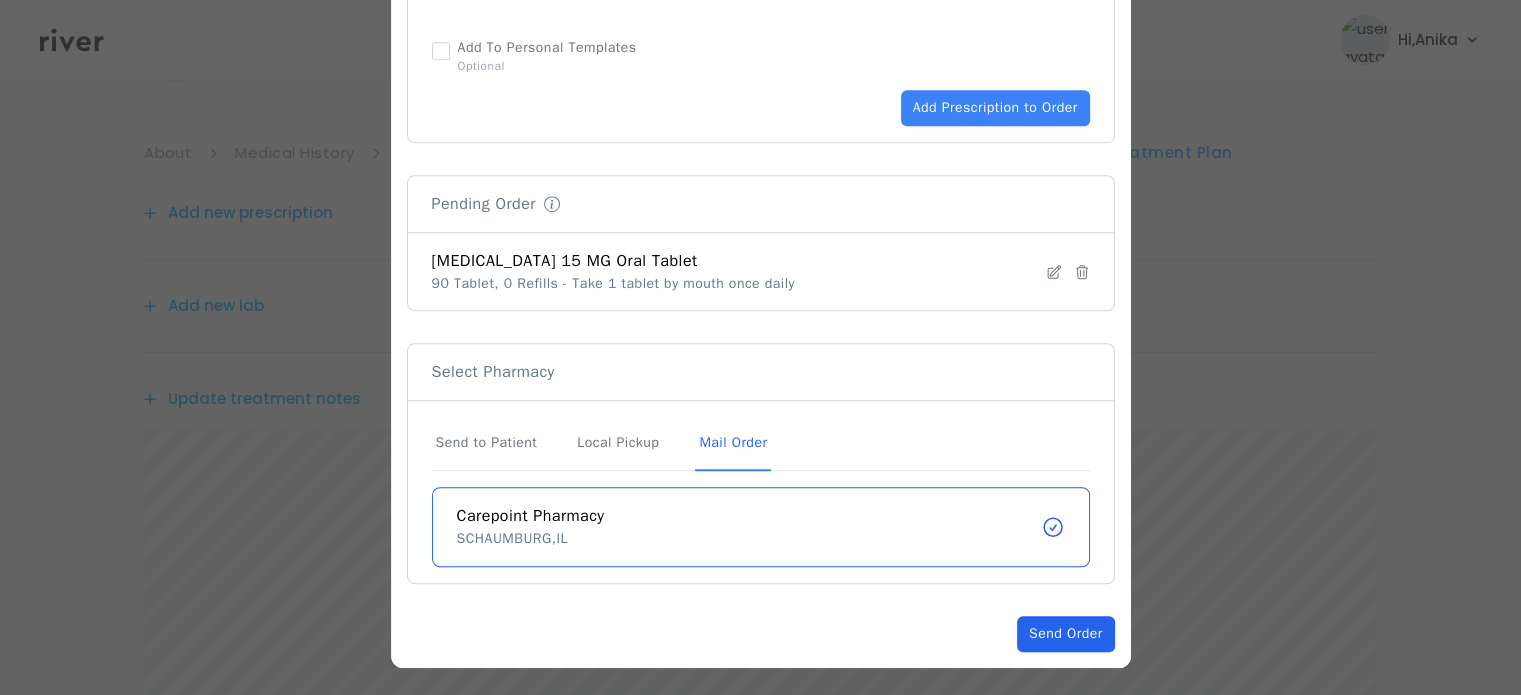 click on "Send Order" 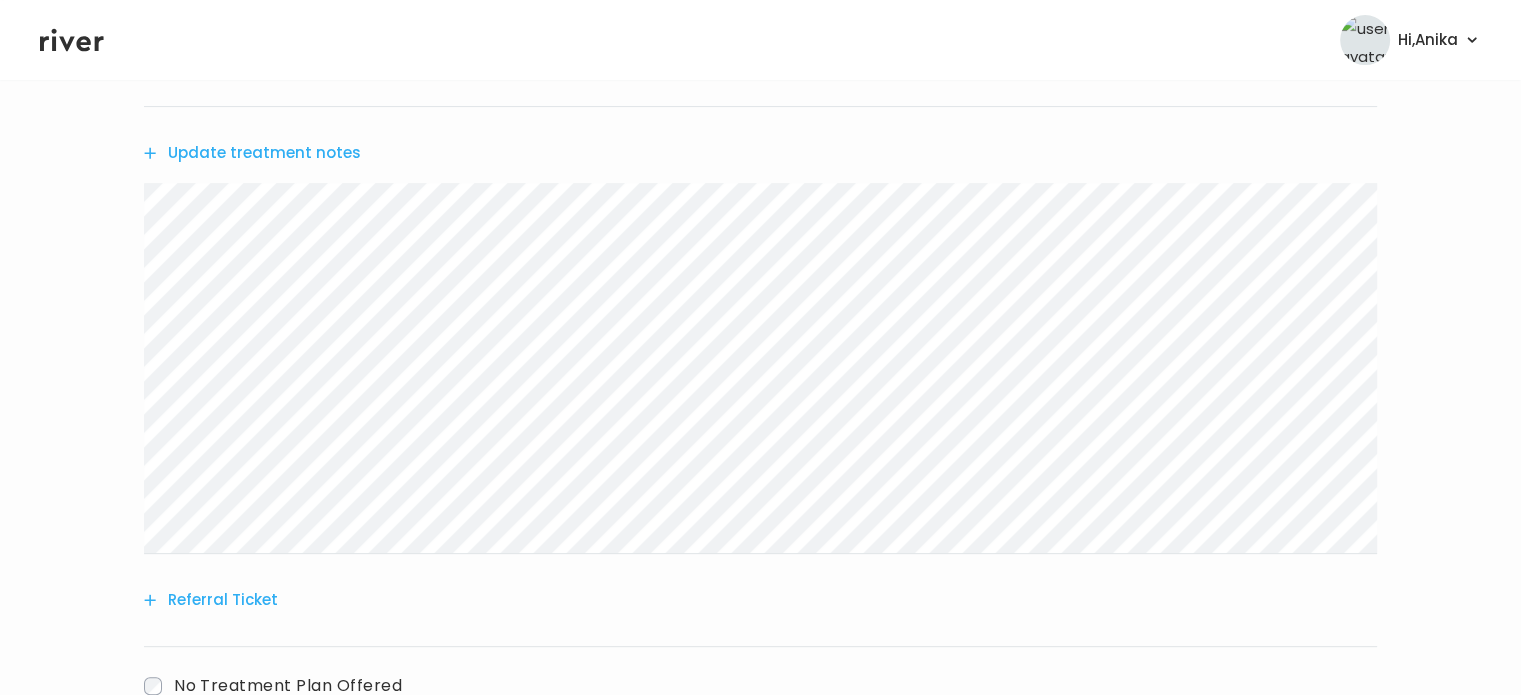 scroll, scrollTop: 533, scrollLeft: 0, axis: vertical 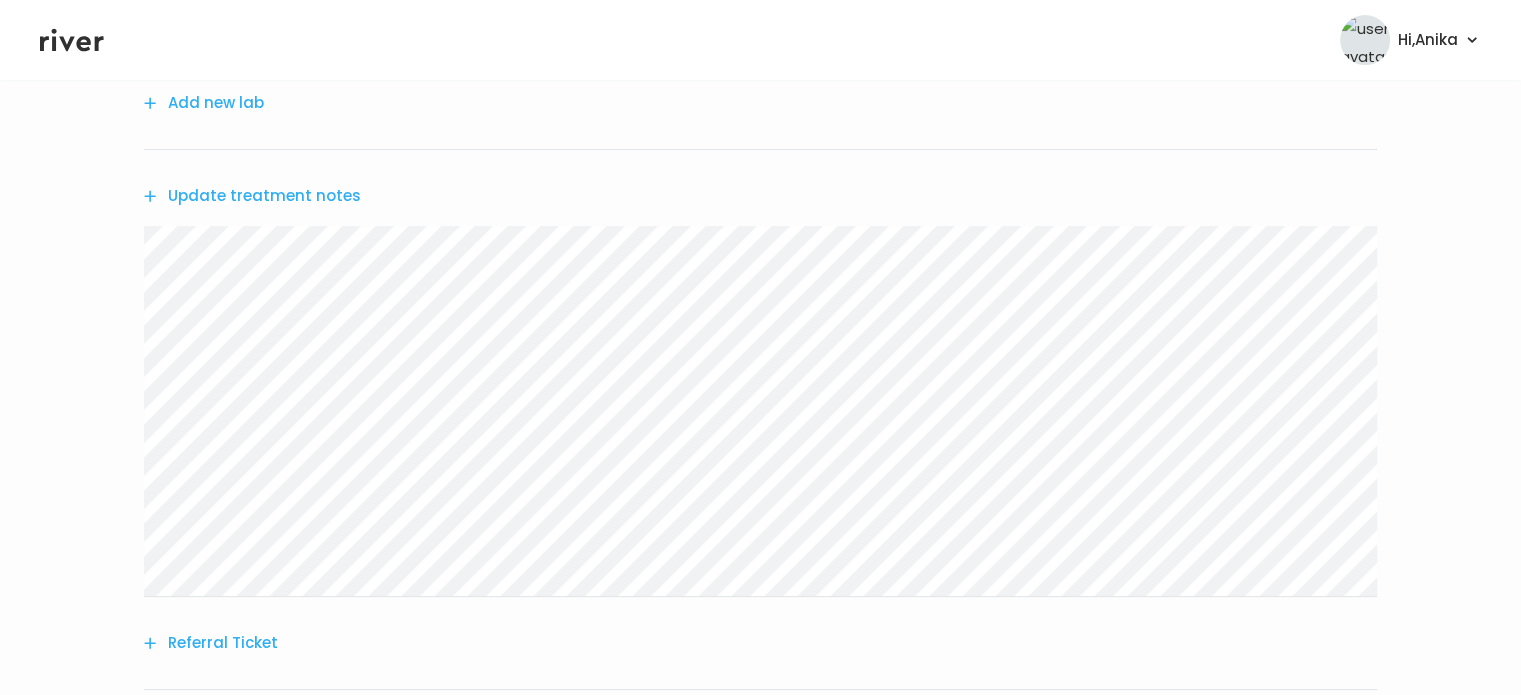 click on "Update treatment notes" at bounding box center [252, 196] 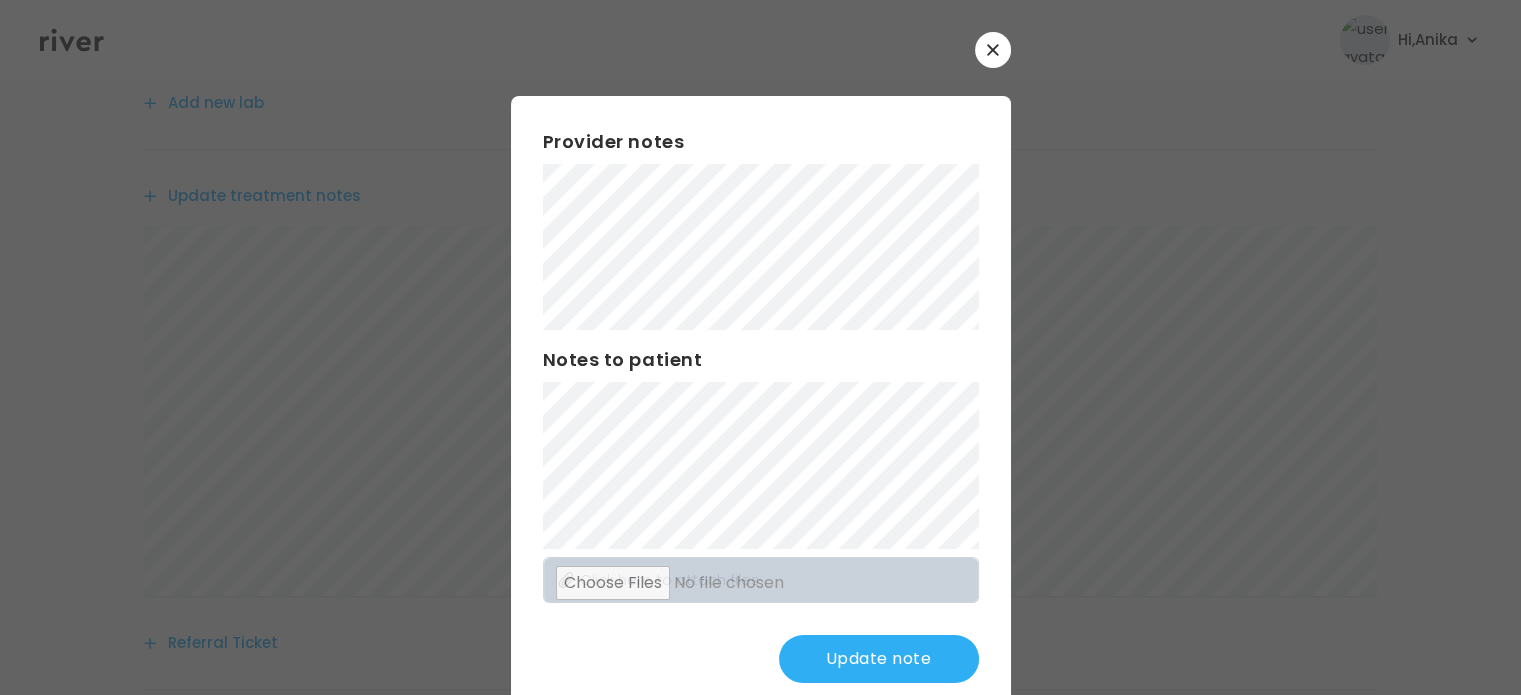 click on "Update note" at bounding box center [879, 659] 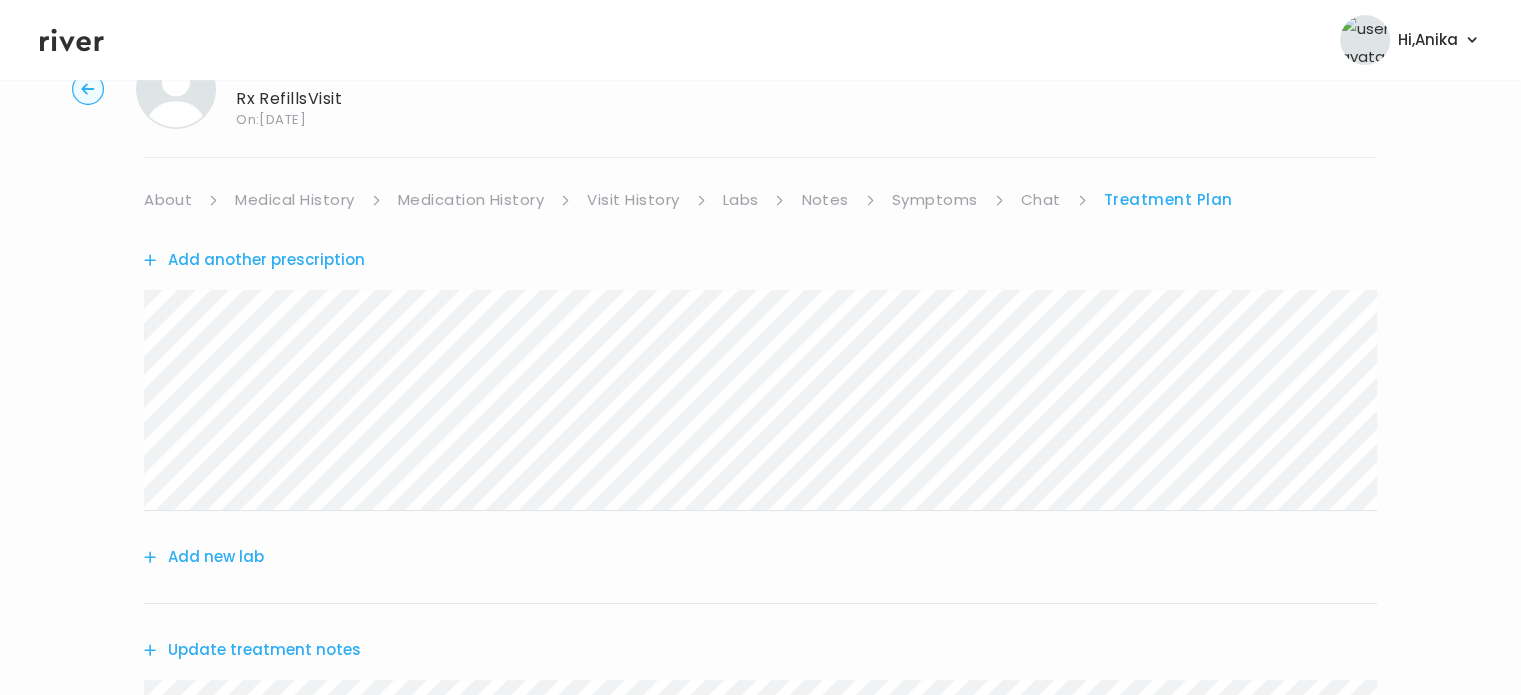 scroll, scrollTop: 73, scrollLeft: 0, axis: vertical 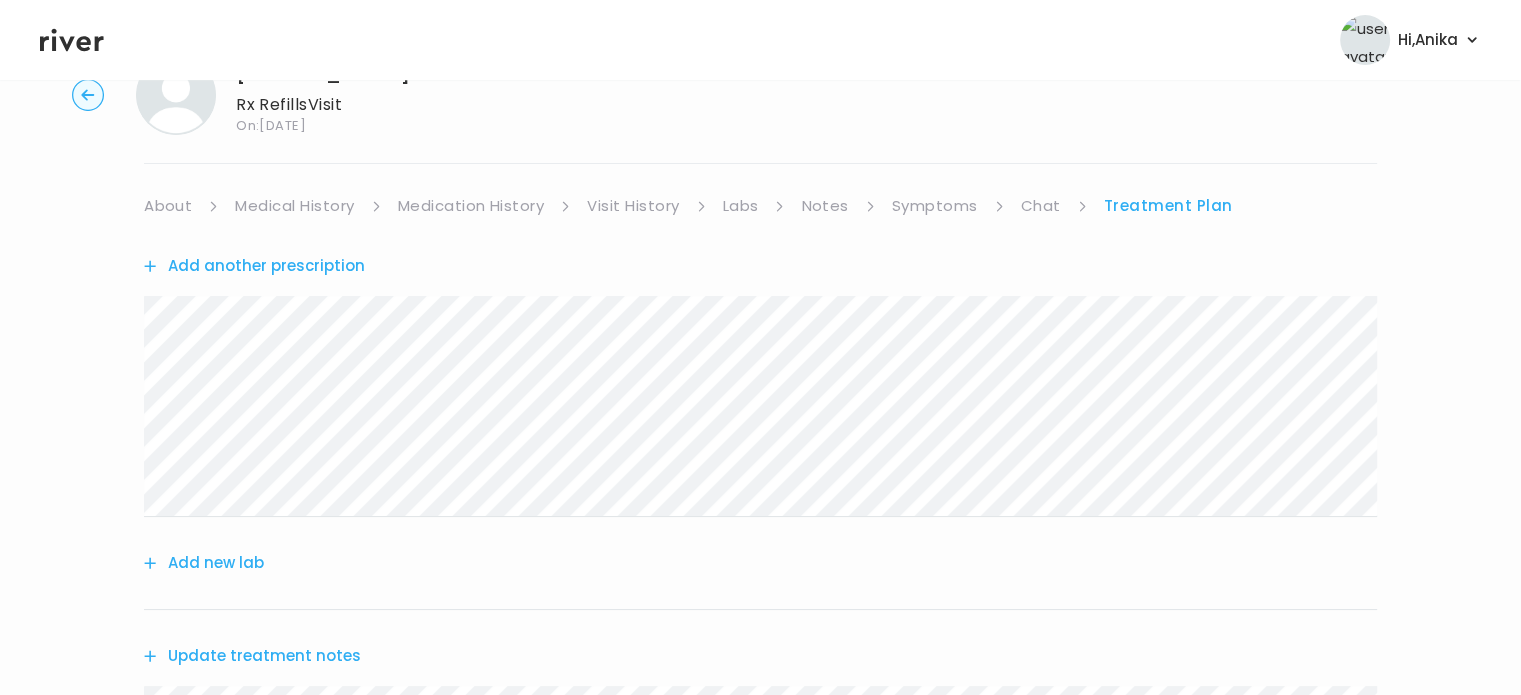 click on "Medication History" at bounding box center (471, 206) 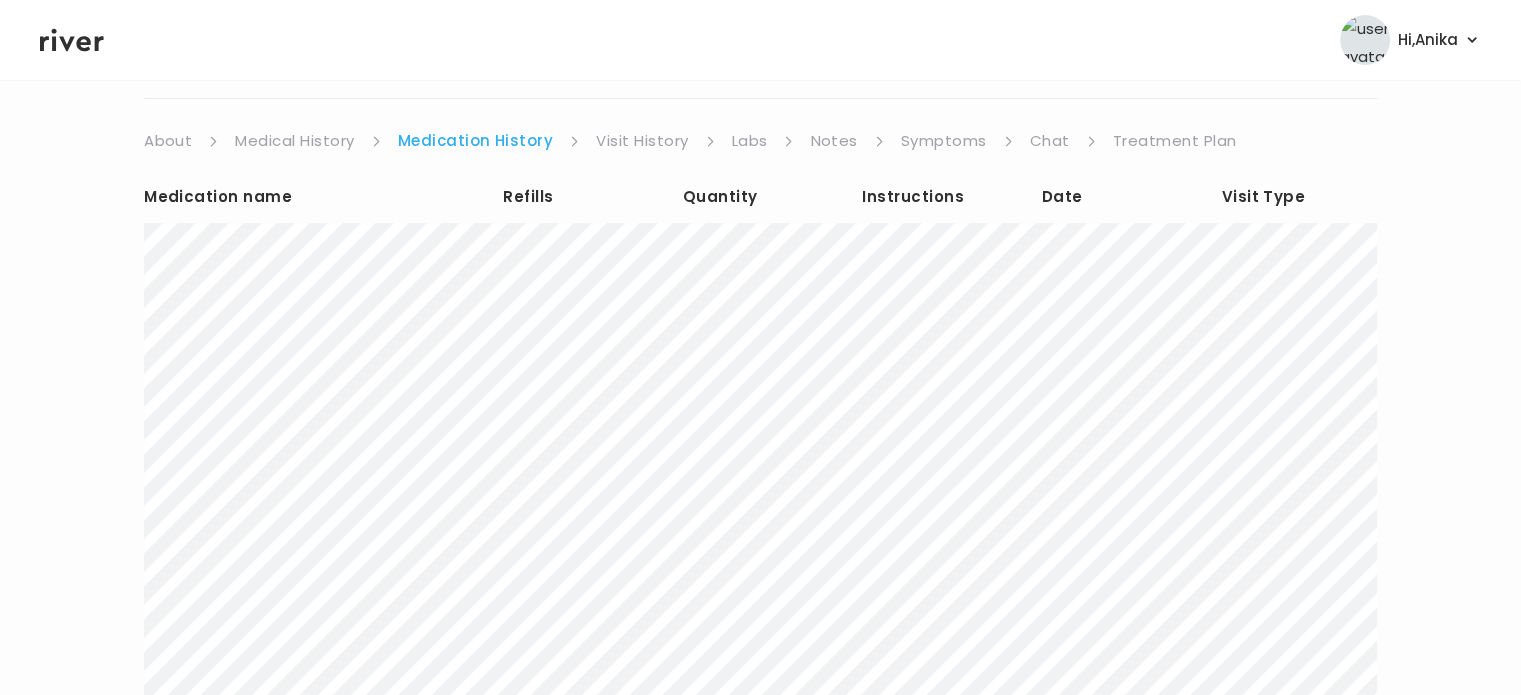 scroll, scrollTop: 137, scrollLeft: 0, axis: vertical 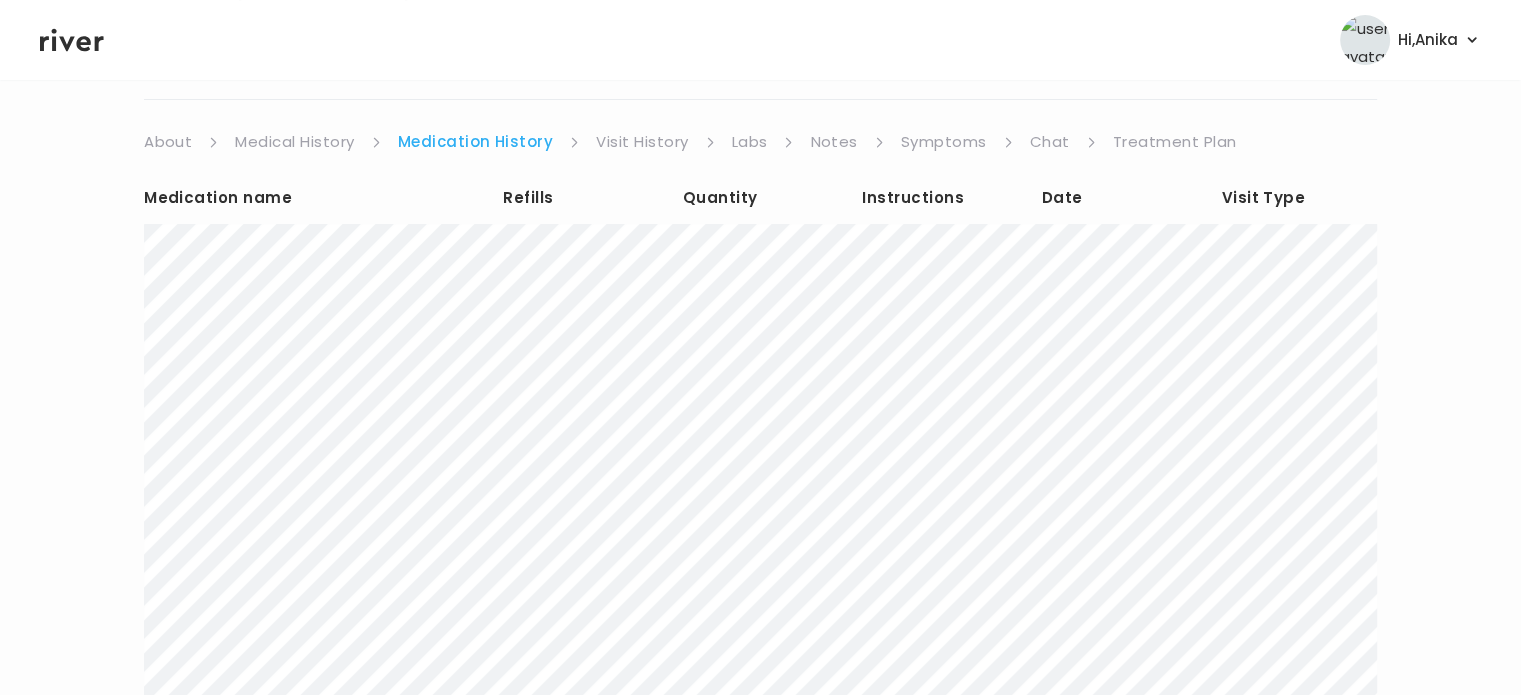 click on "Treatment Plan" at bounding box center [1175, 142] 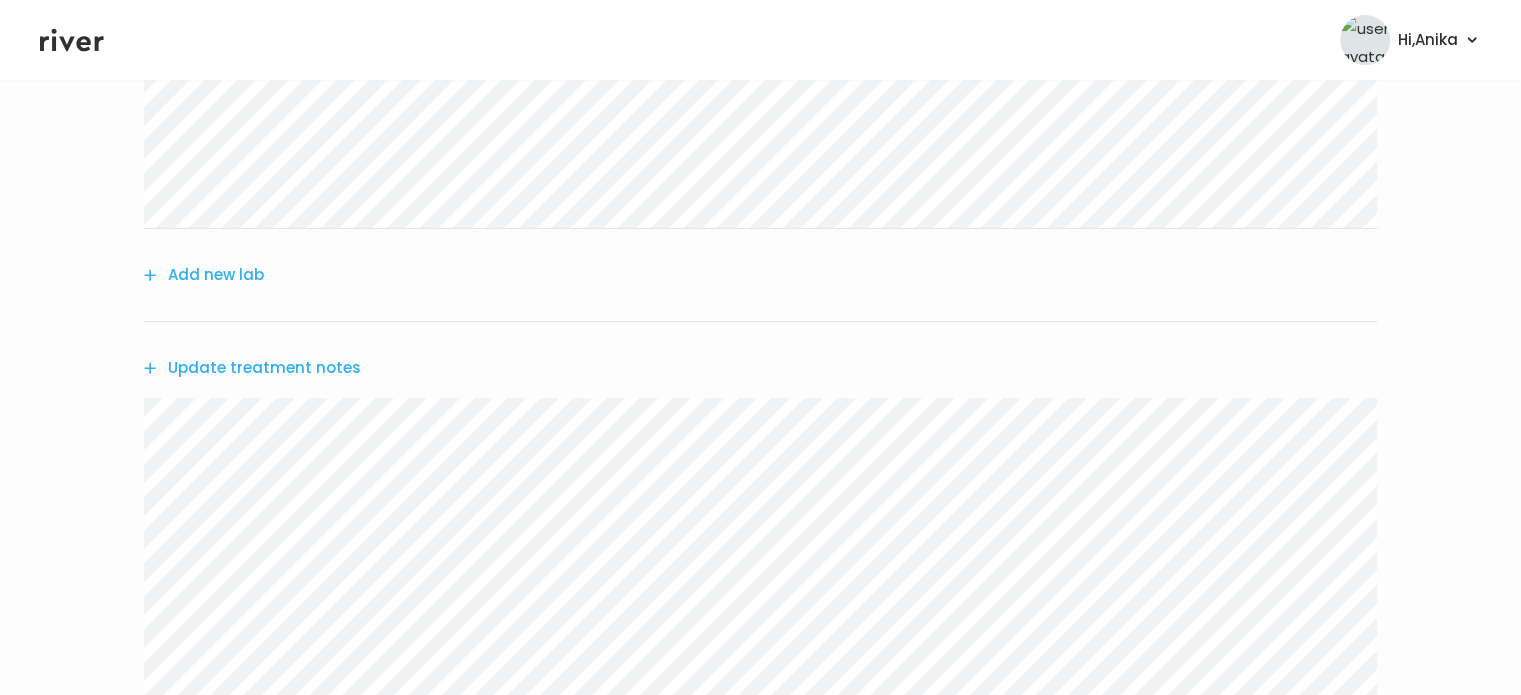 scroll, scrollTop: 370, scrollLeft: 0, axis: vertical 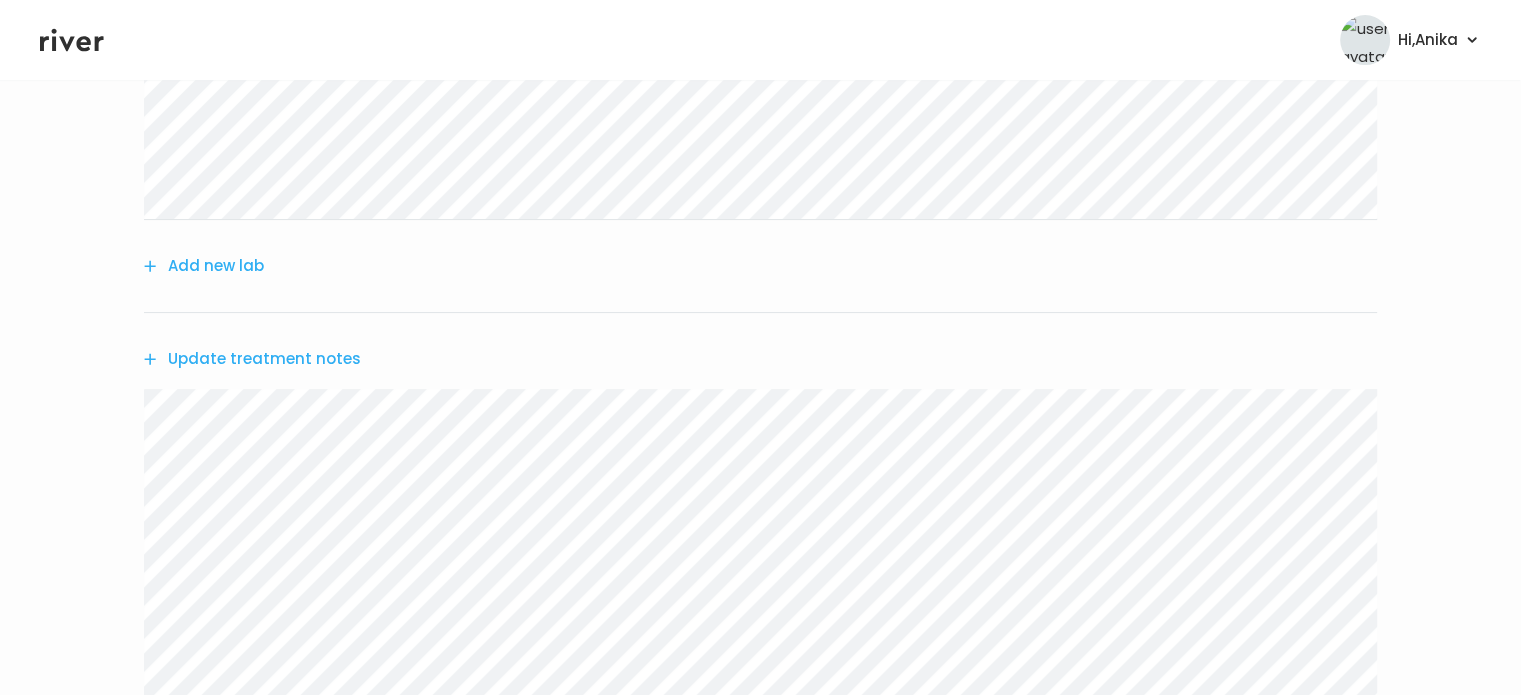click on "Update treatment notes" at bounding box center (252, 359) 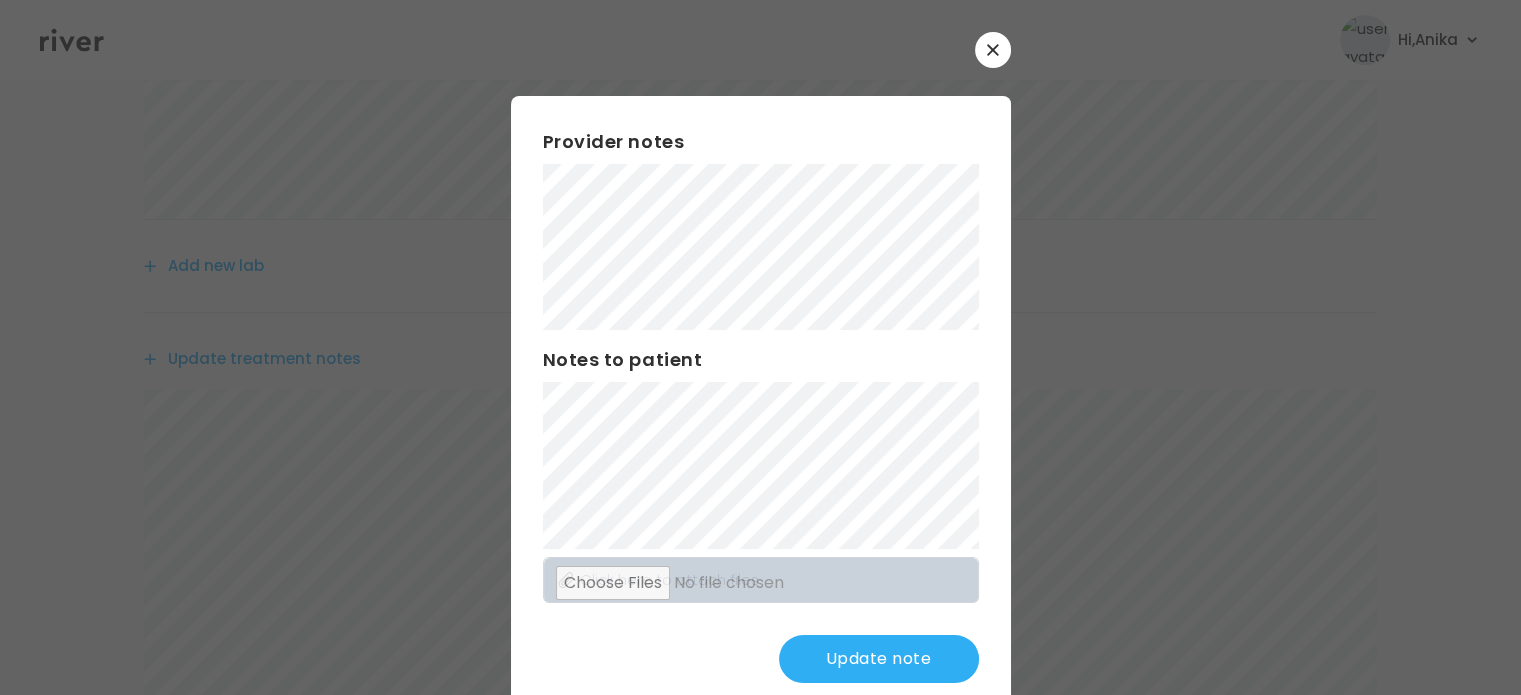 click on "Update note" at bounding box center (879, 659) 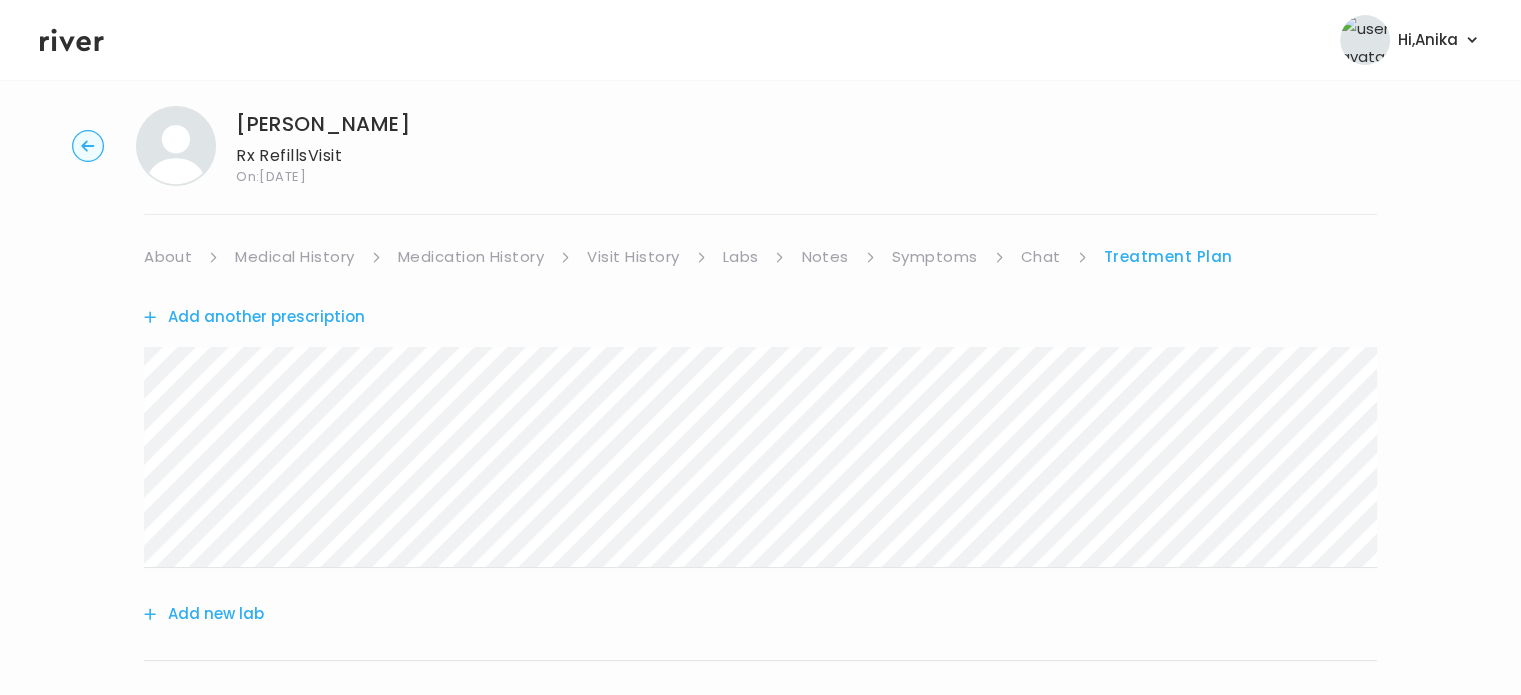 scroll, scrollTop: 0, scrollLeft: 0, axis: both 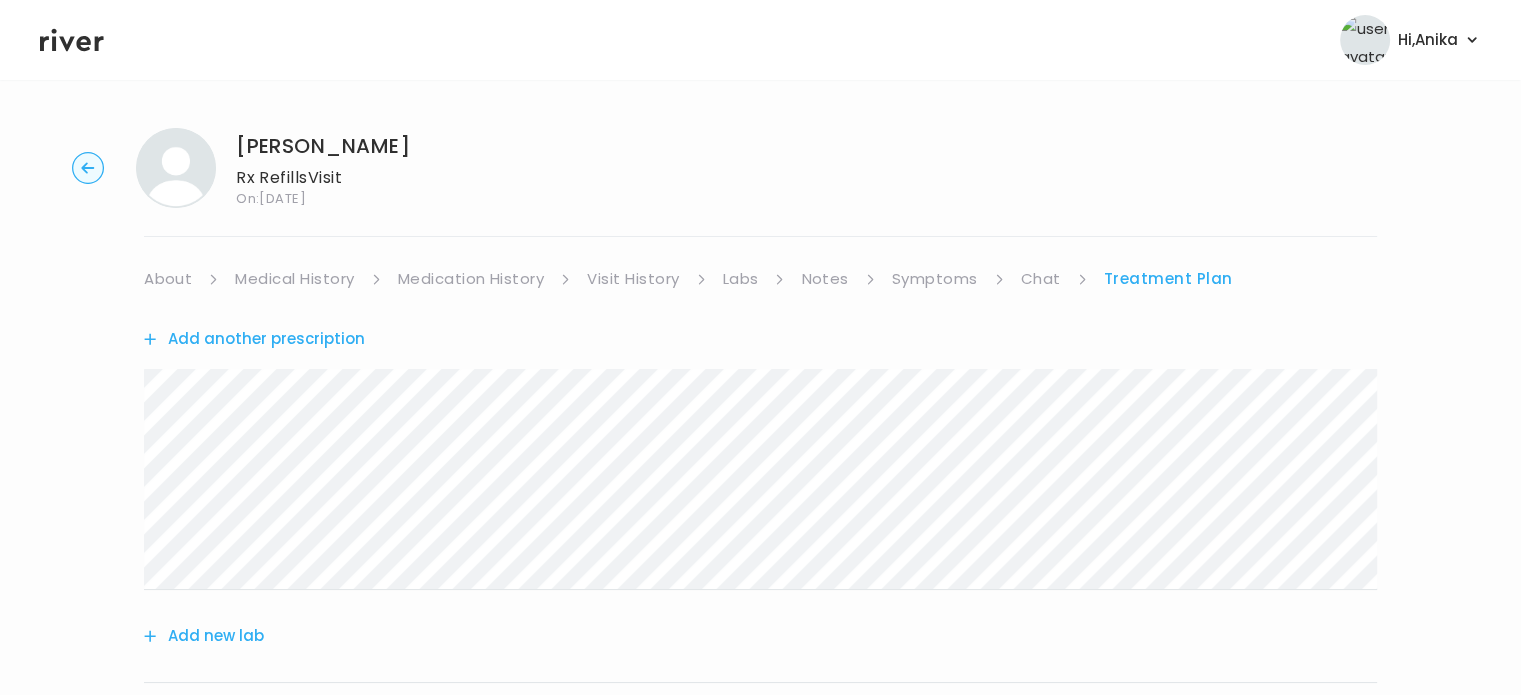 click on "Medication History" at bounding box center (471, 279) 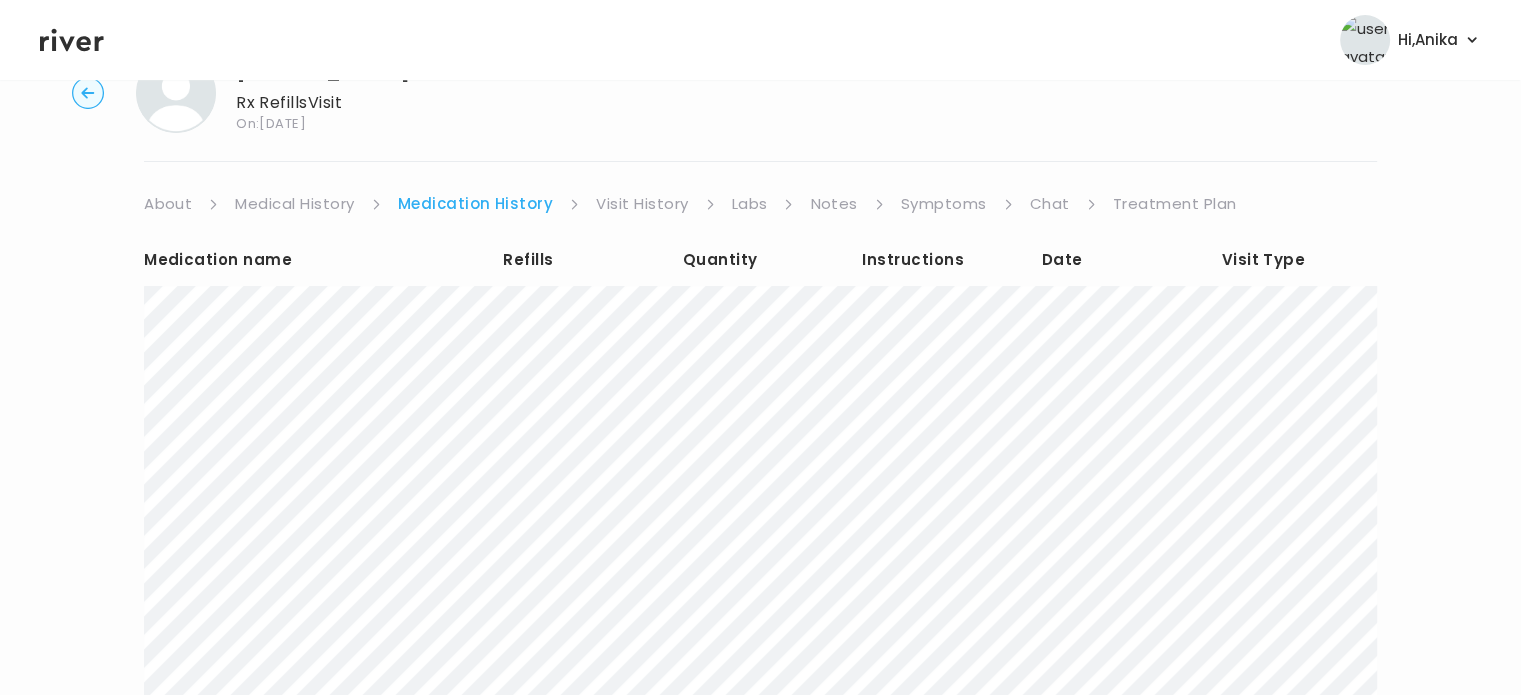 scroll, scrollTop: 59, scrollLeft: 0, axis: vertical 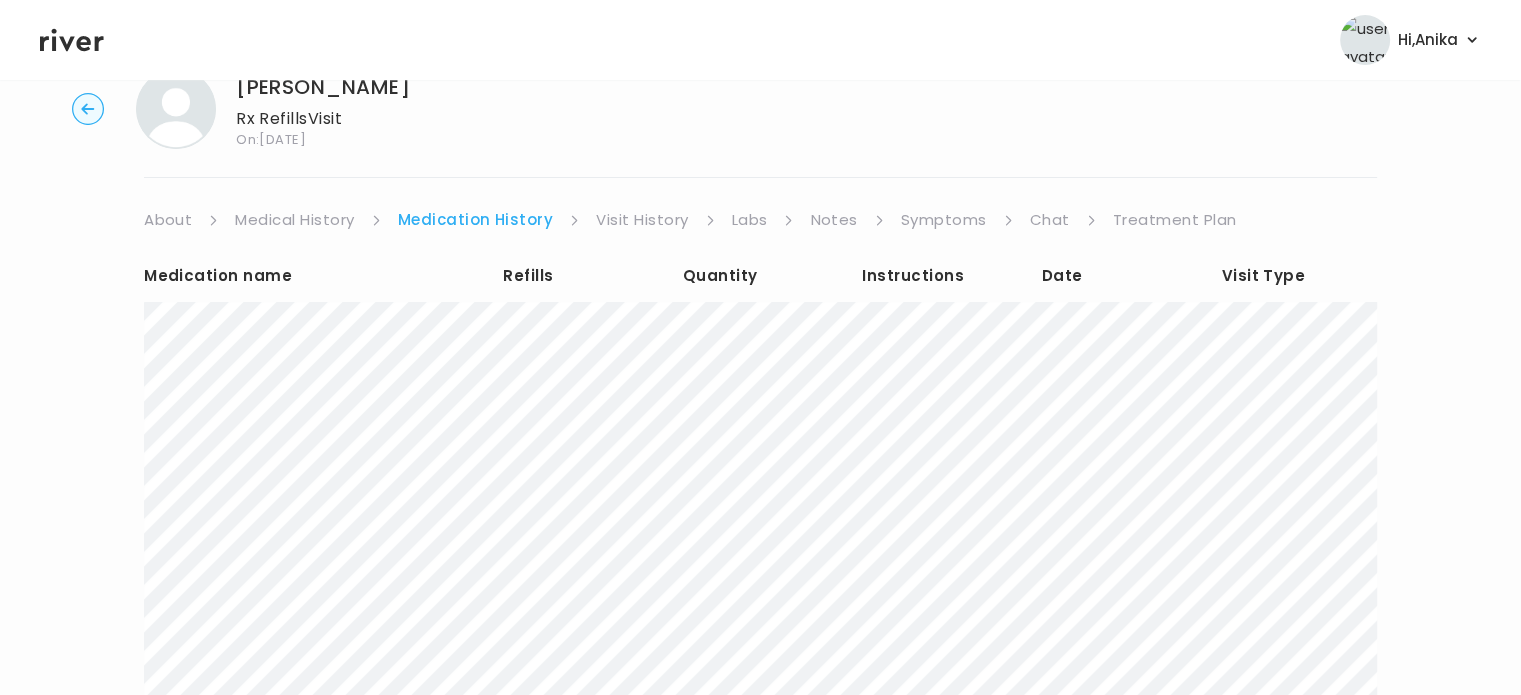 click on "Treatment Plan" at bounding box center [1175, 220] 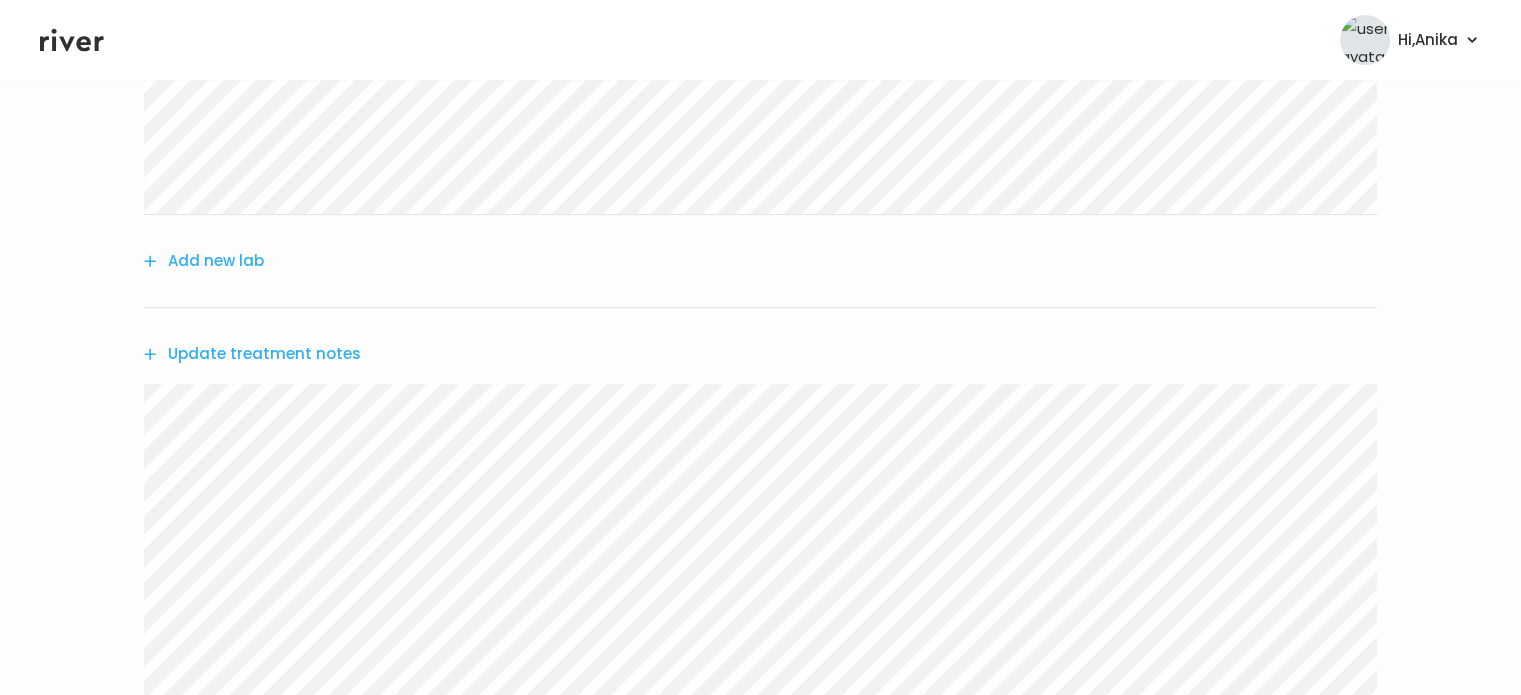 scroll, scrollTop: 376, scrollLeft: 0, axis: vertical 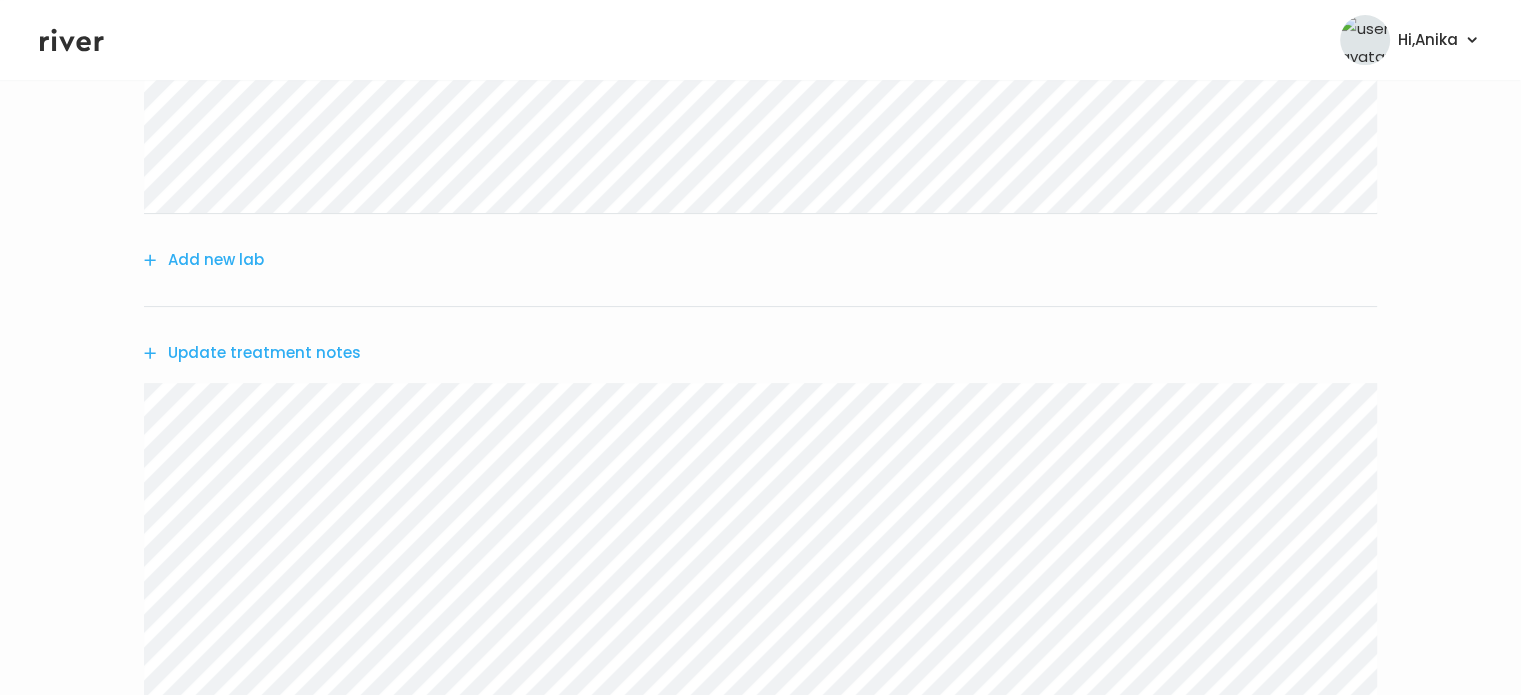 click on "Update treatment notes" at bounding box center [252, 353] 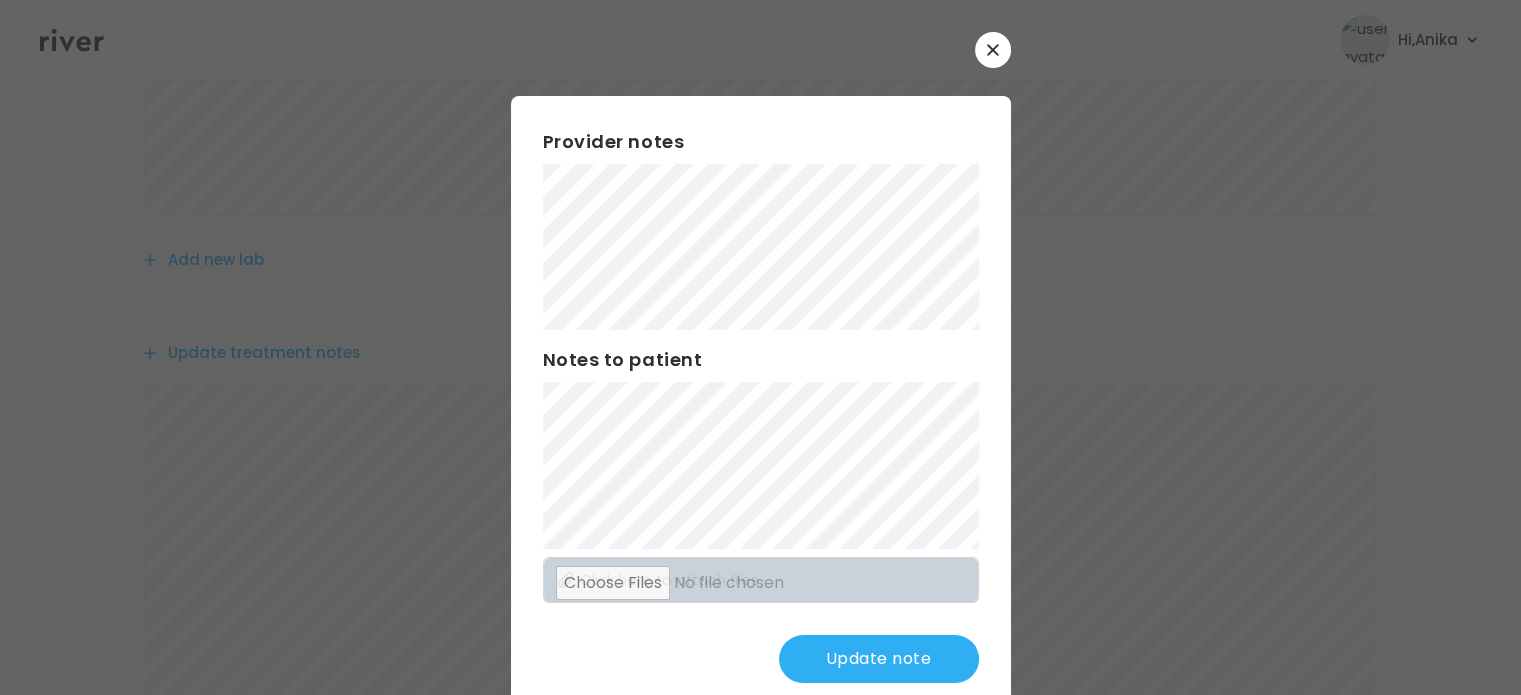 click on "Update note" at bounding box center (879, 659) 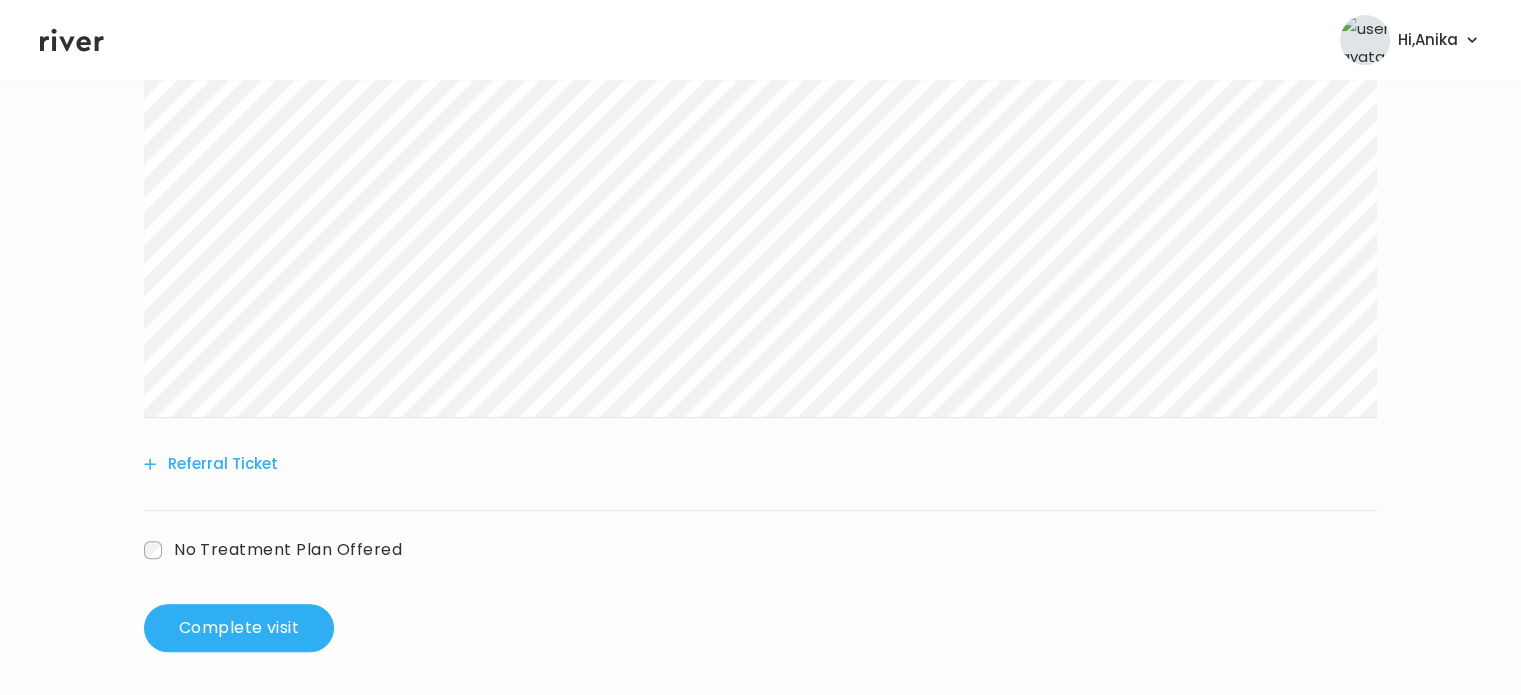 scroll, scrollTop: 716, scrollLeft: 0, axis: vertical 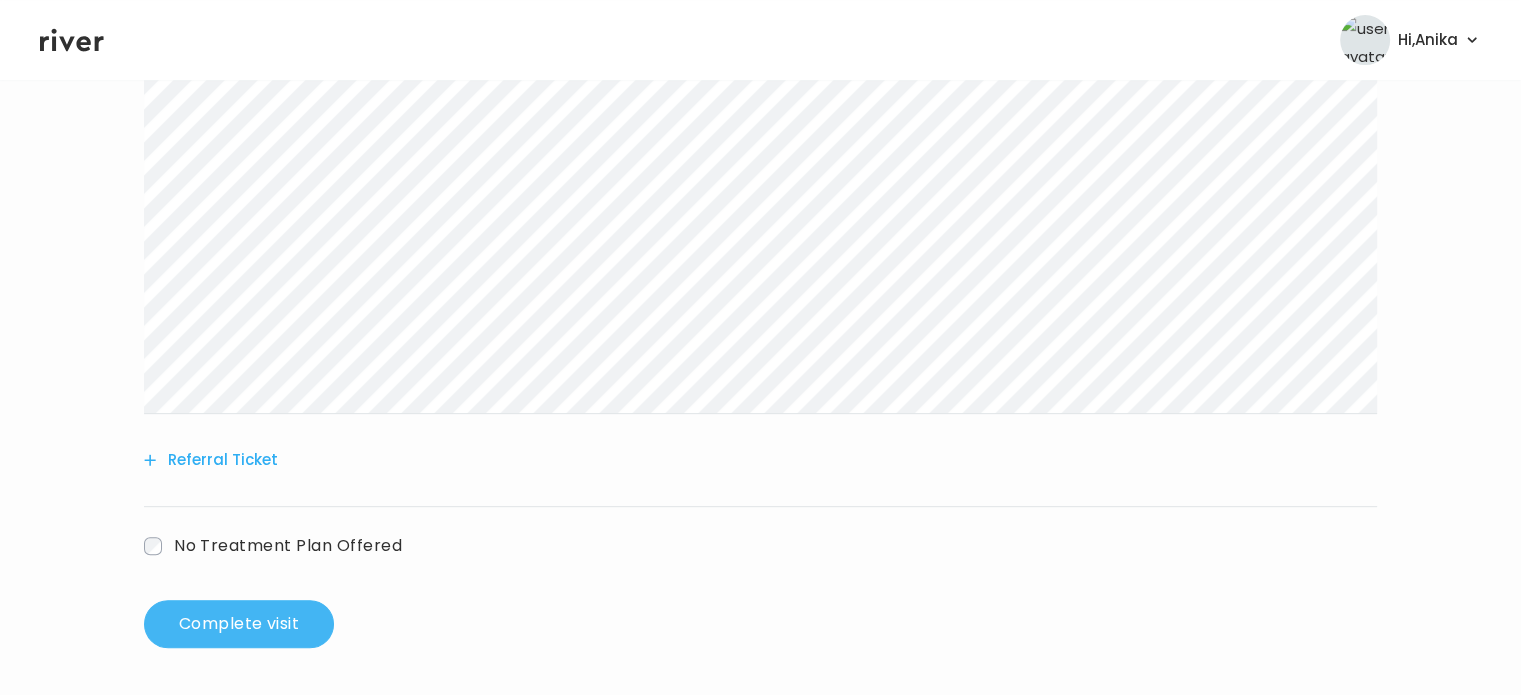 click on "Complete visit" at bounding box center (239, 624) 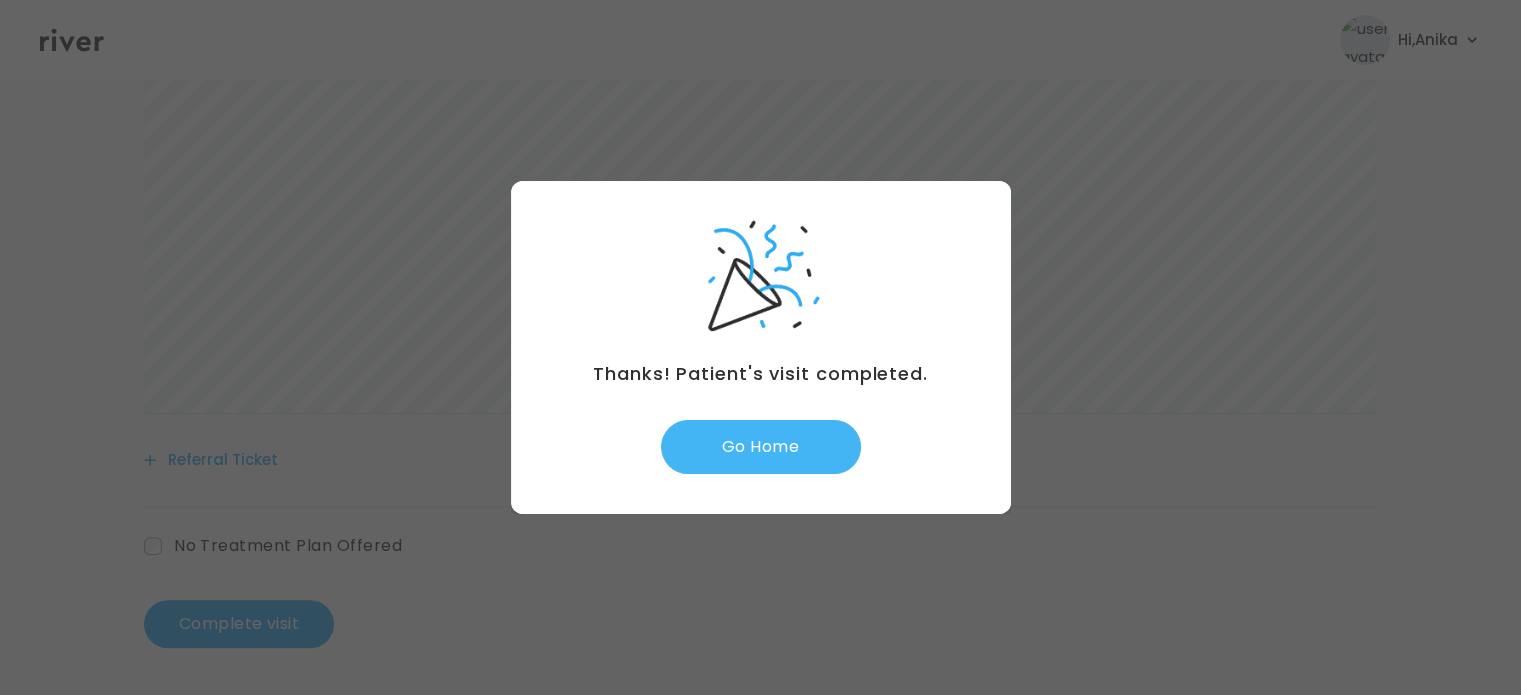 click on "Go Home" at bounding box center [761, 447] 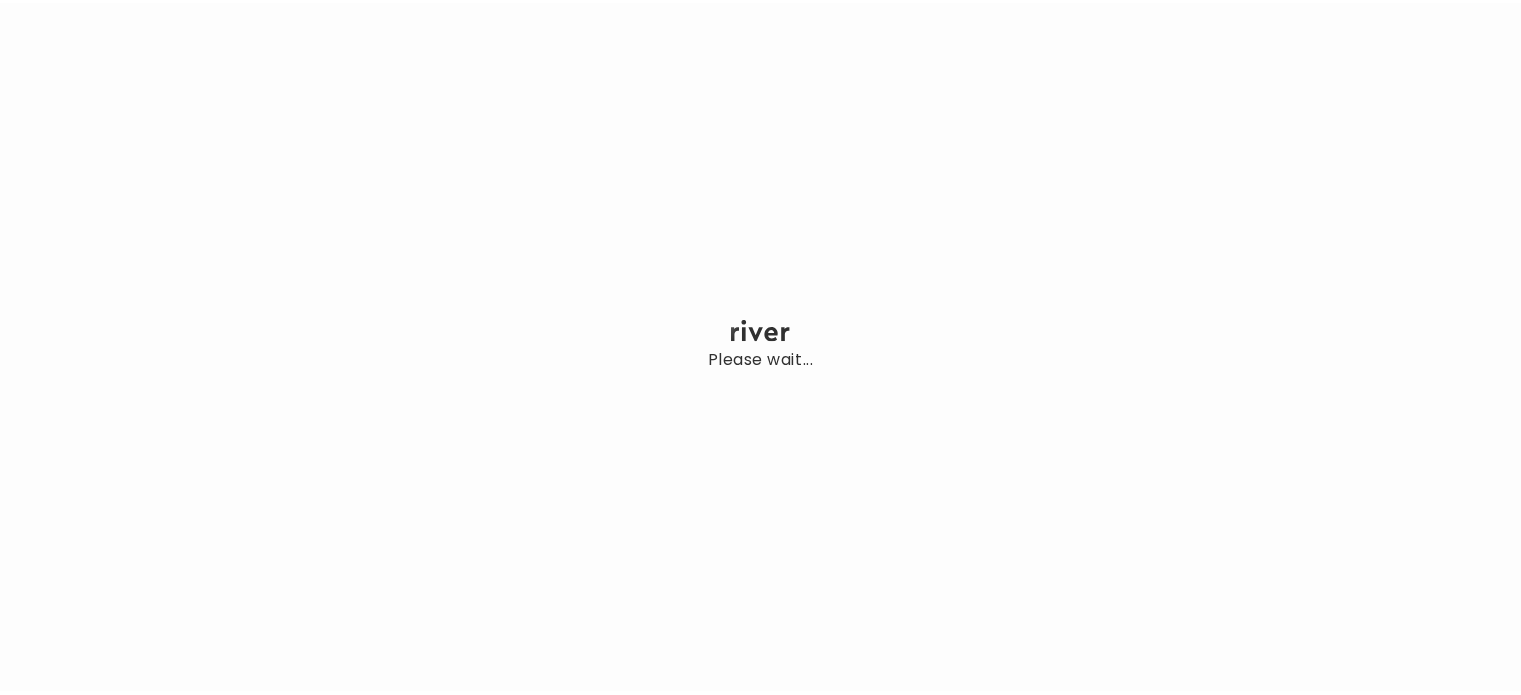 scroll, scrollTop: 0, scrollLeft: 0, axis: both 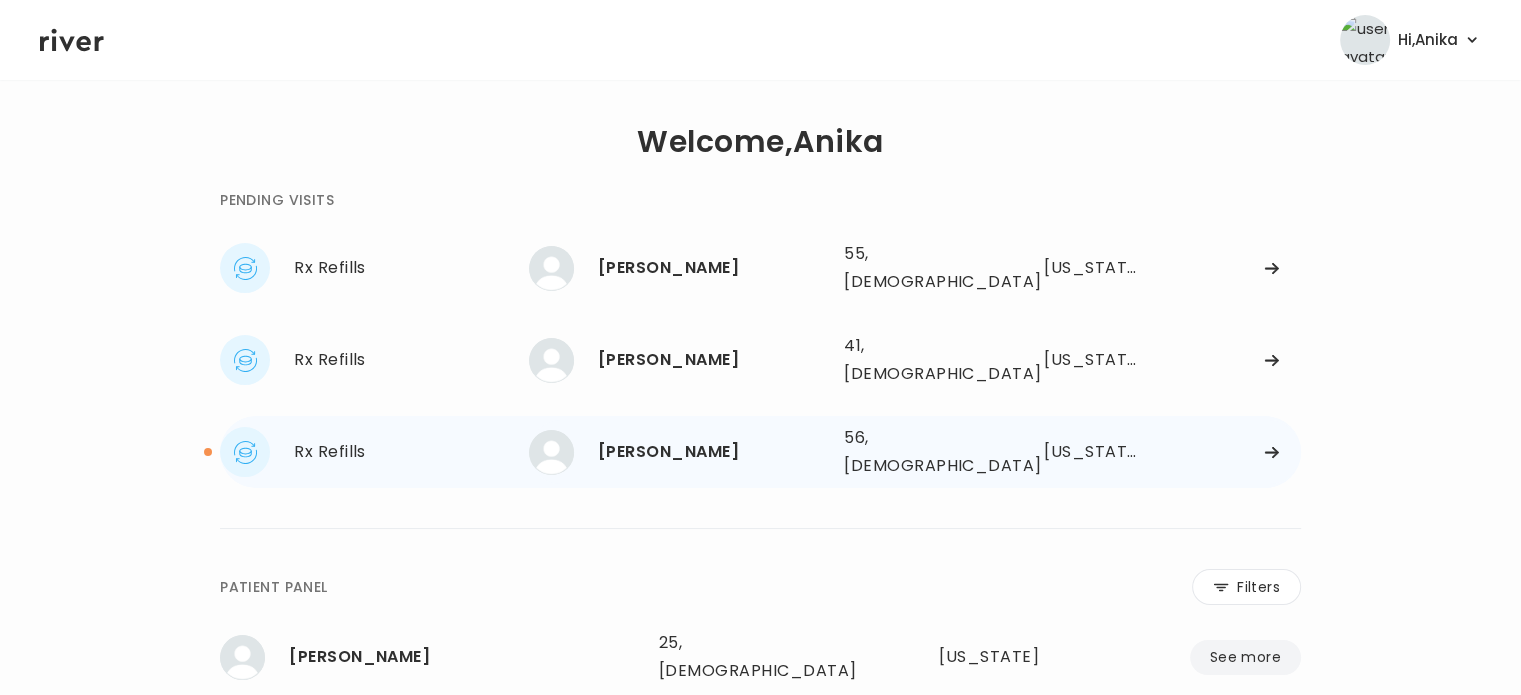 click on "[PERSON_NAME]" at bounding box center [713, 452] 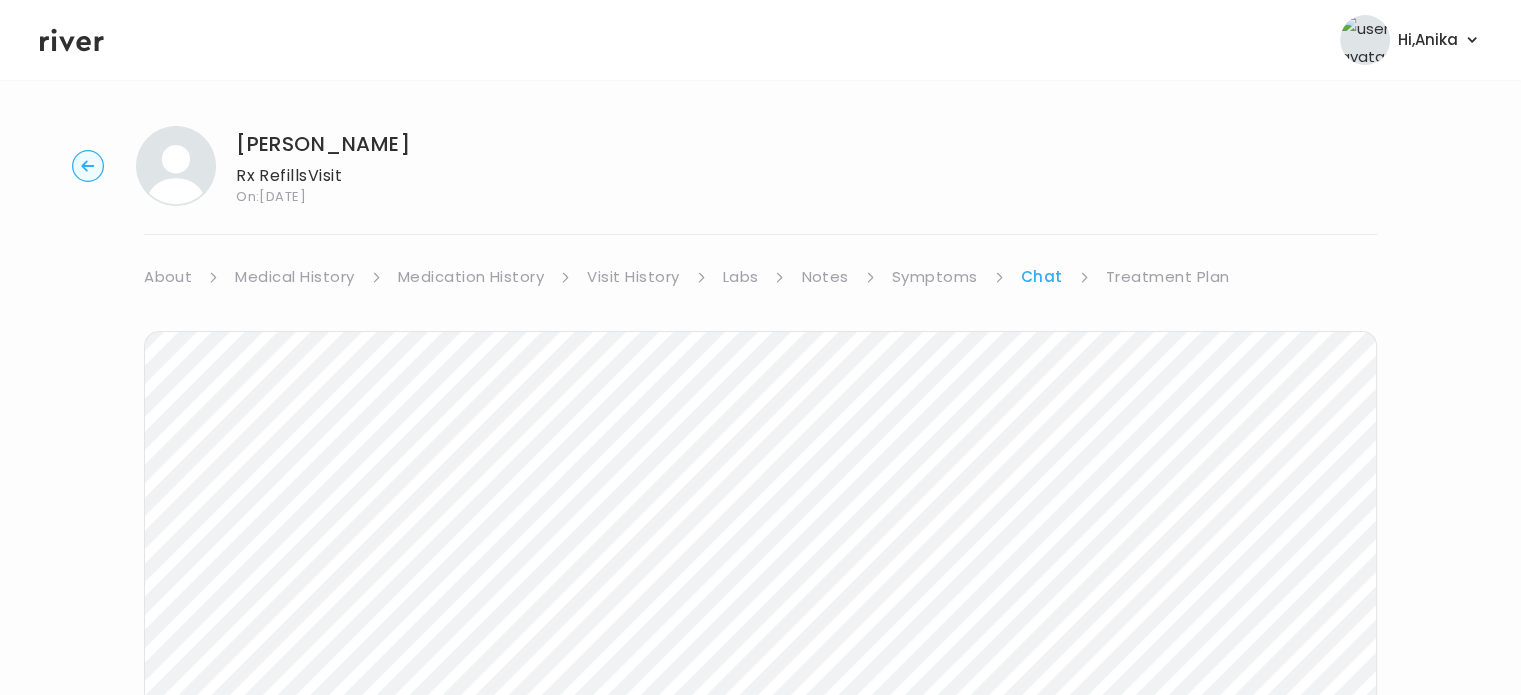scroll, scrollTop: 0, scrollLeft: 0, axis: both 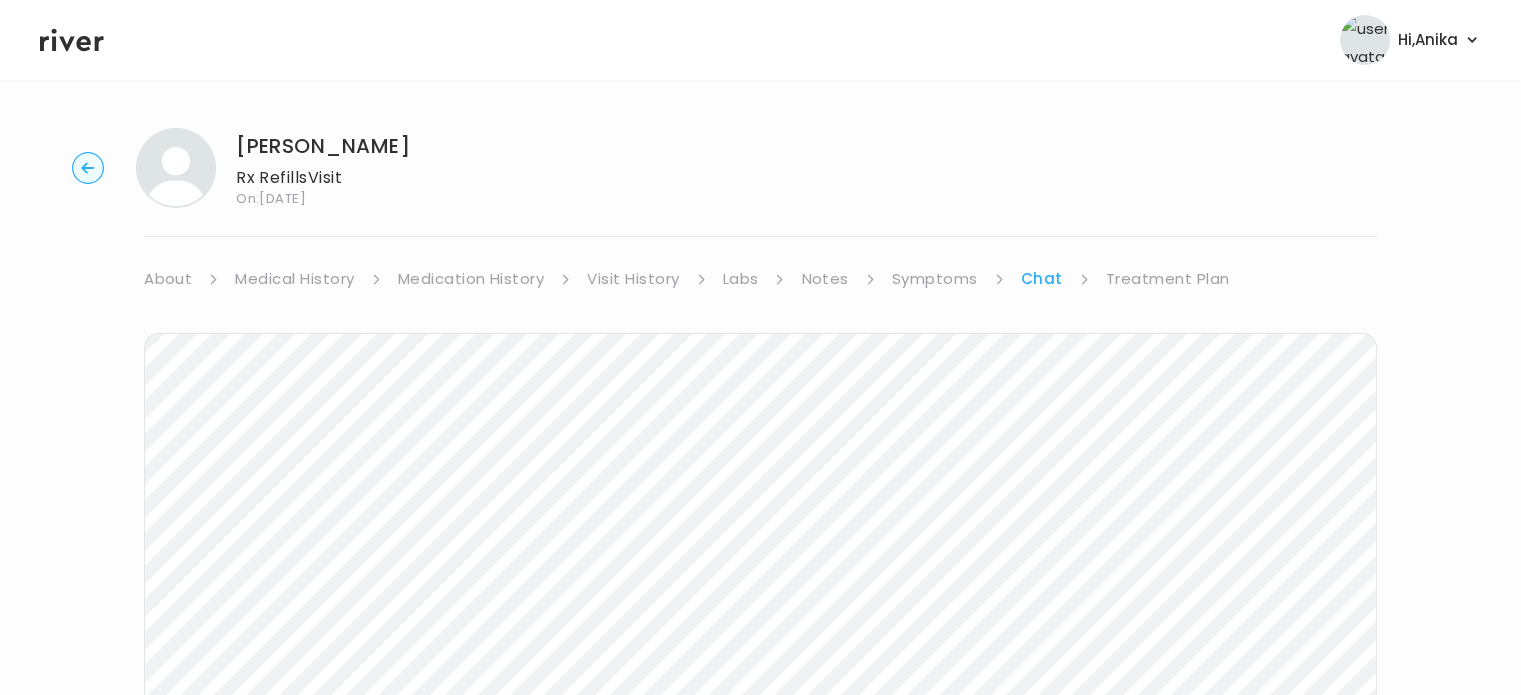click 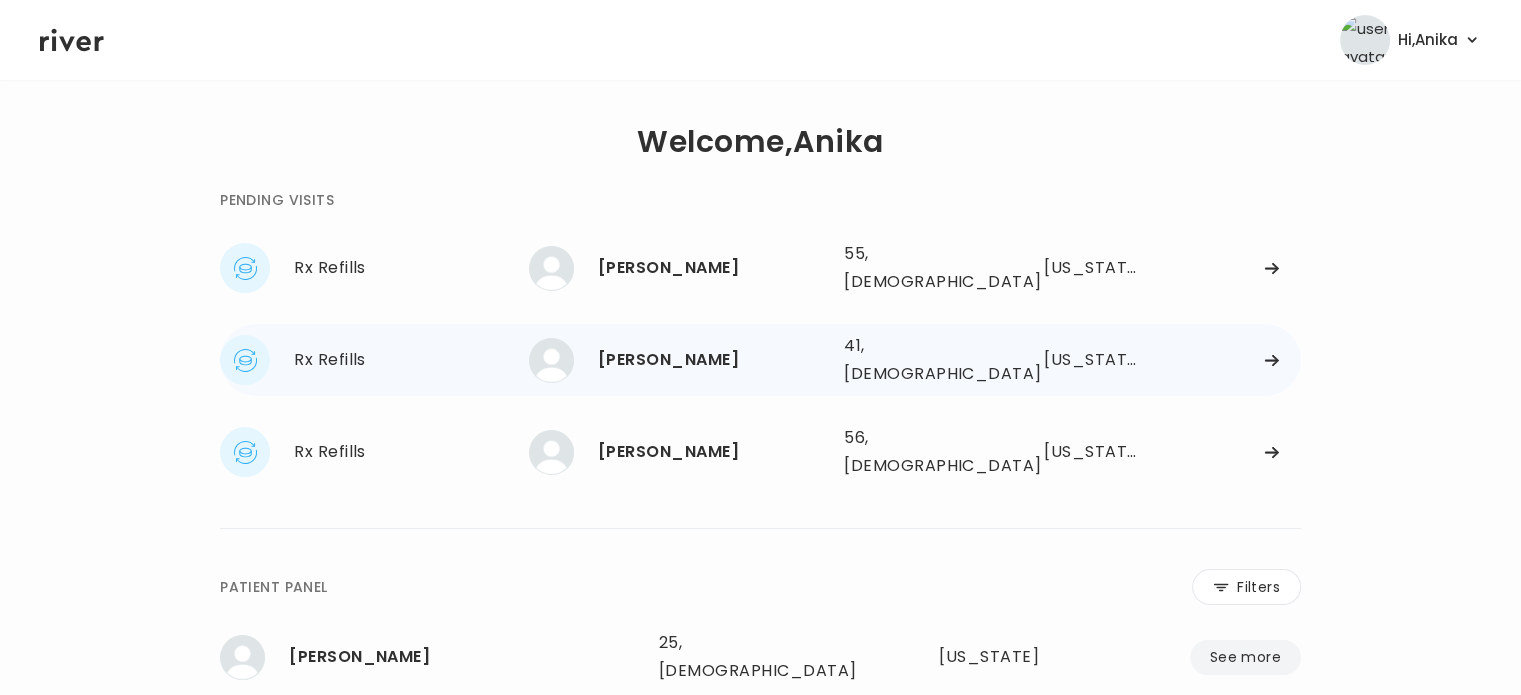 click on "Jessica Teutsch" at bounding box center (713, 360) 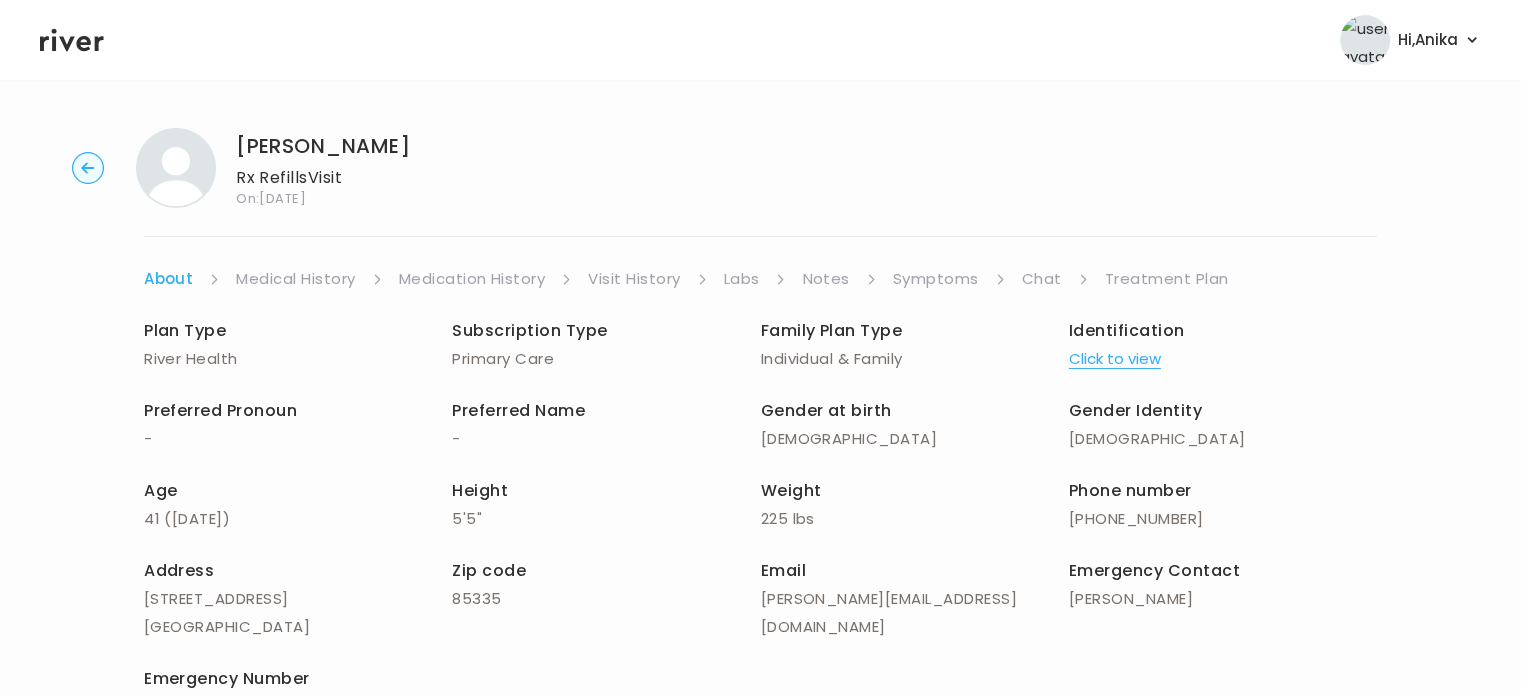 click on "Chat" at bounding box center (1042, 279) 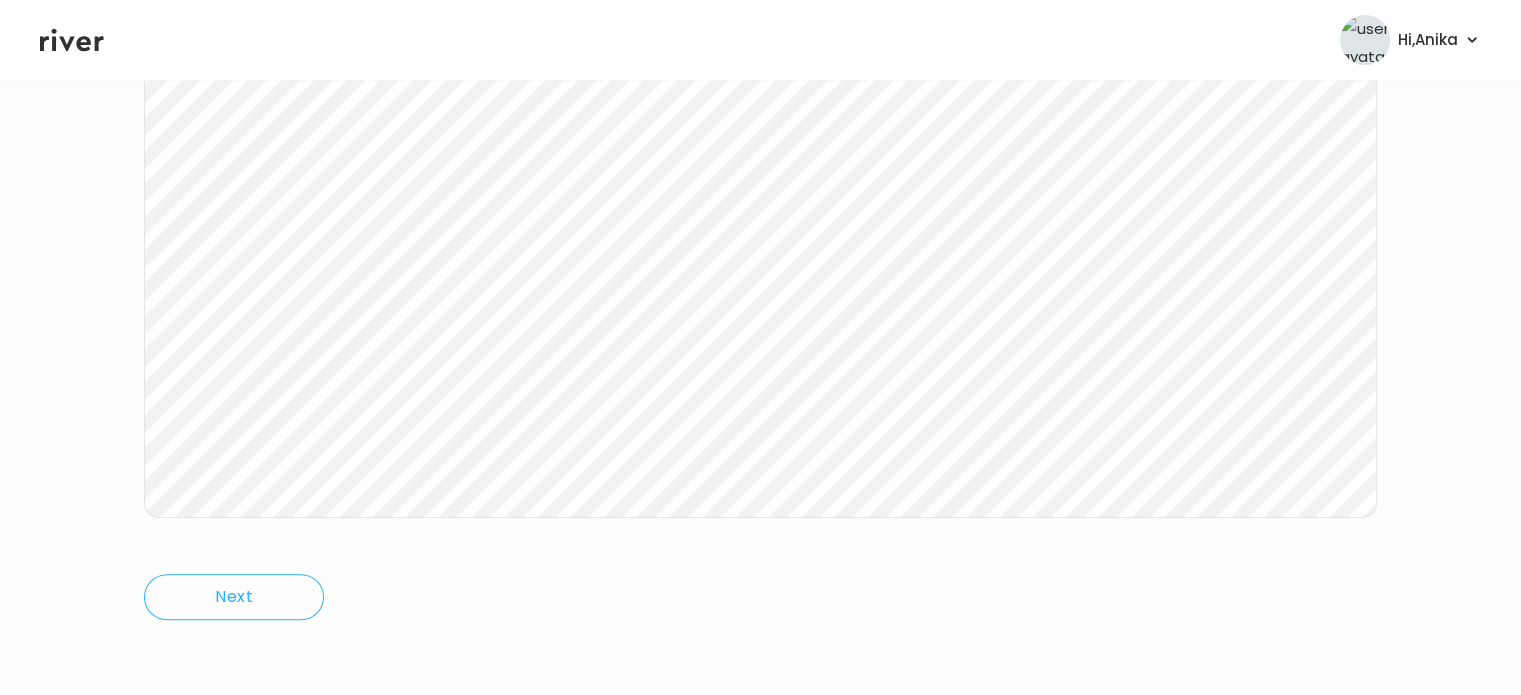 scroll, scrollTop: 368, scrollLeft: 0, axis: vertical 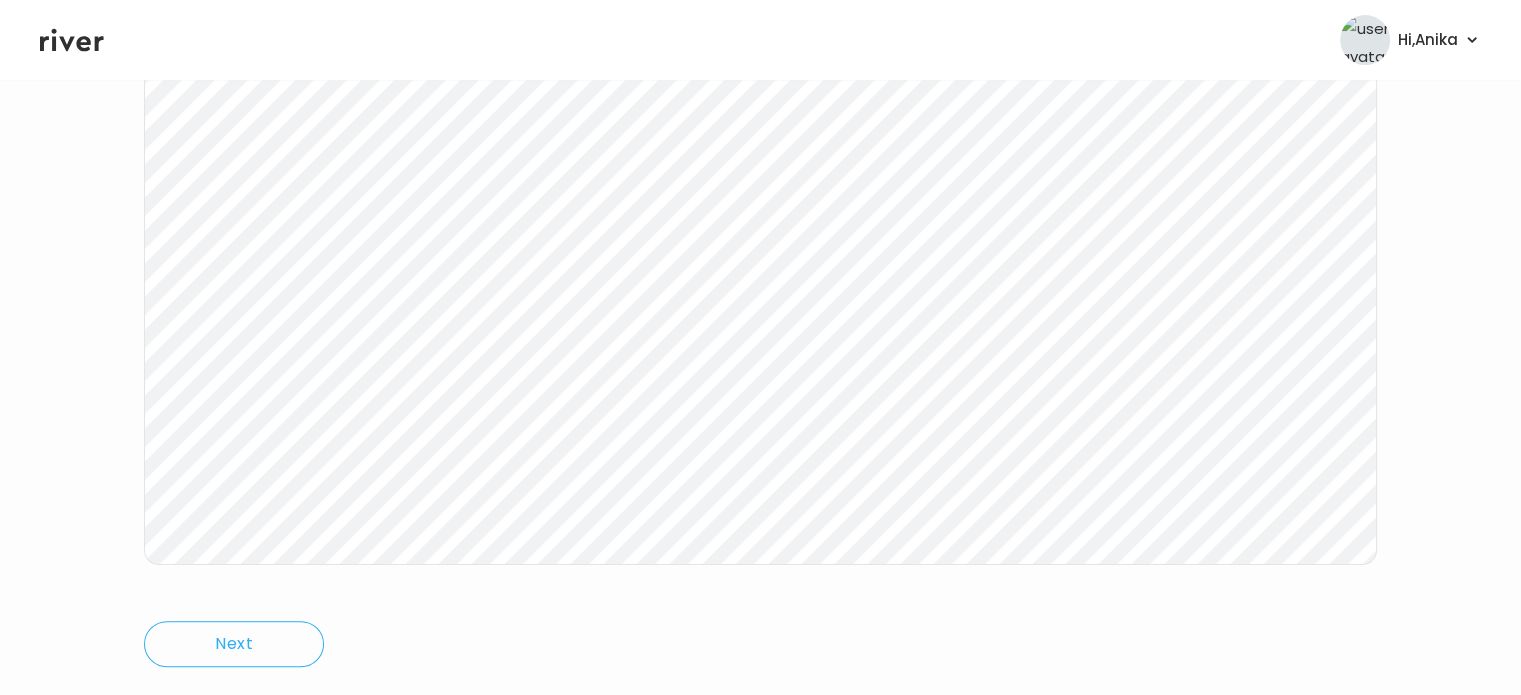 click on "Hi,  Anika Profile Logout" at bounding box center [760, 40] 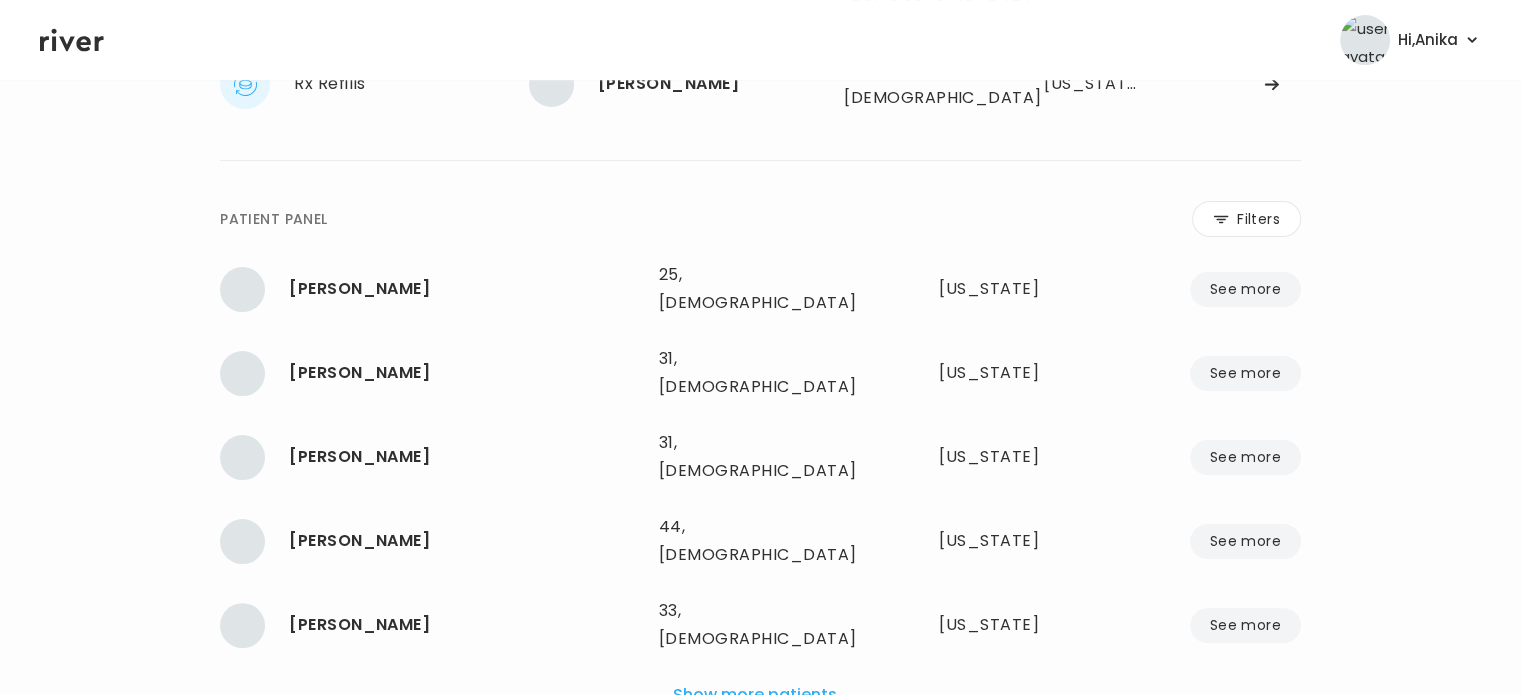 scroll, scrollTop: 0, scrollLeft: 0, axis: both 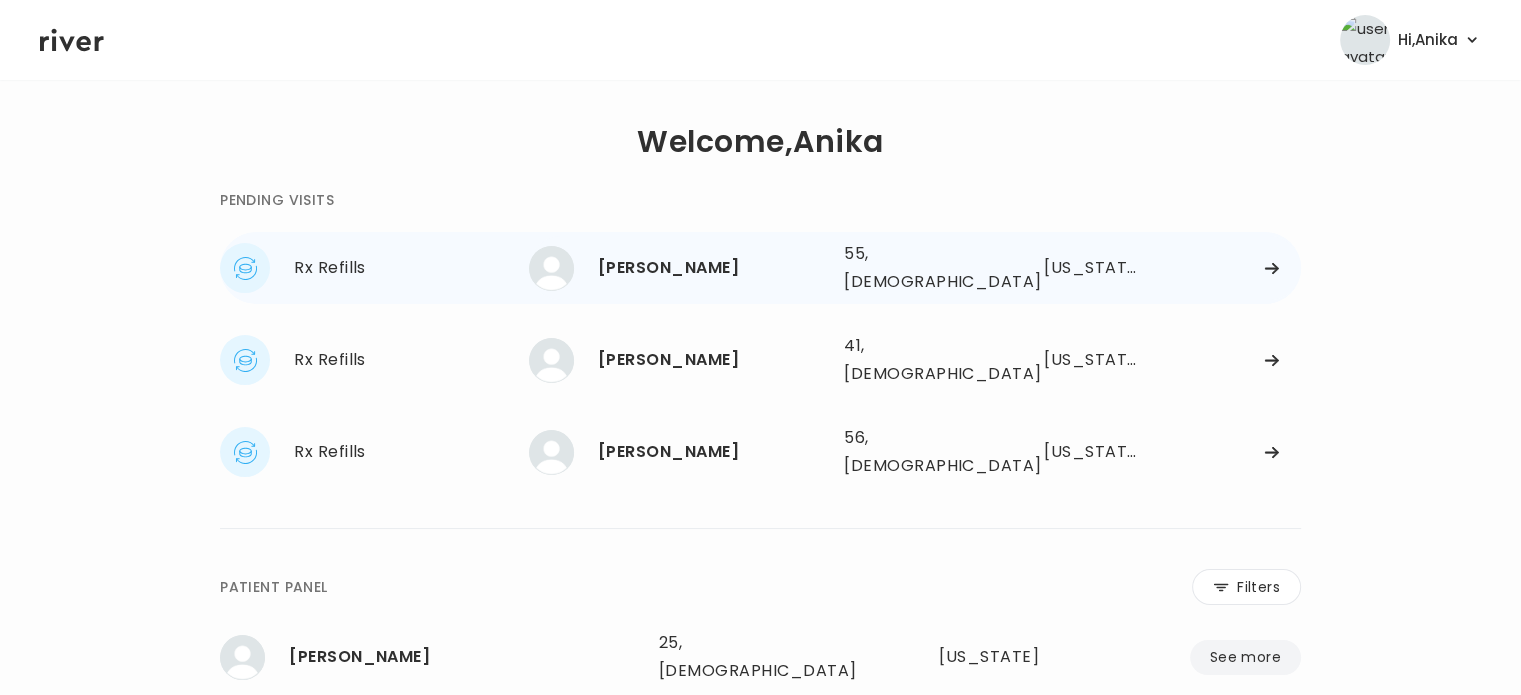 click on "55, Female" at bounding box center (915, 268) 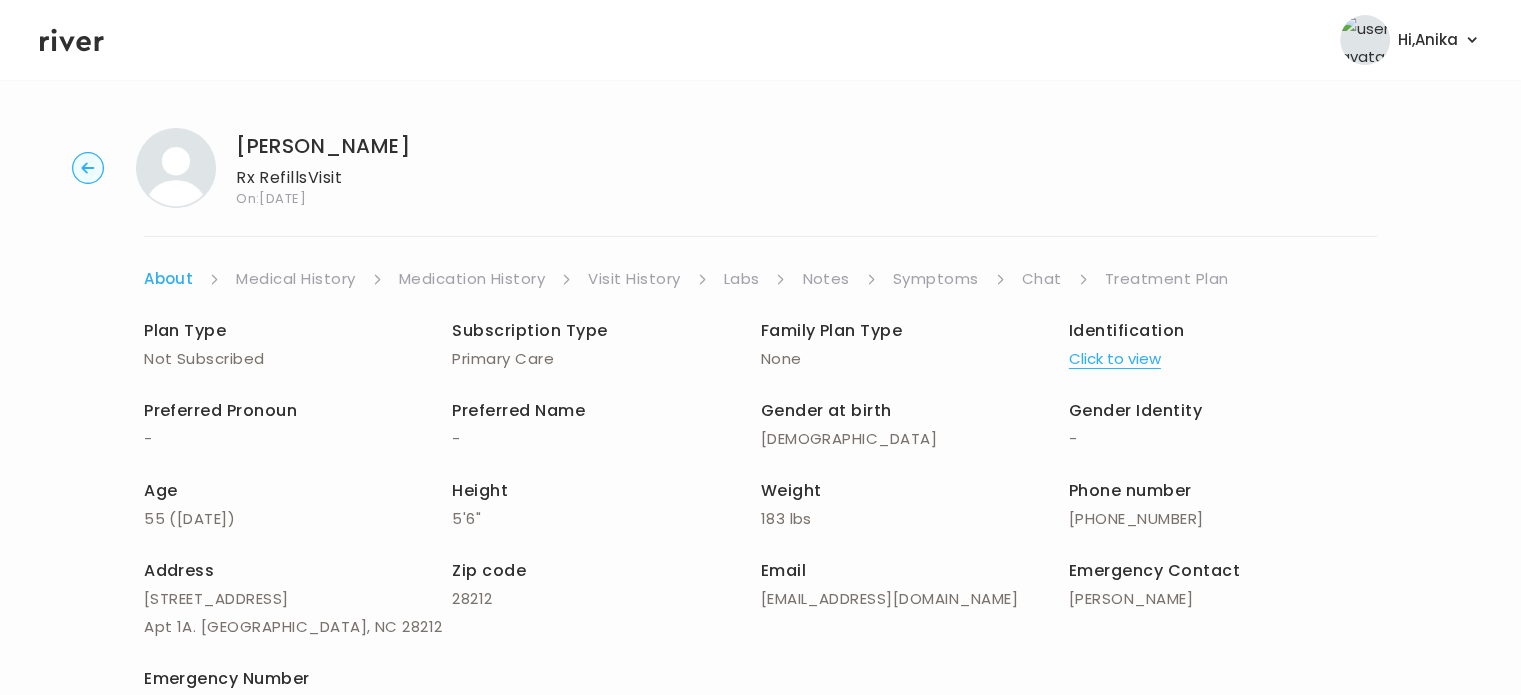 click on "Symptoms" at bounding box center [936, 279] 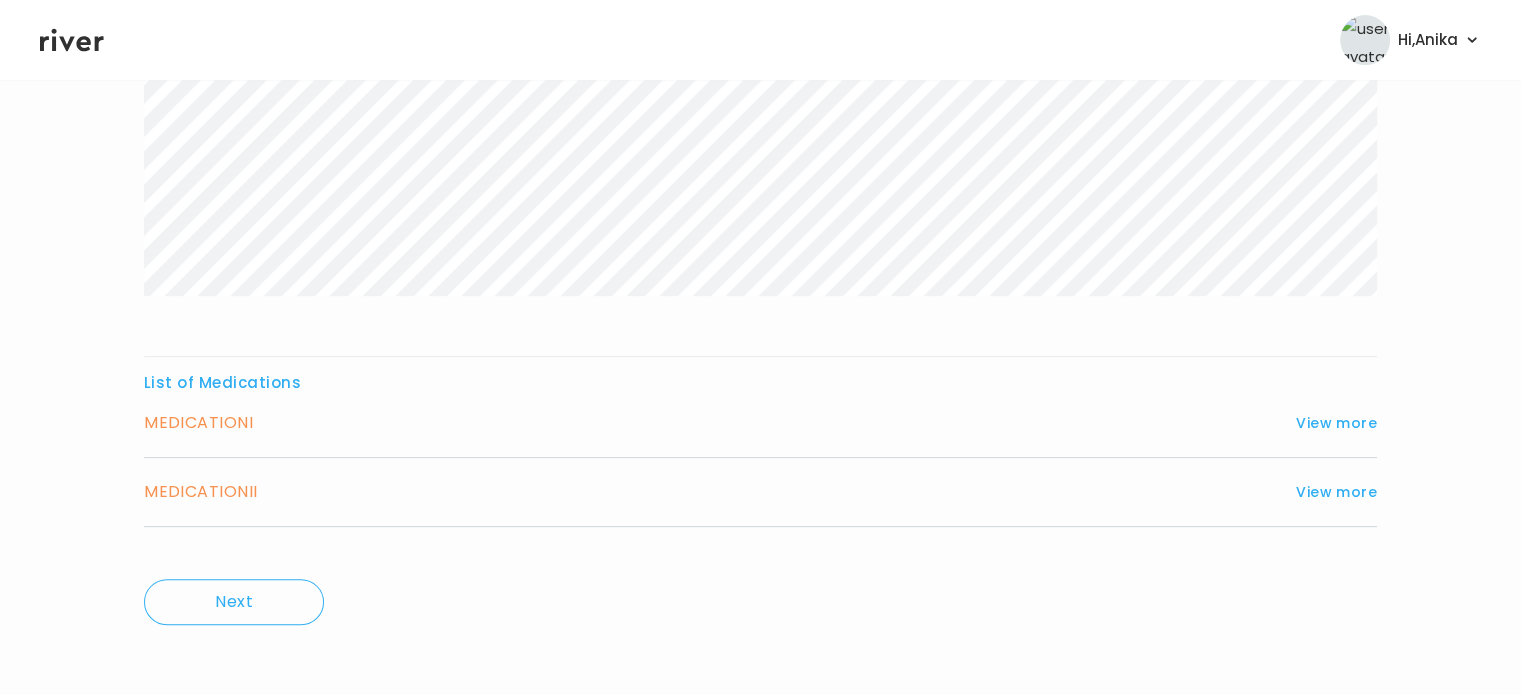 scroll, scrollTop: 533, scrollLeft: 0, axis: vertical 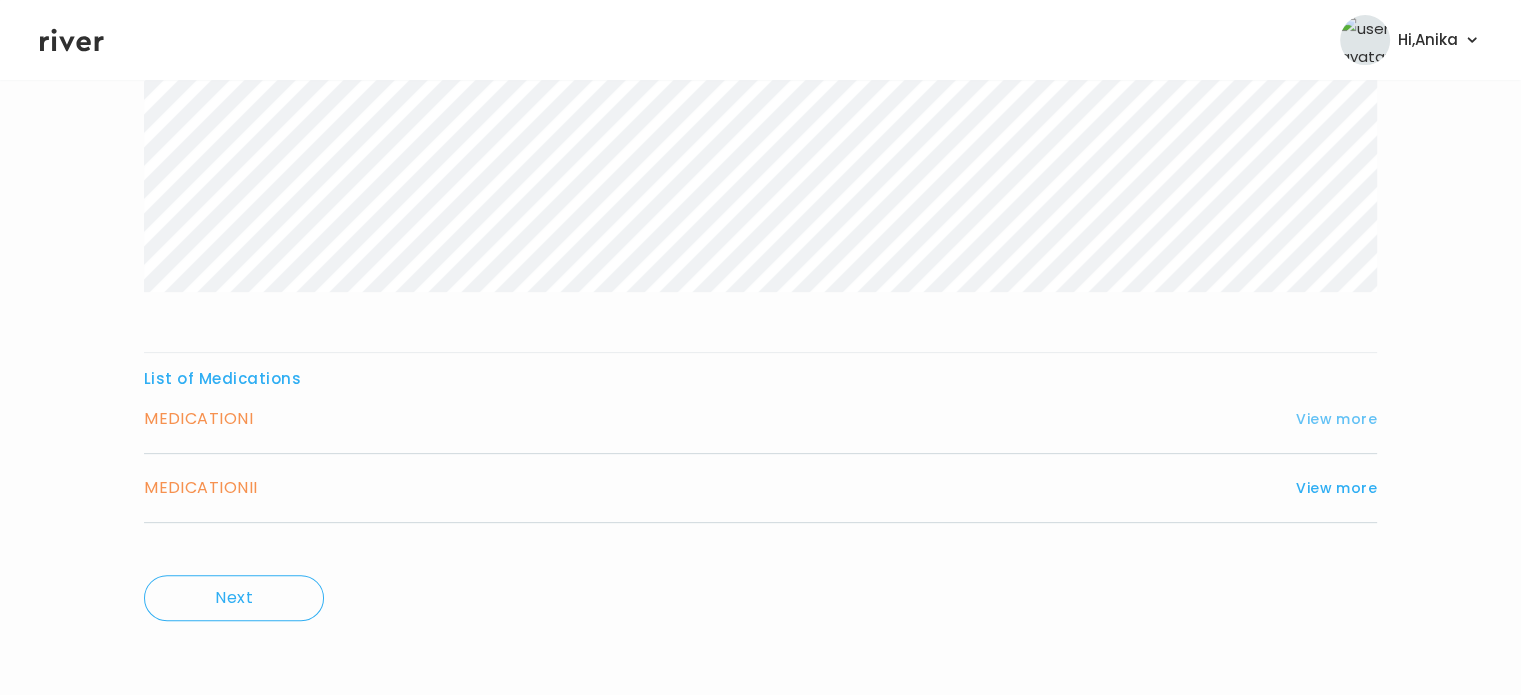 click on "View more" at bounding box center [1336, 419] 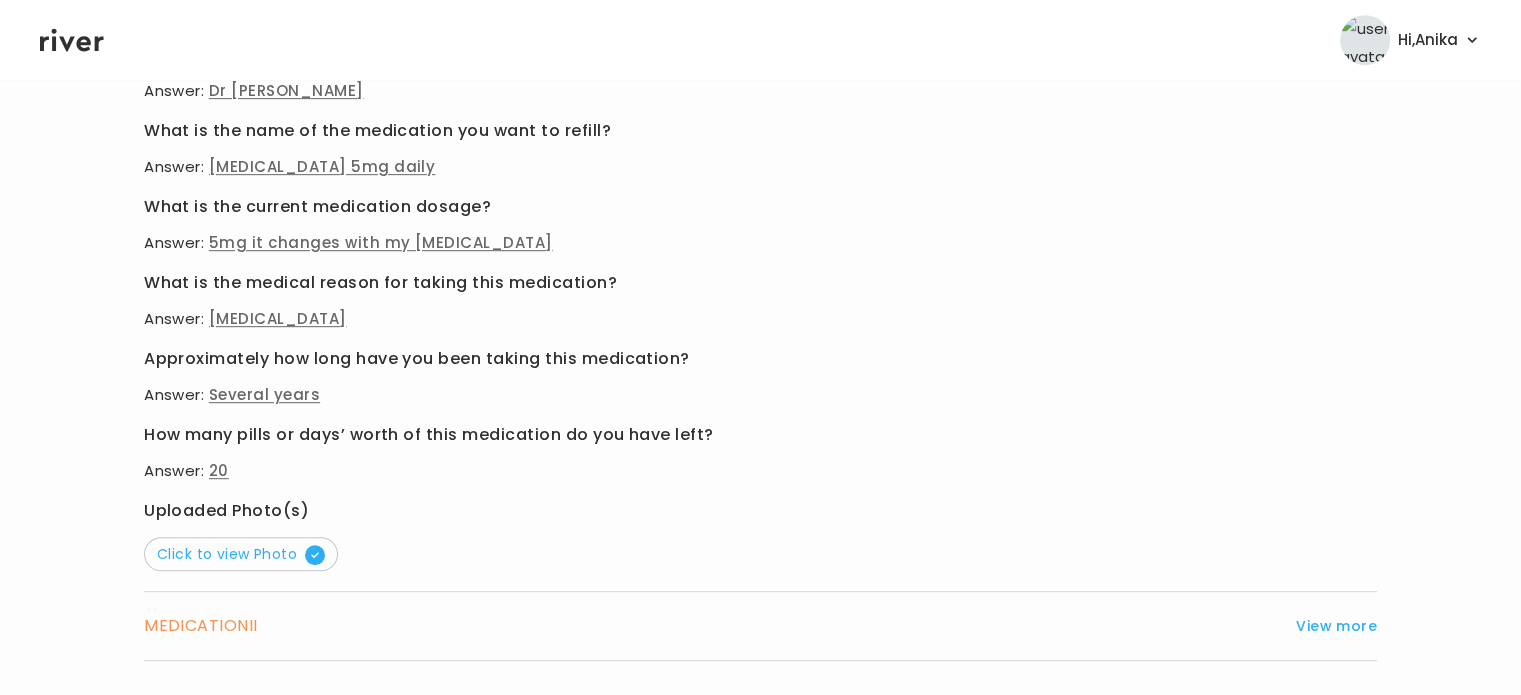 scroll, scrollTop: 1035, scrollLeft: 0, axis: vertical 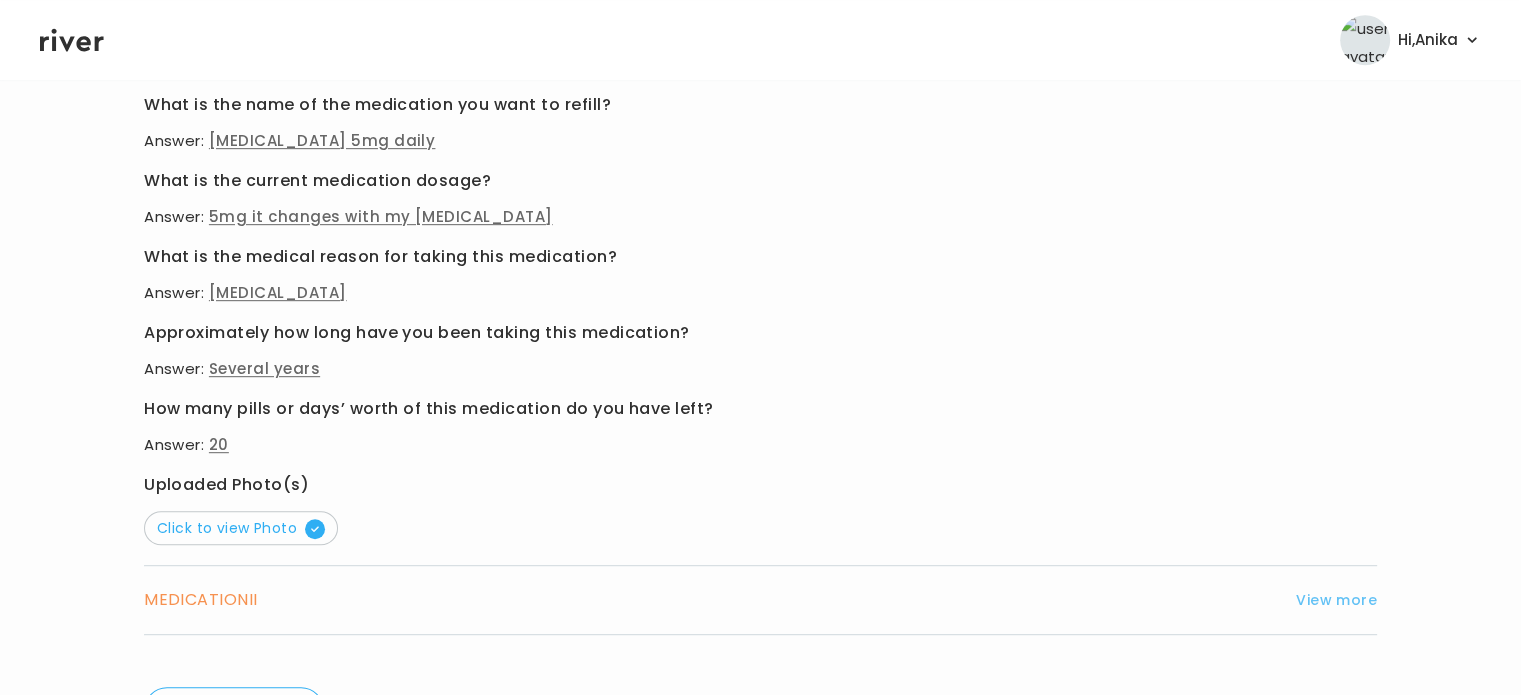 click on "View more" at bounding box center (1336, 600) 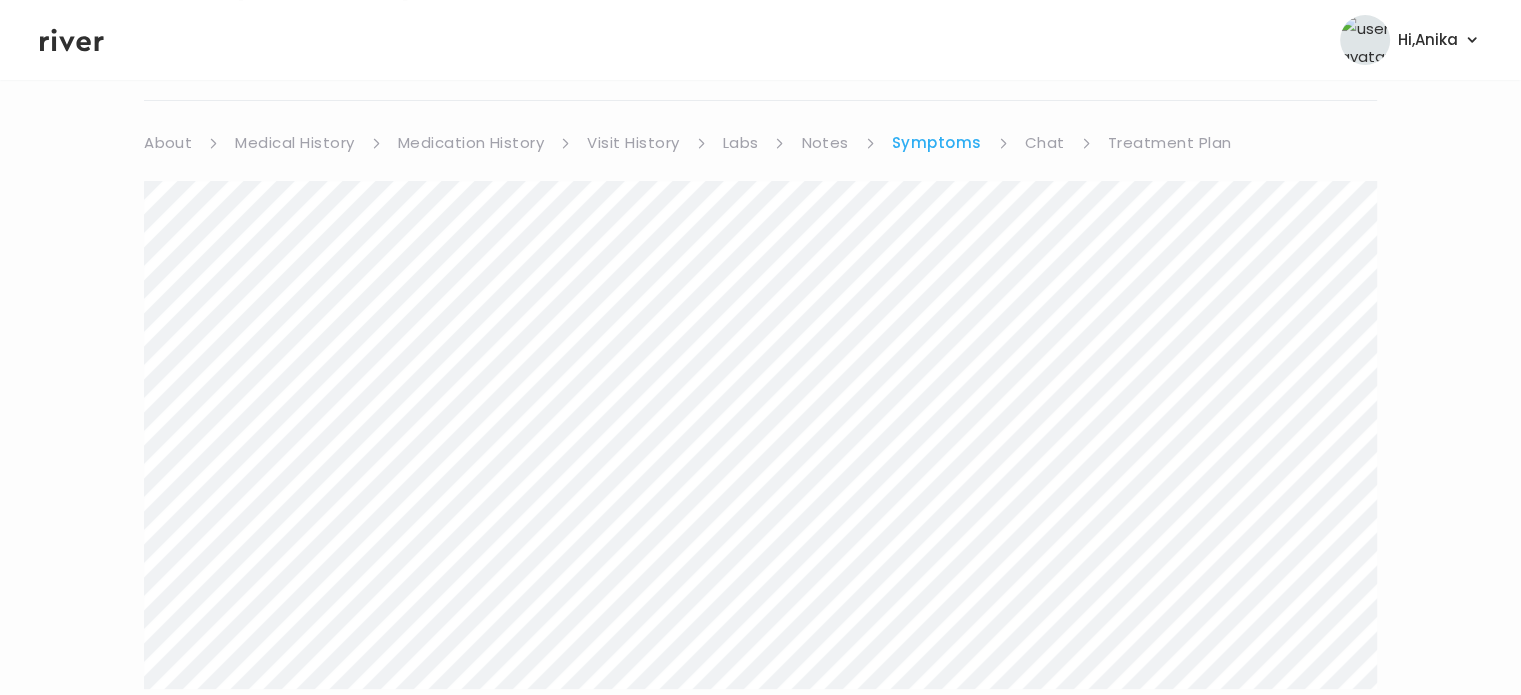 scroll, scrollTop: 22, scrollLeft: 0, axis: vertical 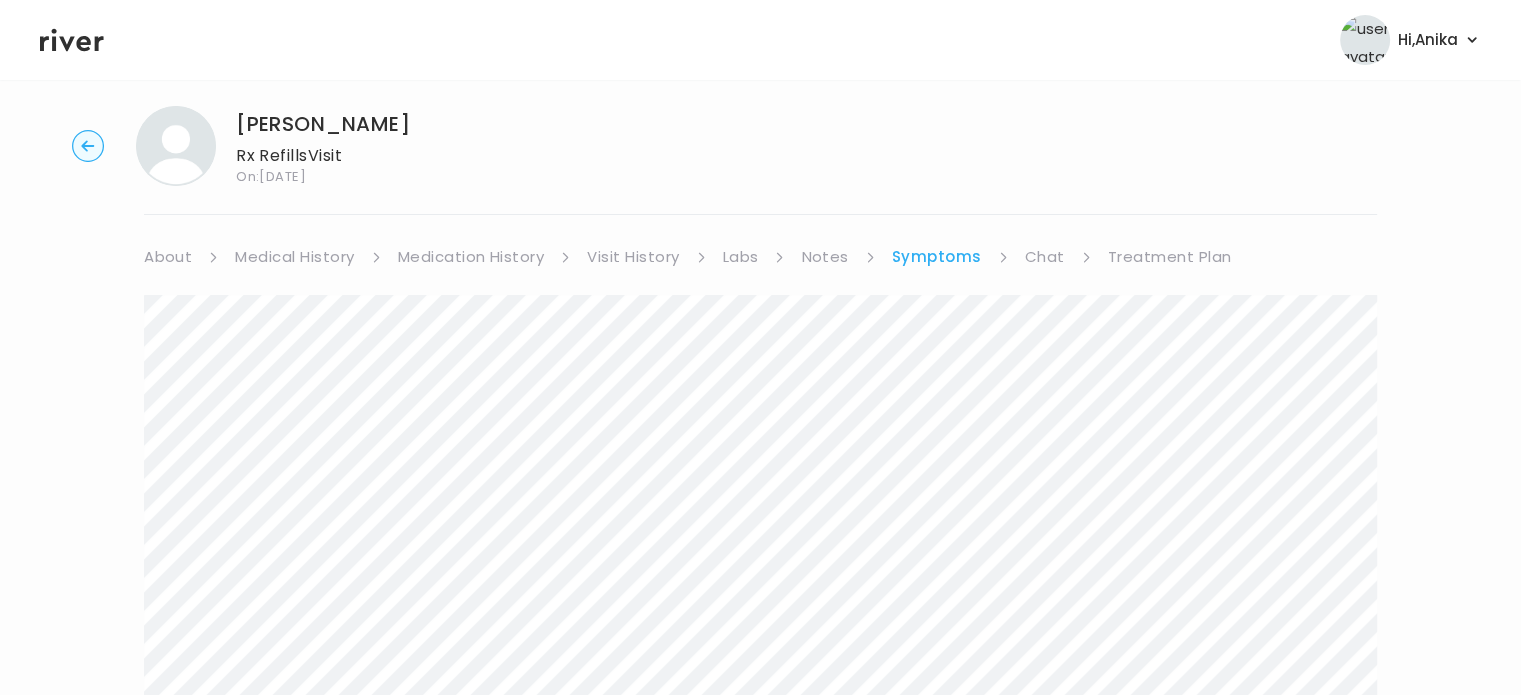 click on "Medication History" at bounding box center (471, 257) 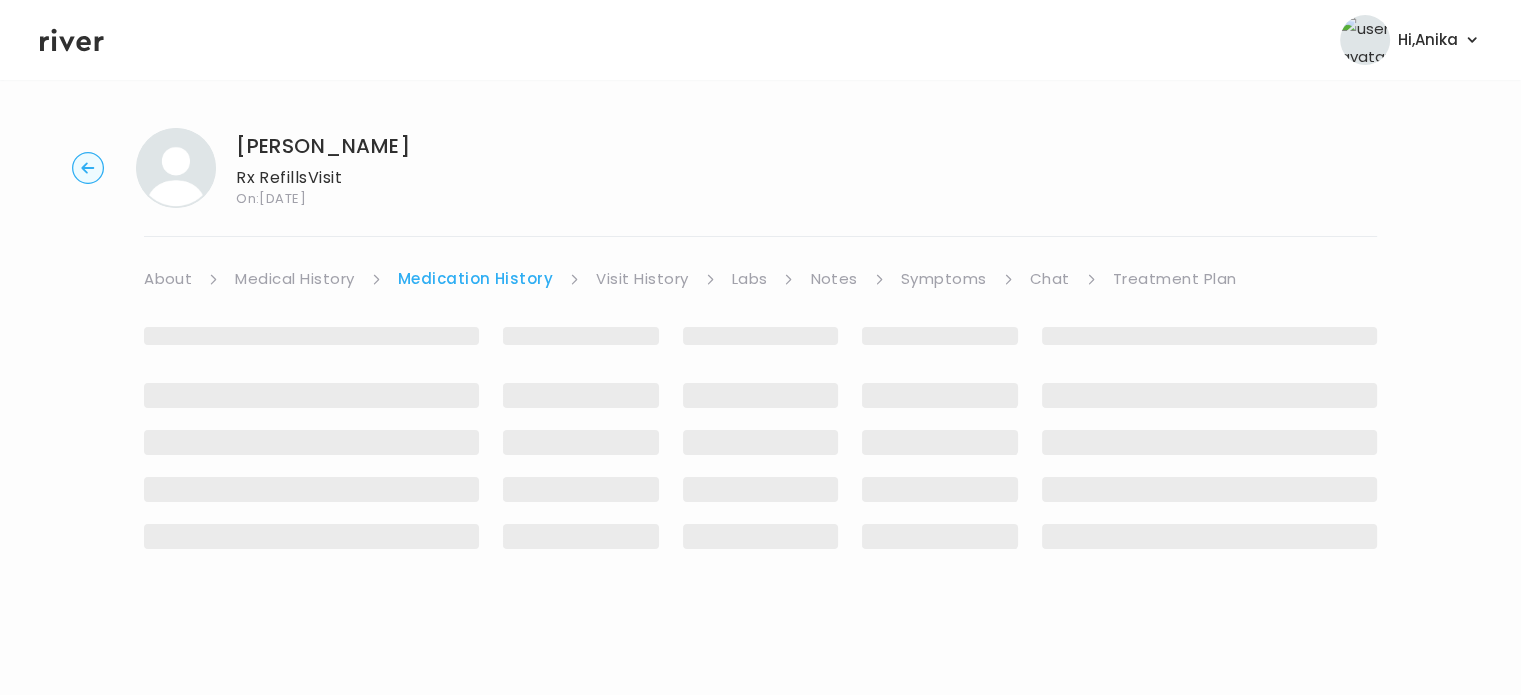 scroll, scrollTop: 0, scrollLeft: 0, axis: both 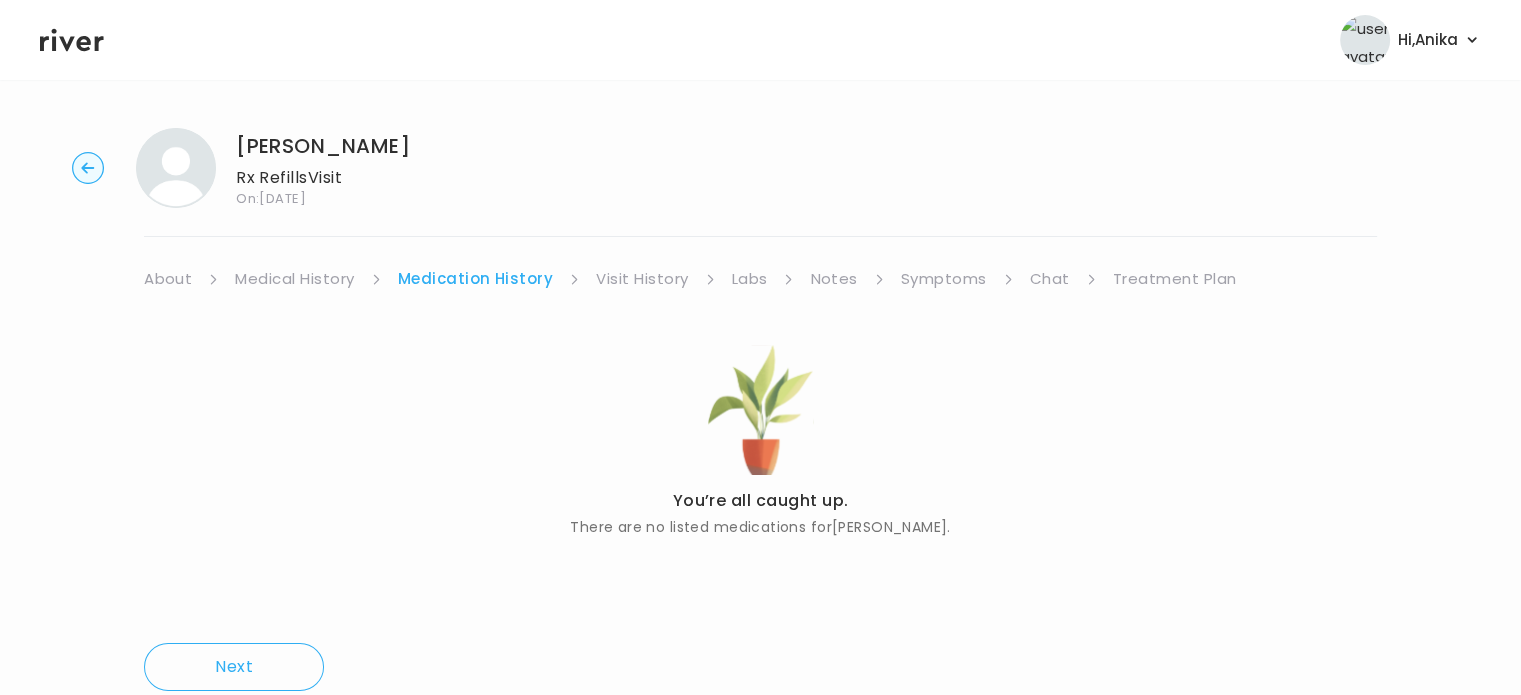 click on "Visit History" at bounding box center (642, 279) 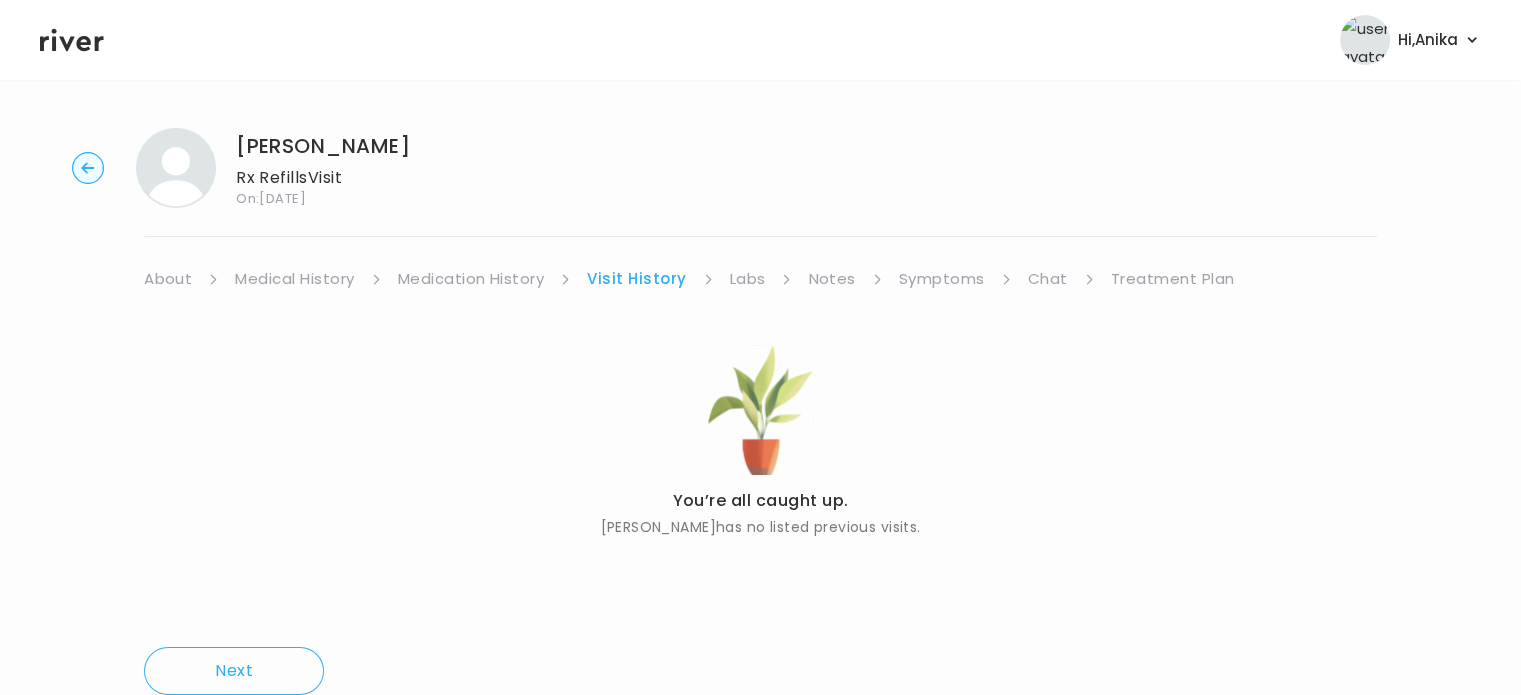 click on "Labs" at bounding box center [748, 279] 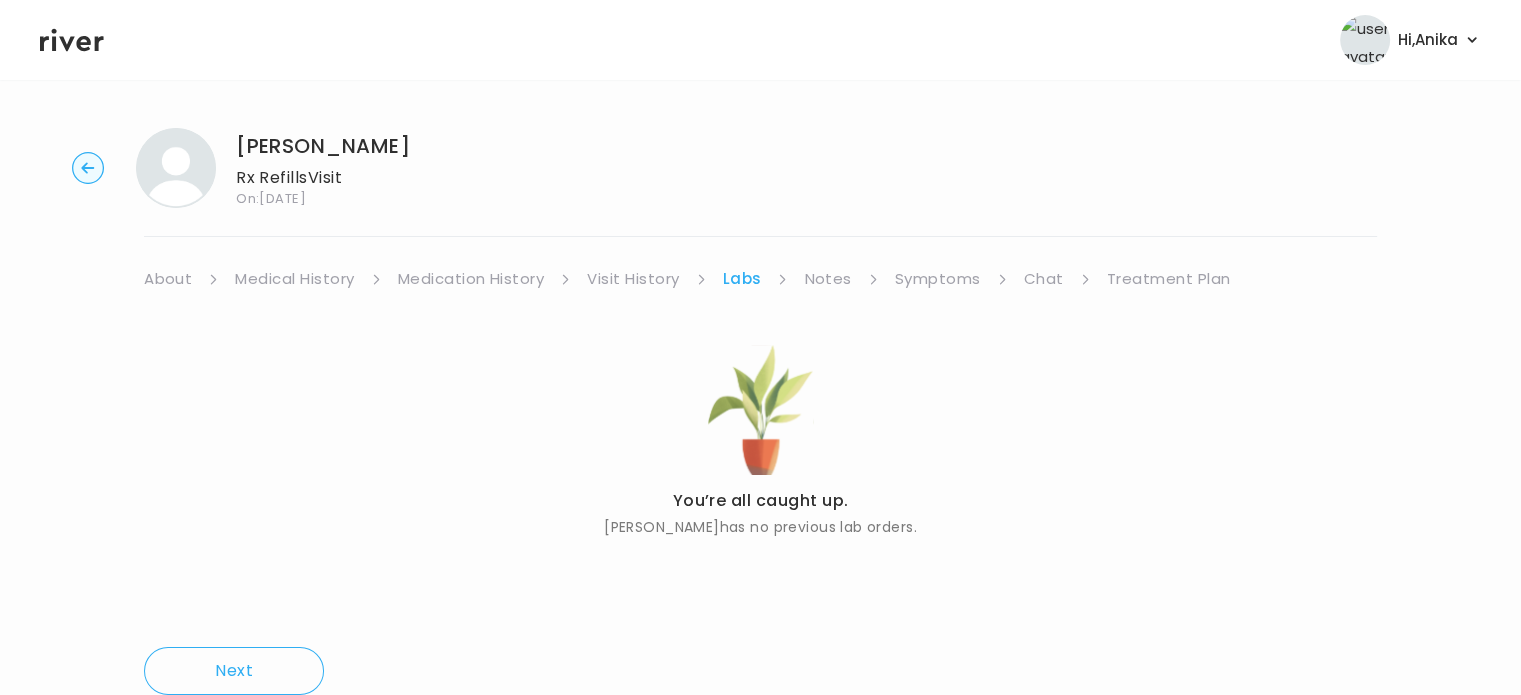 click on "Medical History" at bounding box center [294, 279] 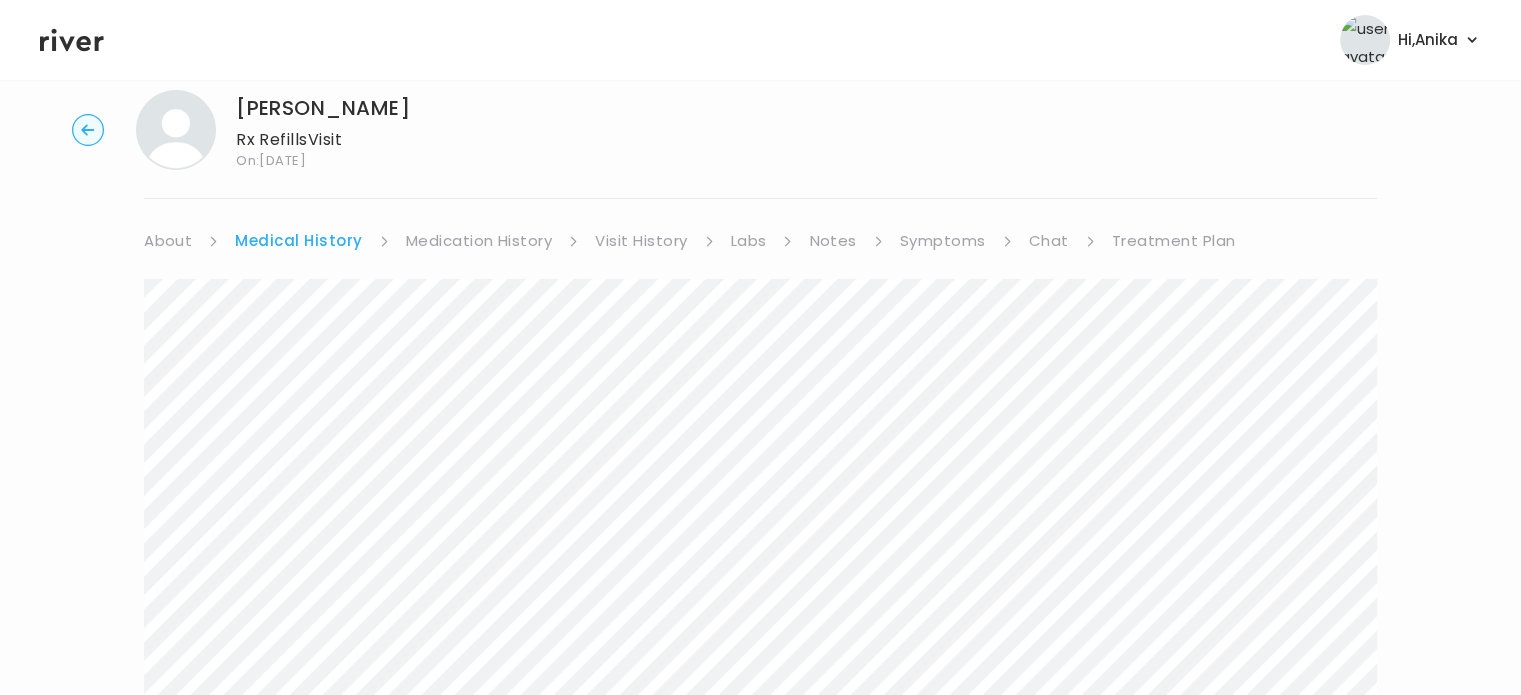 scroll, scrollTop: 0, scrollLeft: 0, axis: both 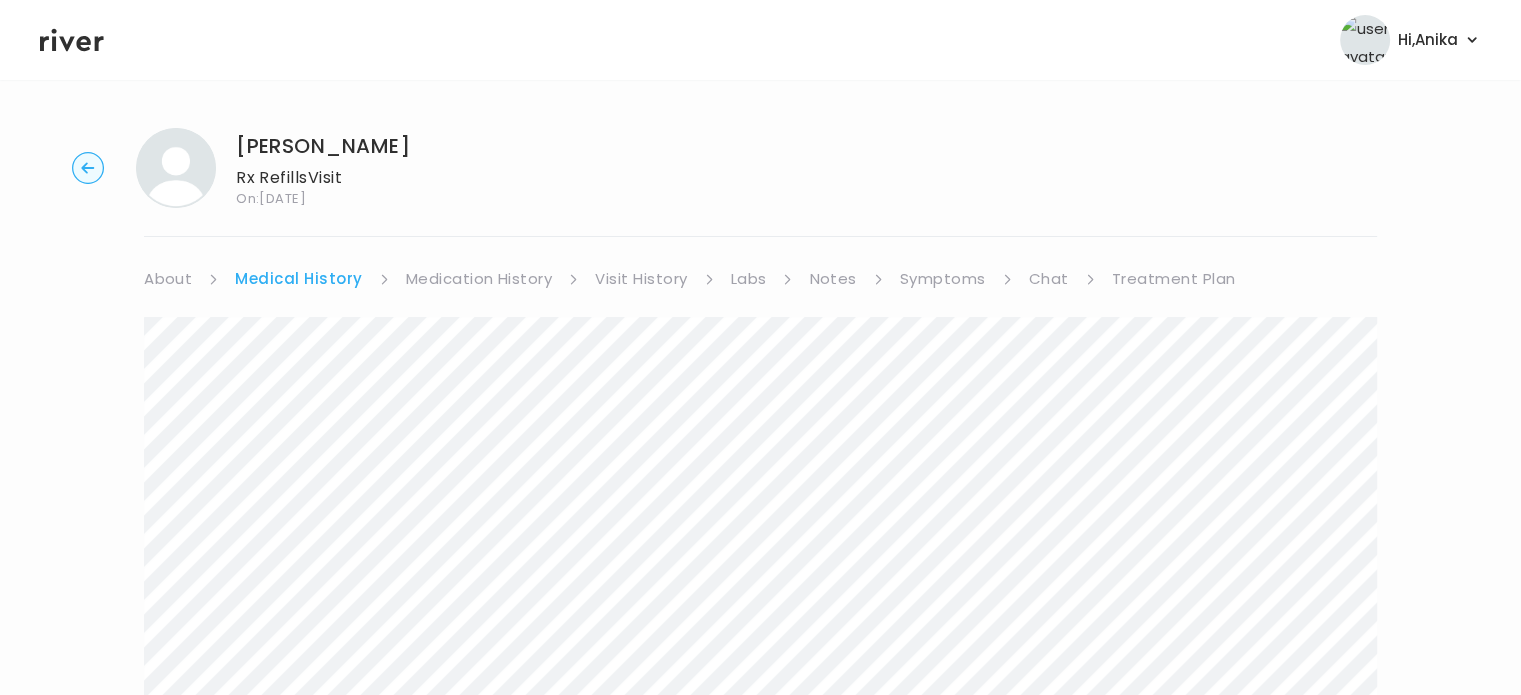 click on "Medication History" at bounding box center (479, 279) 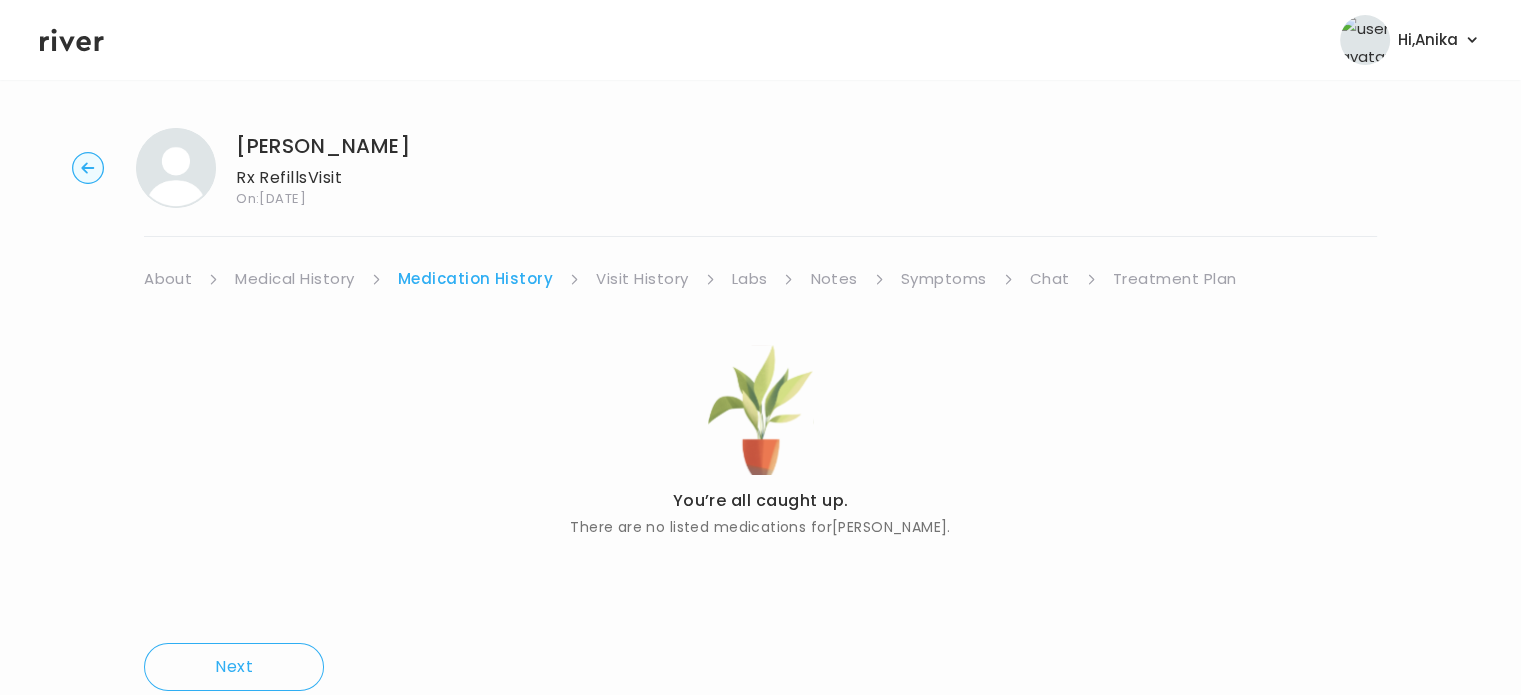 click on "Visit History" at bounding box center [642, 279] 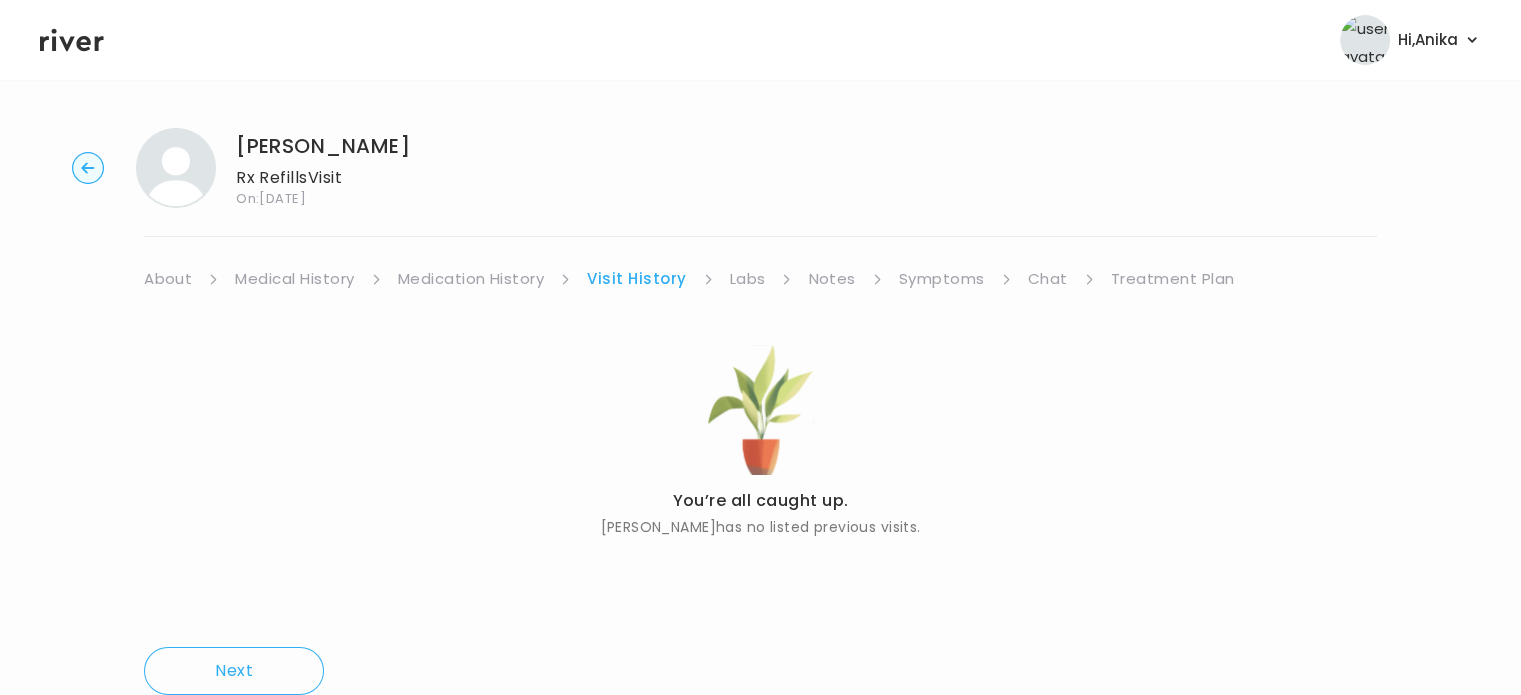click on "Labs" at bounding box center (748, 279) 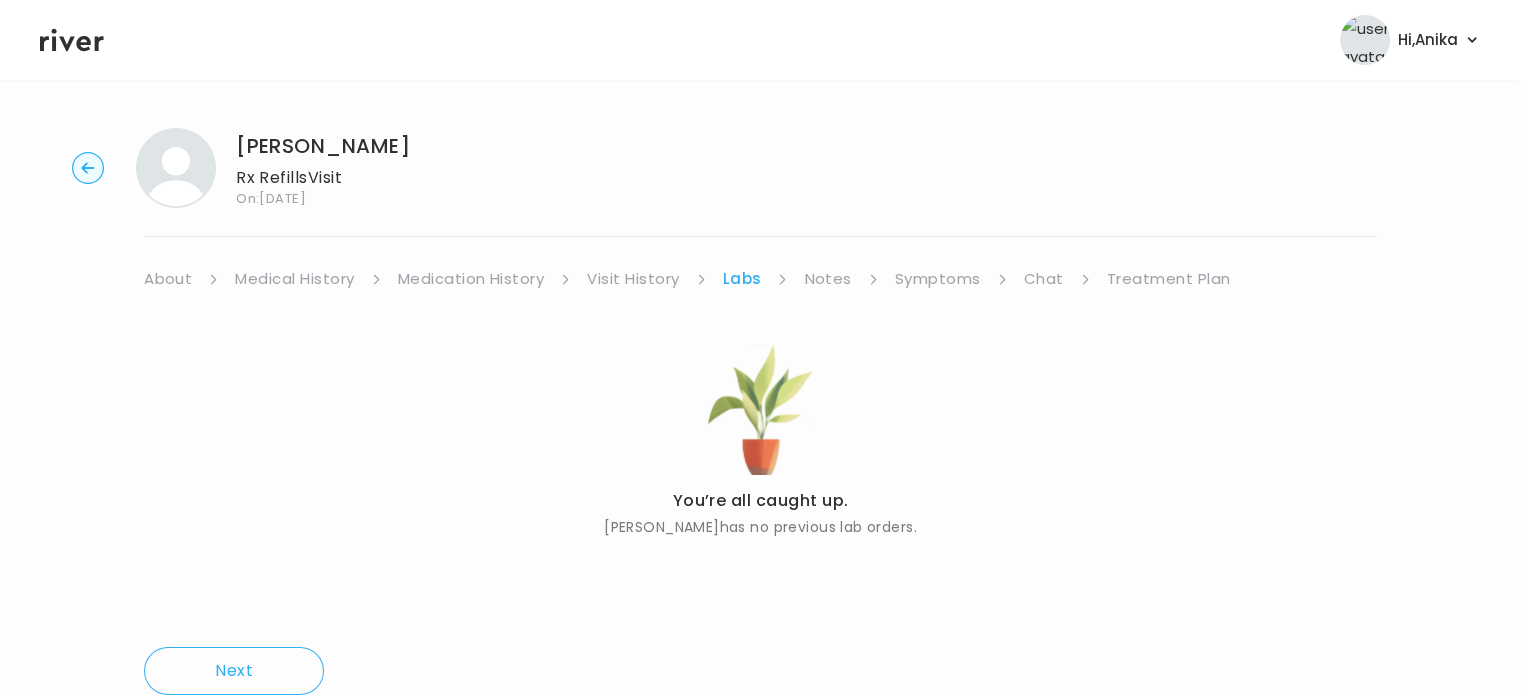 click on "Notes" at bounding box center [827, 279] 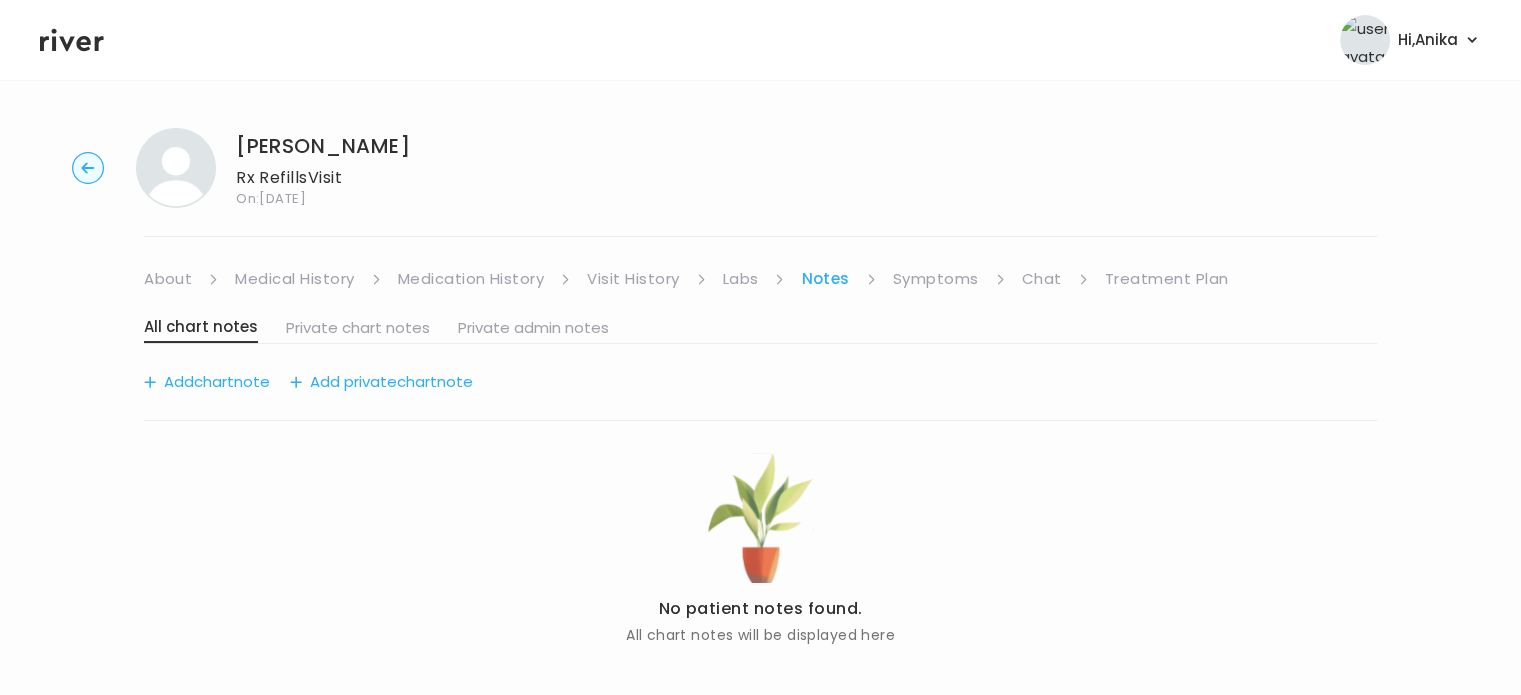 click on "Symptoms" at bounding box center (936, 279) 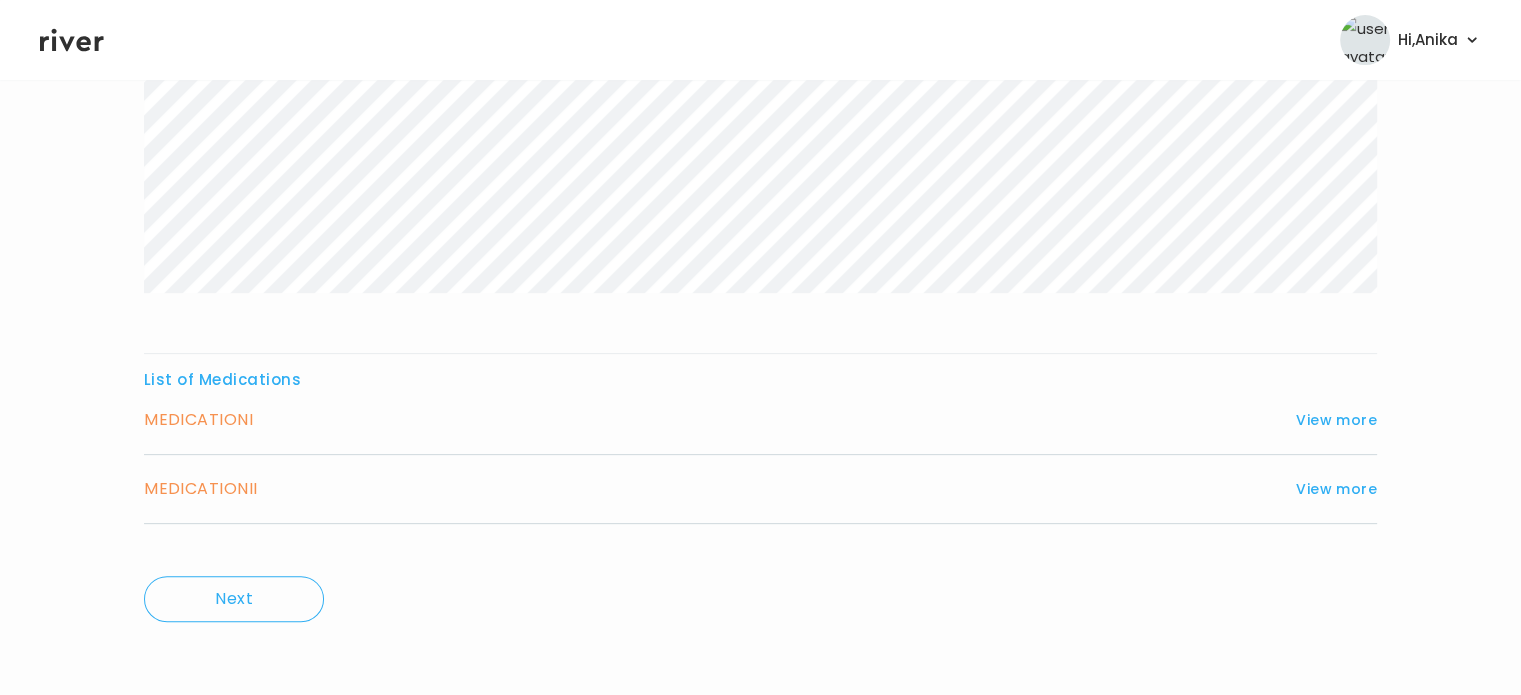 scroll, scrollTop: 533, scrollLeft: 0, axis: vertical 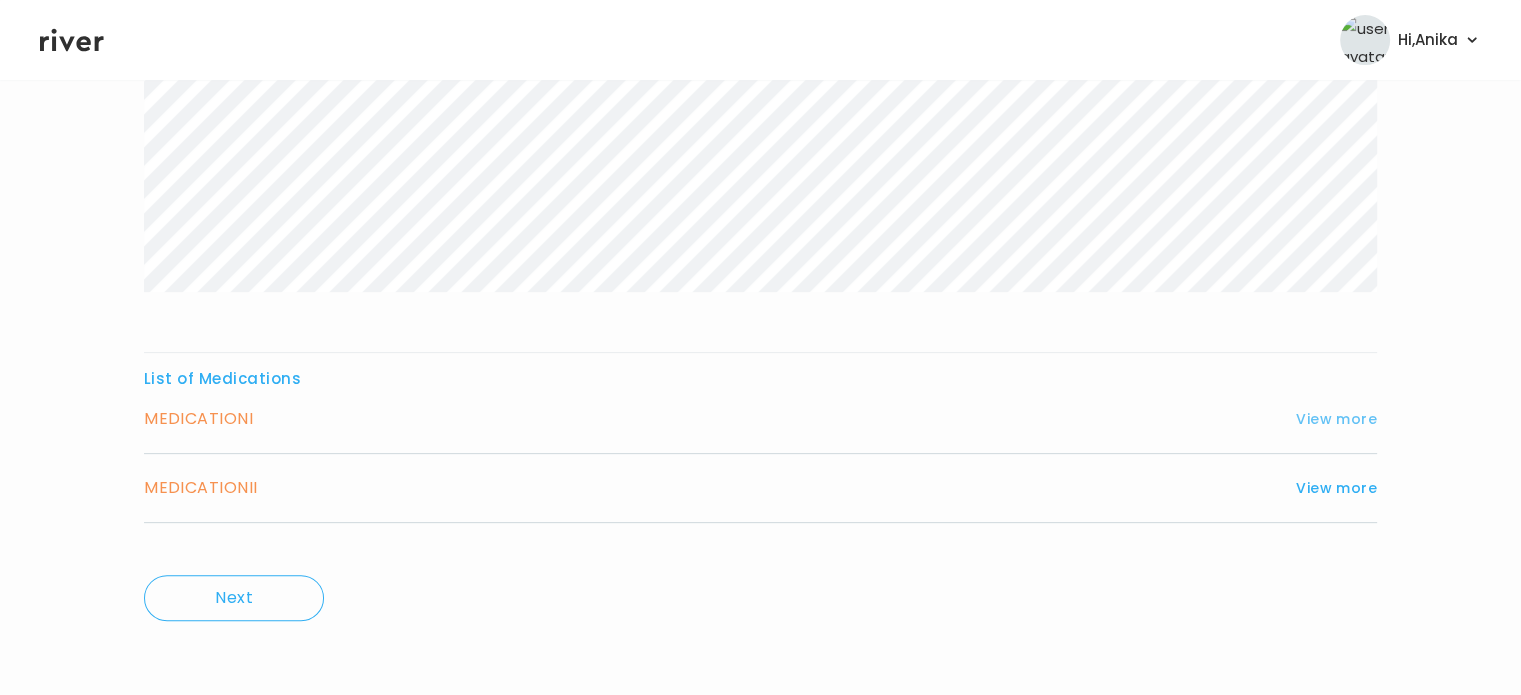 click on "View more" at bounding box center (1336, 419) 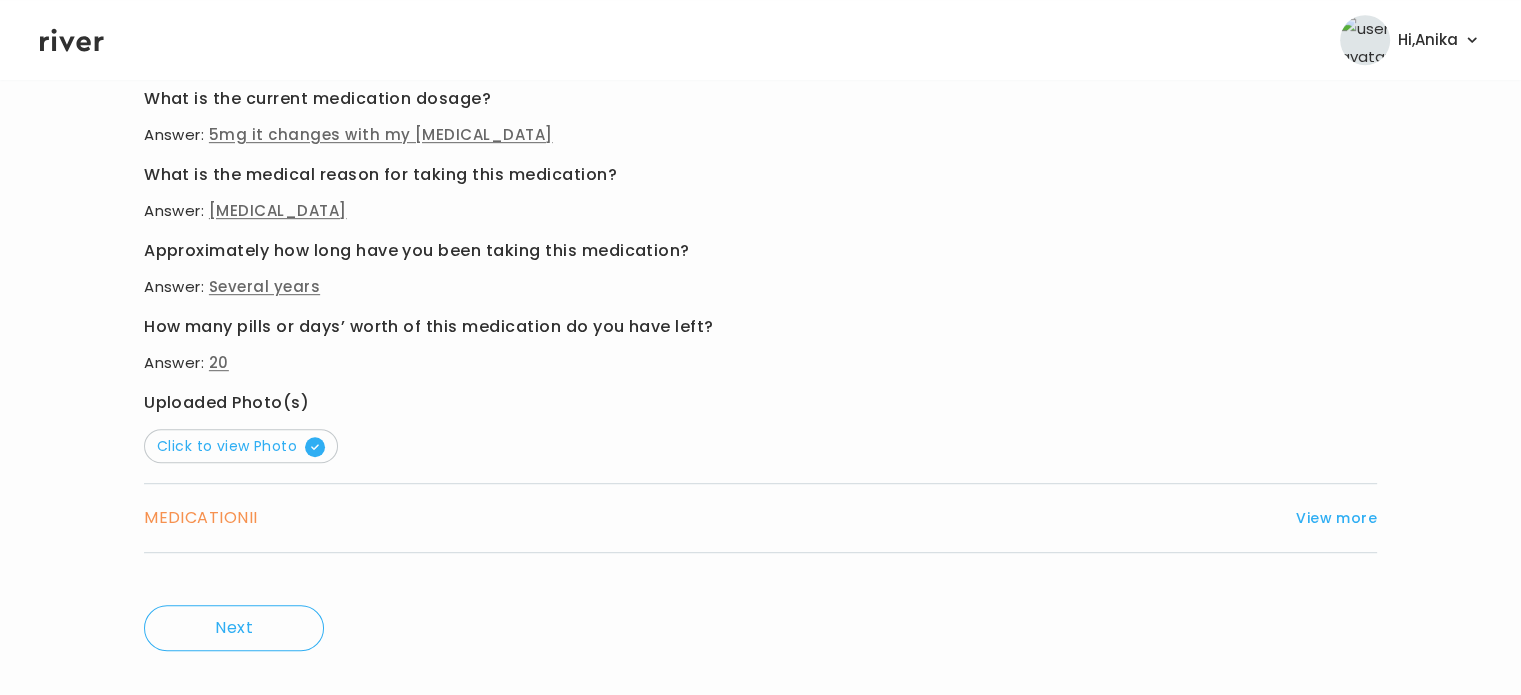 scroll, scrollTop: 1146, scrollLeft: 0, axis: vertical 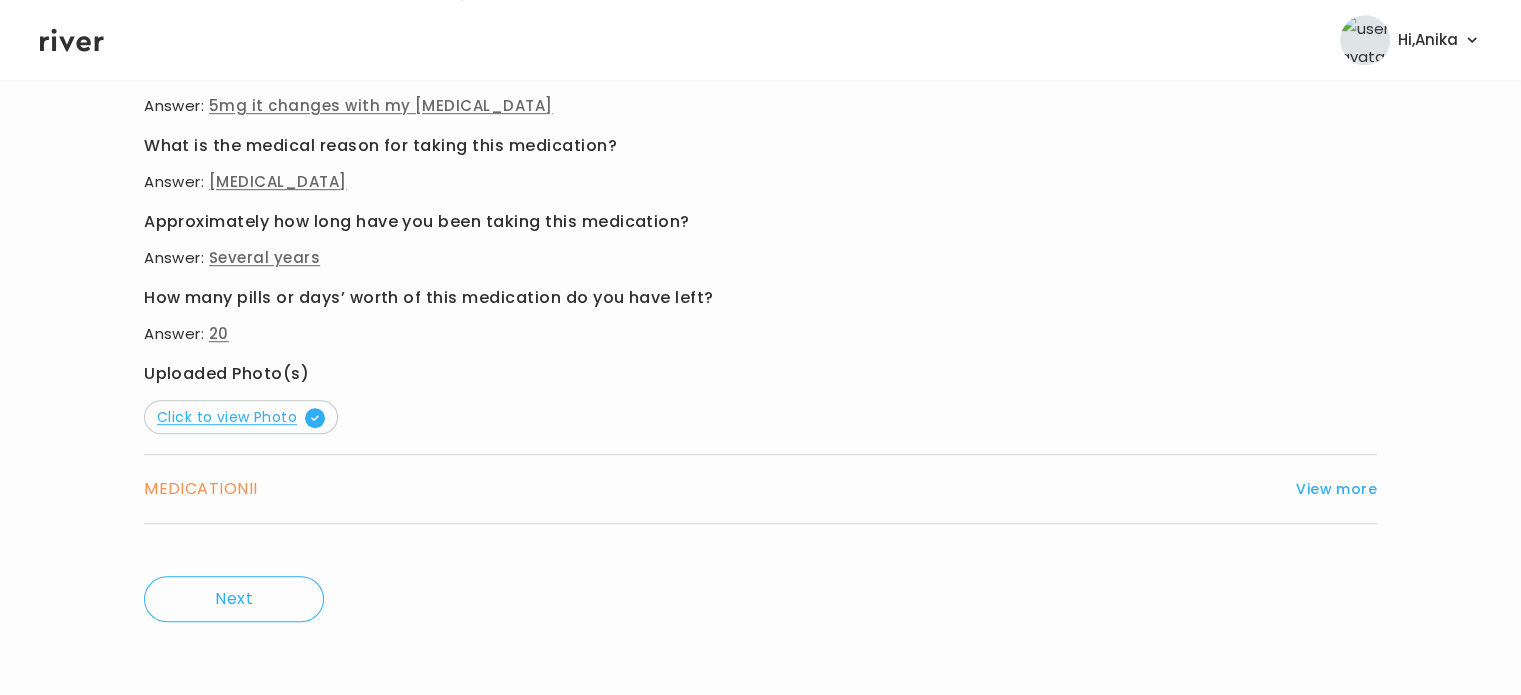 click on "Click to view Photo" at bounding box center [241, 417] 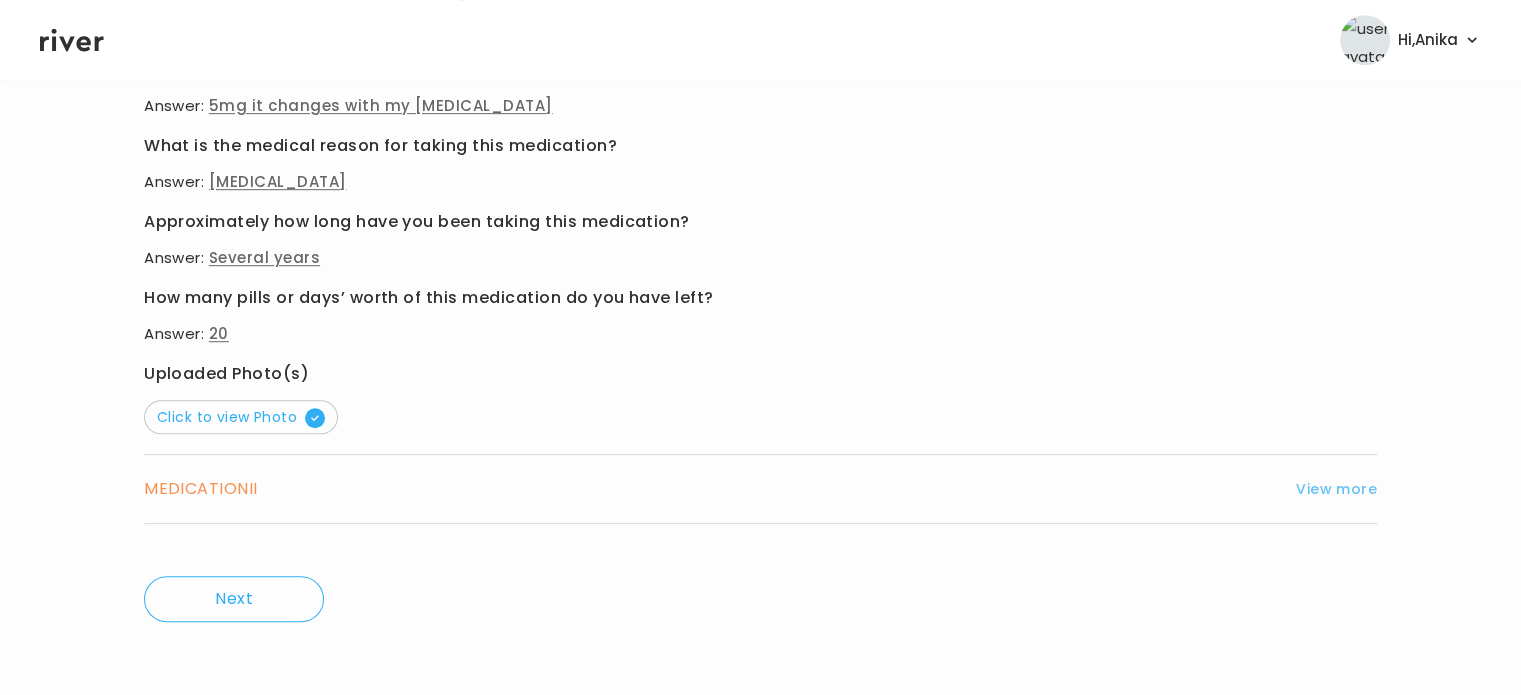 click on "View more" at bounding box center [1336, 489] 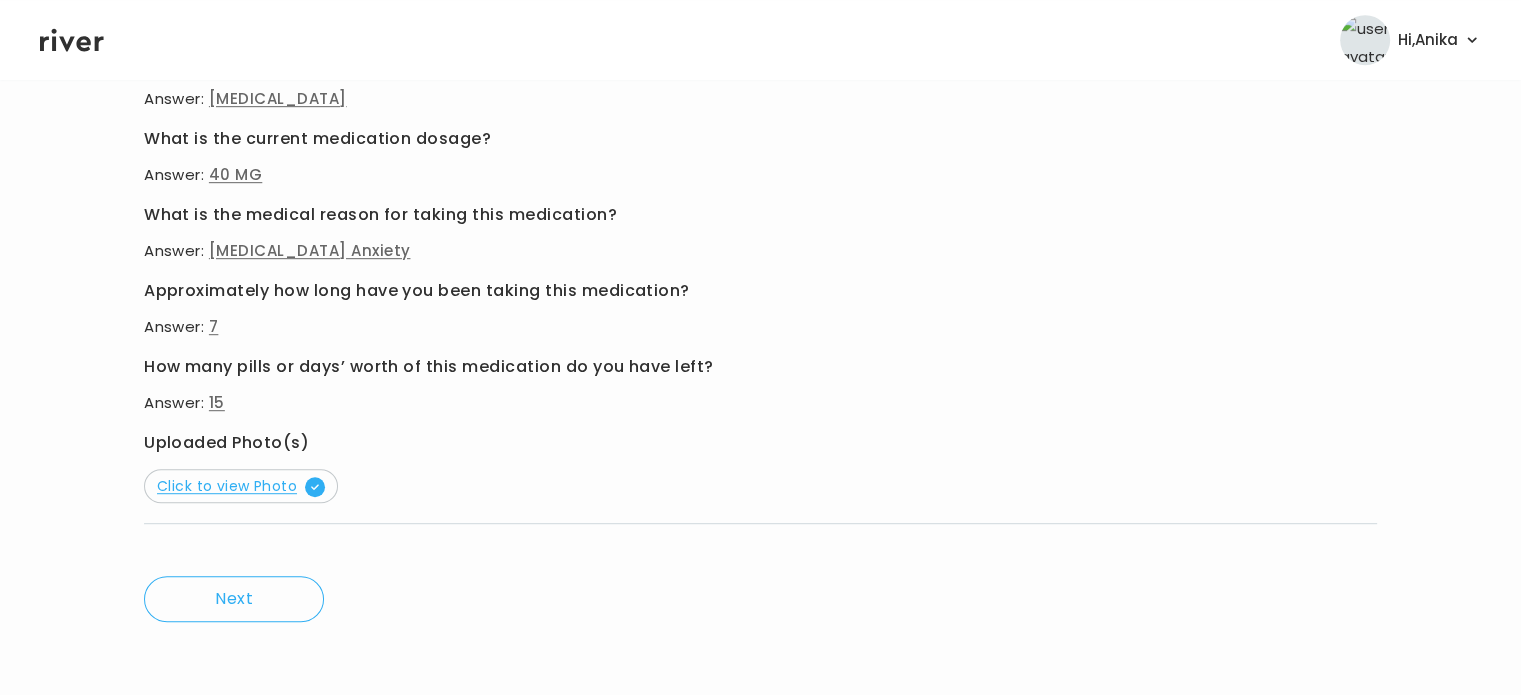 click on "Click to view Photo" at bounding box center (241, 486) 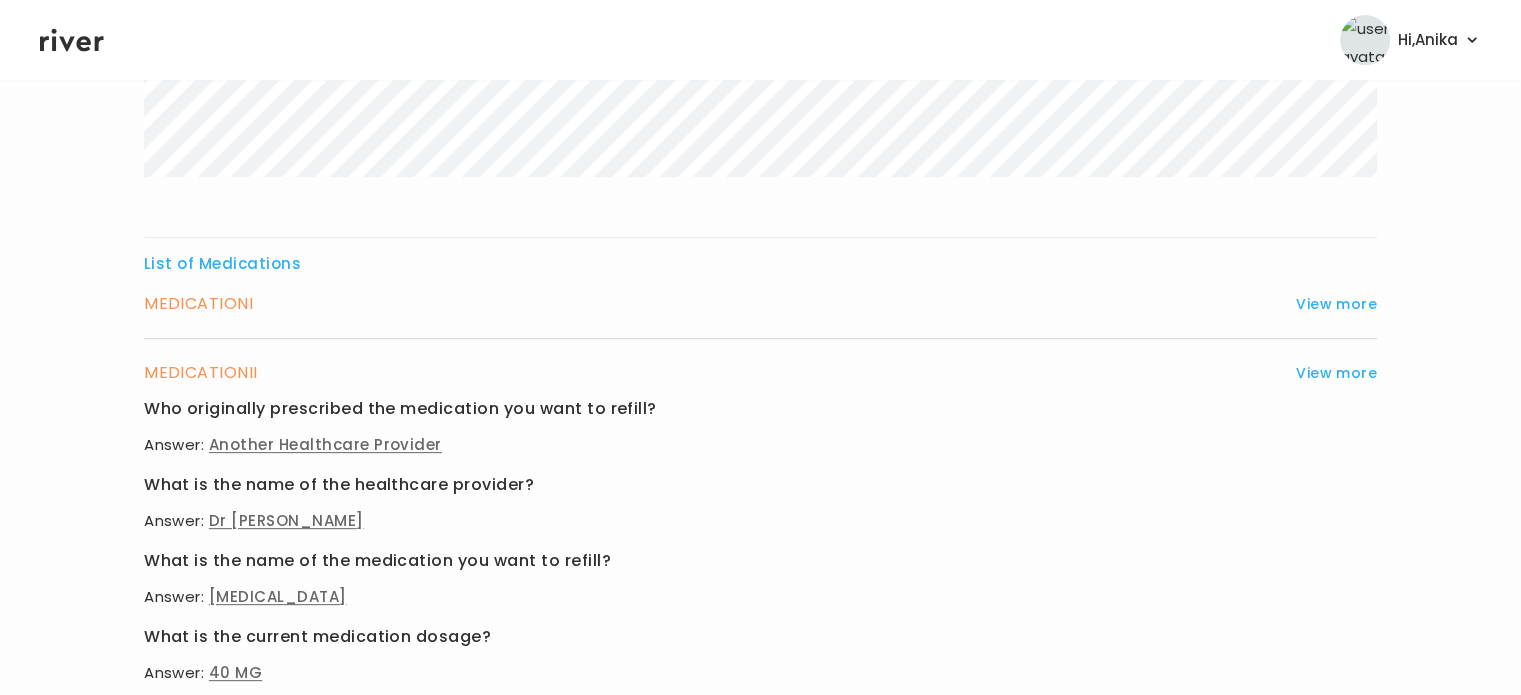 scroll, scrollTop: 598, scrollLeft: 0, axis: vertical 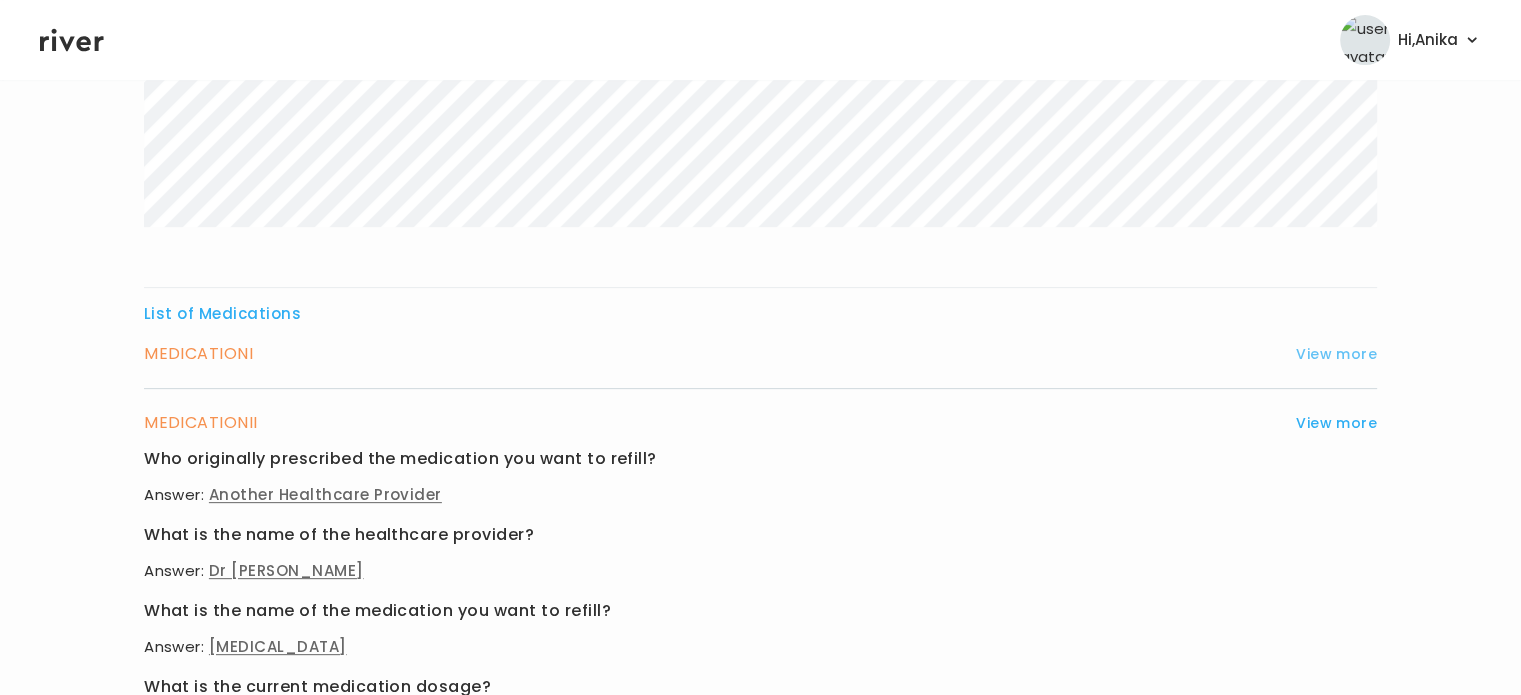 click on "View more" at bounding box center [1336, 354] 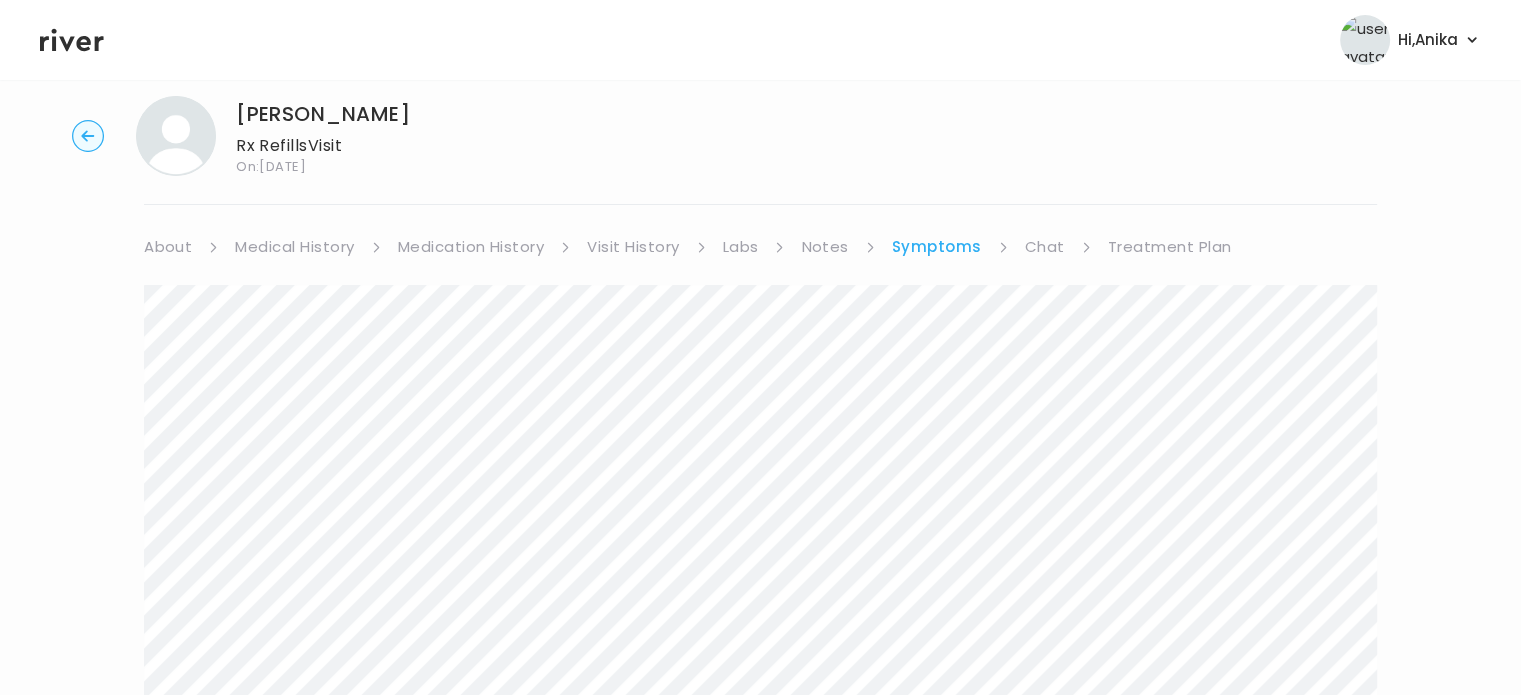 scroll, scrollTop: 0, scrollLeft: 0, axis: both 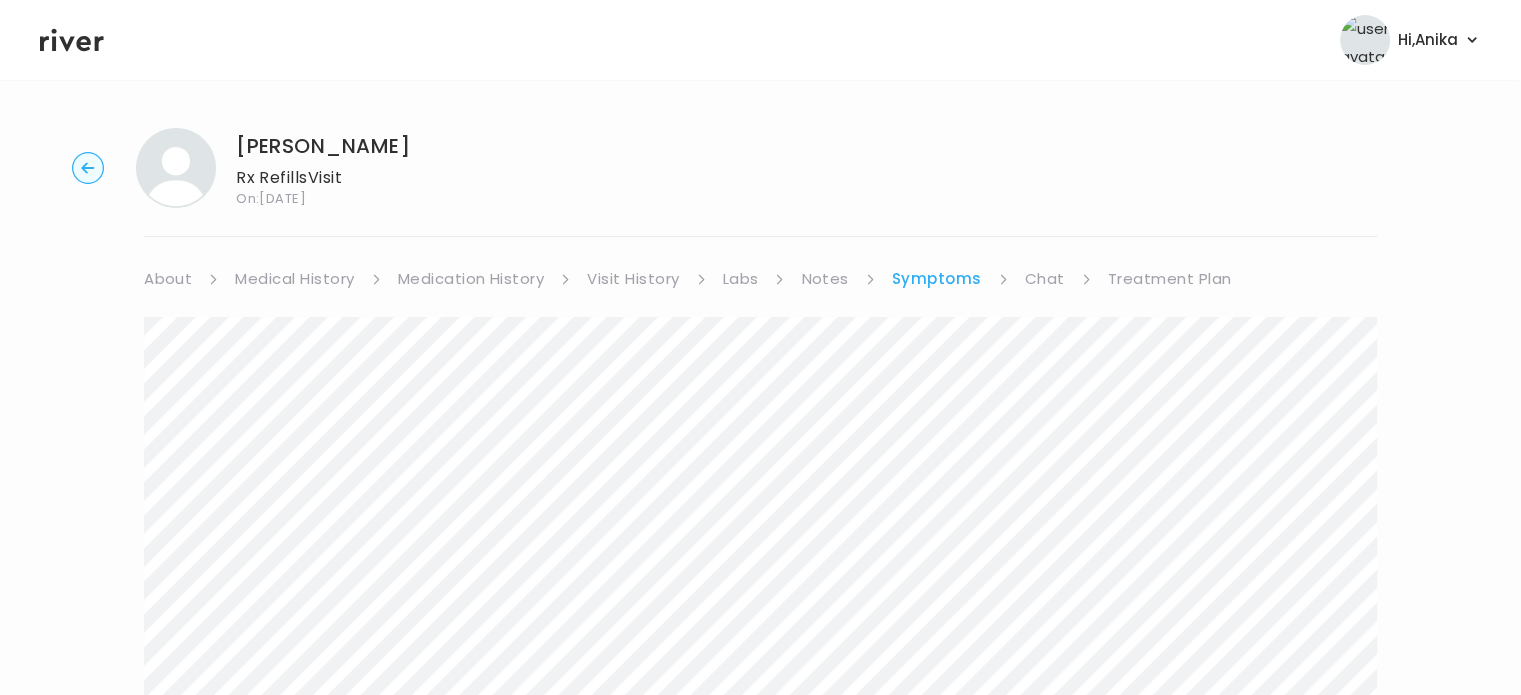 click on "Hi,  Anika Profile Logout" at bounding box center (760, 40) 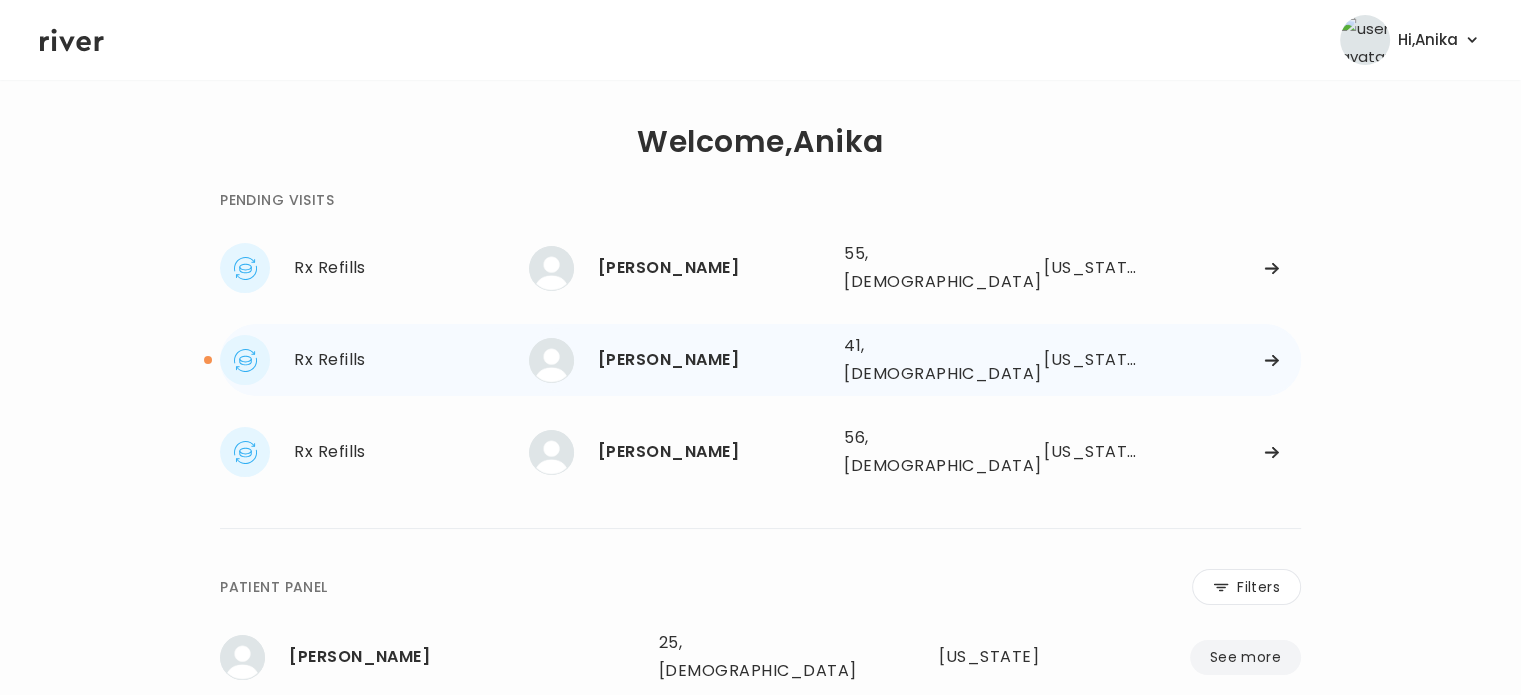 click on "Jessica Teutsch   41, Female See more" at bounding box center (678, 360) 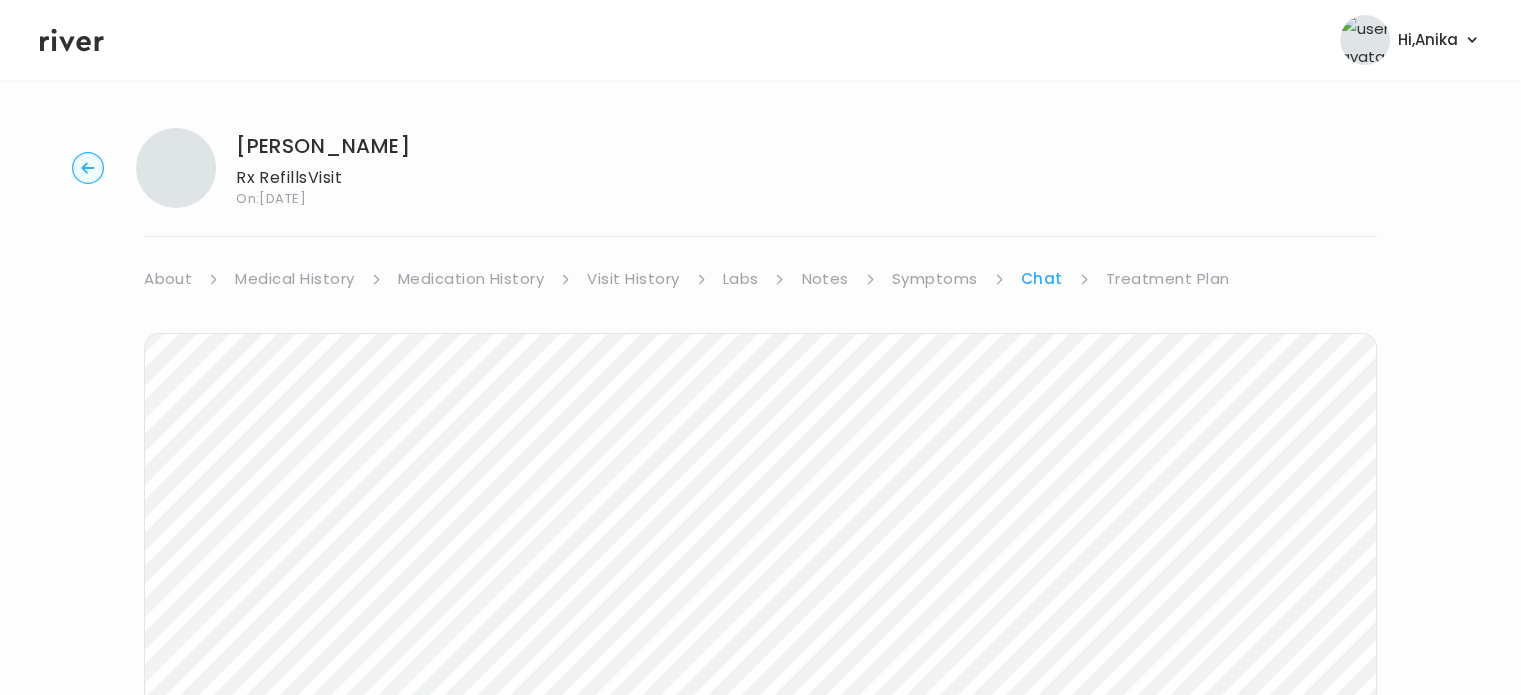 scroll, scrollTop: 415, scrollLeft: 0, axis: vertical 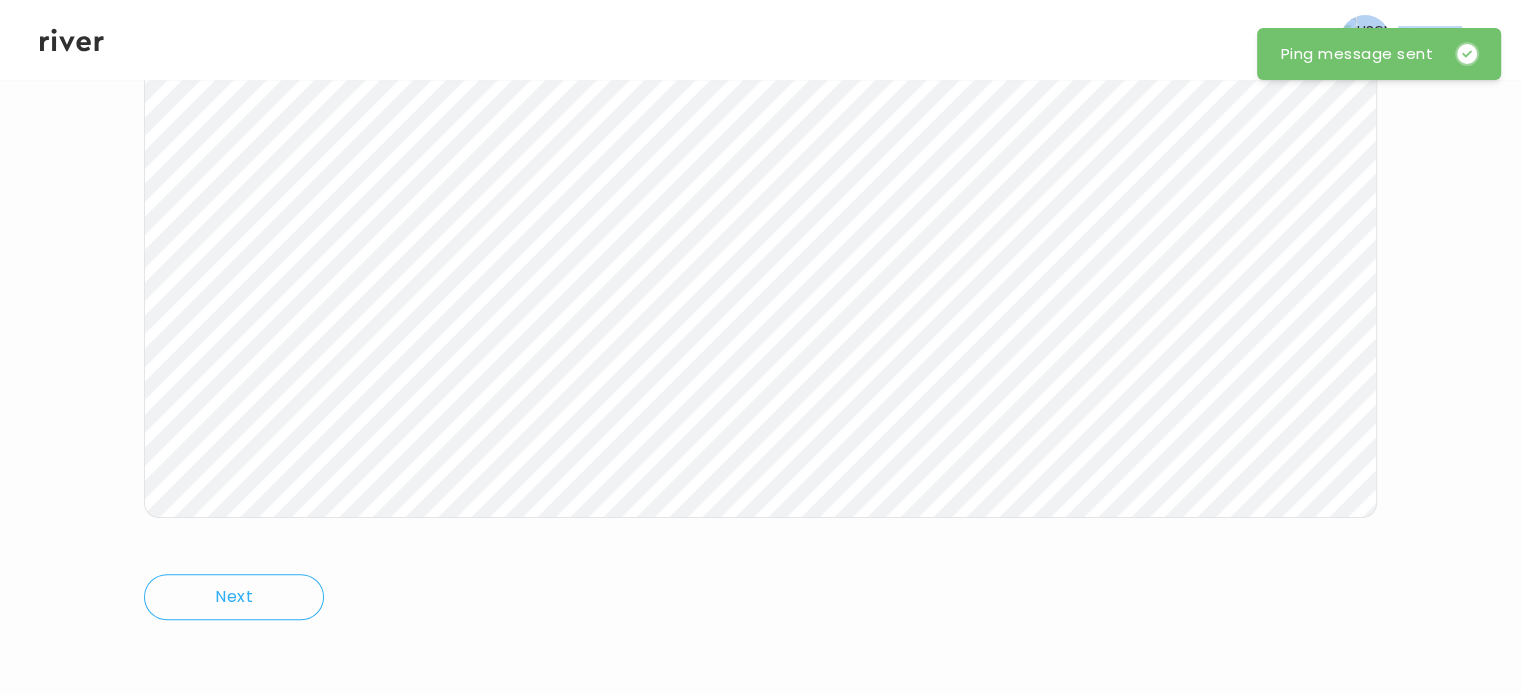 drag, startPoint x: 71, startPoint y: 203, endPoint x: 72, endPoint y: 48, distance: 155.00322 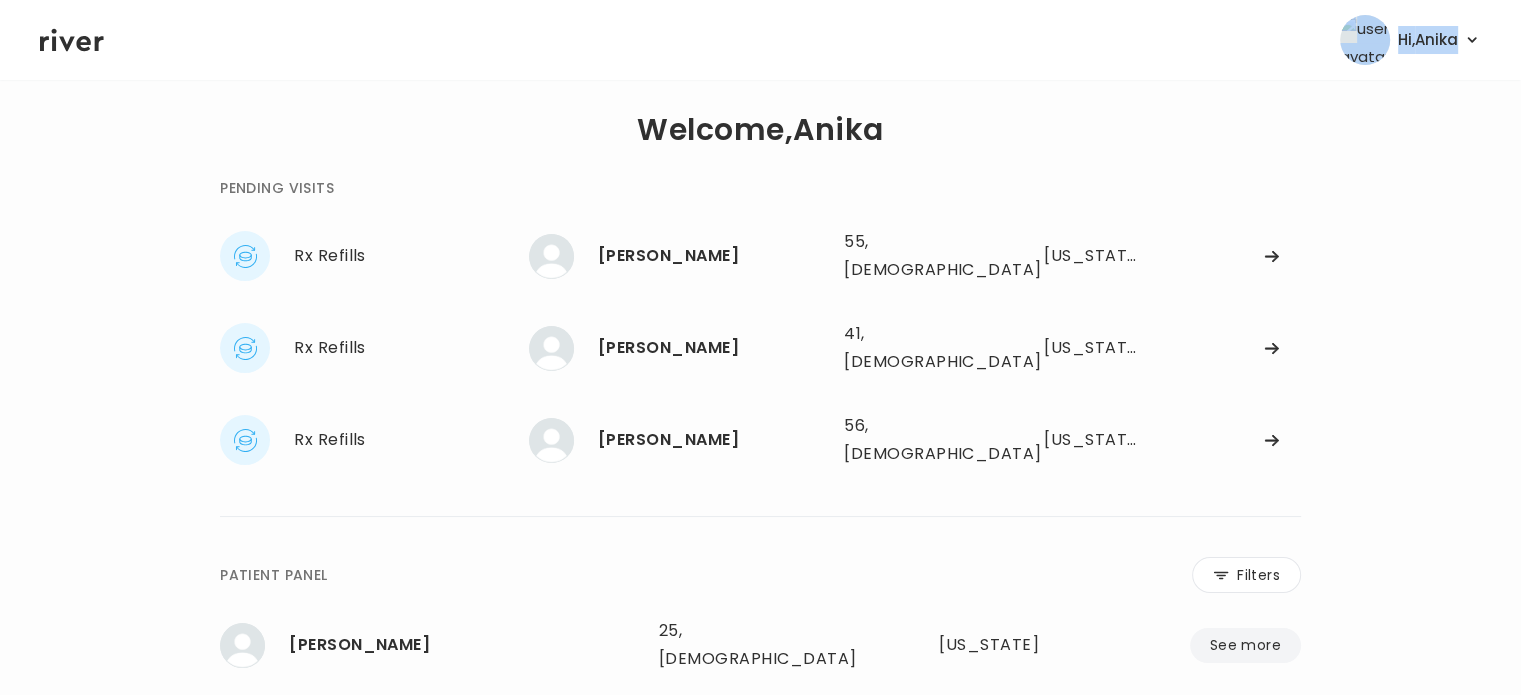 scroll, scrollTop: 0, scrollLeft: 0, axis: both 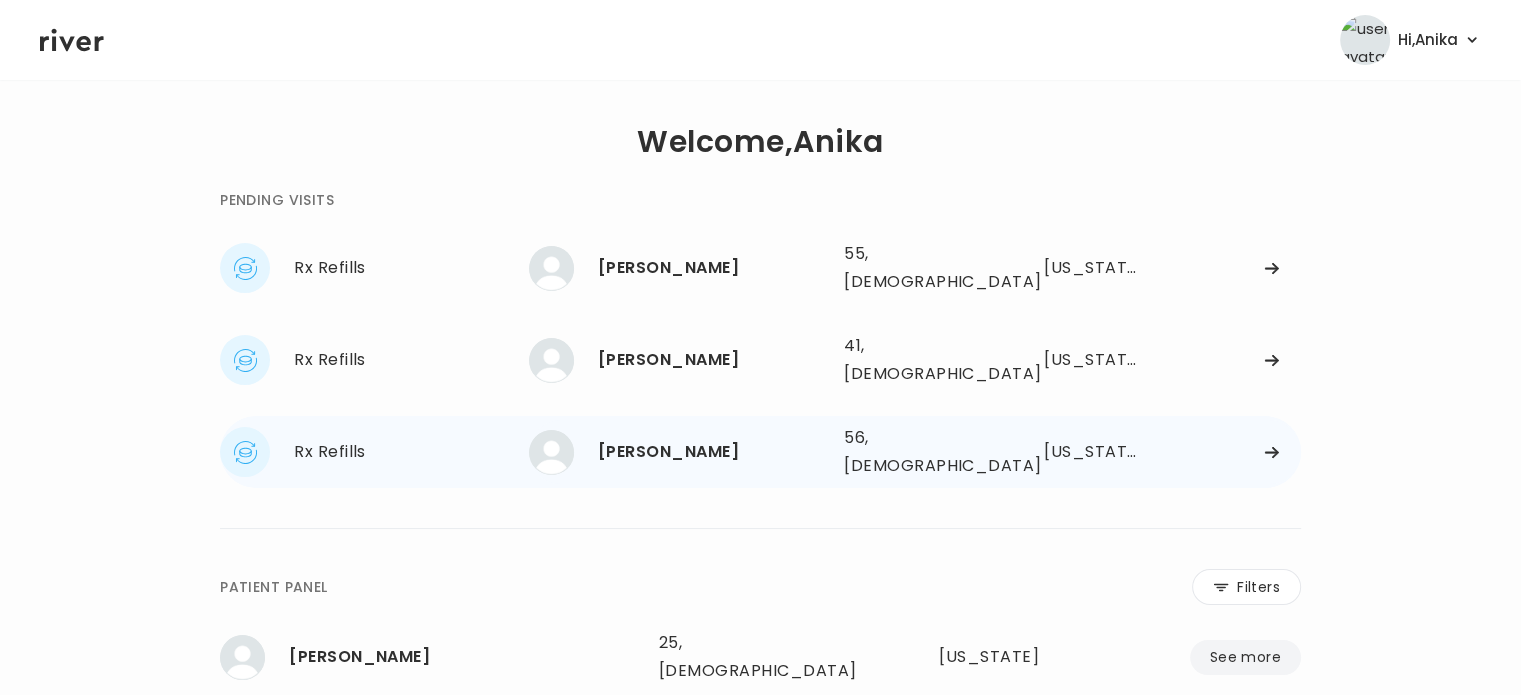 click on "[PERSON_NAME]" at bounding box center (713, 452) 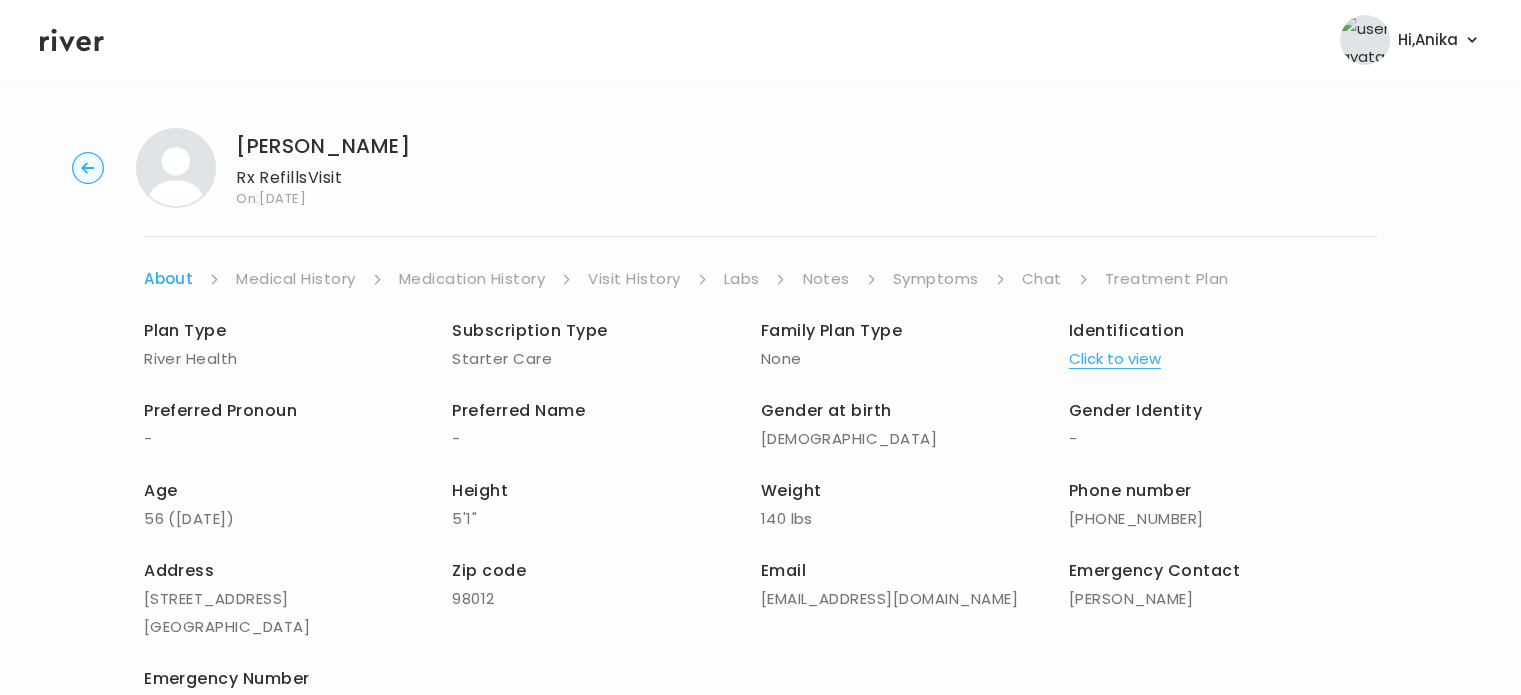 click on "Symptoms" at bounding box center (936, 279) 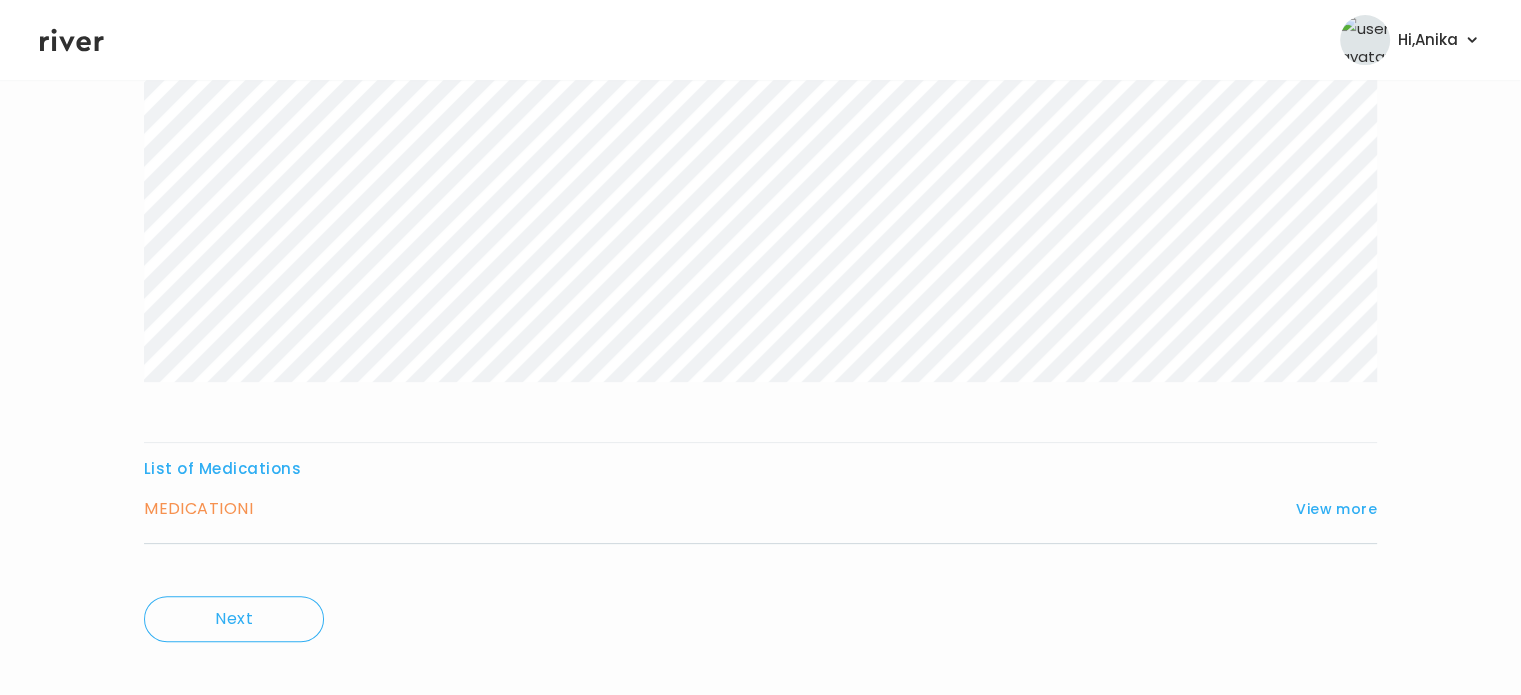 scroll, scrollTop: 388, scrollLeft: 0, axis: vertical 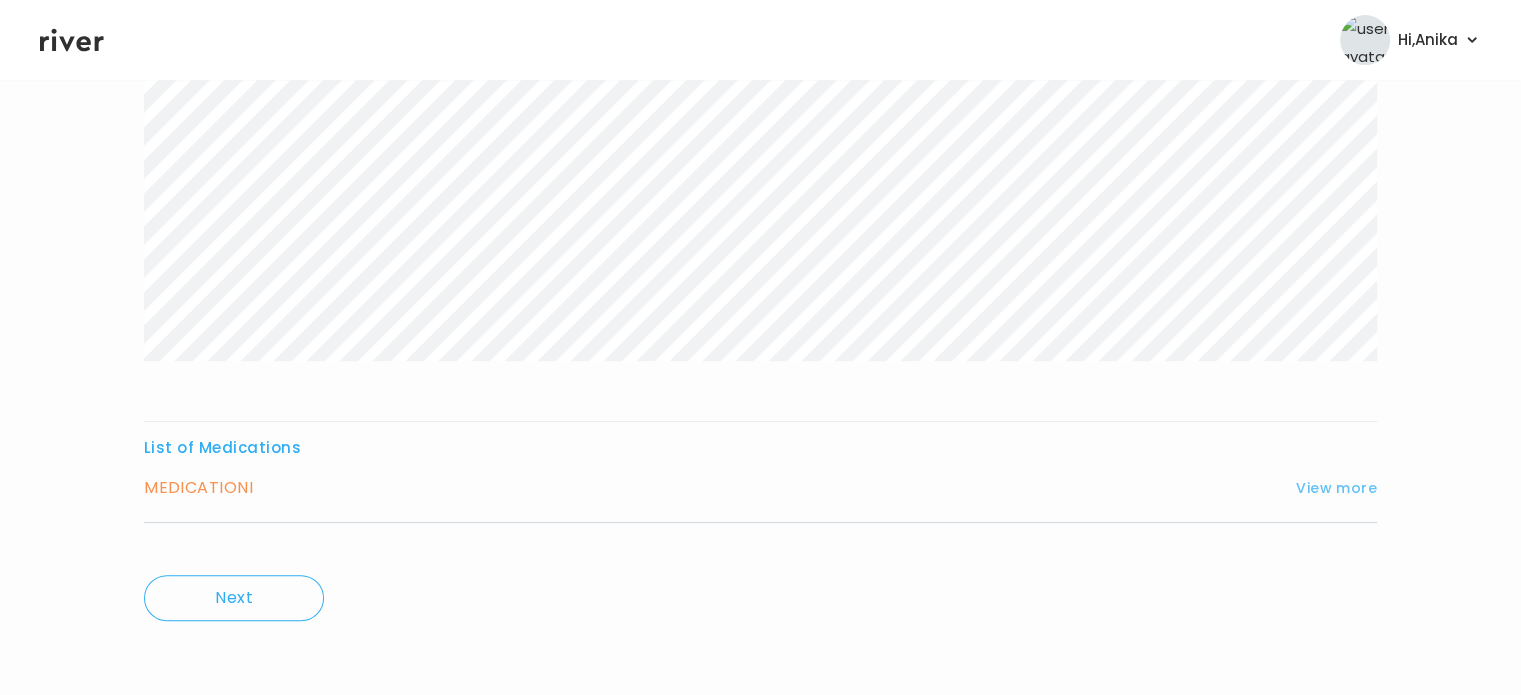 click on "View more" at bounding box center [1336, 488] 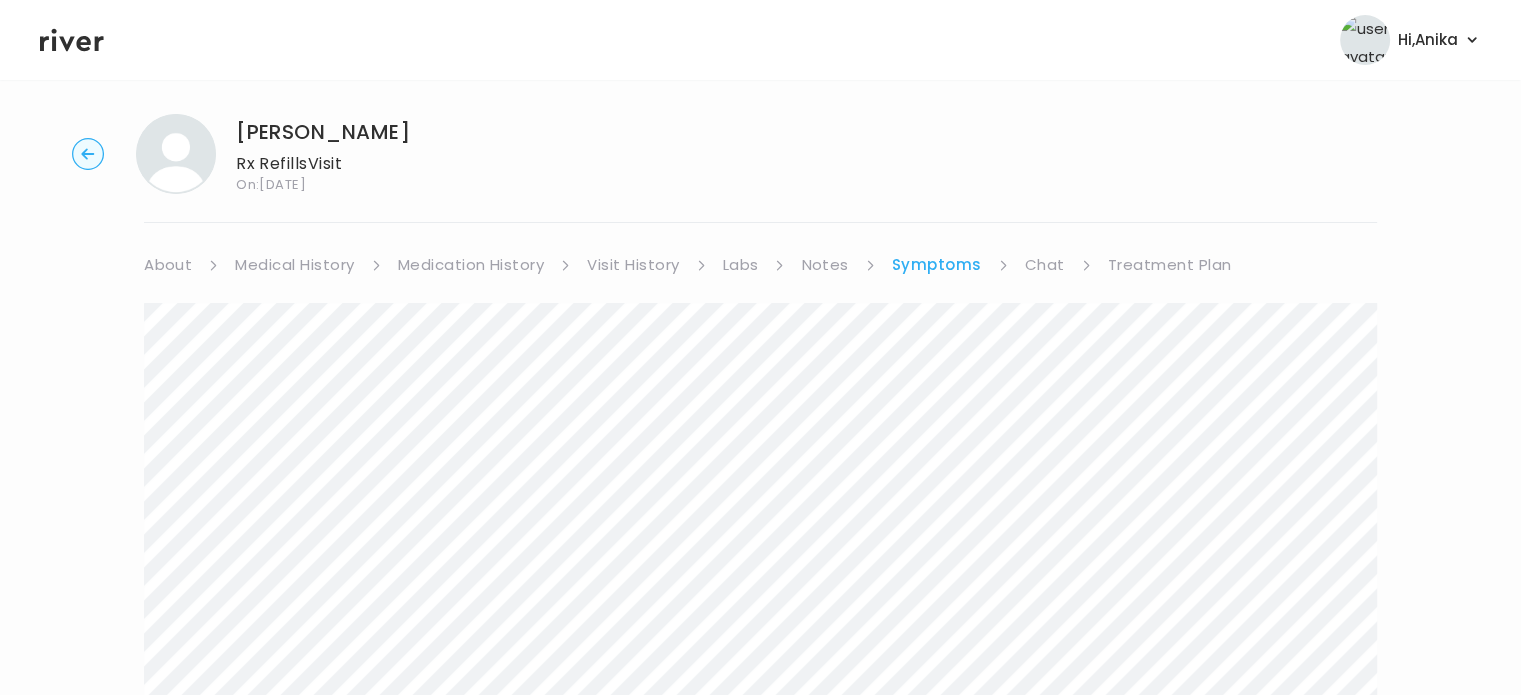 scroll, scrollTop: 0, scrollLeft: 0, axis: both 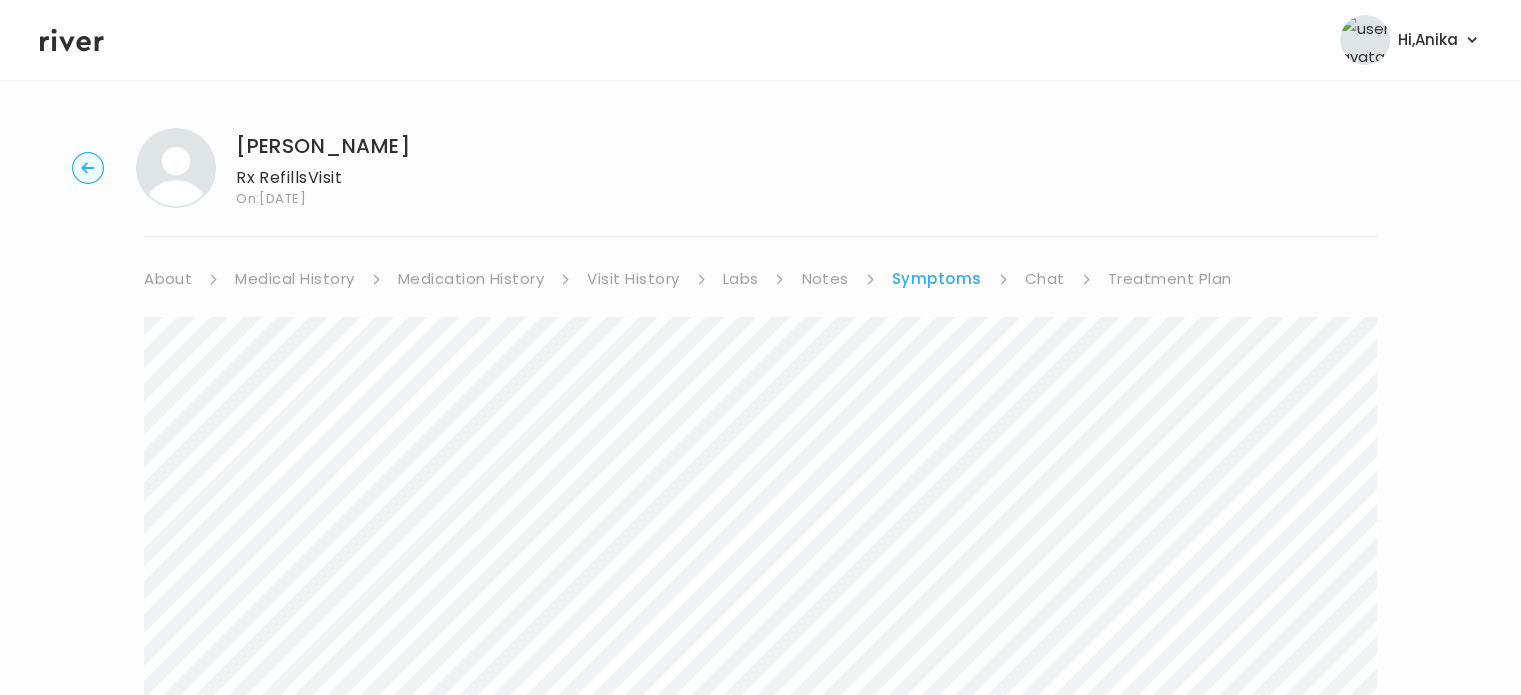 type 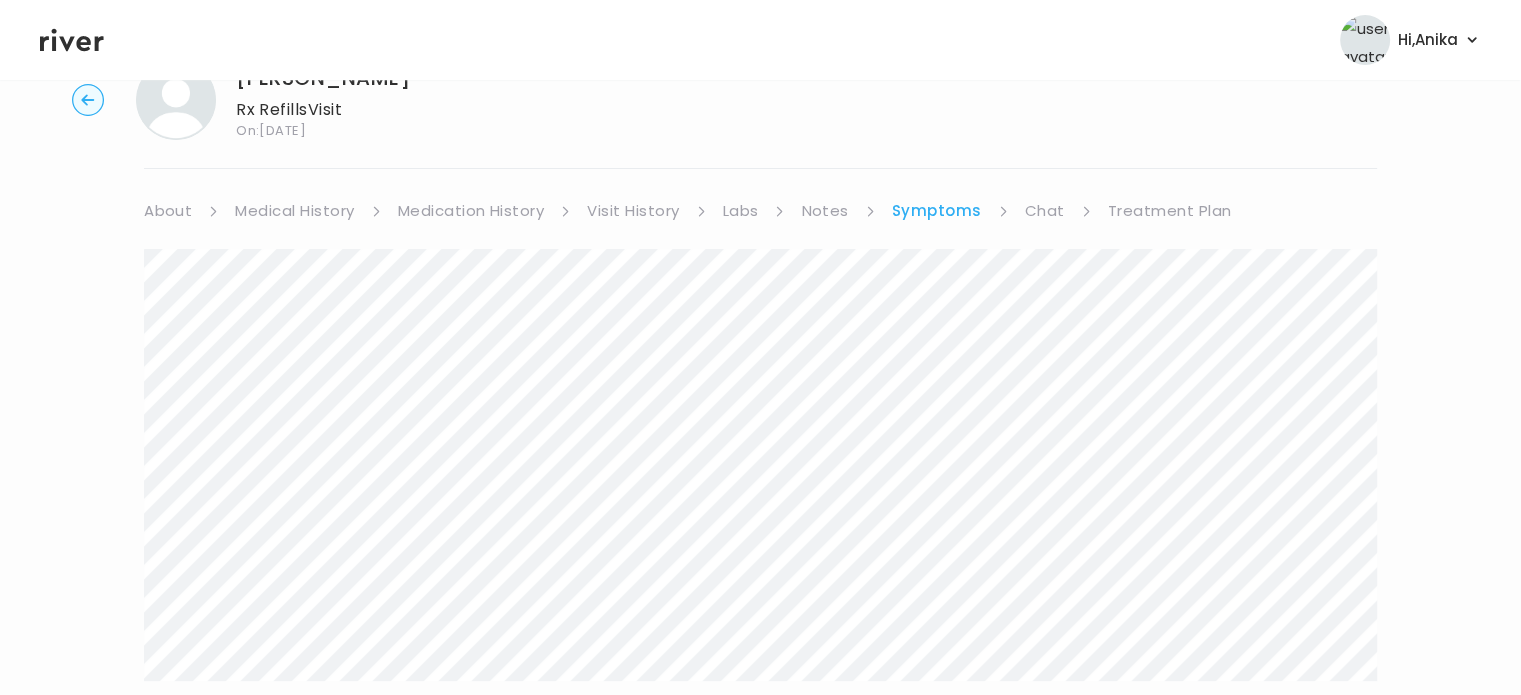 scroll, scrollTop: 0, scrollLeft: 0, axis: both 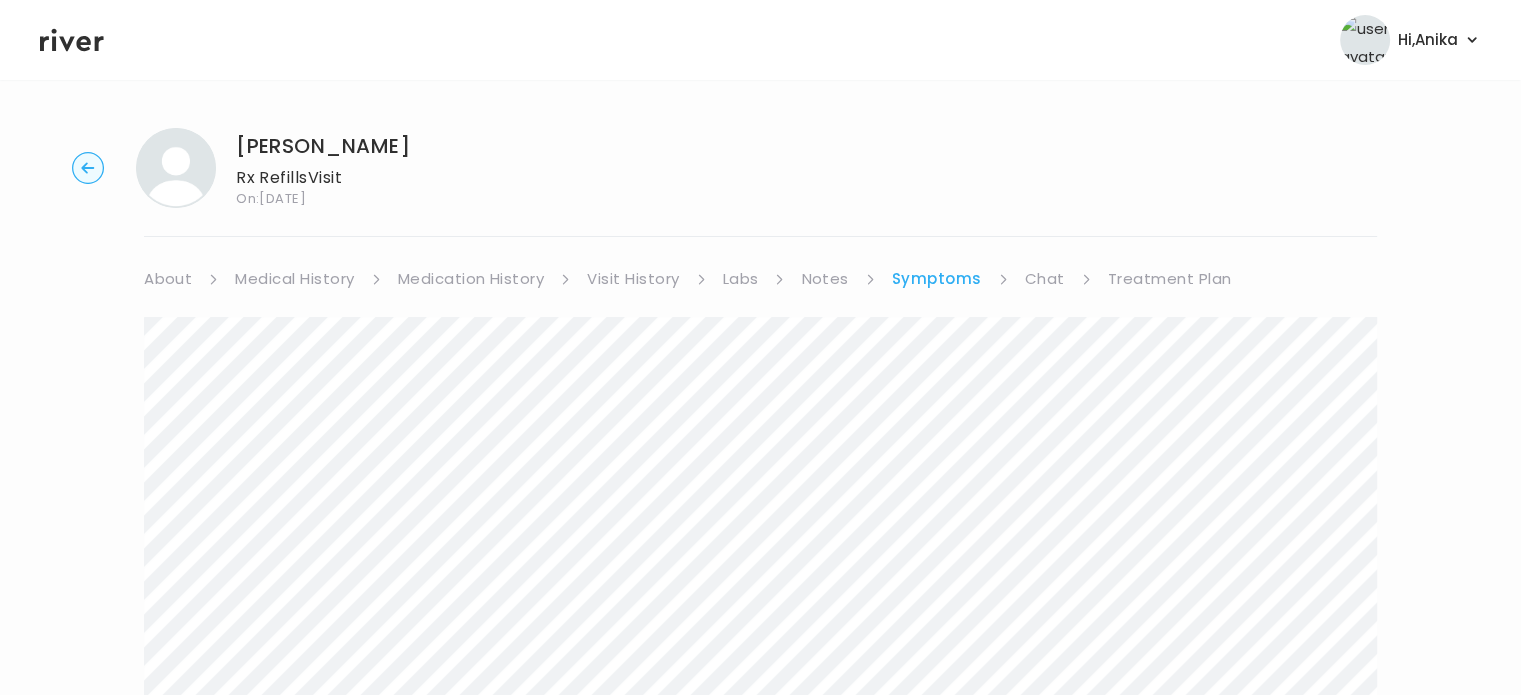 click on "Medication History" at bounding box center (471, 279) 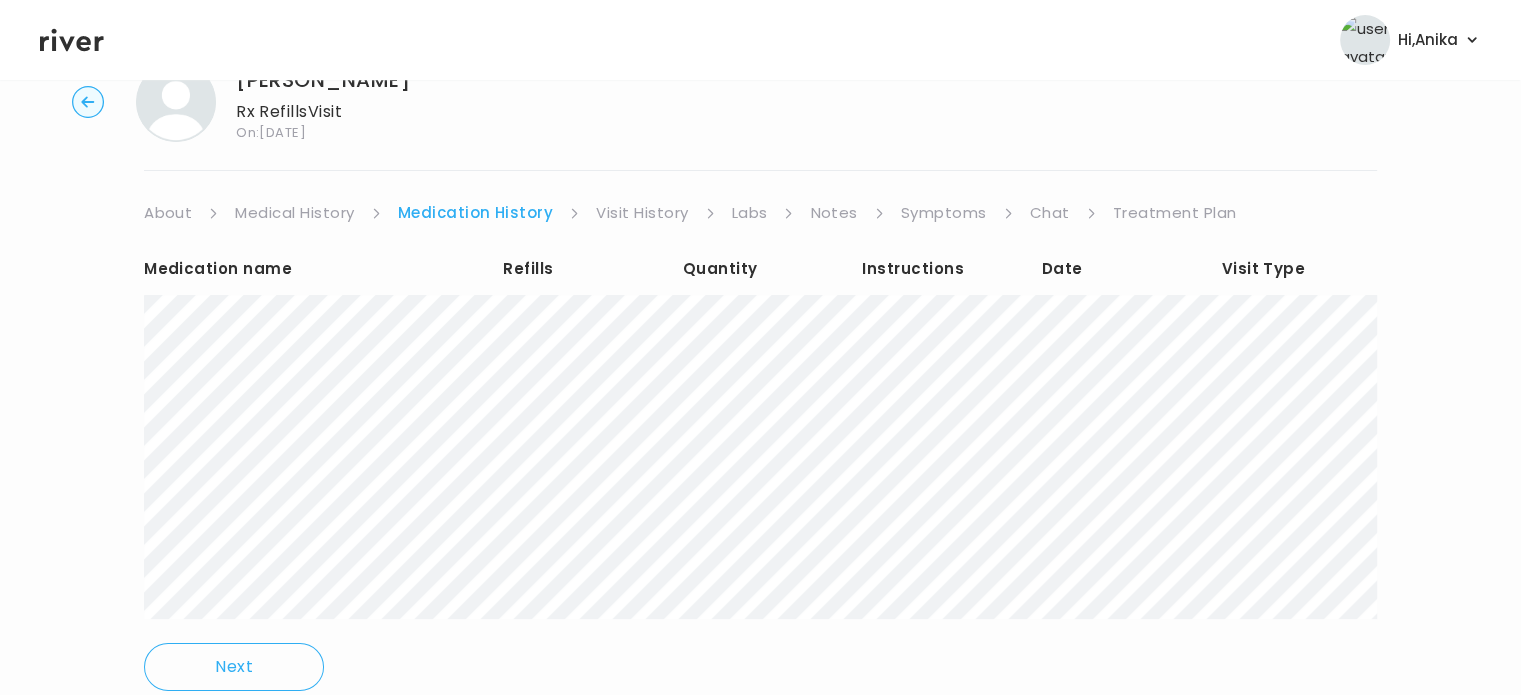 scroll, scrollTop: 96, scrollLeft: 0, axis: vertical 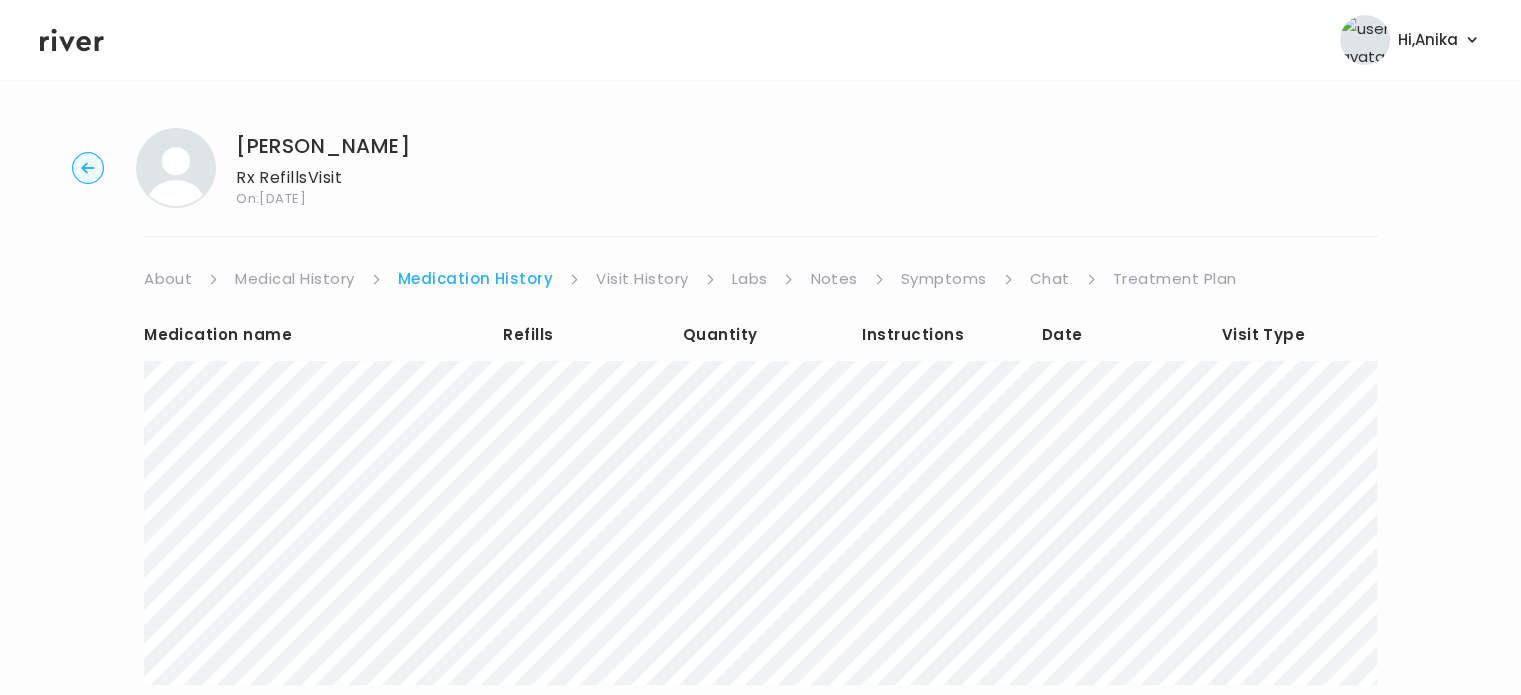 click 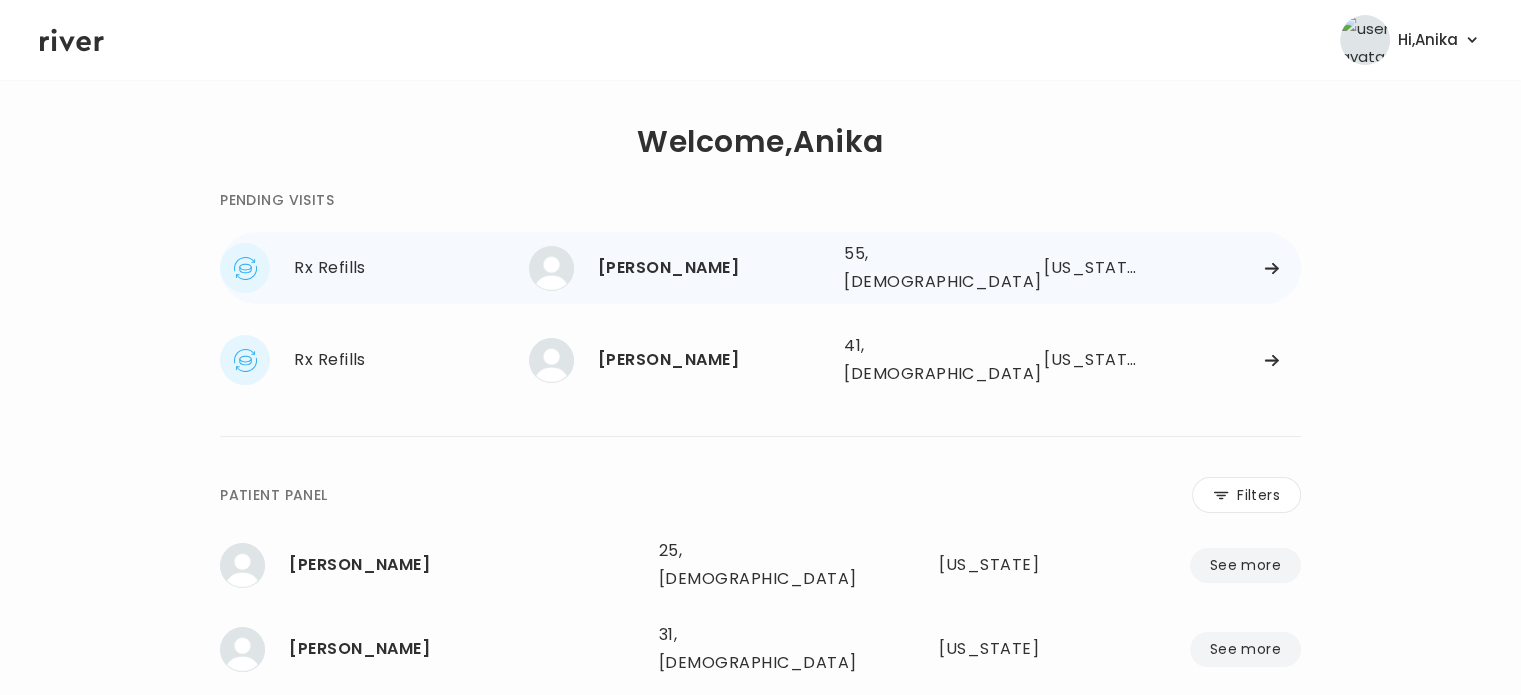 click on "55, Female" at bounding box center (915, 268) 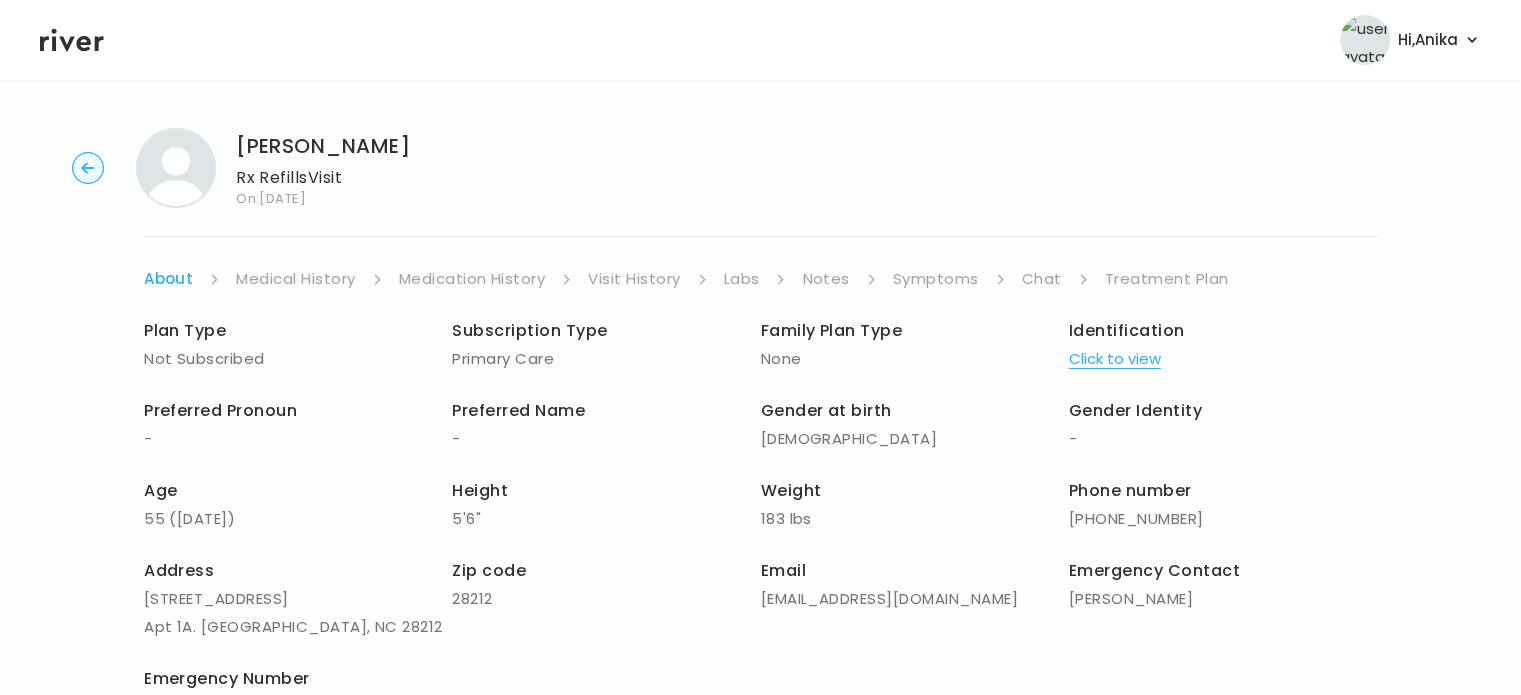 click on "Symptoms" at bounding box center [936, 279] 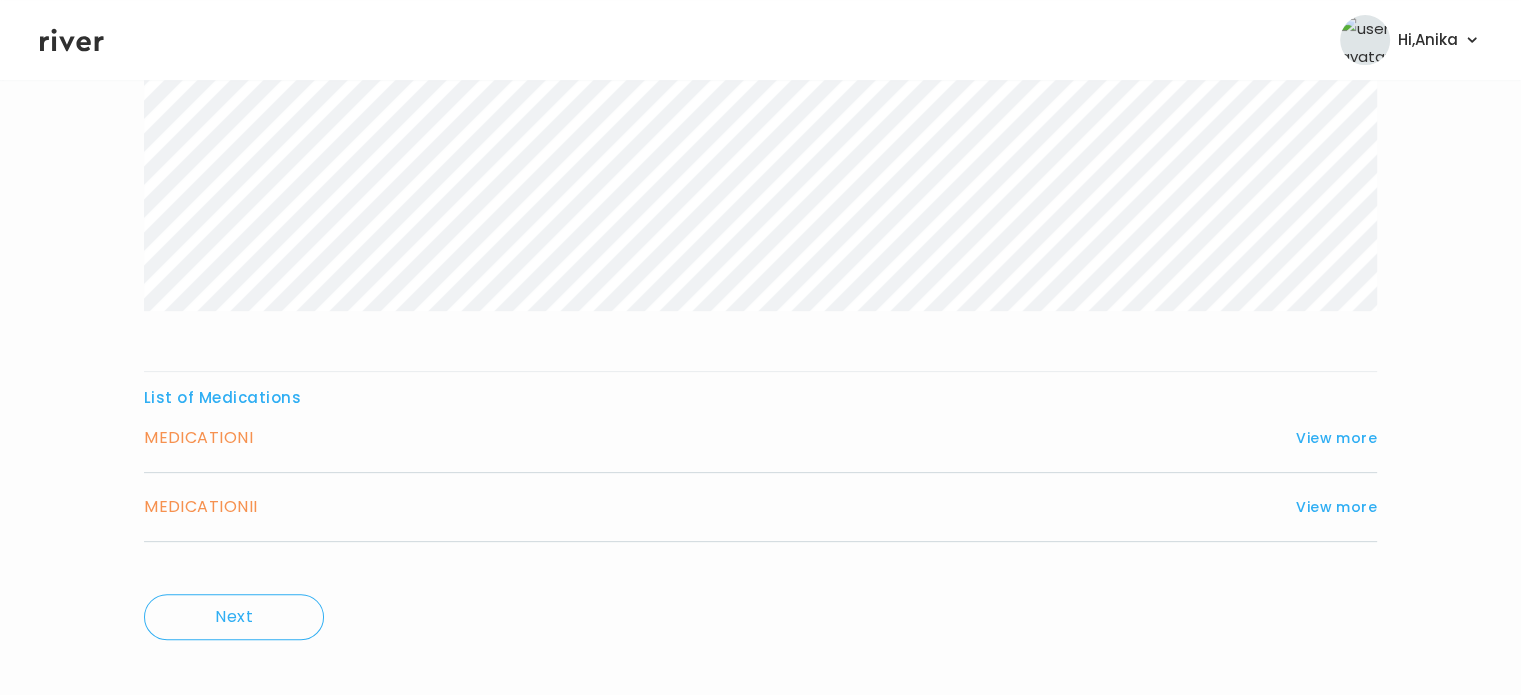 scroll, scrollTop: 517, scrollLeft: 0, axis: vertical 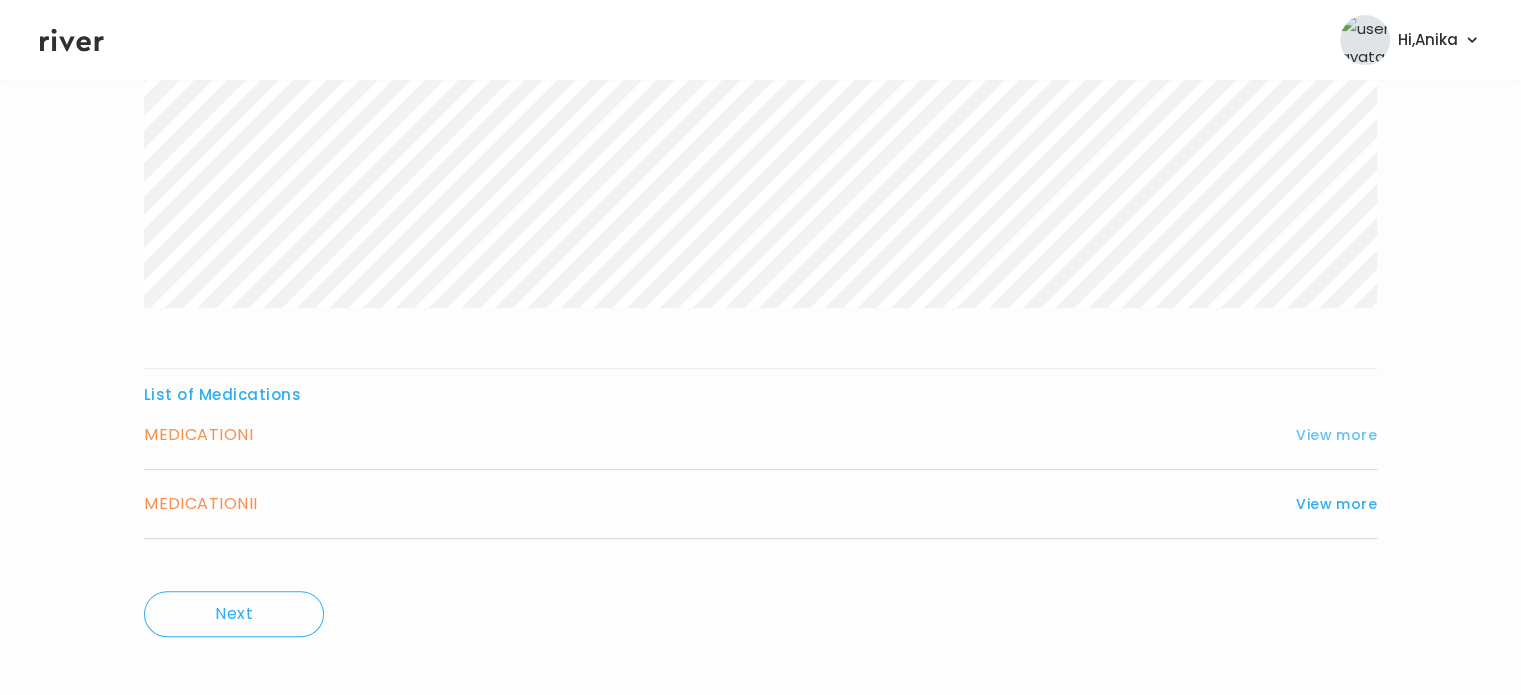 click on "View more" at bounding box center [1336, 435] 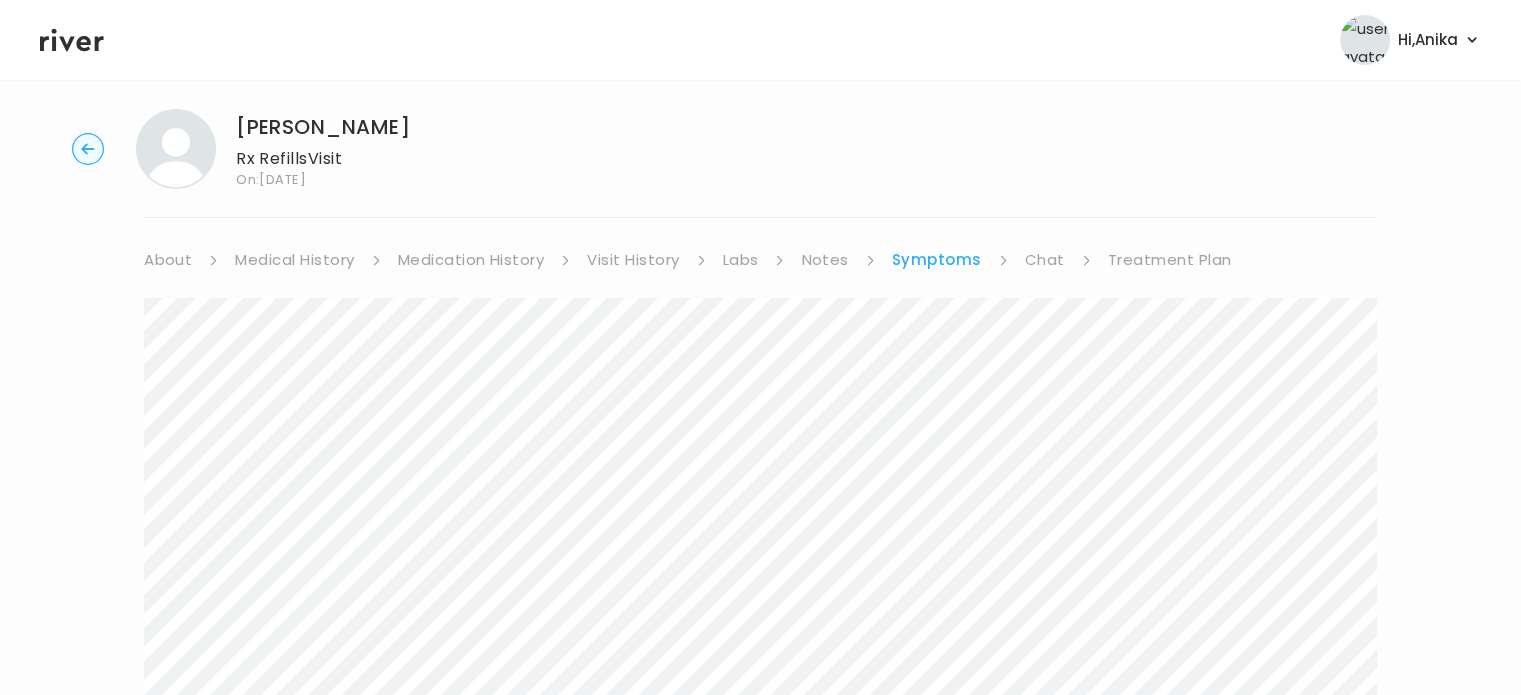 scroll, scrollTop: 0, scrollLeft: 0, axis: both 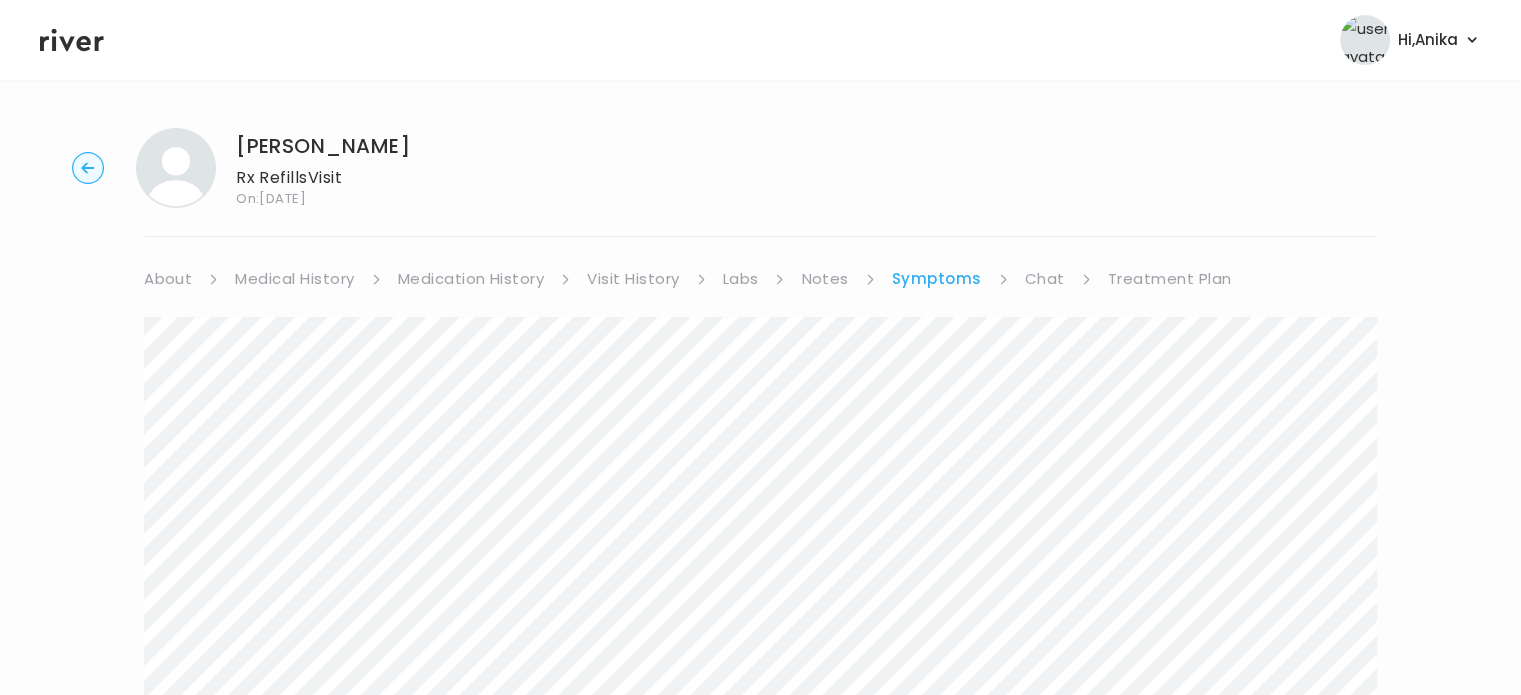 click on "Chat" at bounding box center [1045, 279] 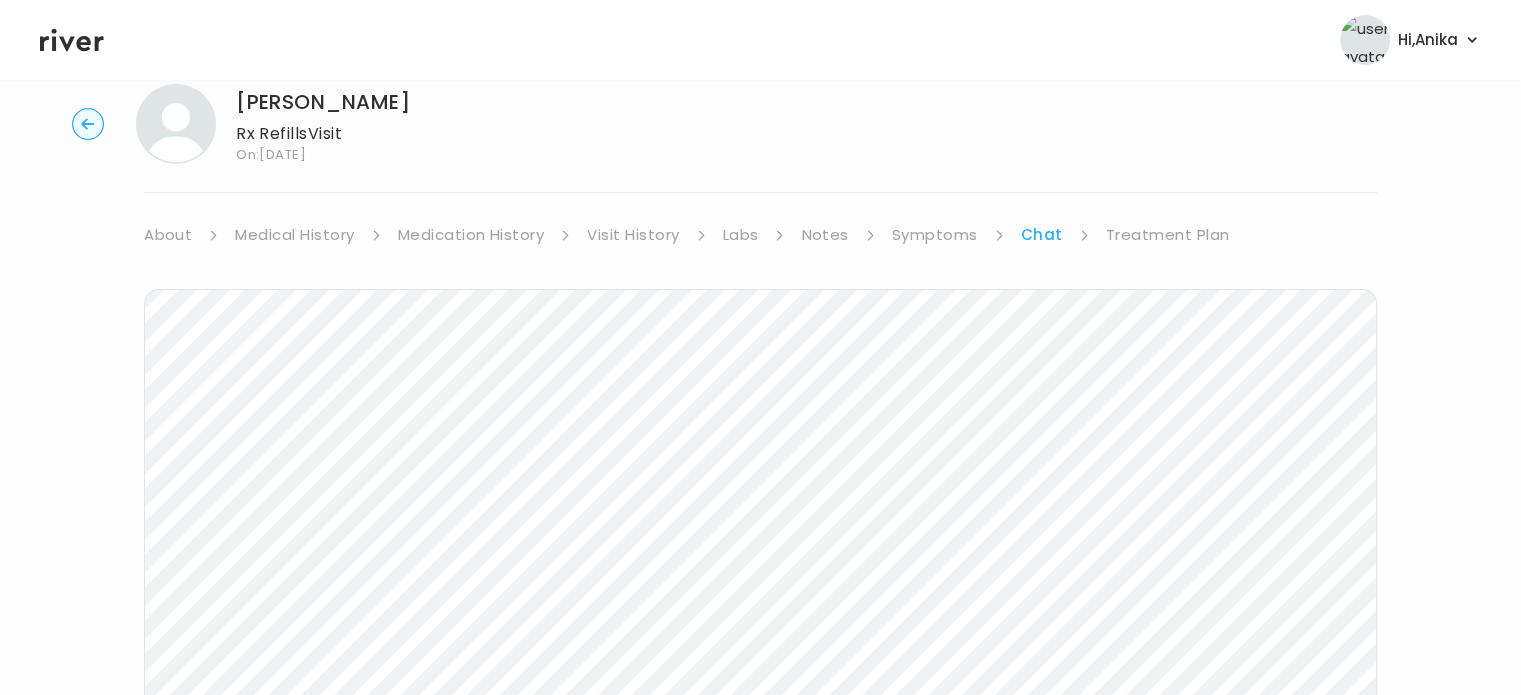 scroll, scrollTop: 0, scrollLeft: 0, axis: both 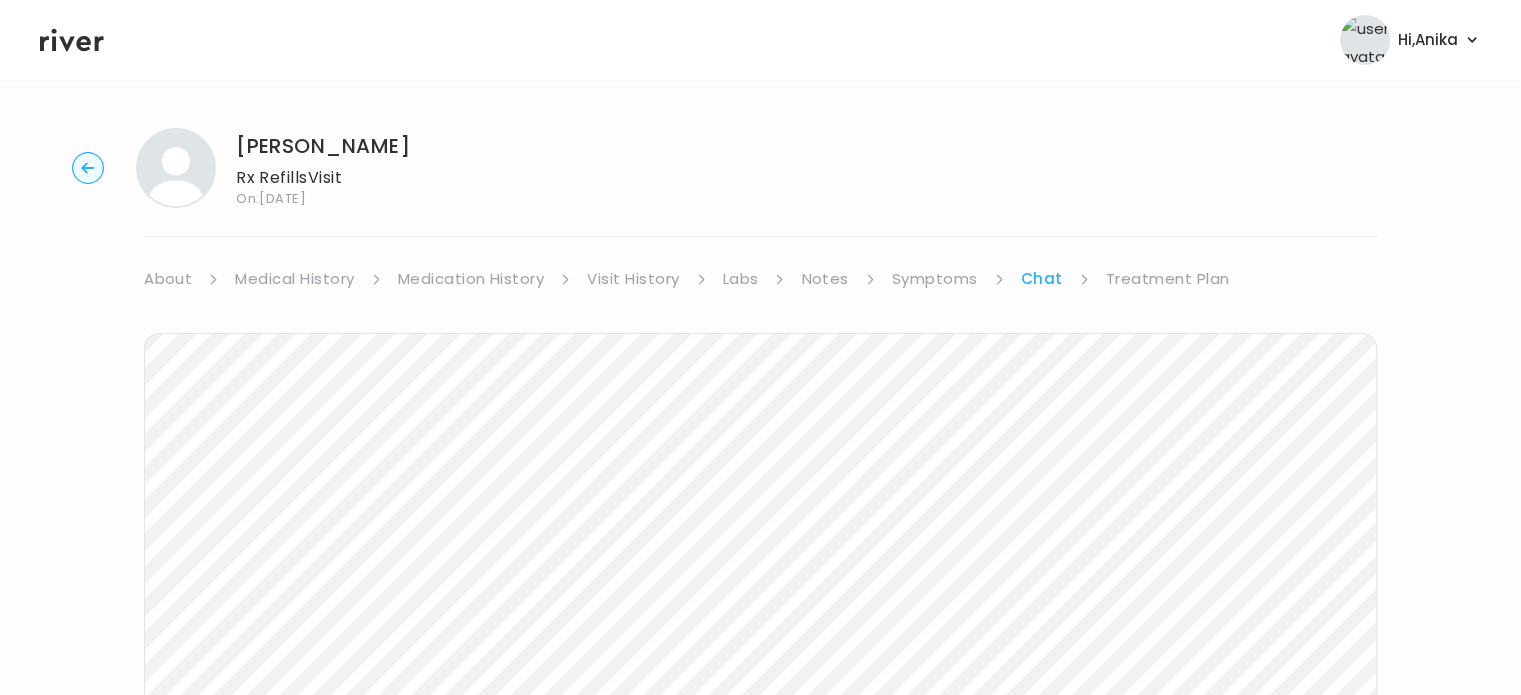 click on "Symptoms" at bounding box center (935, 279) 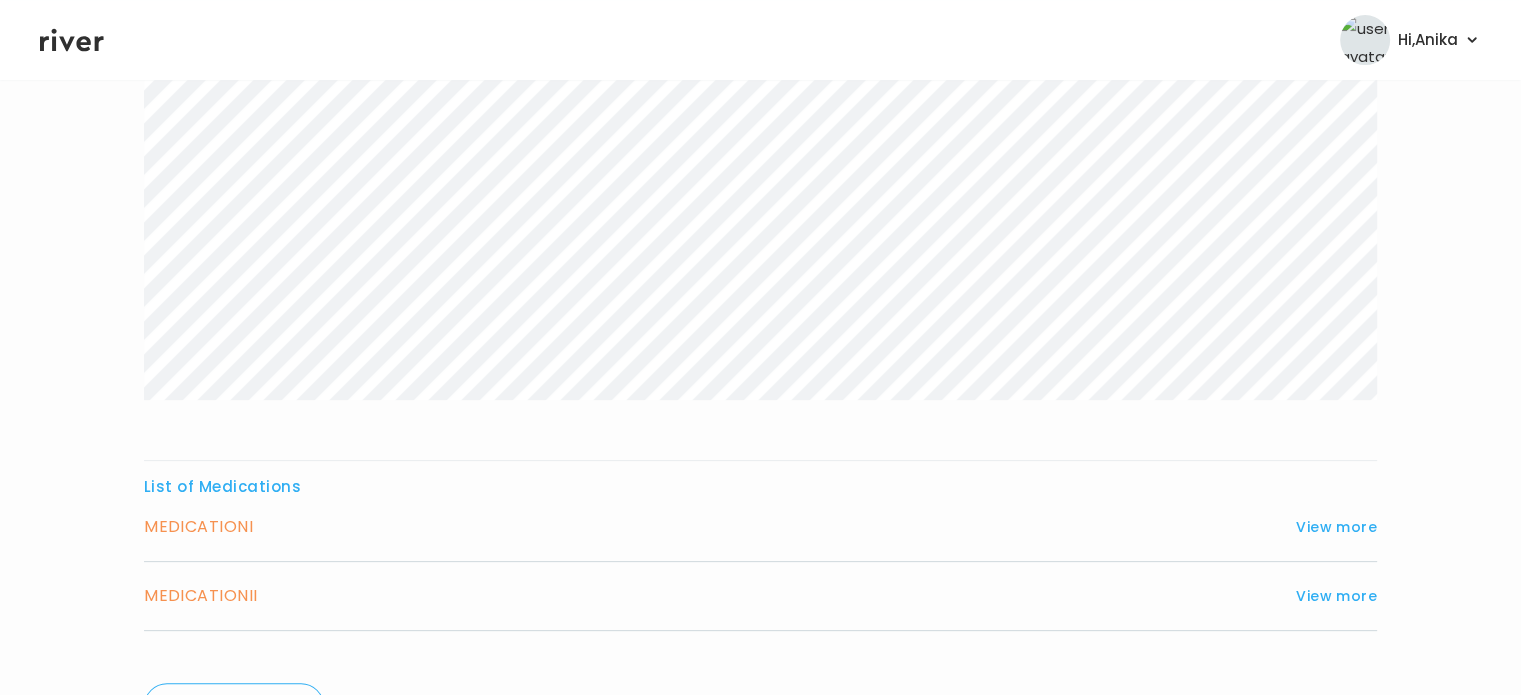 scroll, scrollTop: 455, scrollLeft: 0, axis: vertical 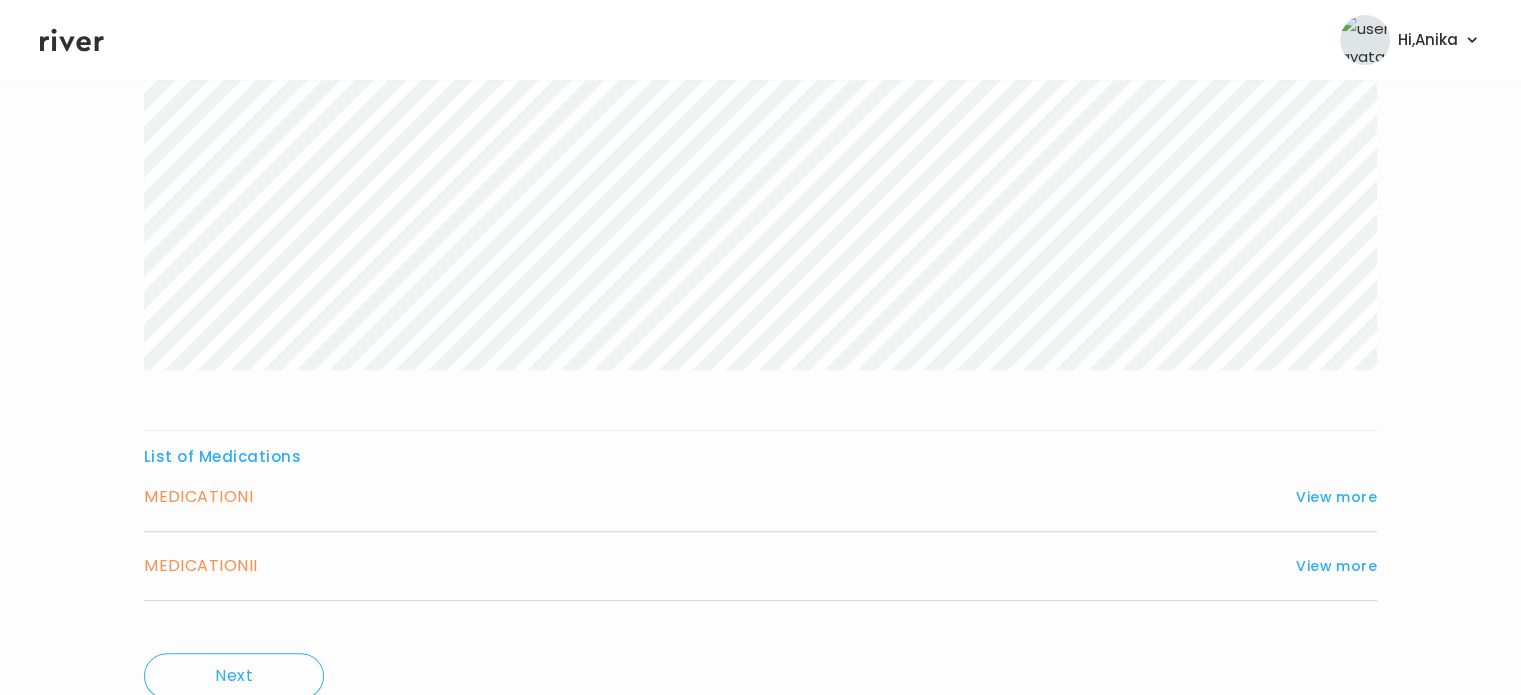 click on "MEDICATION  I View more" at bounding box center (760, 497) 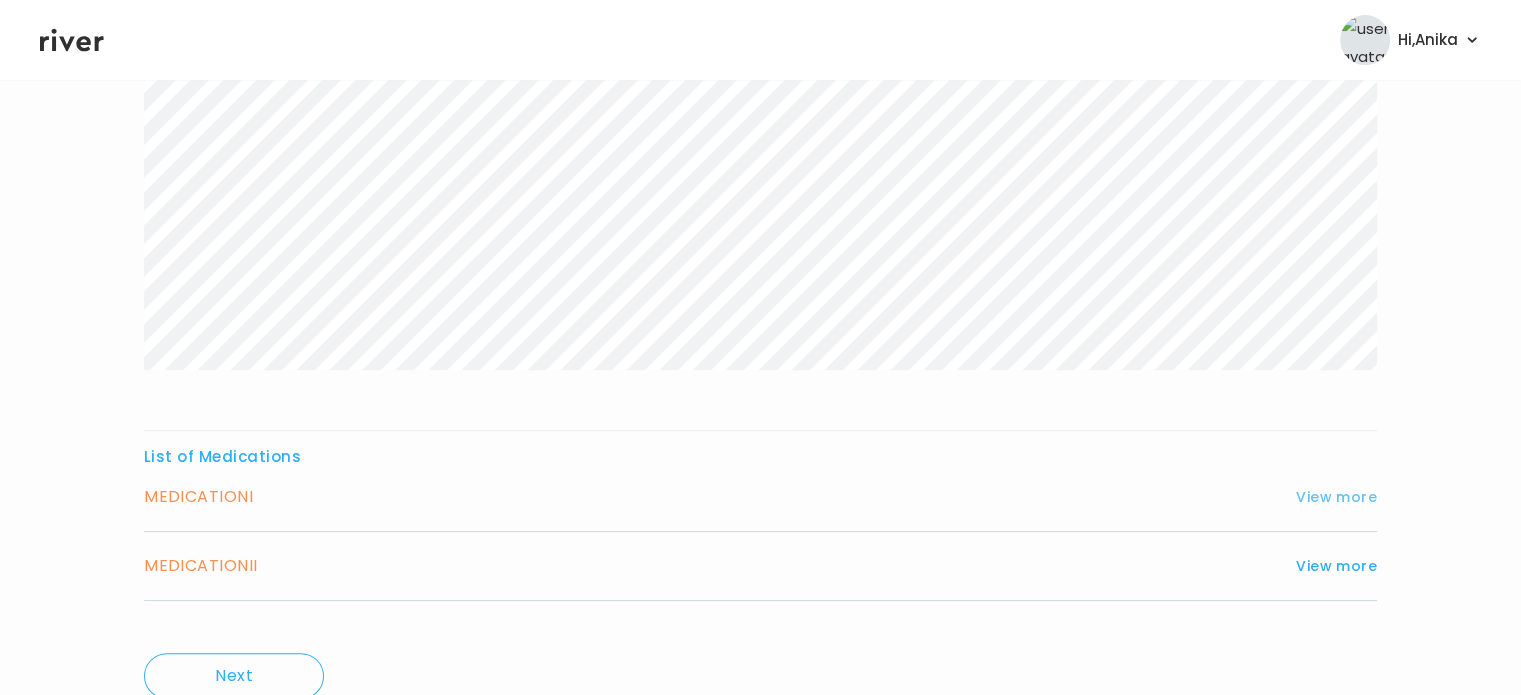 click on "View more" at bounding box center (1336, 497) 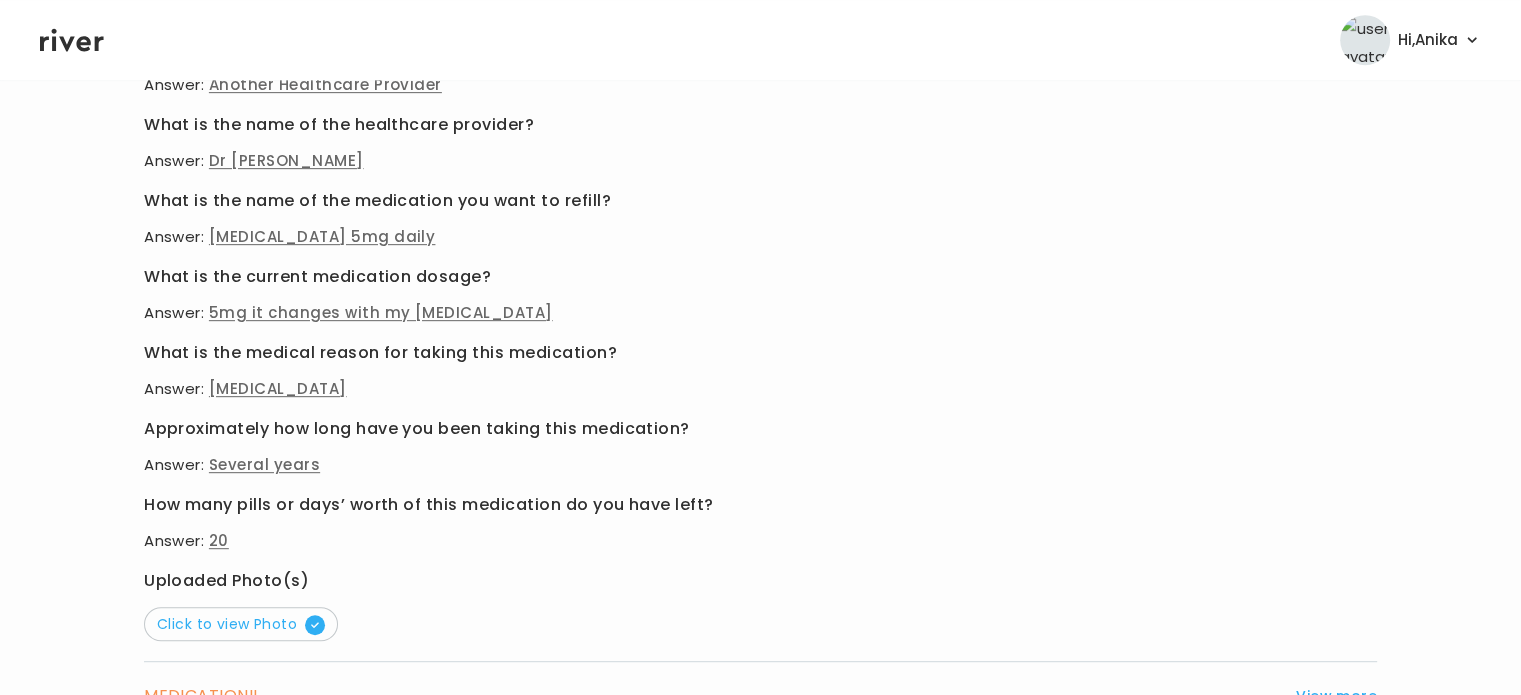 scroll, scrollTop: 940, scrollLeft: 0, axis: vertical 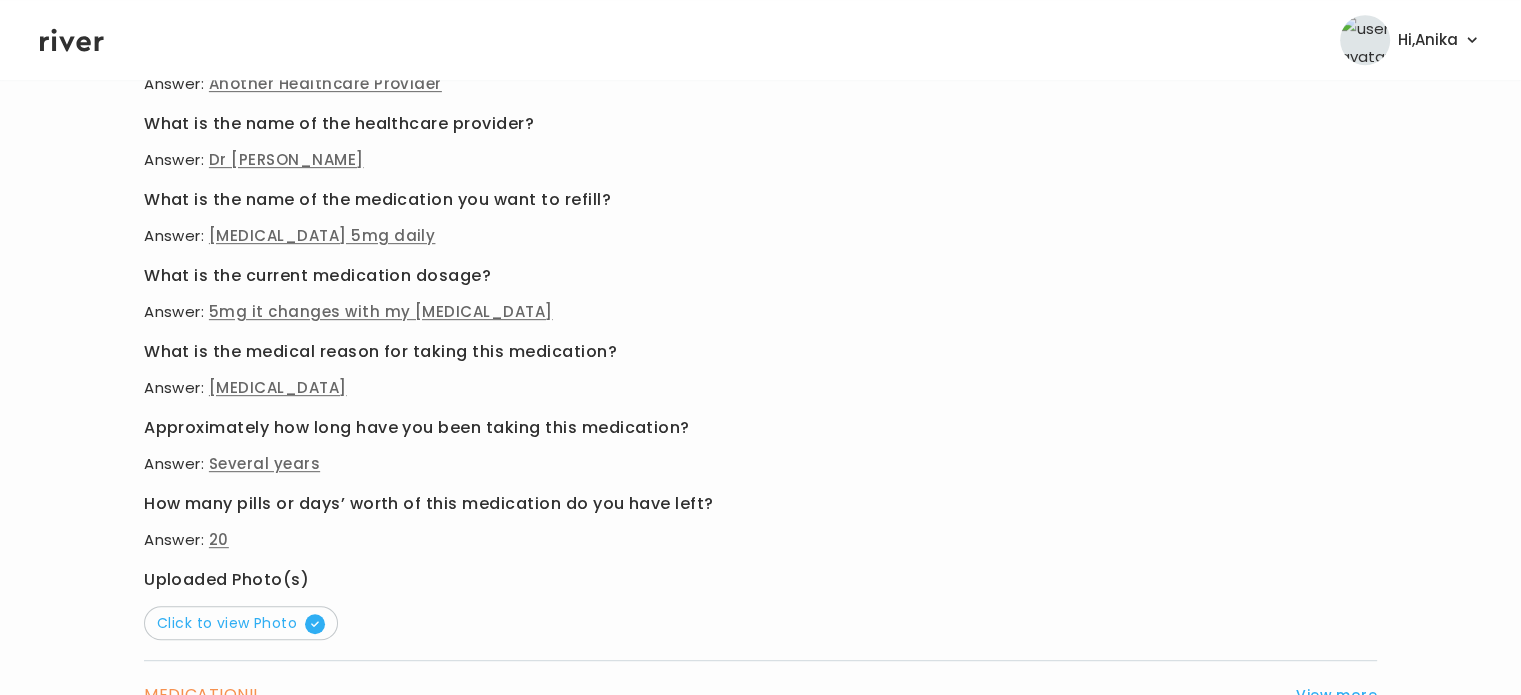 click on "Click to view Photo" at bounding box center (241, 623) 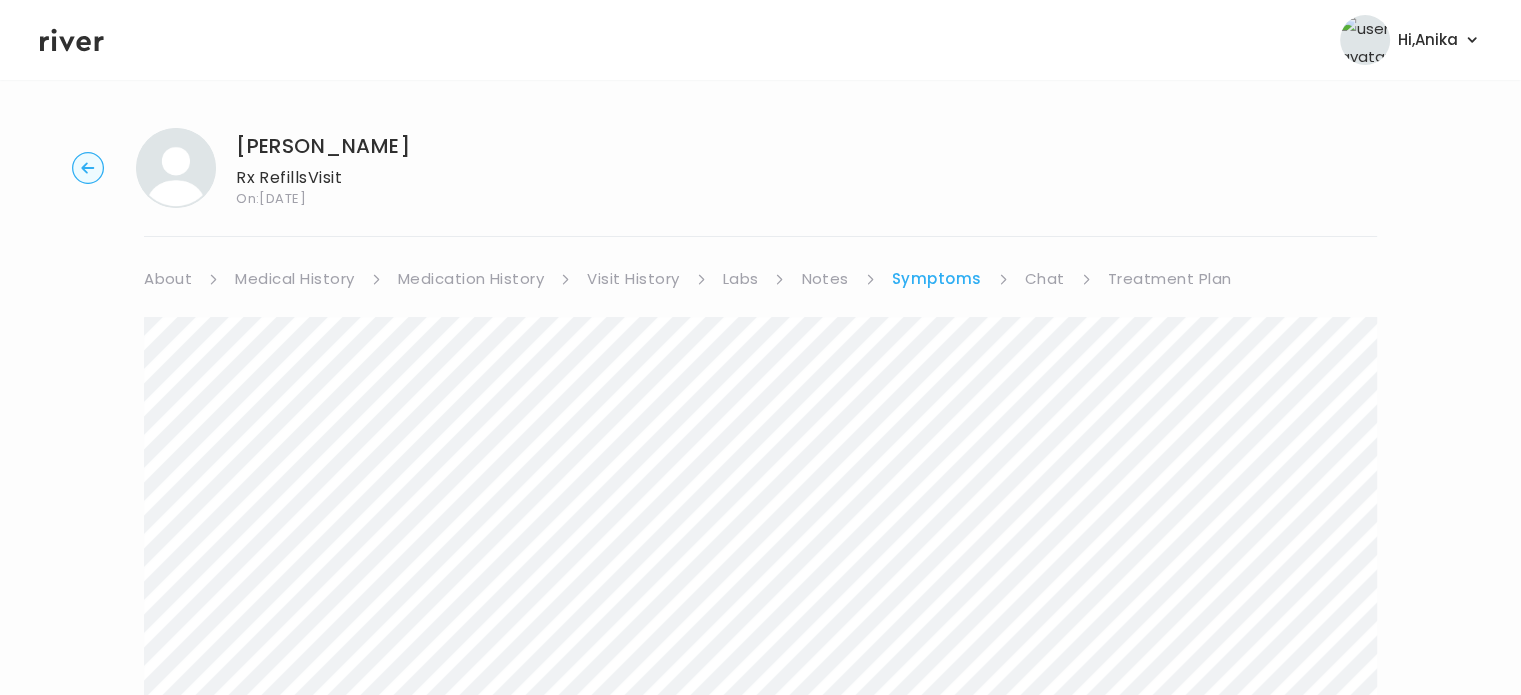 scroll, scrollTop: 0, scrollLeft: 0, axis: both 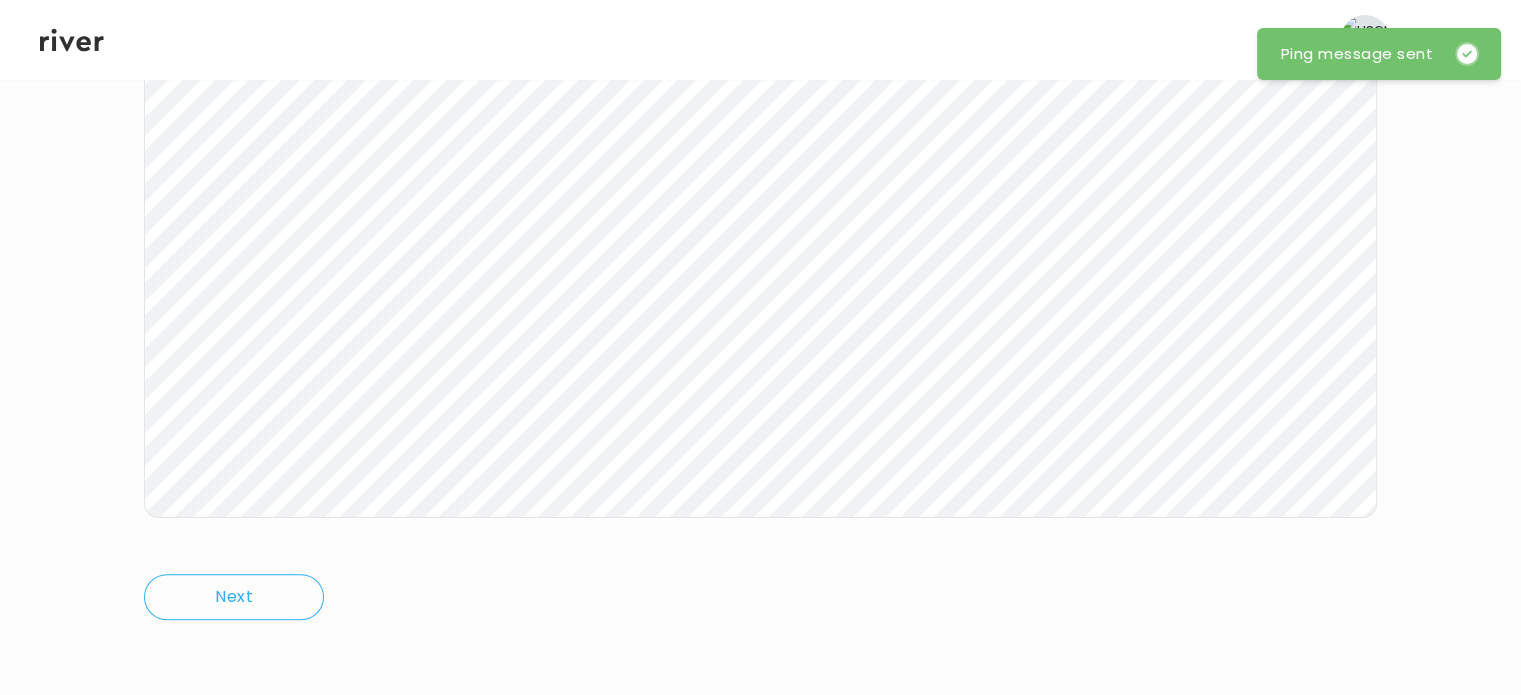 click 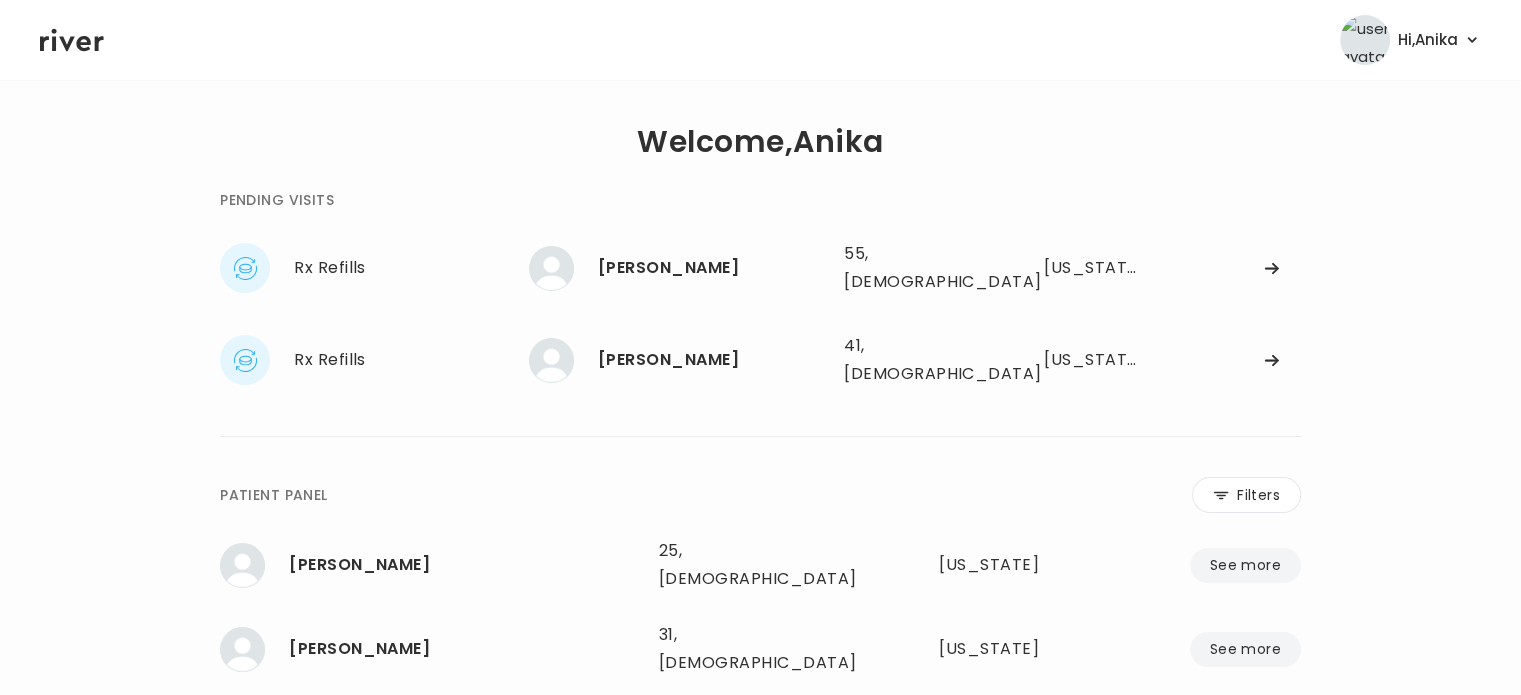 scroll, scrollTop: 0, scrollLeft: 0, axis: both 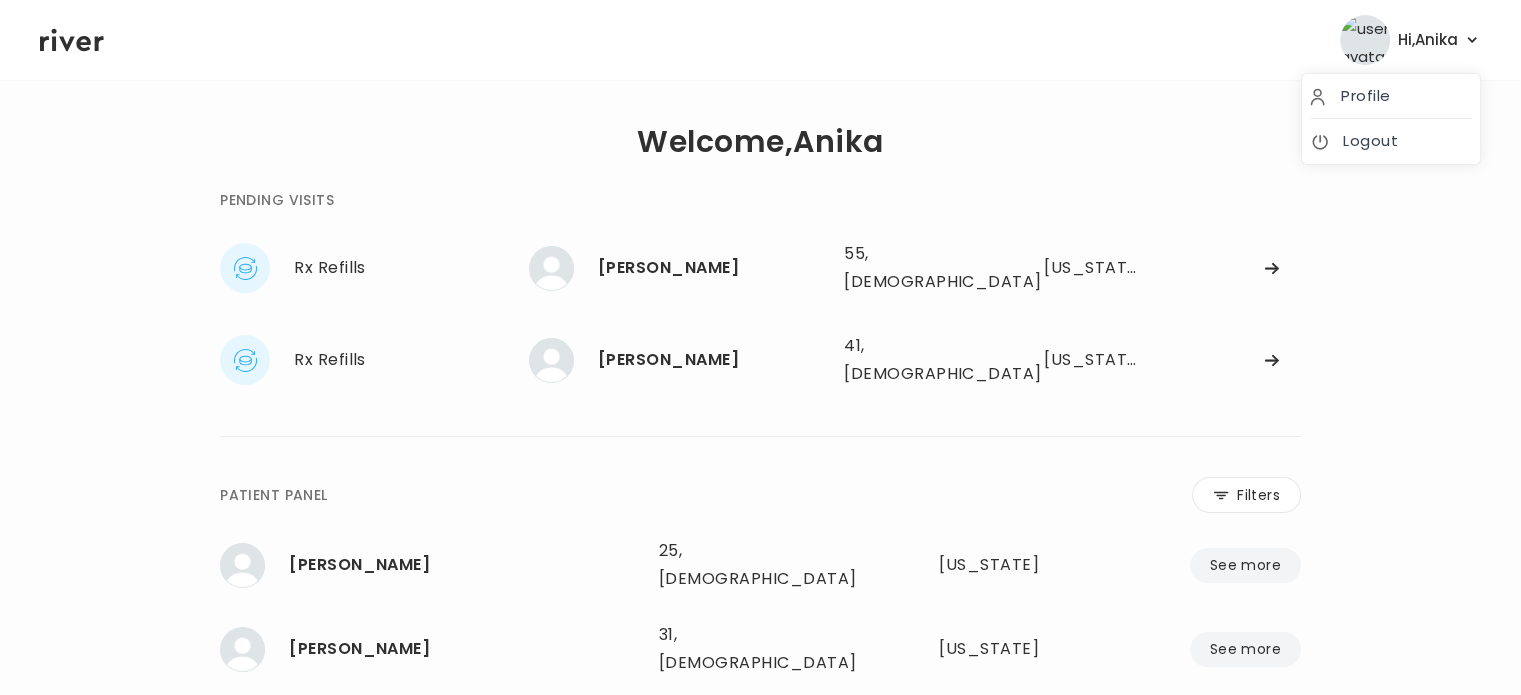 click on "Hi,  Anika" at bounding box center (1428, 40) 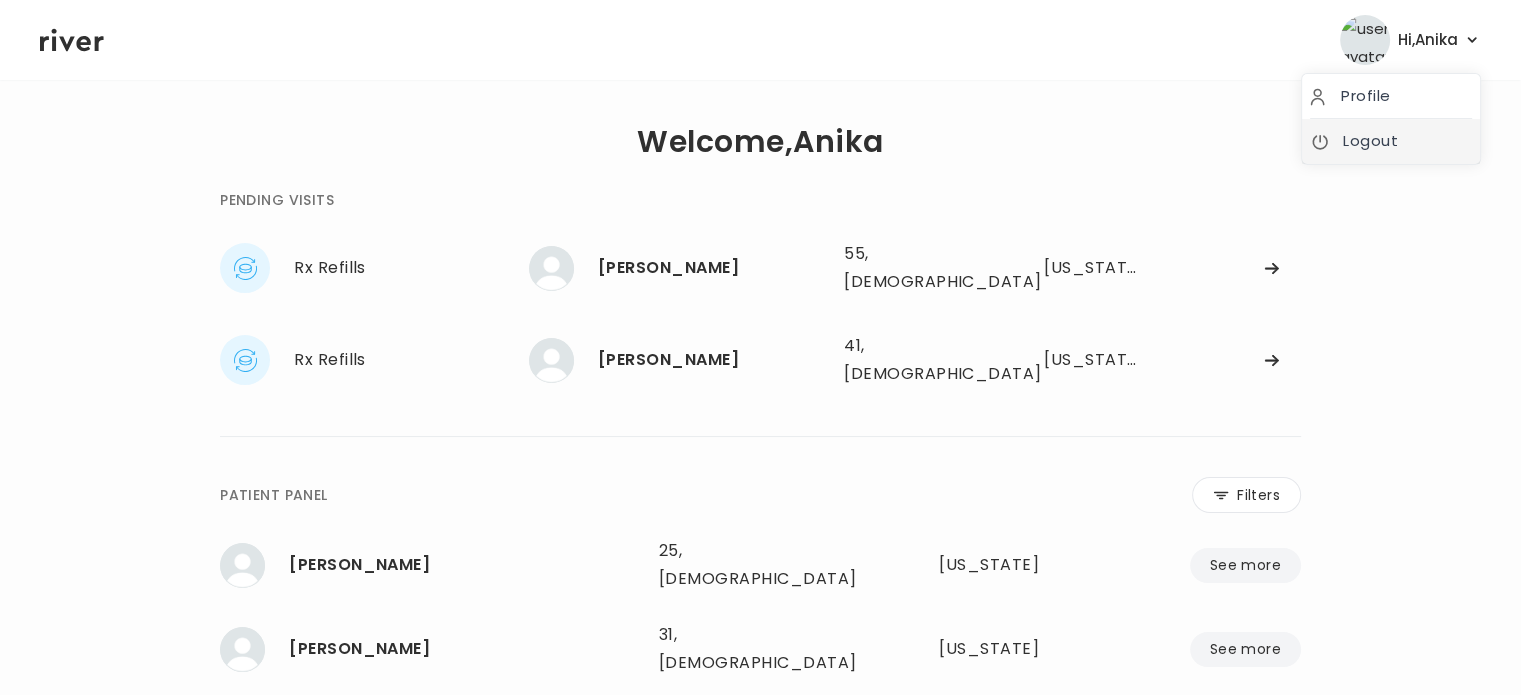 click on "Logout" at bounding box center [1391, 141] 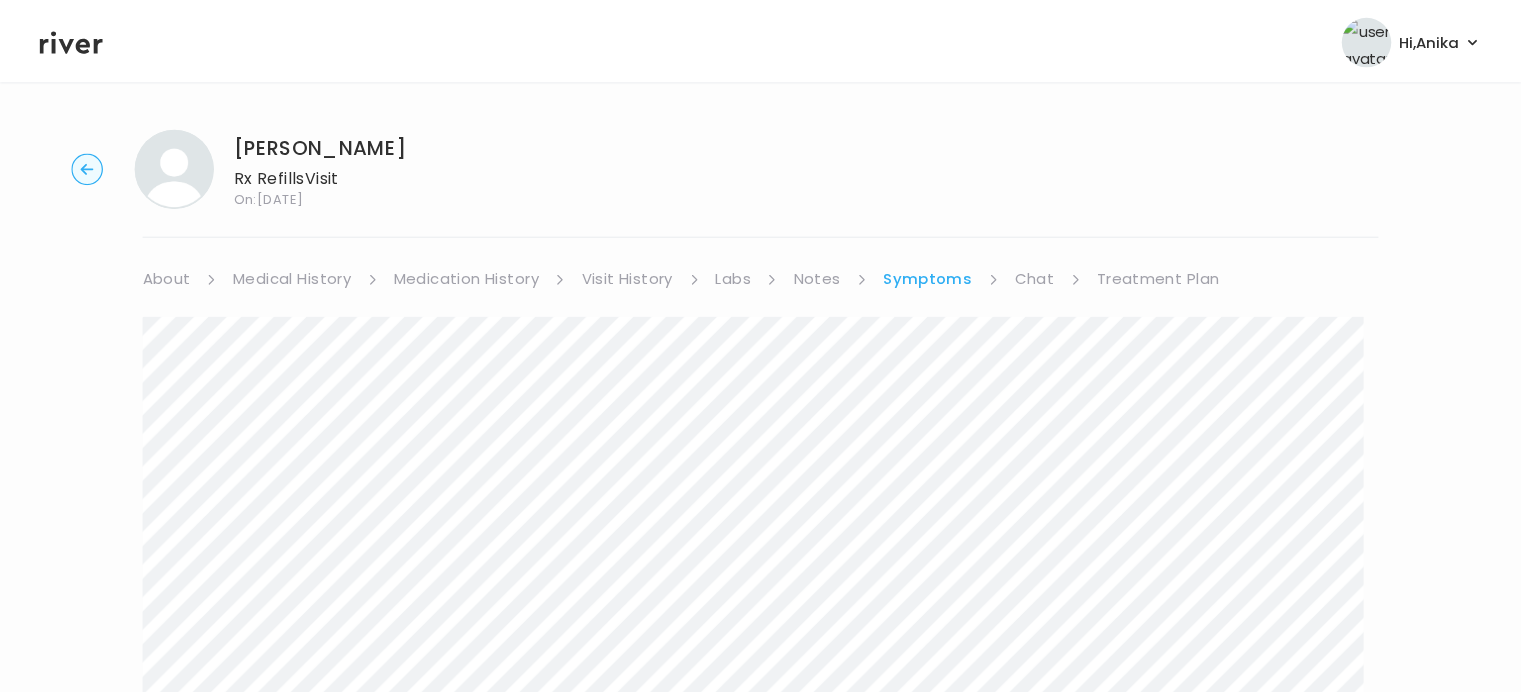 scroll, scrollTop: 0, scrollLeft: 0, axis: both 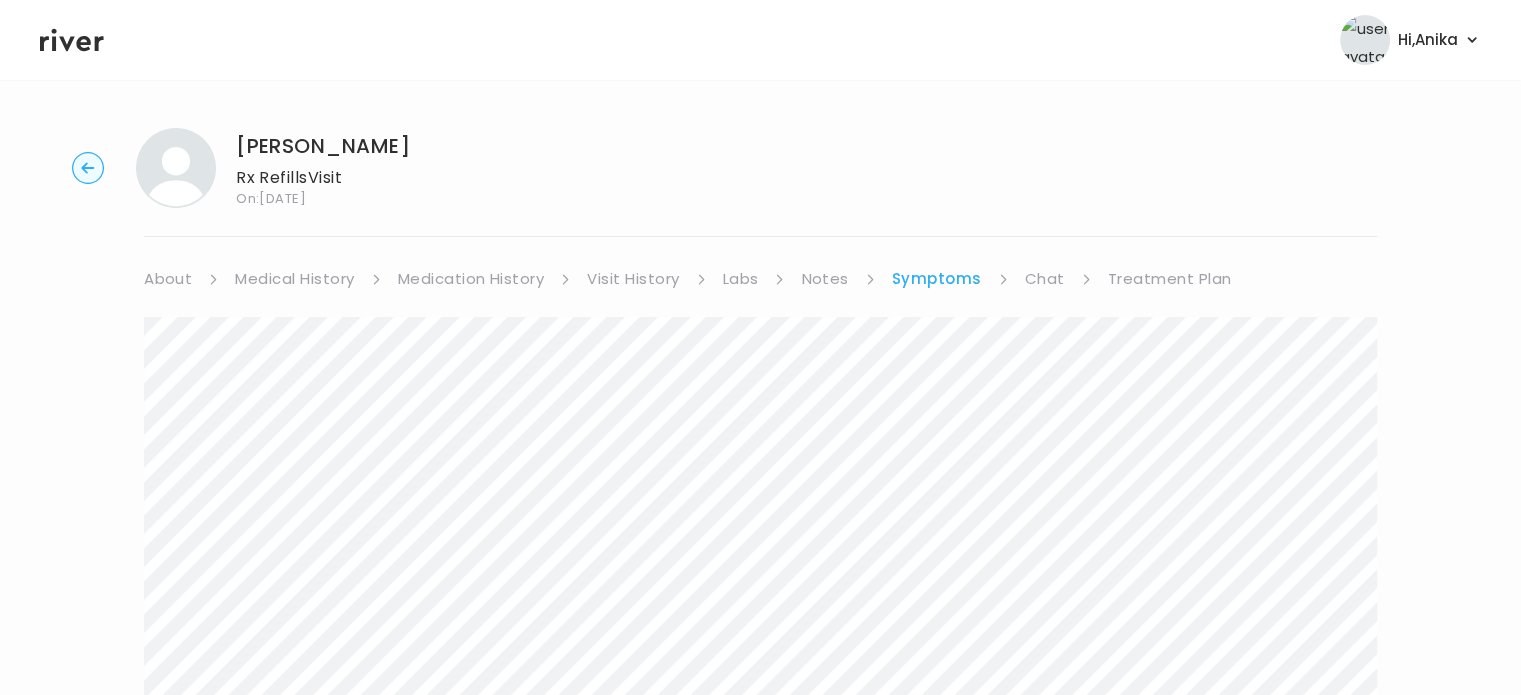 click on "Visit History" at bounding box center [633, 279] 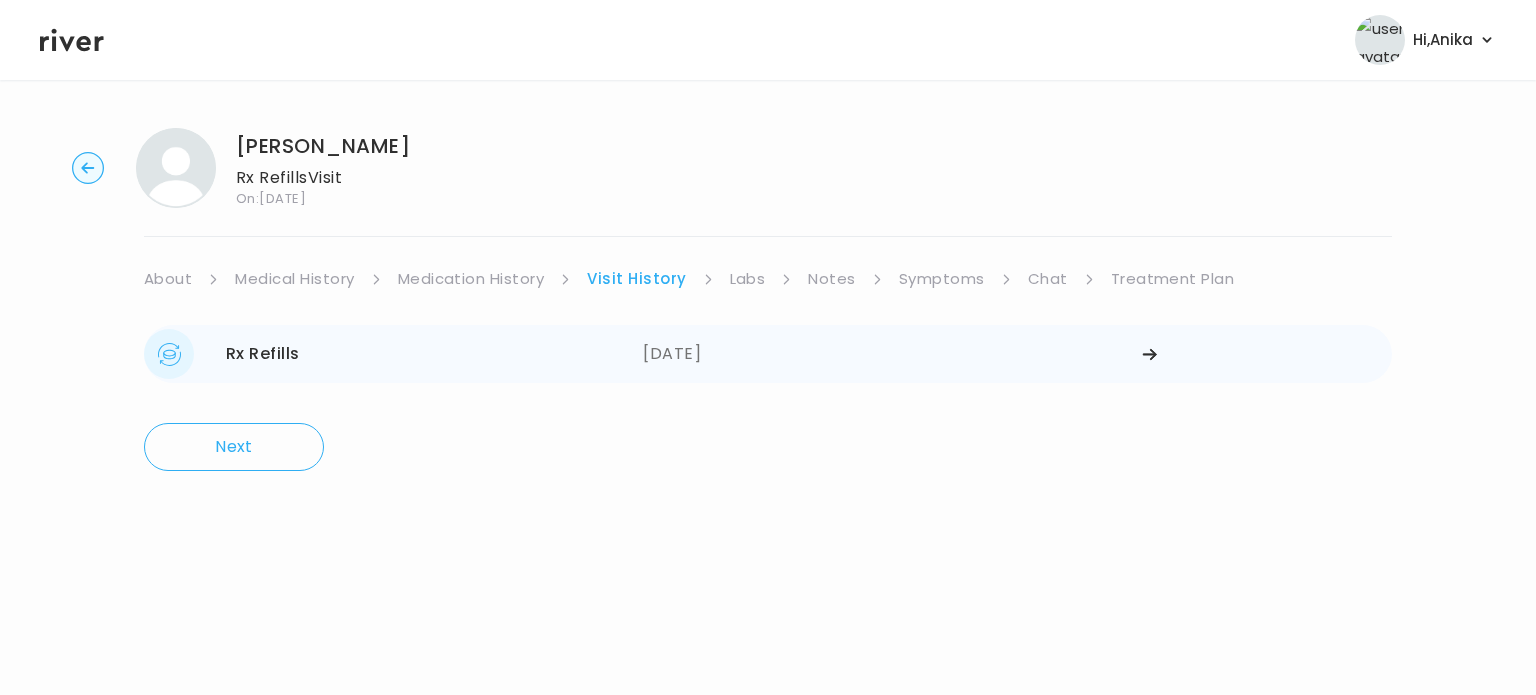 click on "Rx Refills [DATE]" at bounding box center (393, 354) 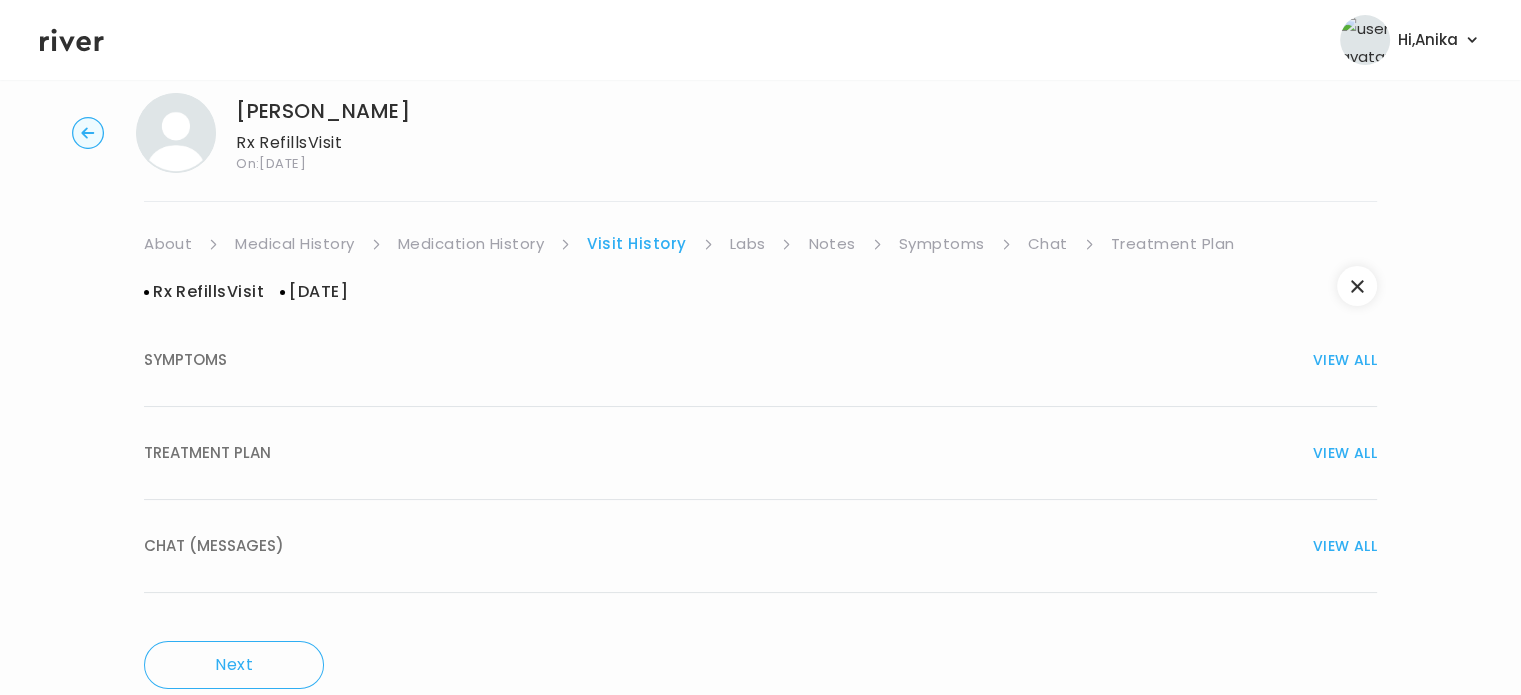 scroll, scrollTop: 48, scrollLeft: 0, axis: vertical 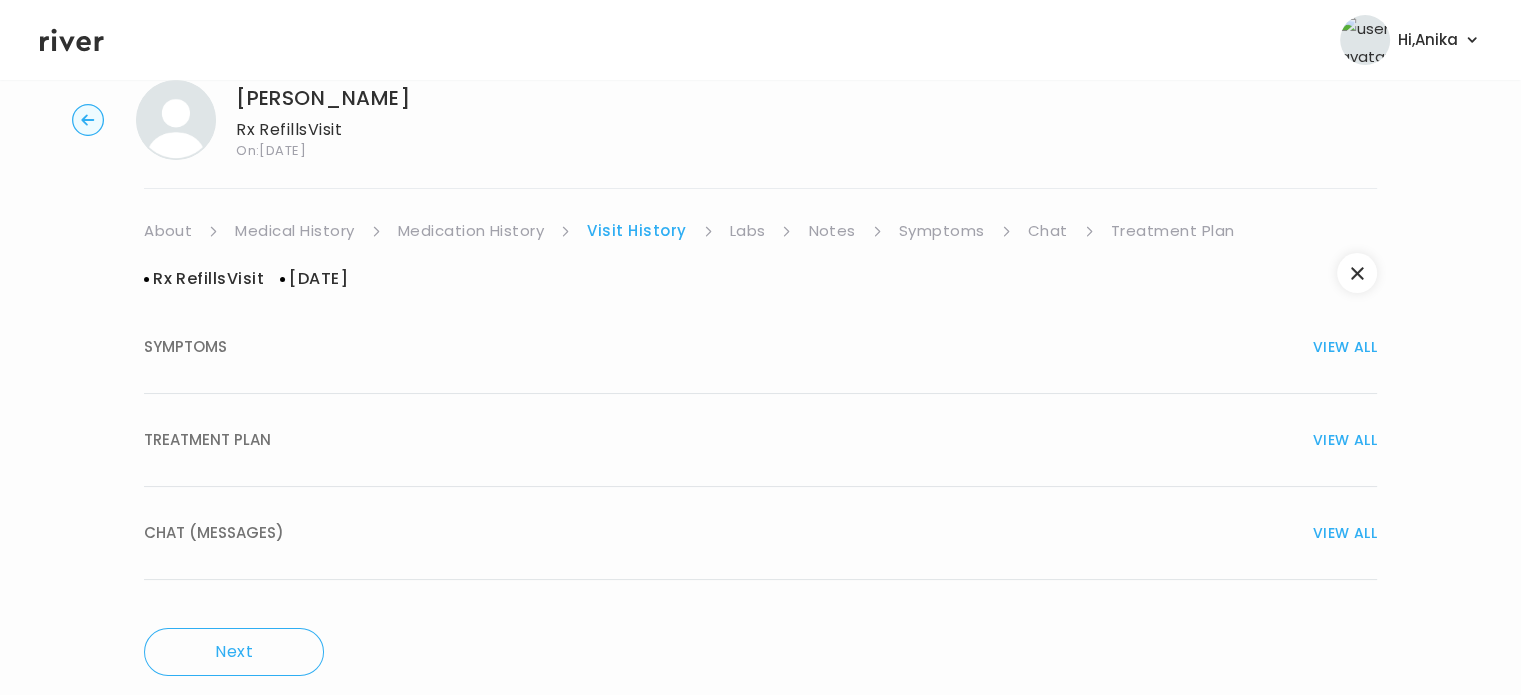 click on "TREATMENT PLAN" at bounding box center (207, 440) 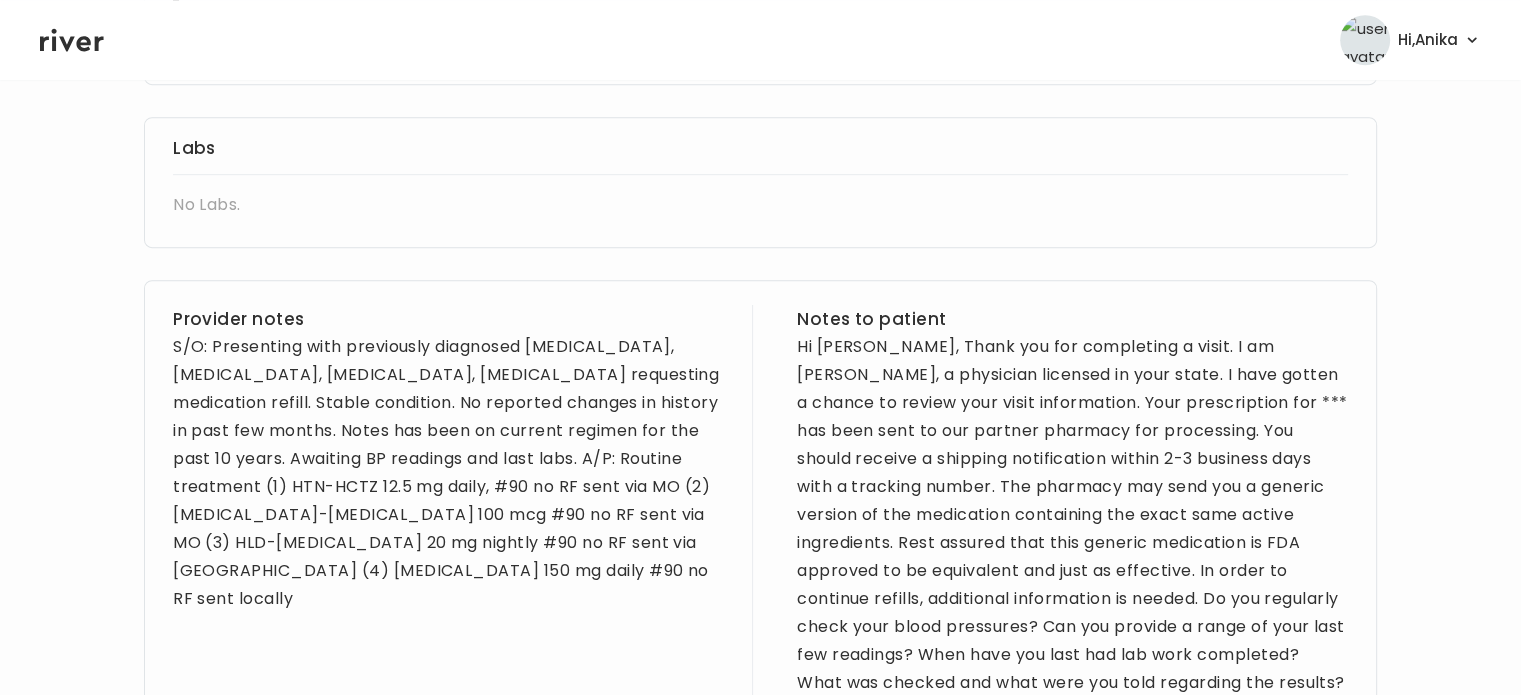 scroll, scrollTop: 1092, scrollLeft: 0, axis: vertical 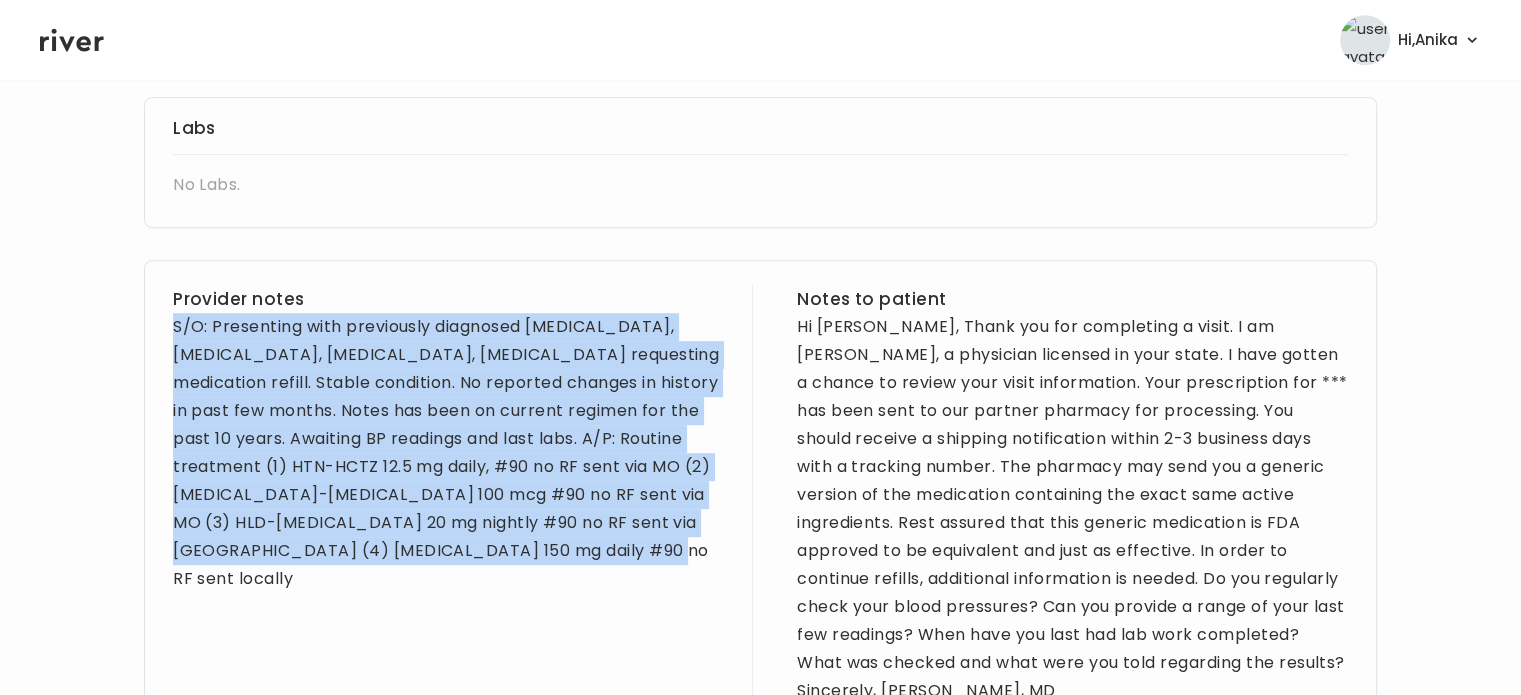 drag, startPoint x: 527, startPoint y: 499, endPoint x: 152, endPoint y: 304, distance: 422.67007 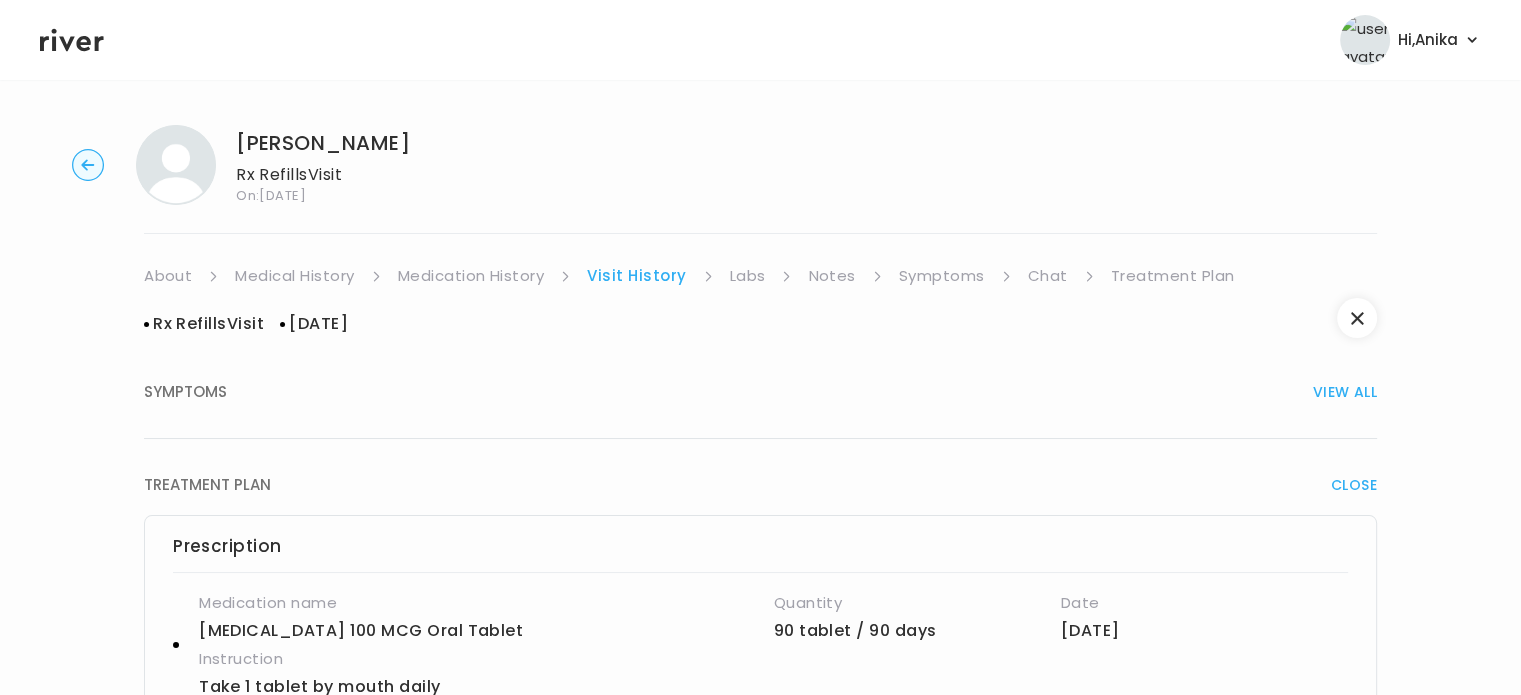 scroll, scrollTop: 0, scrollLeft: 0, axis: both 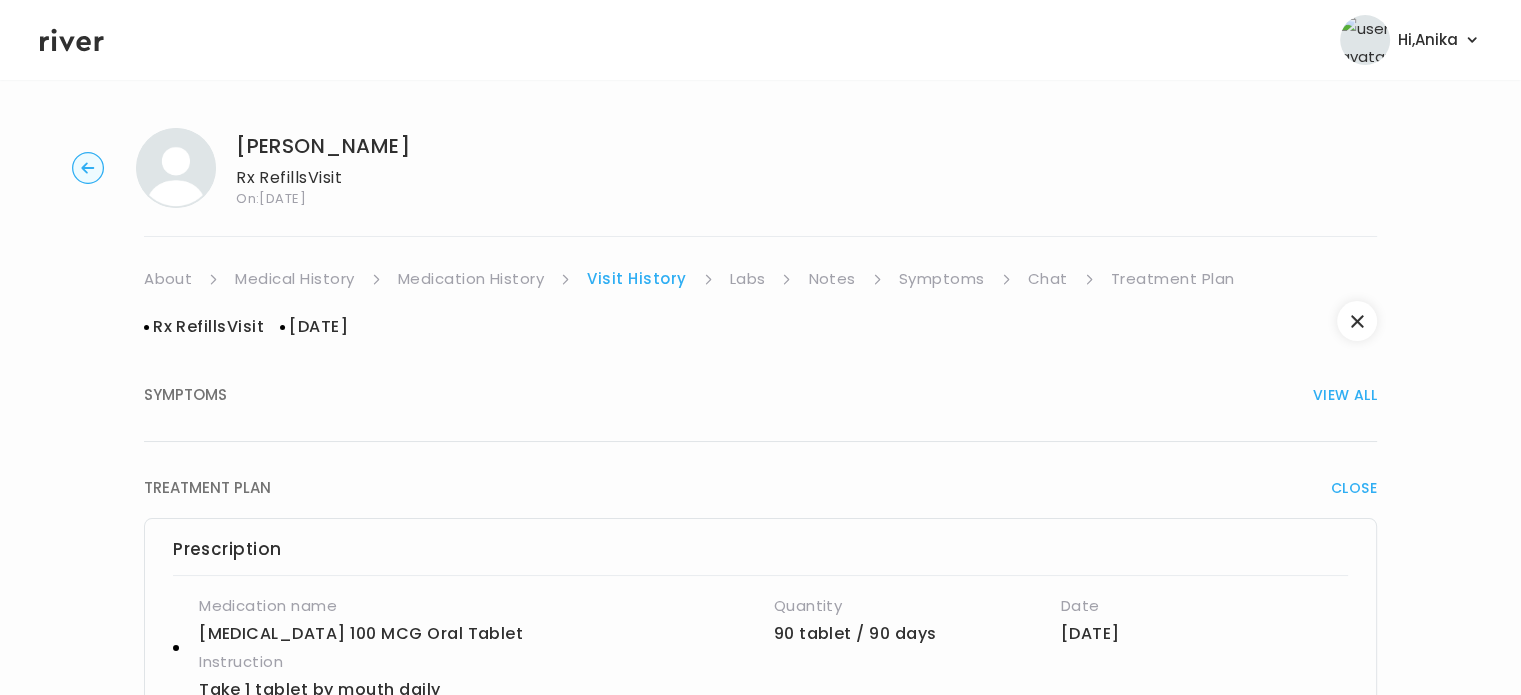 click on "Treatment Plan" at bounding box center (1173, 279) 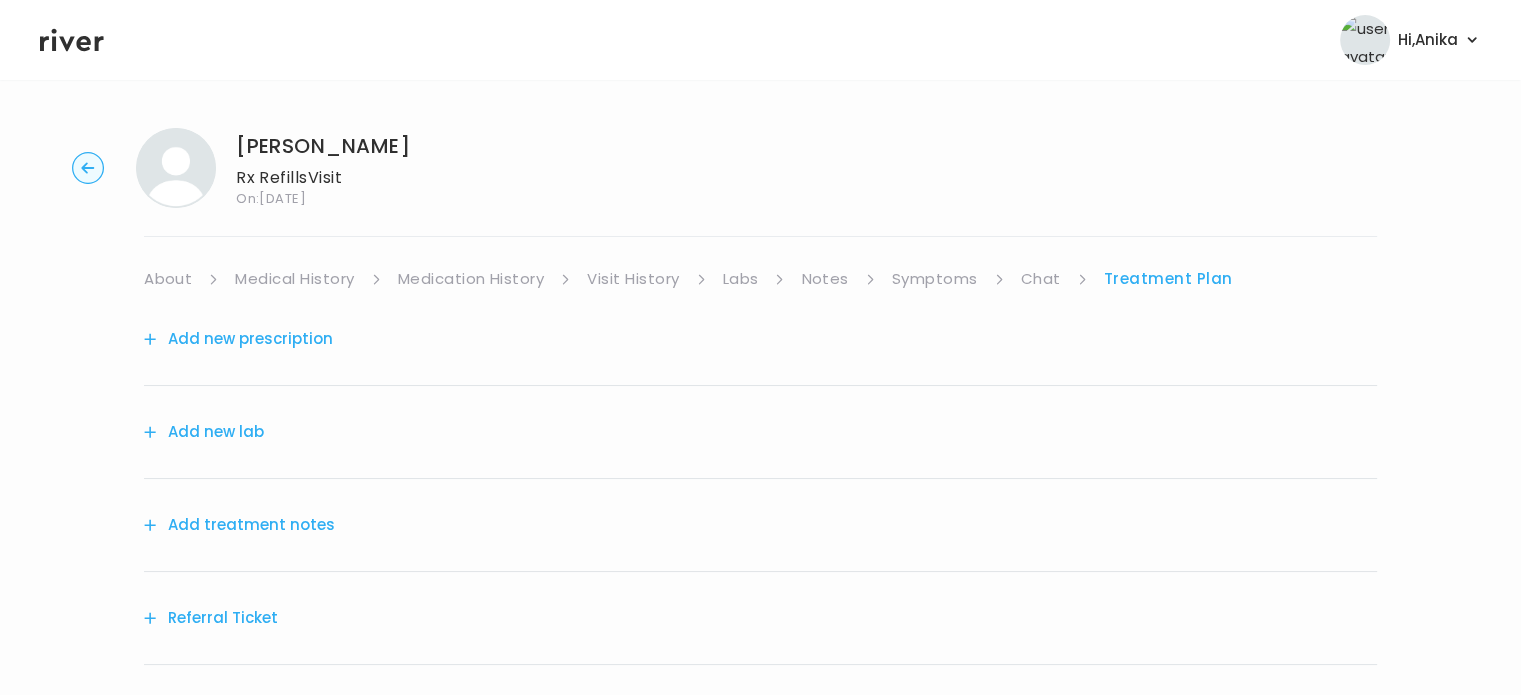 click on "Add treatment notes" at bounding box center (239, 525) 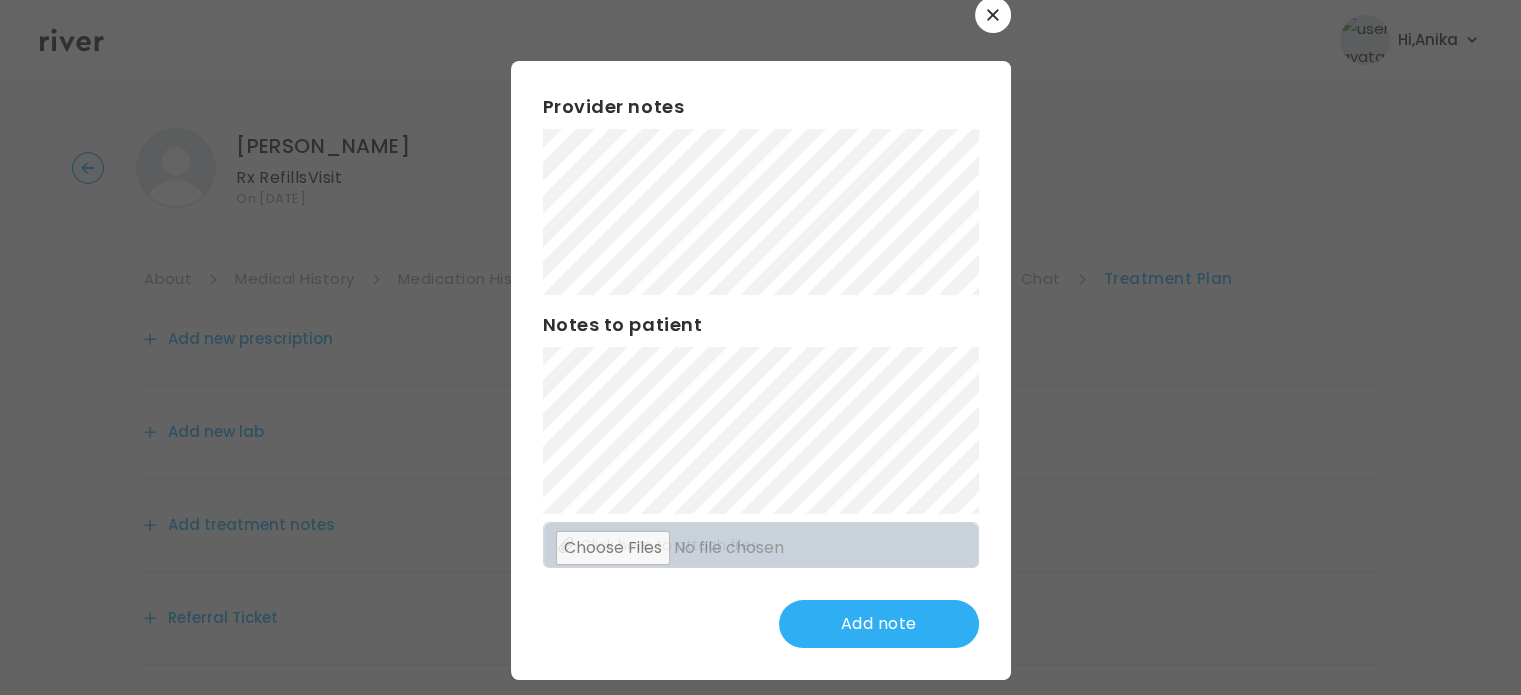 scroll, scrollTop: 38, scrollLeft: 0, axis: vertical 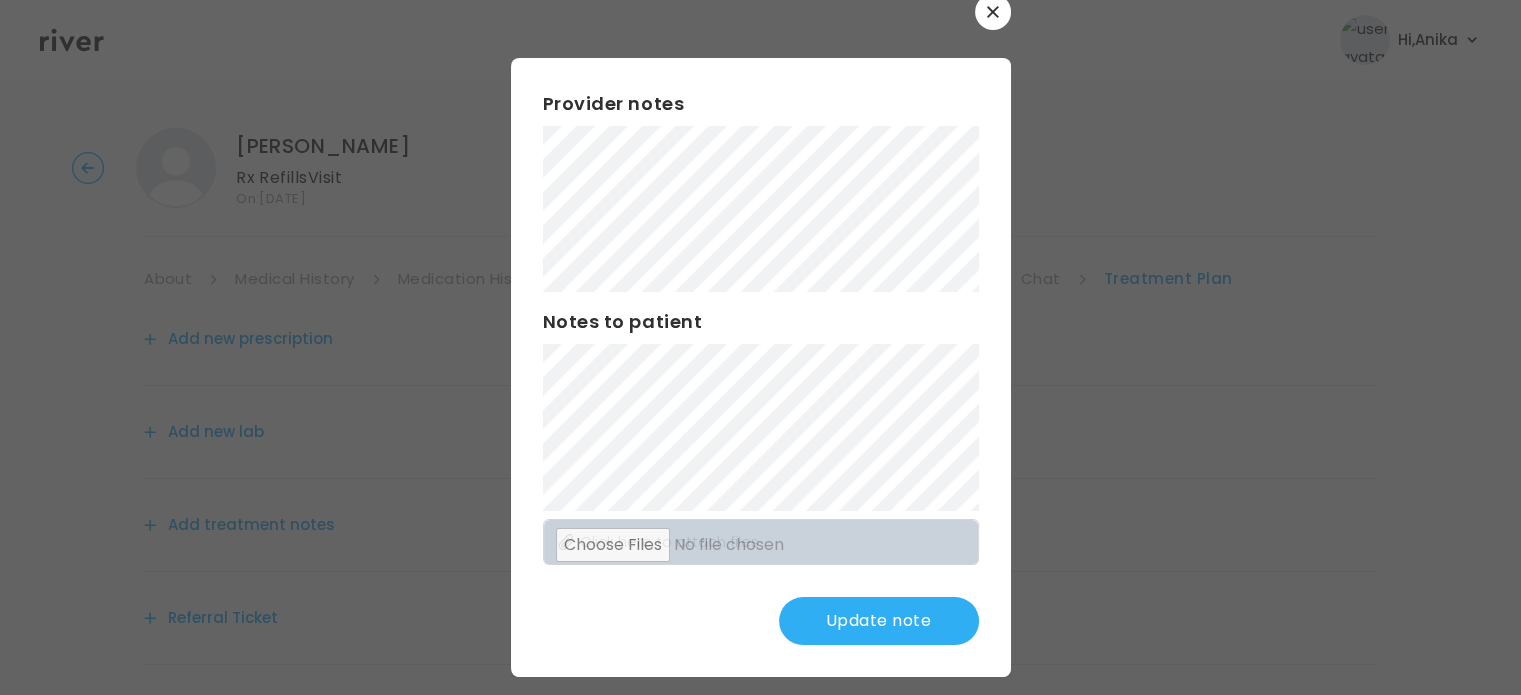click on "Update note" at bounding box center (879, 621) 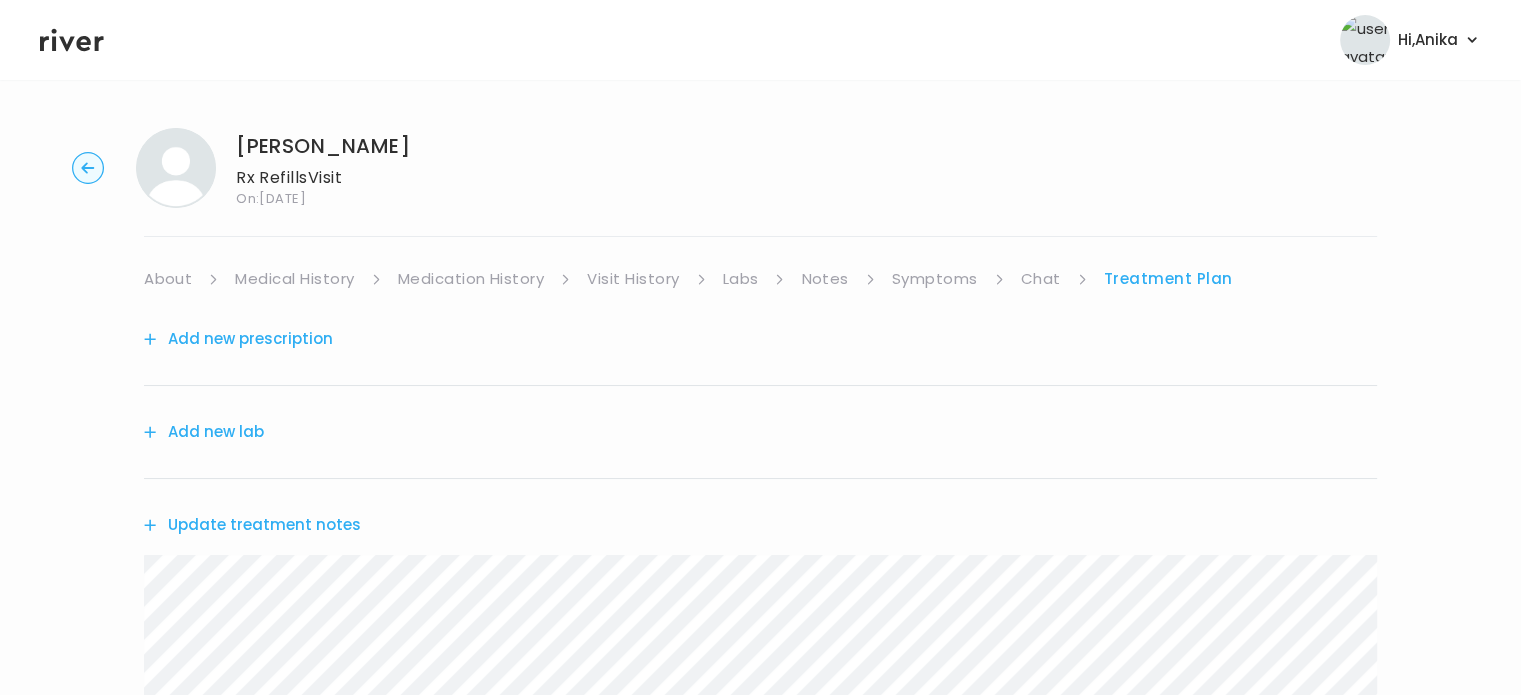 click on "Symptoms" at bounding box center [935, 279] 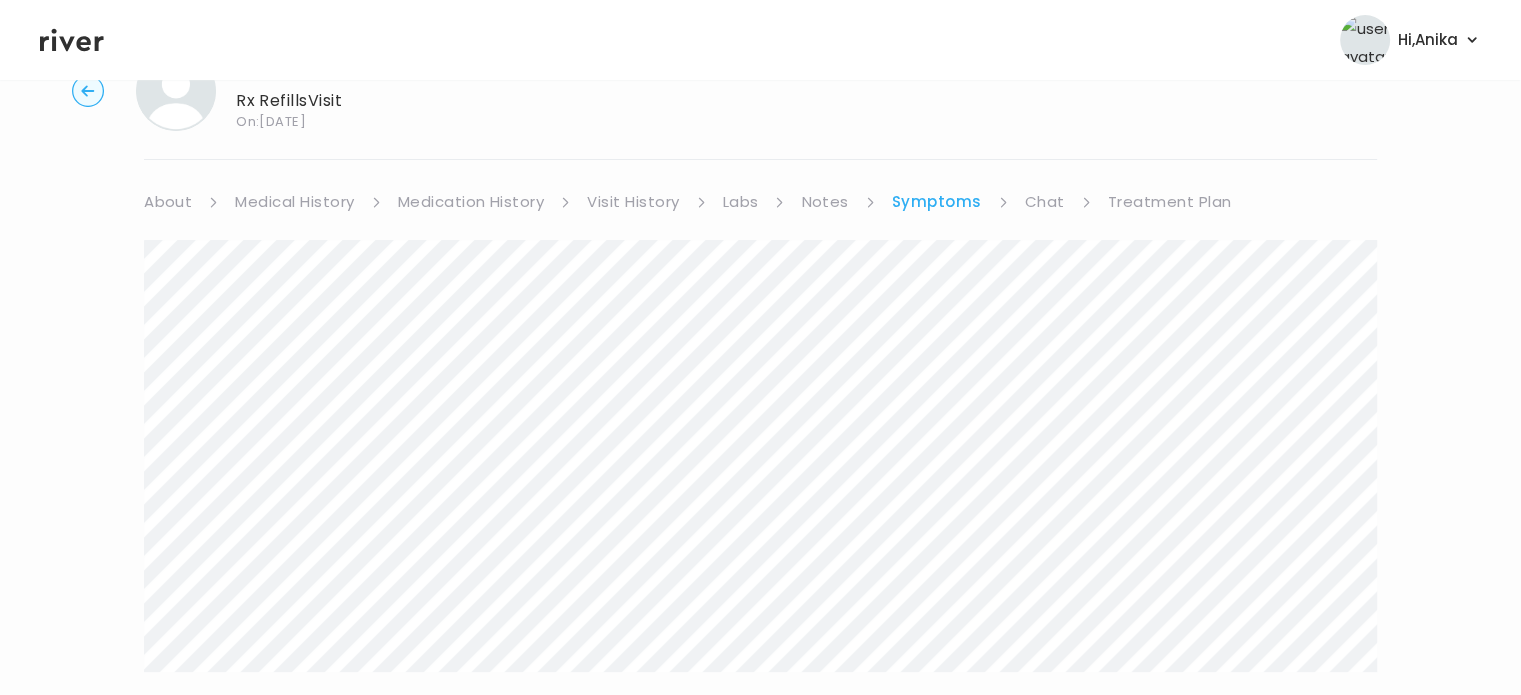 scroll, scrollTop: 51, scrollLeft: 0, axis: vertical 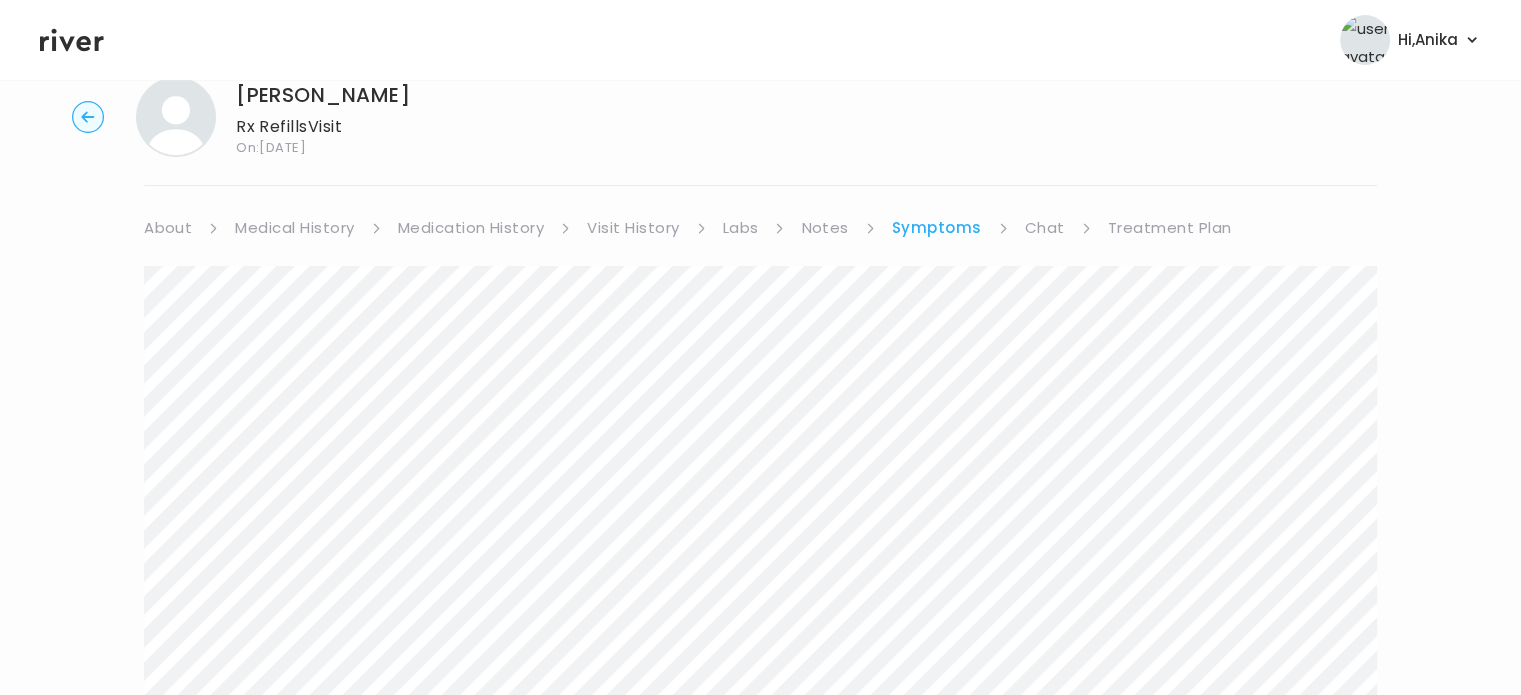 click on "Treatment Plan" at bounding box center (1170, 228) 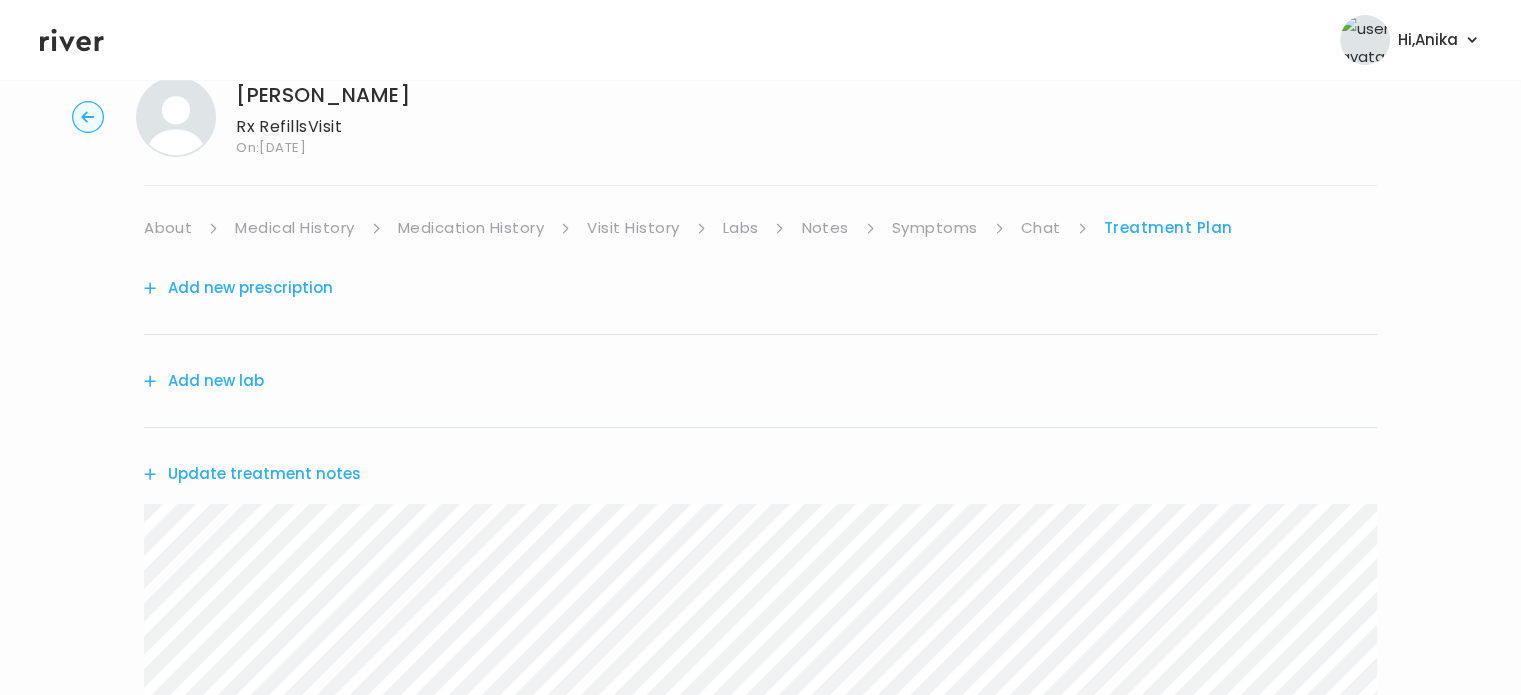 click on "Update treatment notes" at bounding box center [252, 474] 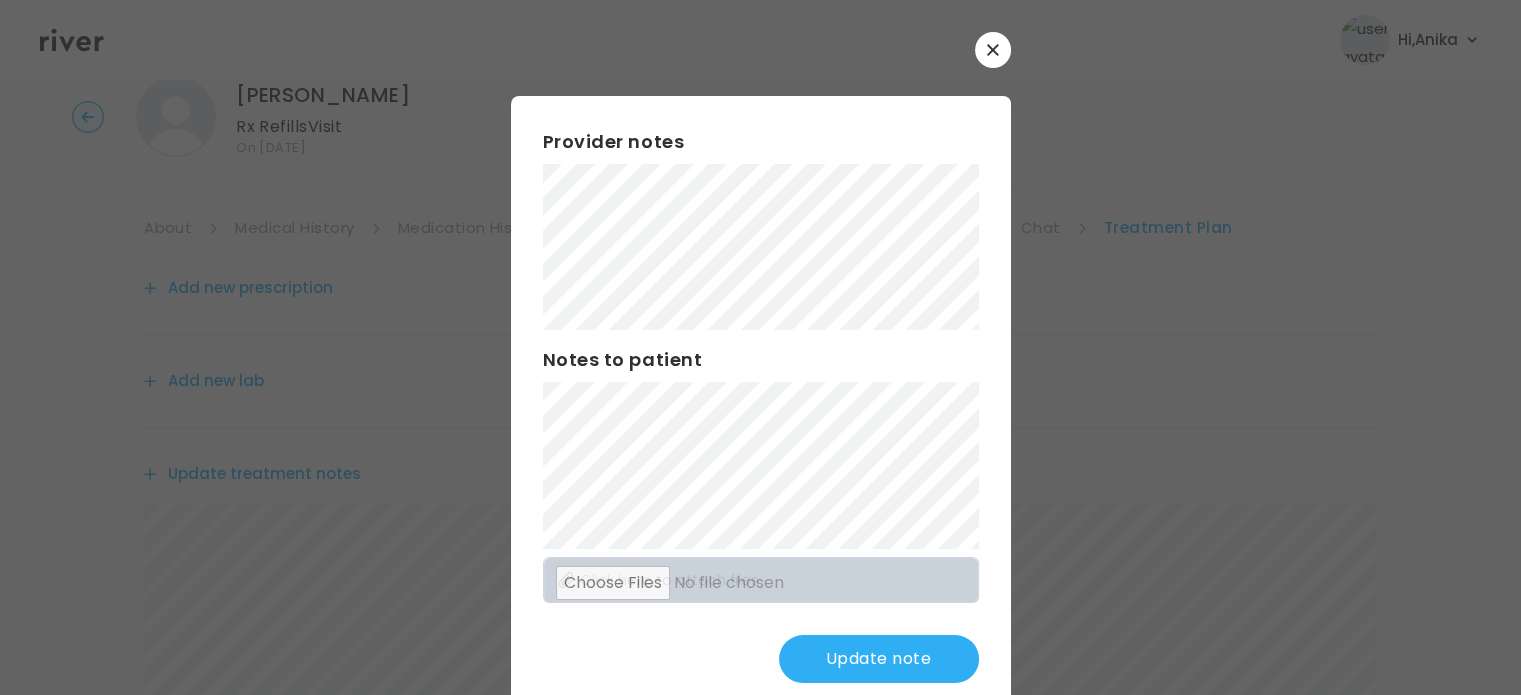 click on "Update note" at bounding box center [879, 659] 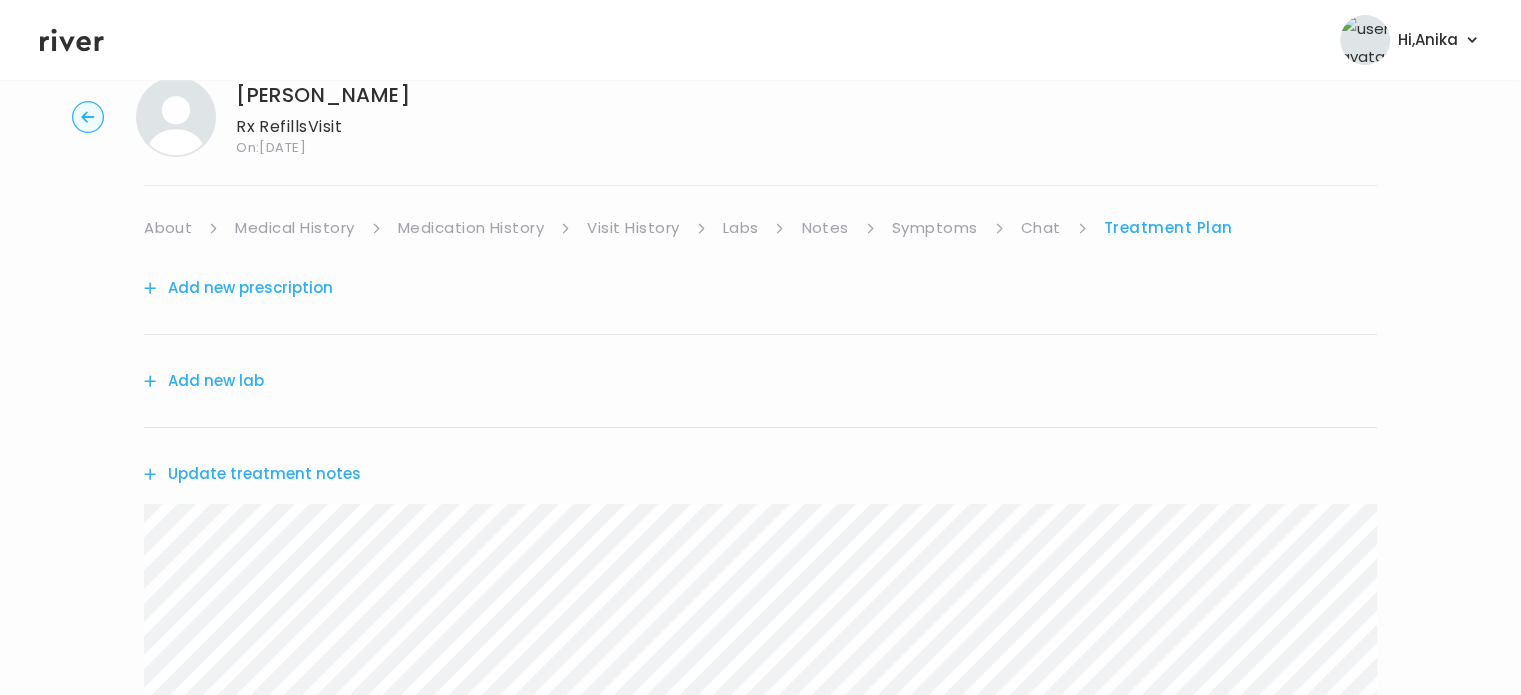 click on "Add new prescription" at bounding box center (238, 288) 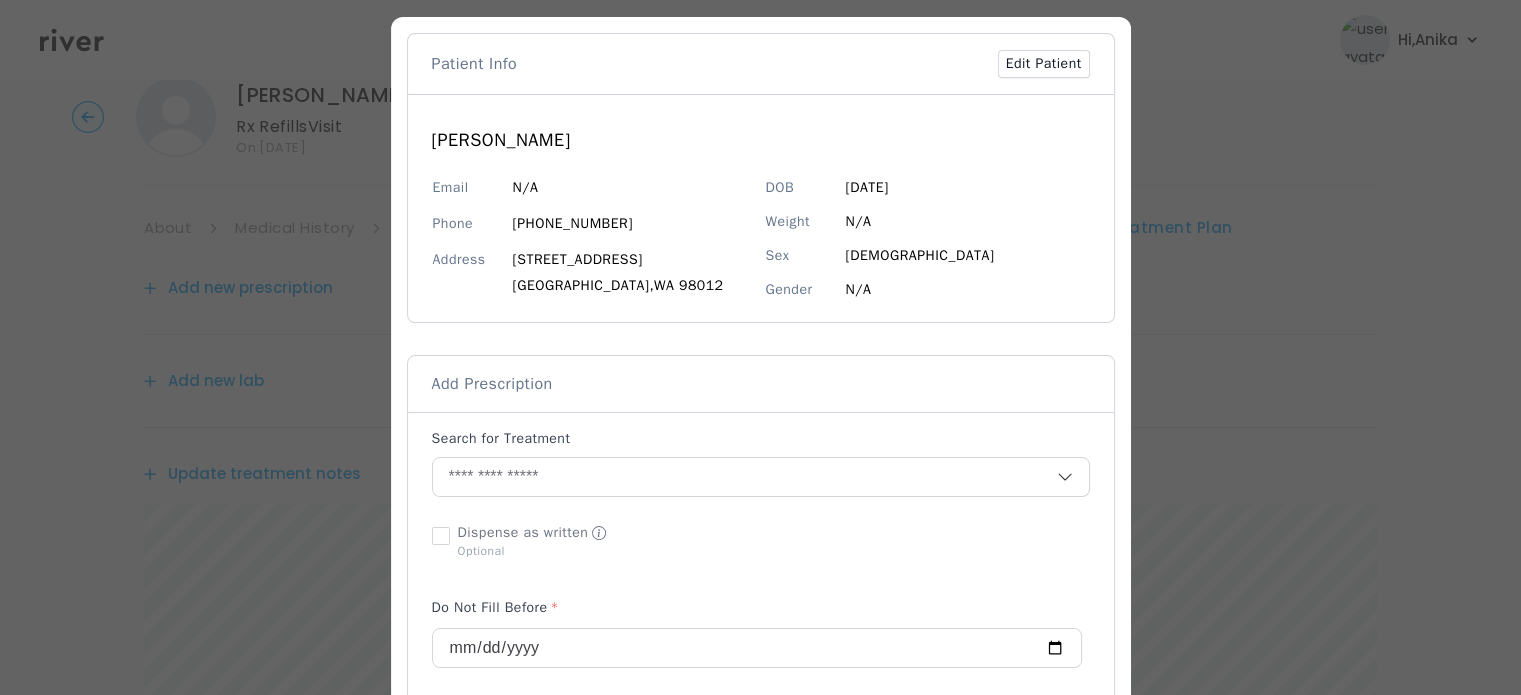 scroll, scrollTop: 106, scrollLeft: 0, axis: vertical 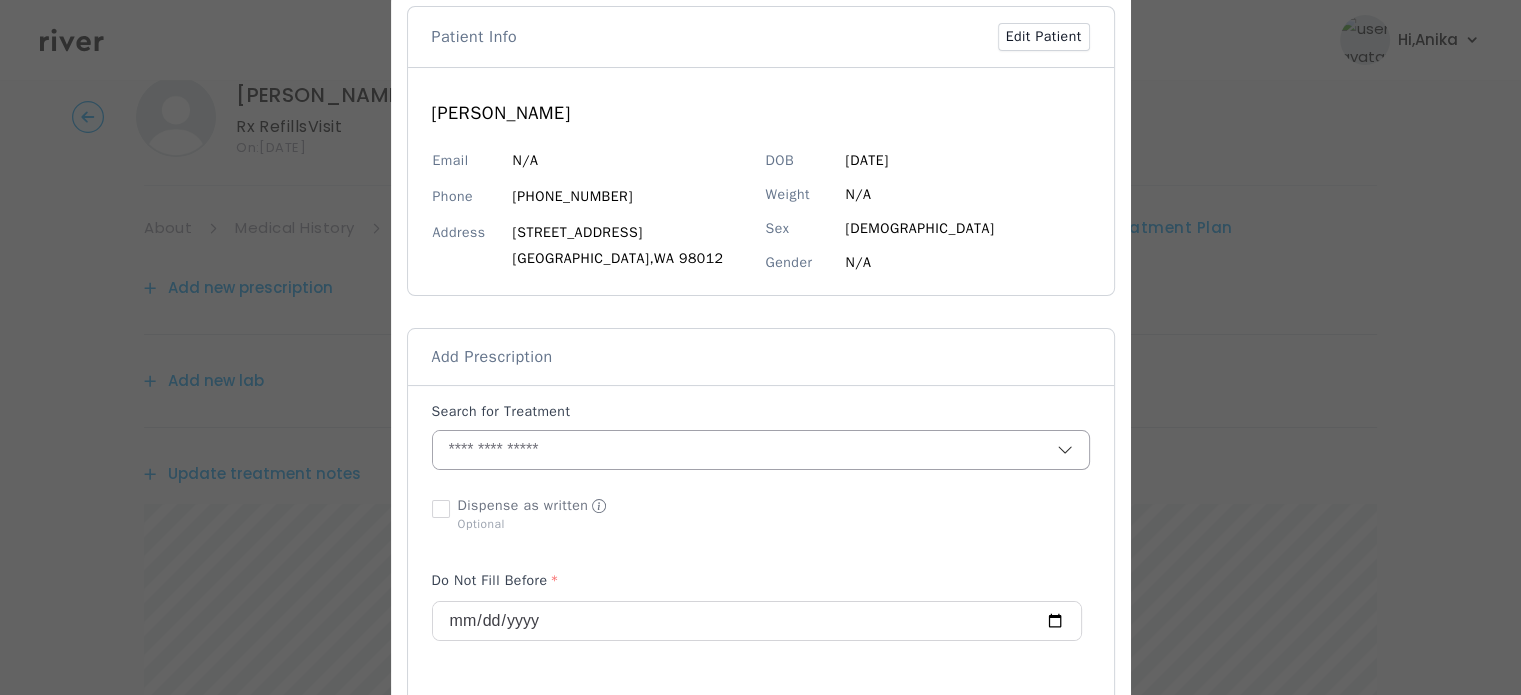 click at bounding box center [745, 450] 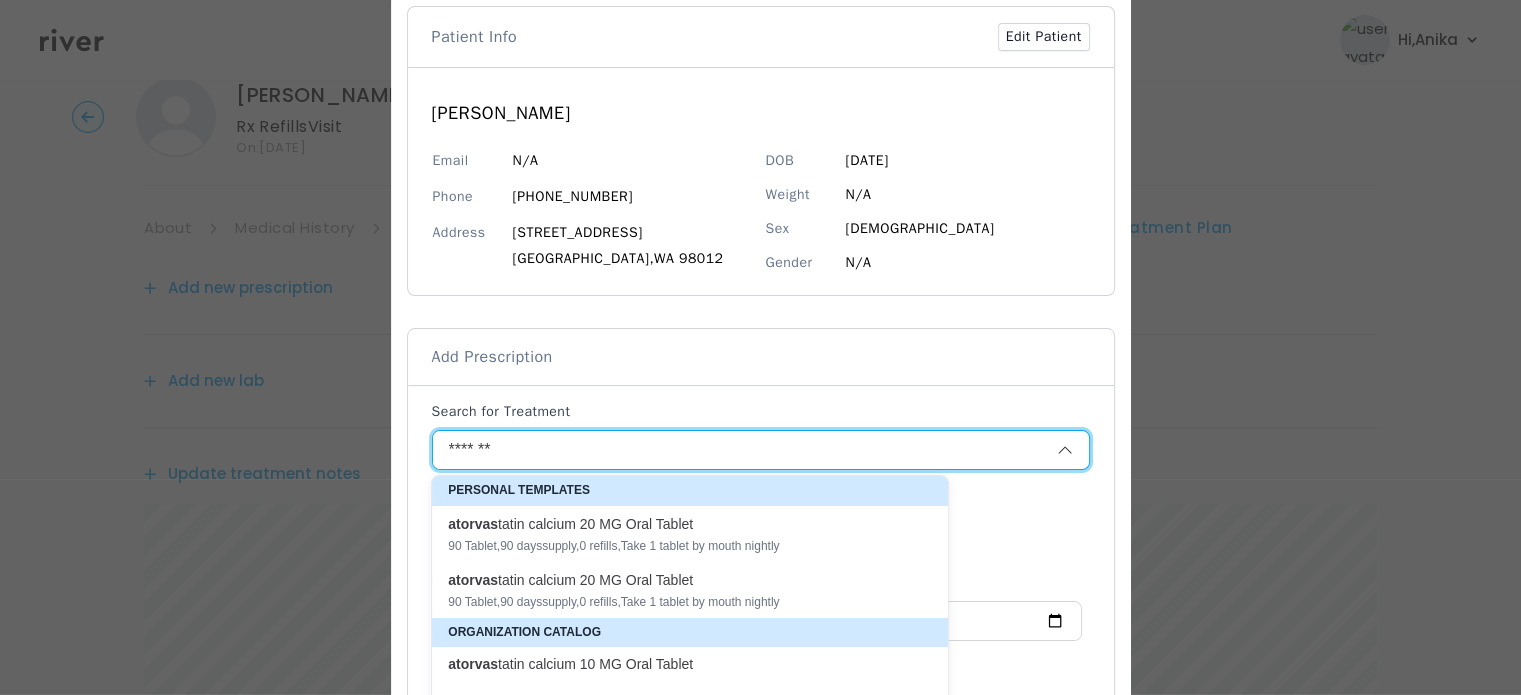 click on "atorvas tatin calcium 20 MG Oral Tablet" at bounding box center [678, 524] 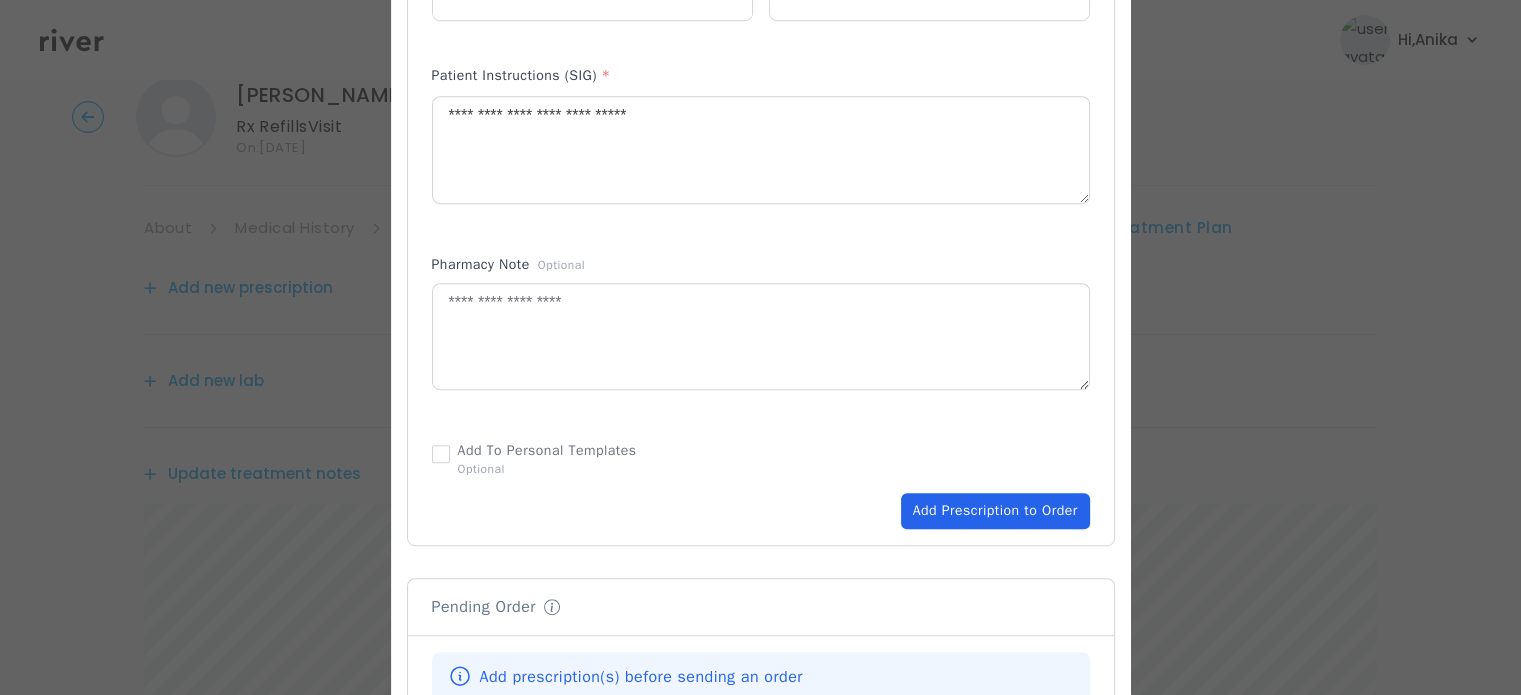 click on "Add Prescription to Order" at bounding box center [995, 511] 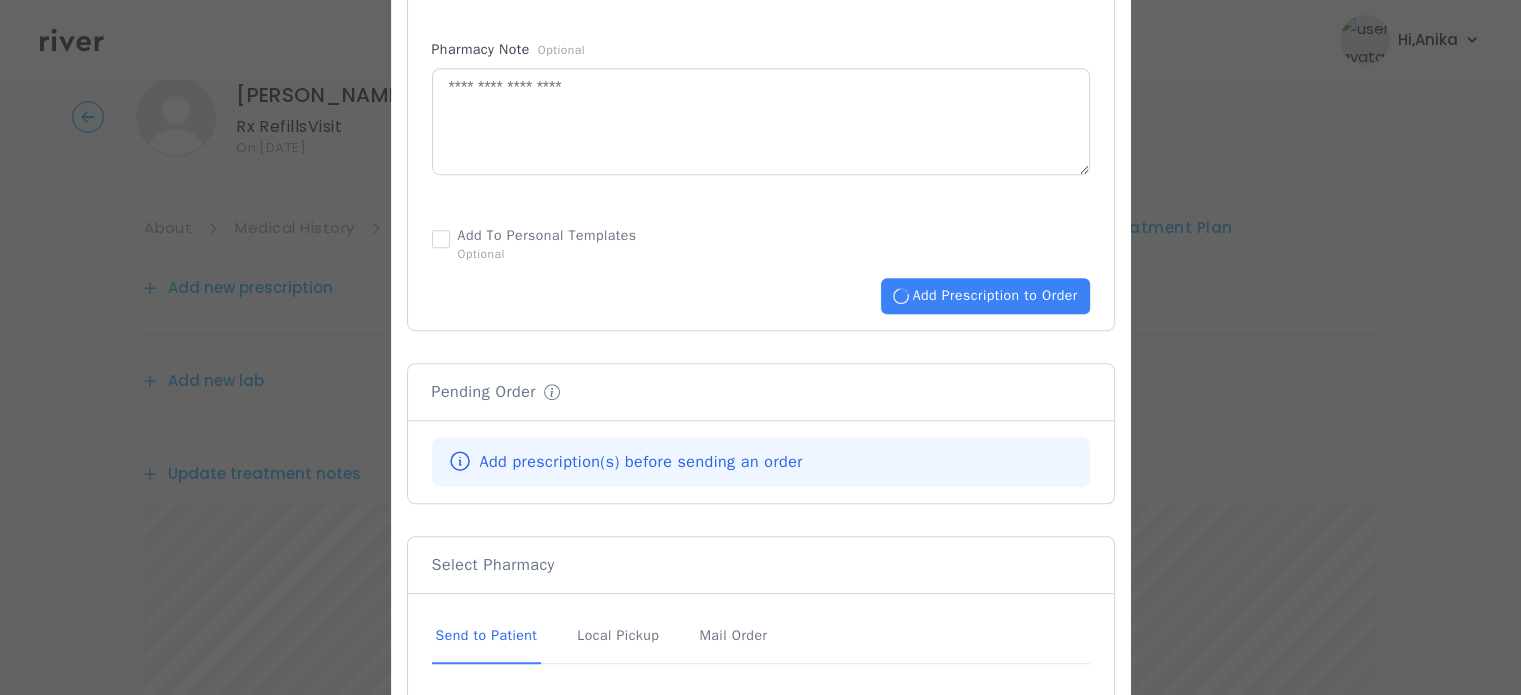 type 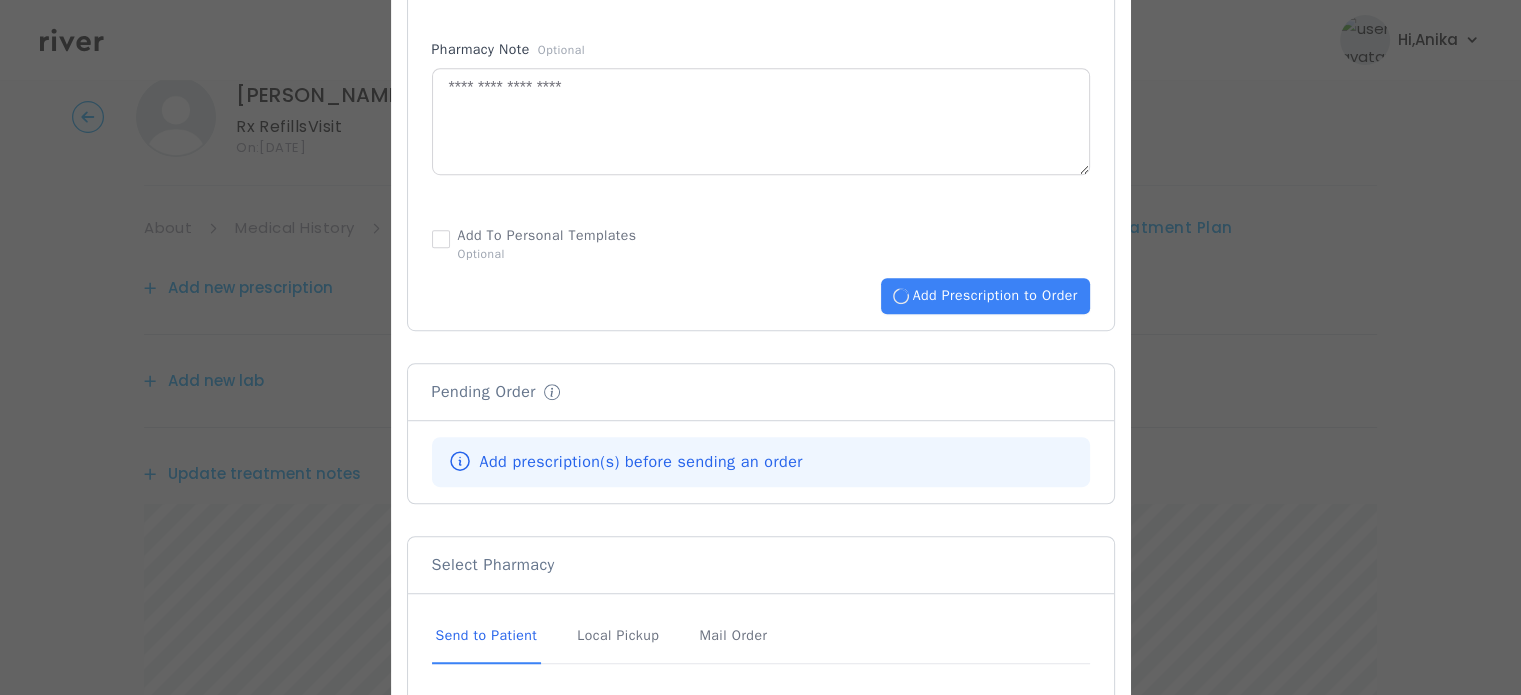 type 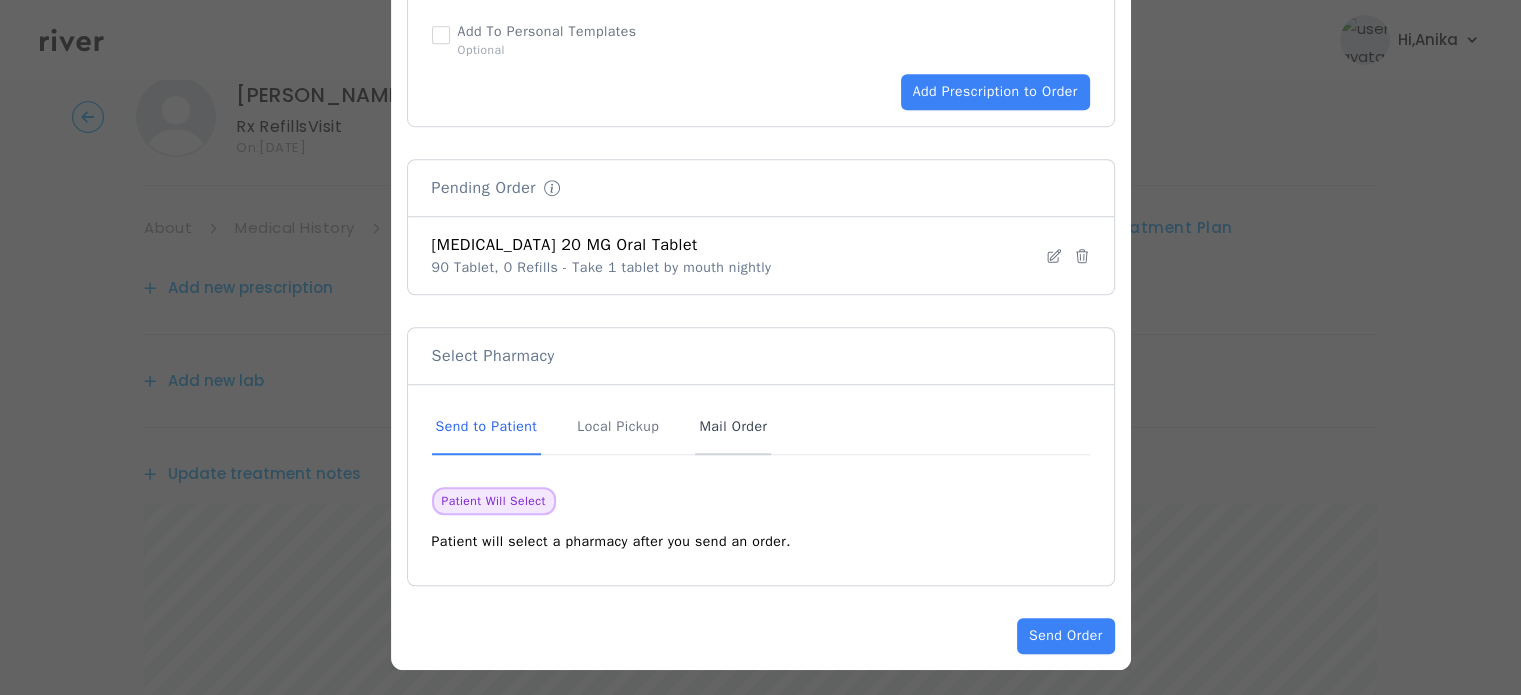 click on "Mail Order" at bounding box center (733, 428) 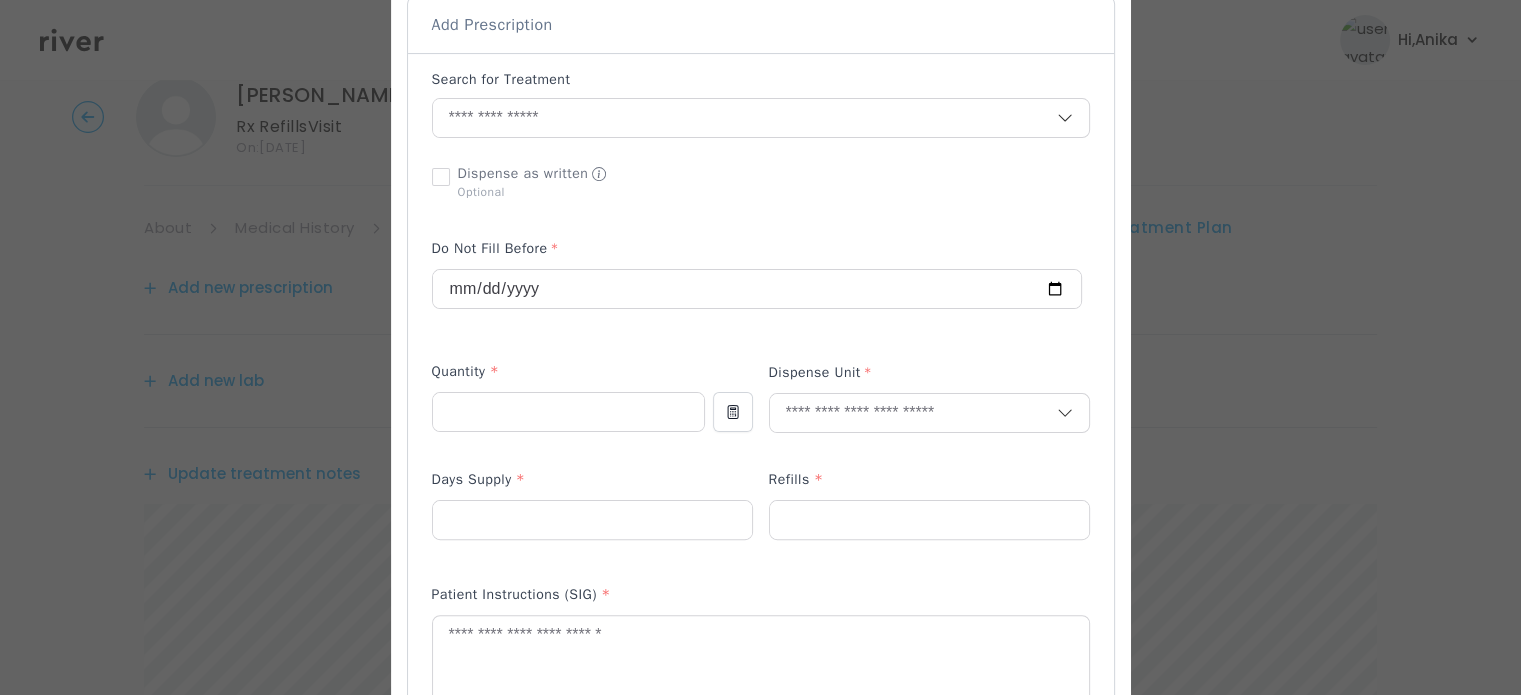 scroll, scrollTop: 428, scrollLeft: 0, axis: vertical 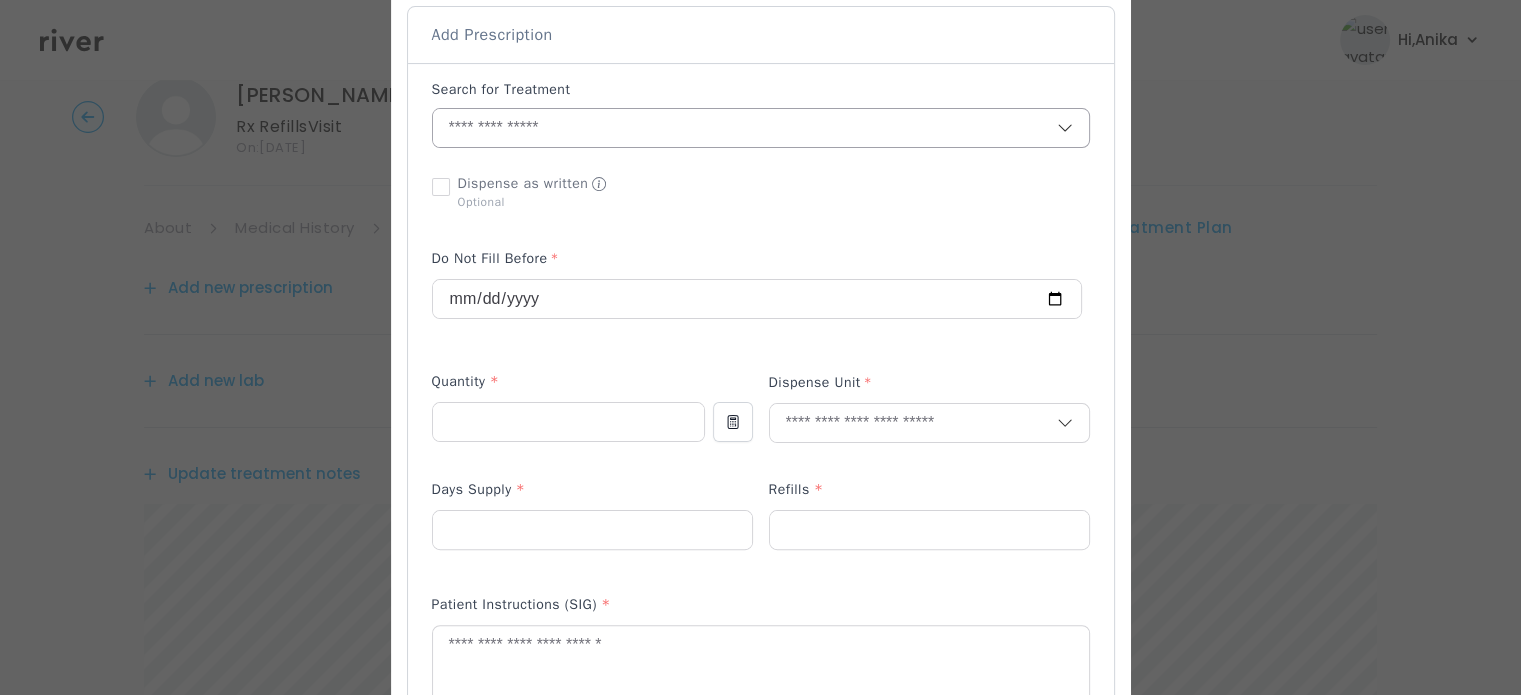 click at bounding box center [745, 128] 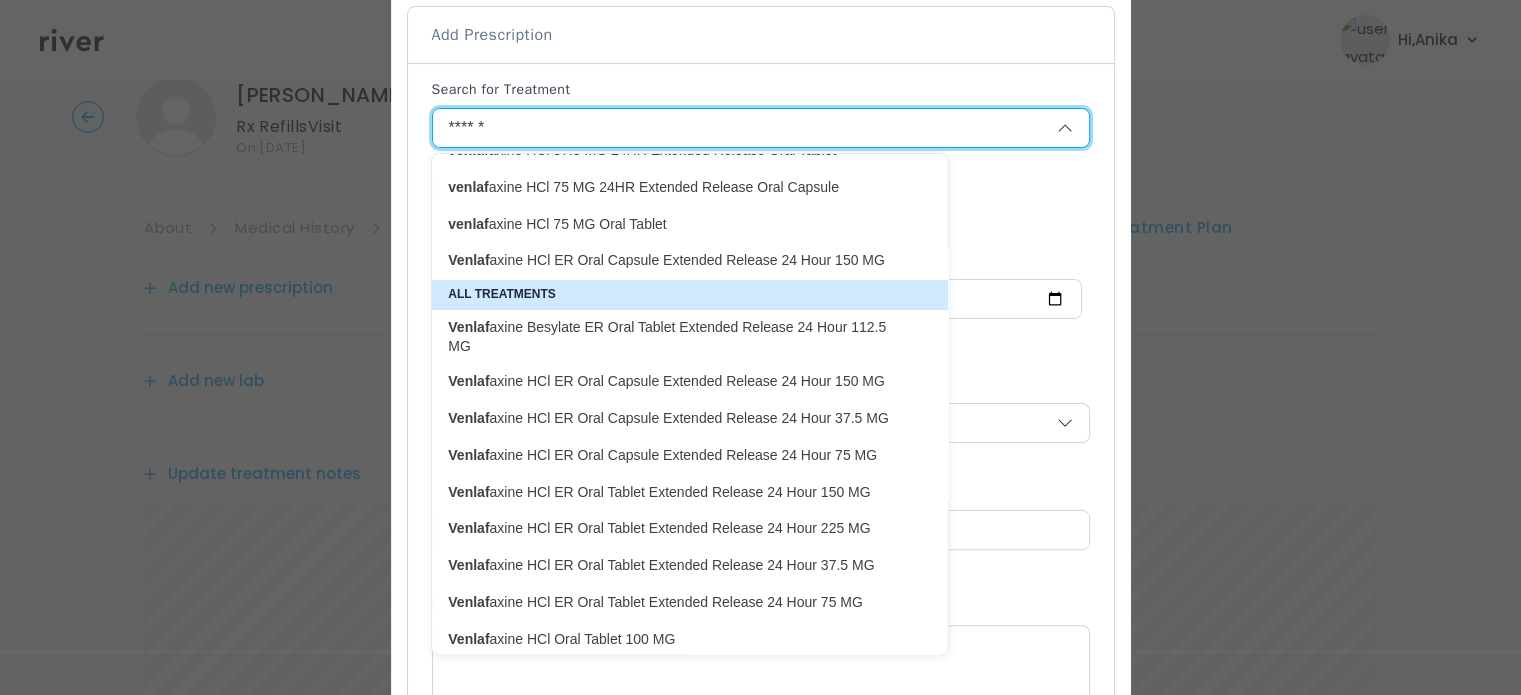 scroll, scrollTop: 163, scrollLeft: 0, axis: vertical 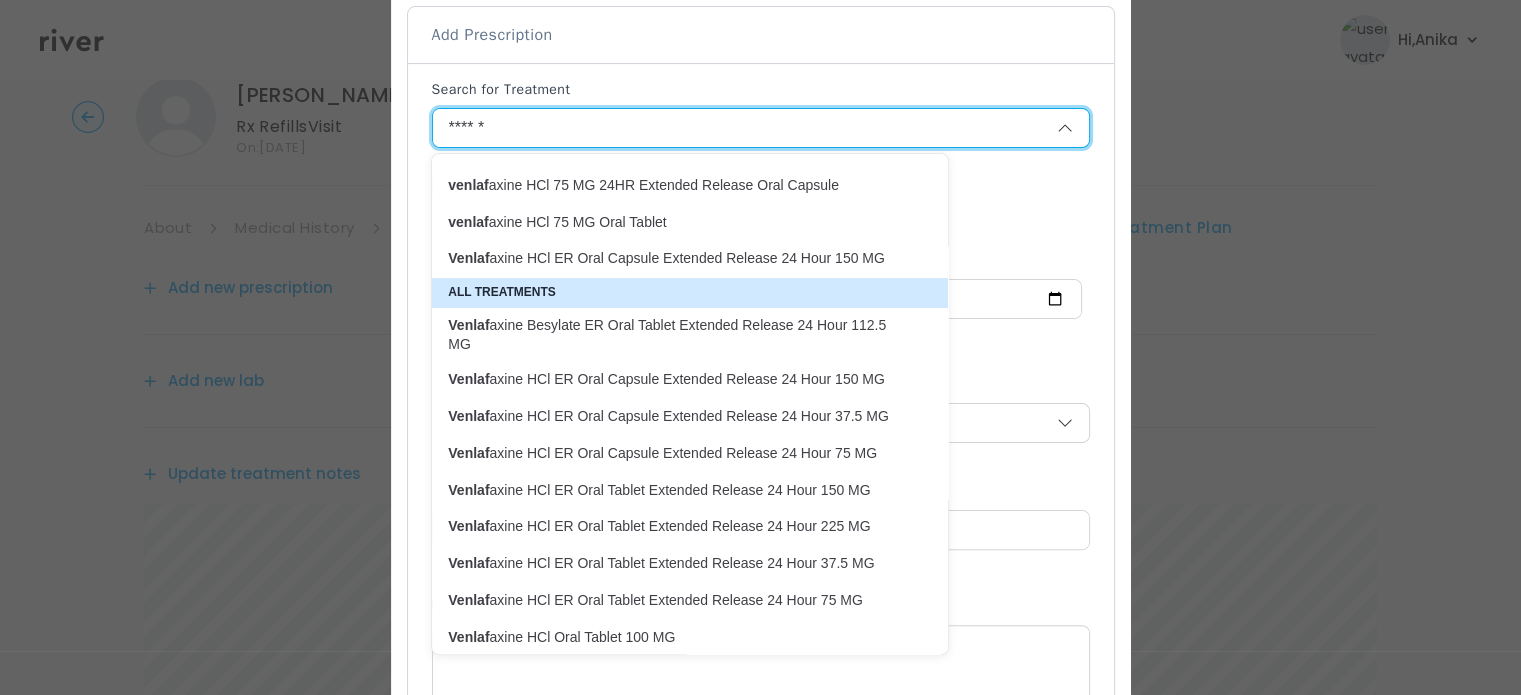click on "Venlaf axine HCl ER Oral Capsule Extended Release 24 Hour 150 MG" at bounding box center (678, 379) 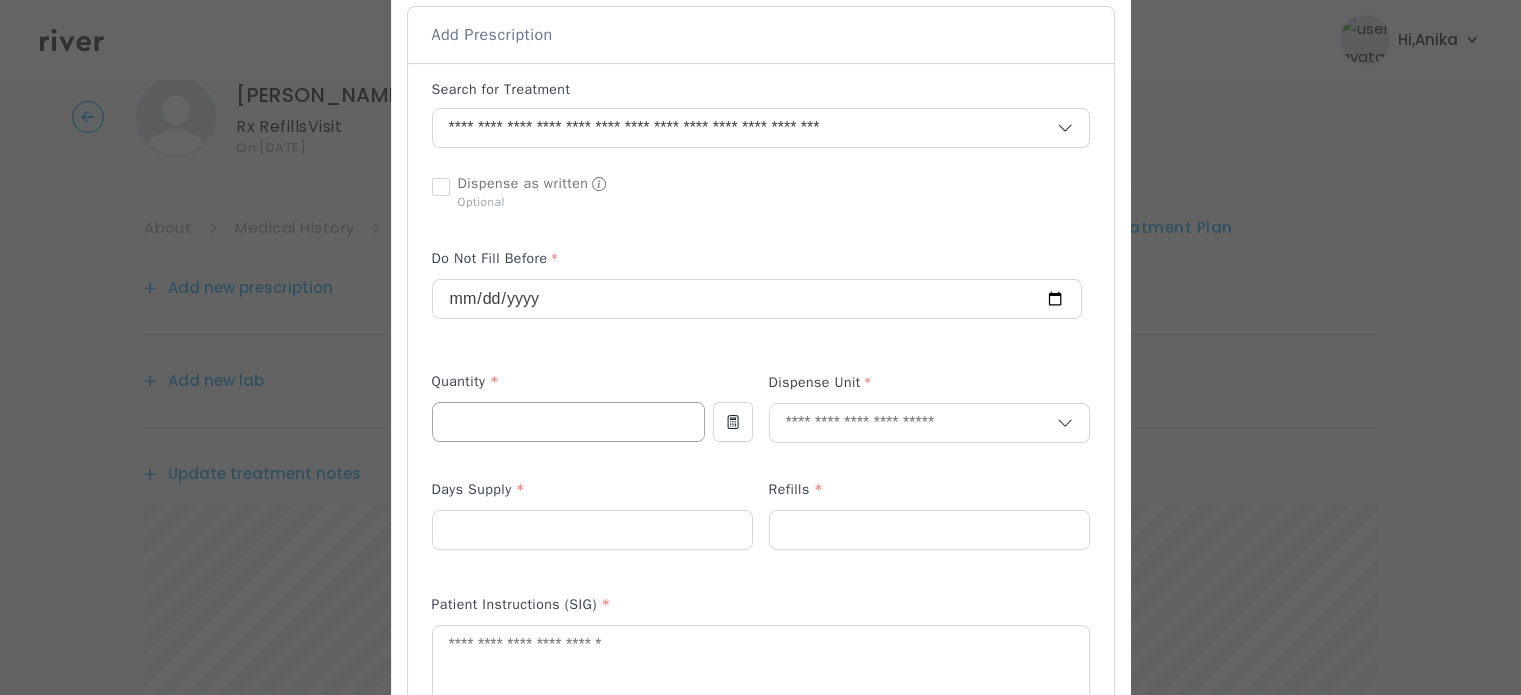 click at bounding box center (568, 422) 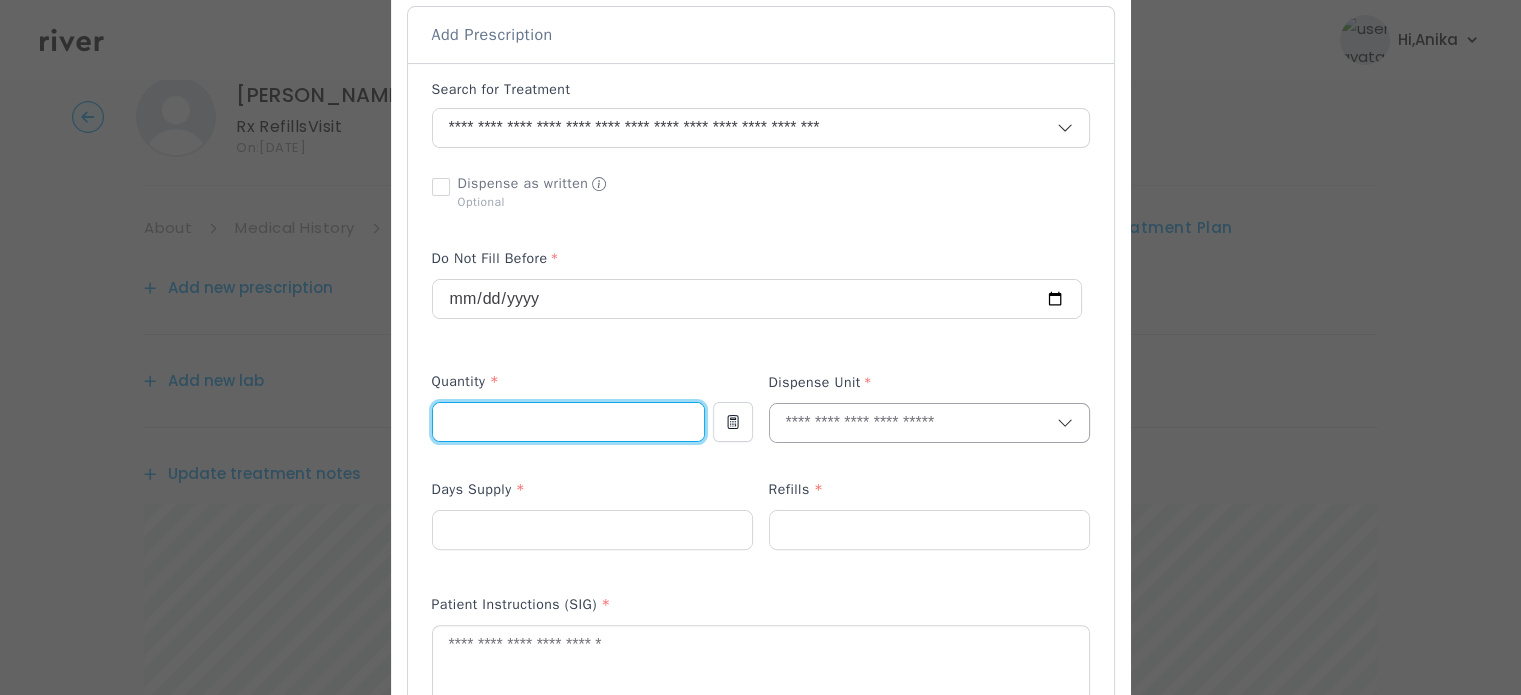 type on "**" 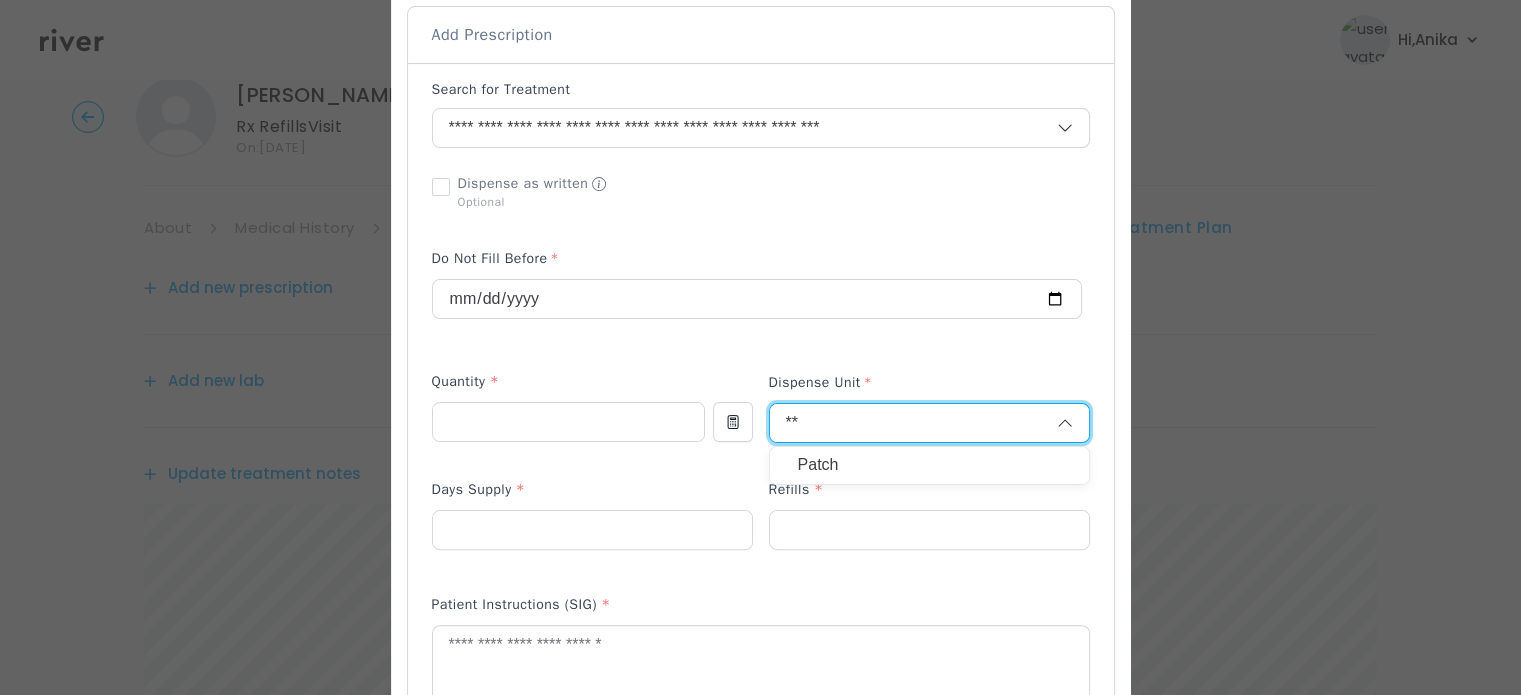 type on "*" 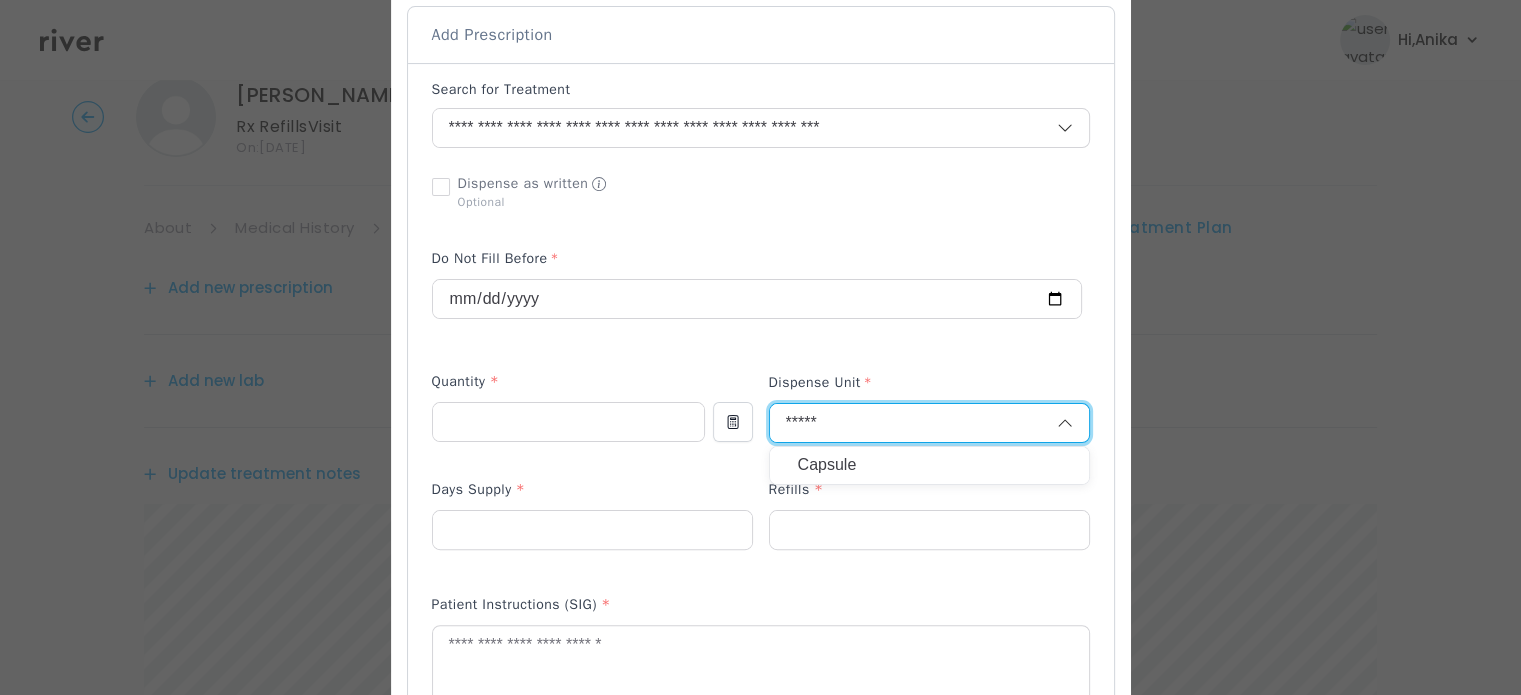 type on "*****" 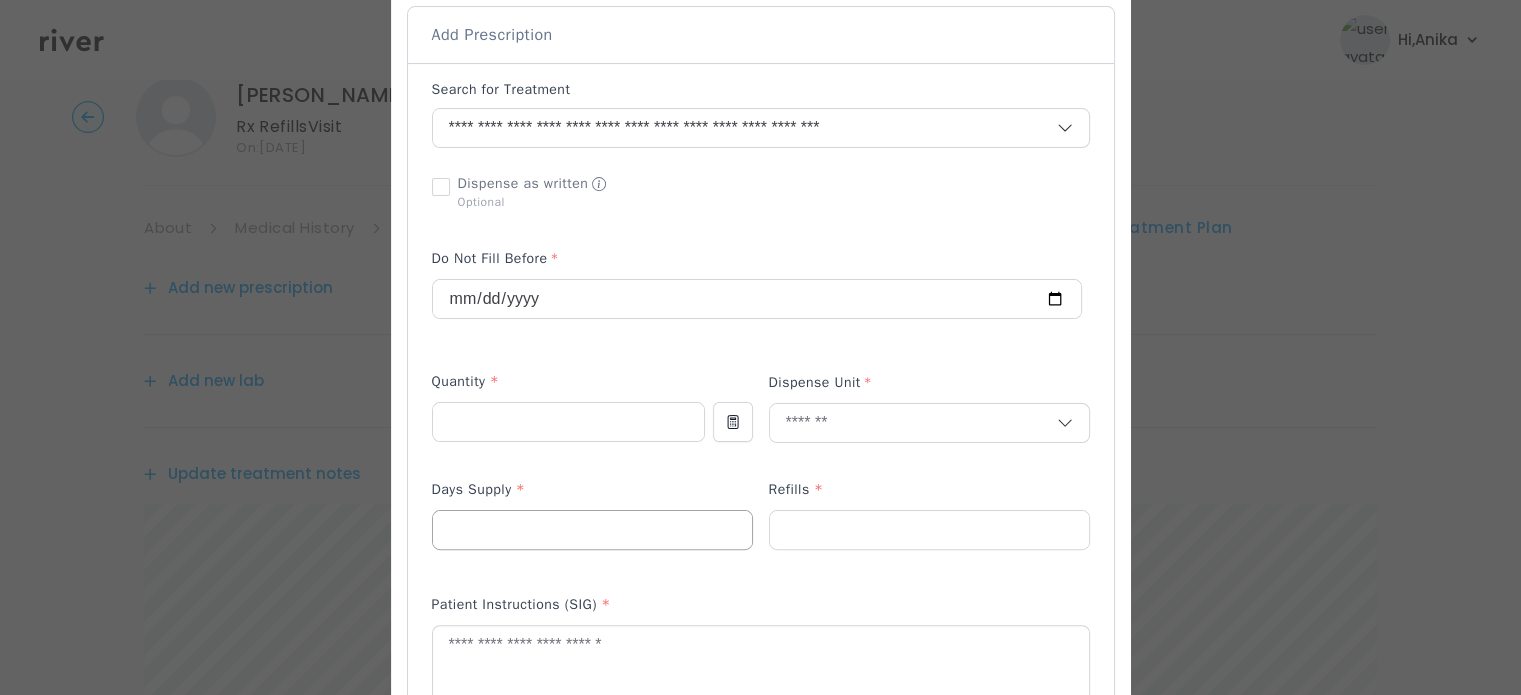 click at bounding box center [592, 530] 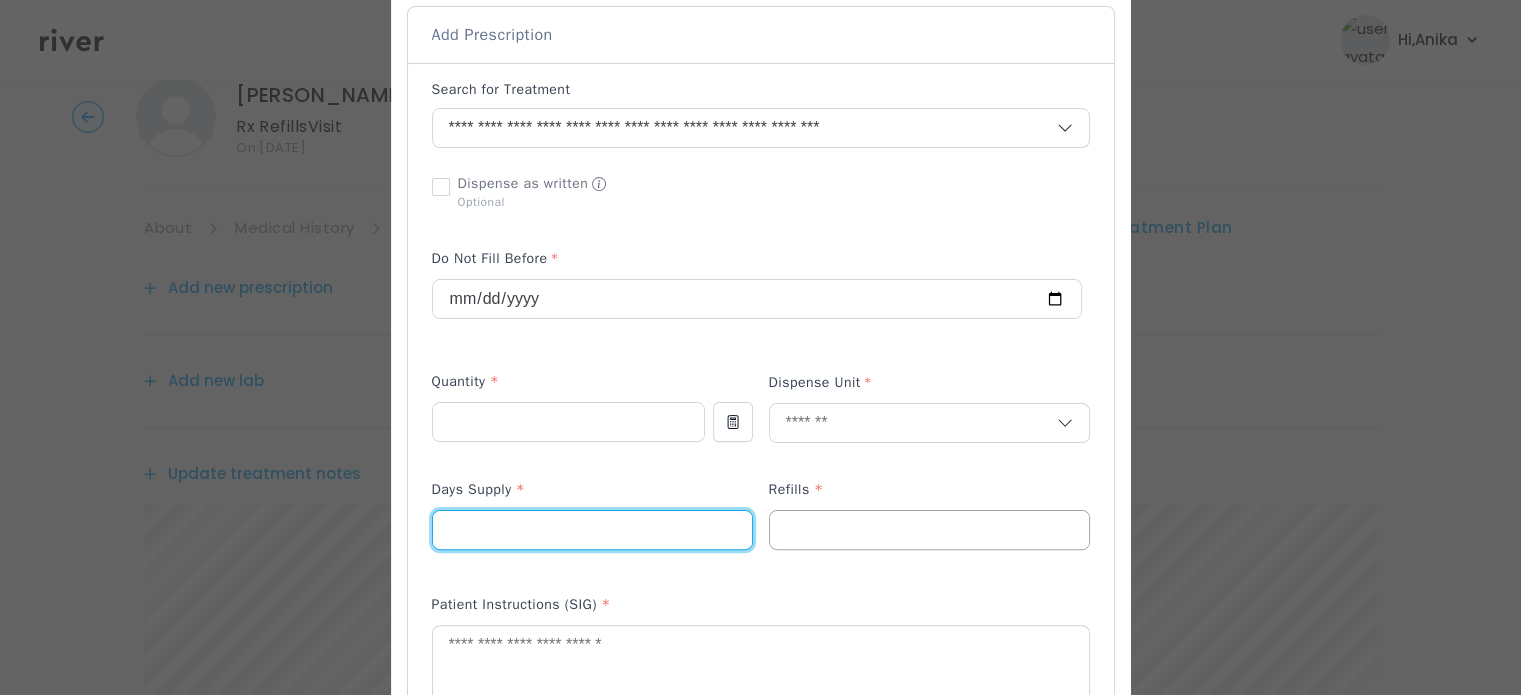 type on "**" 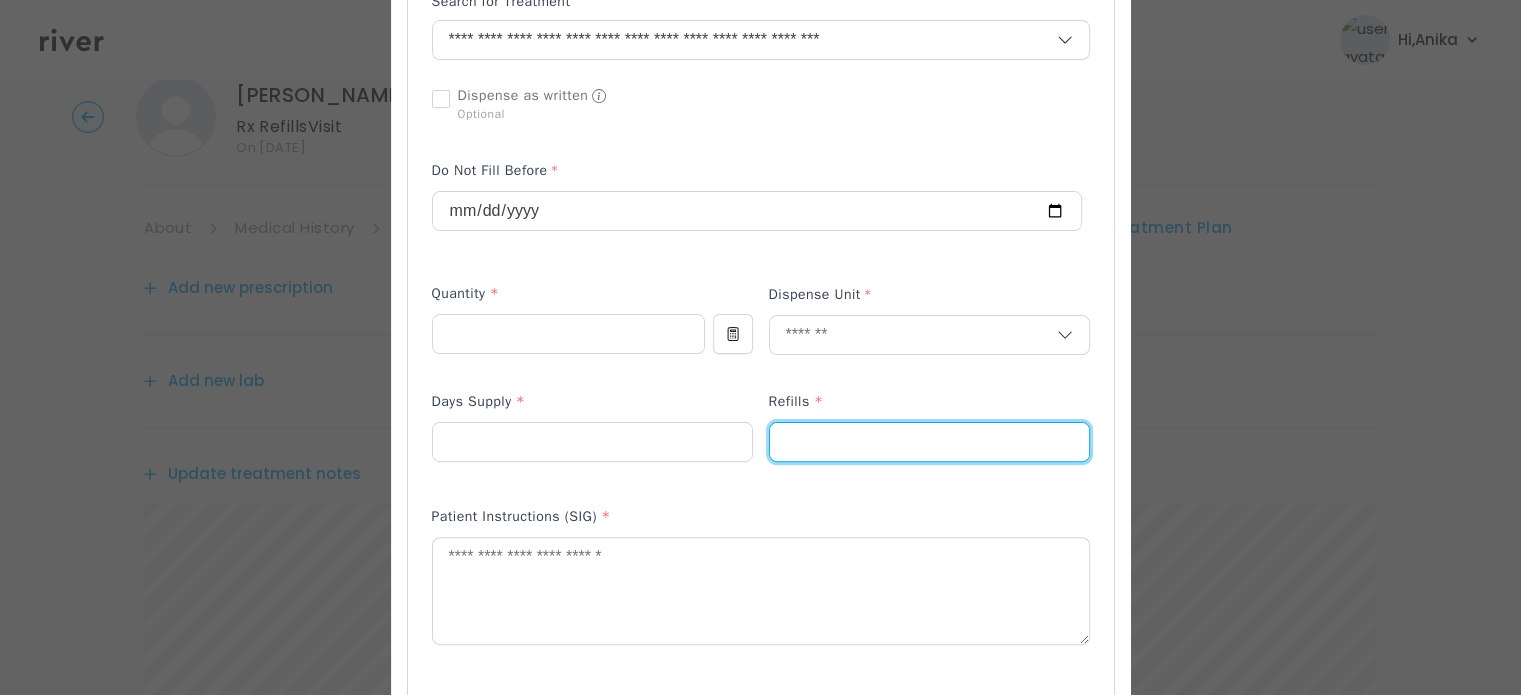 scroll, scrollTop: 529, scrollLeft: 0, axis: vertical 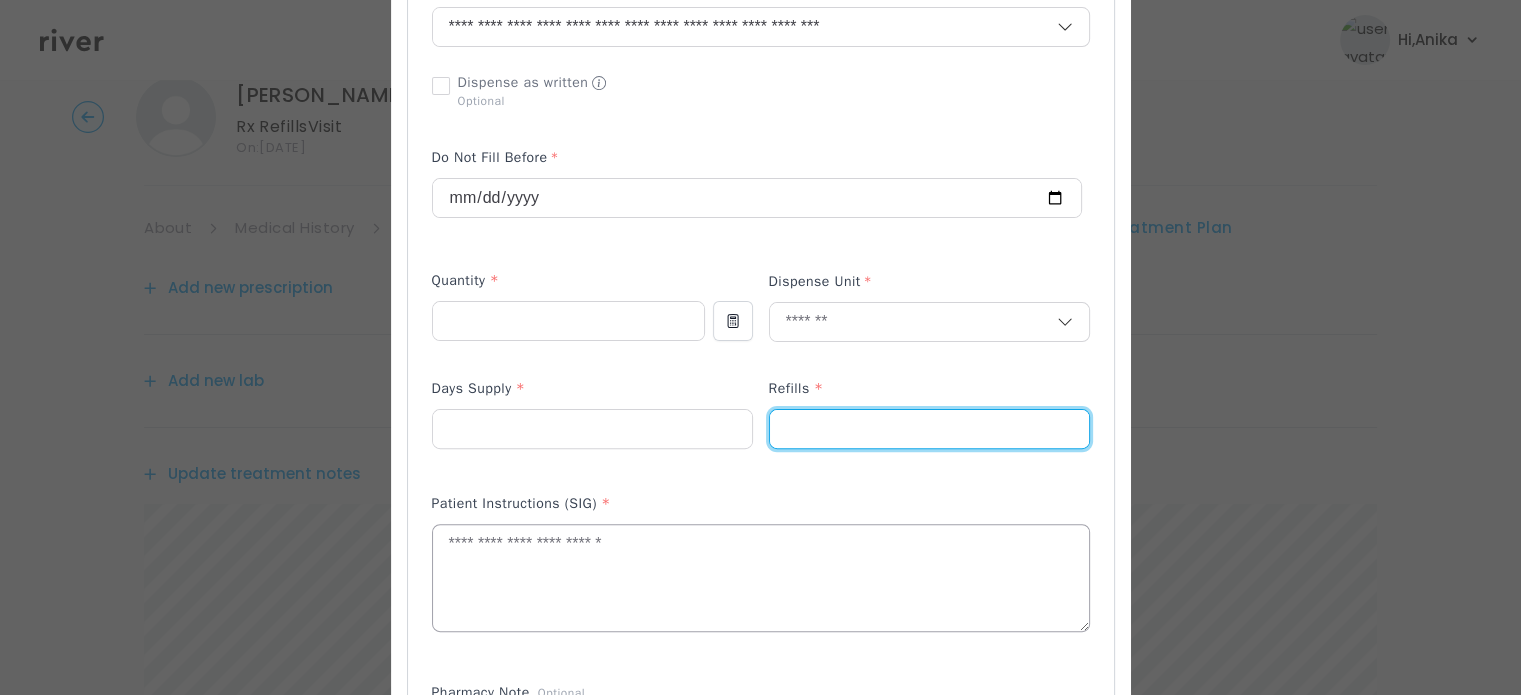 type on "*" 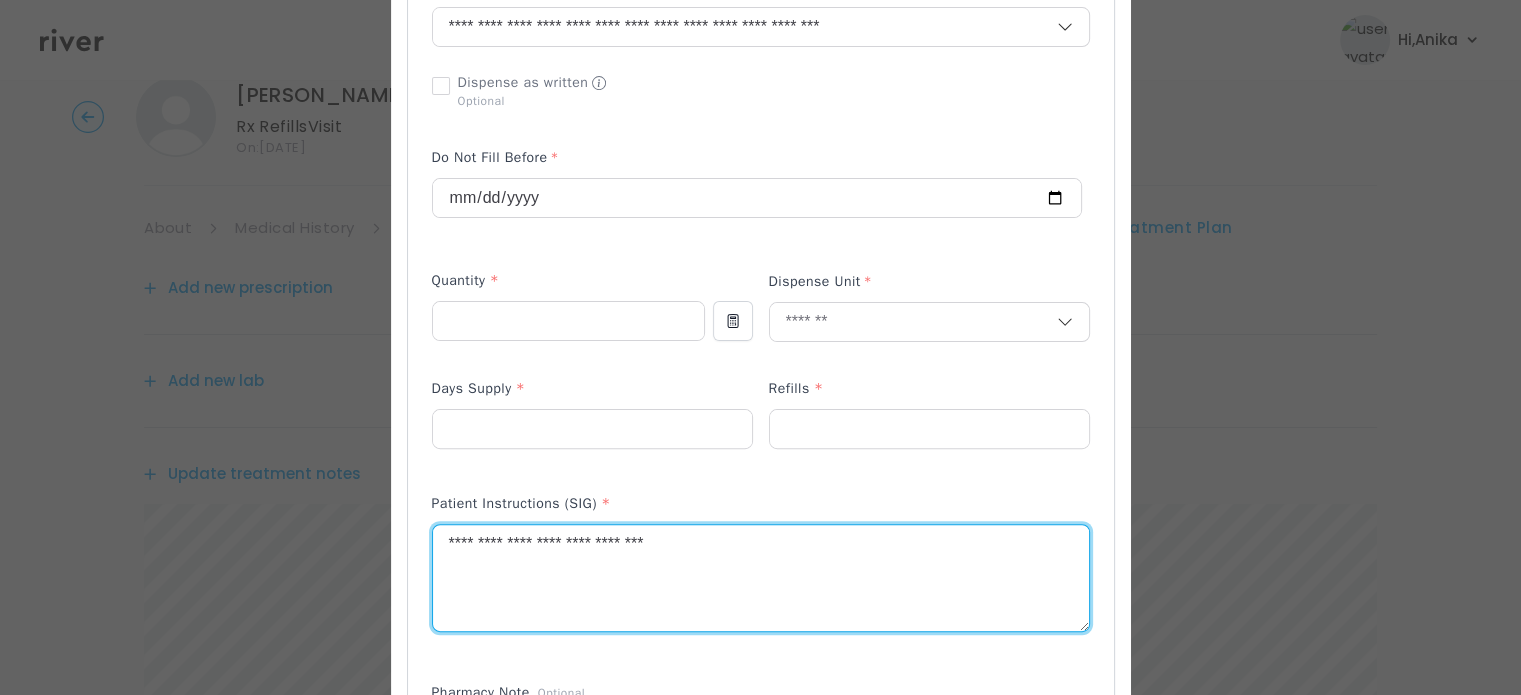 type on "**********" 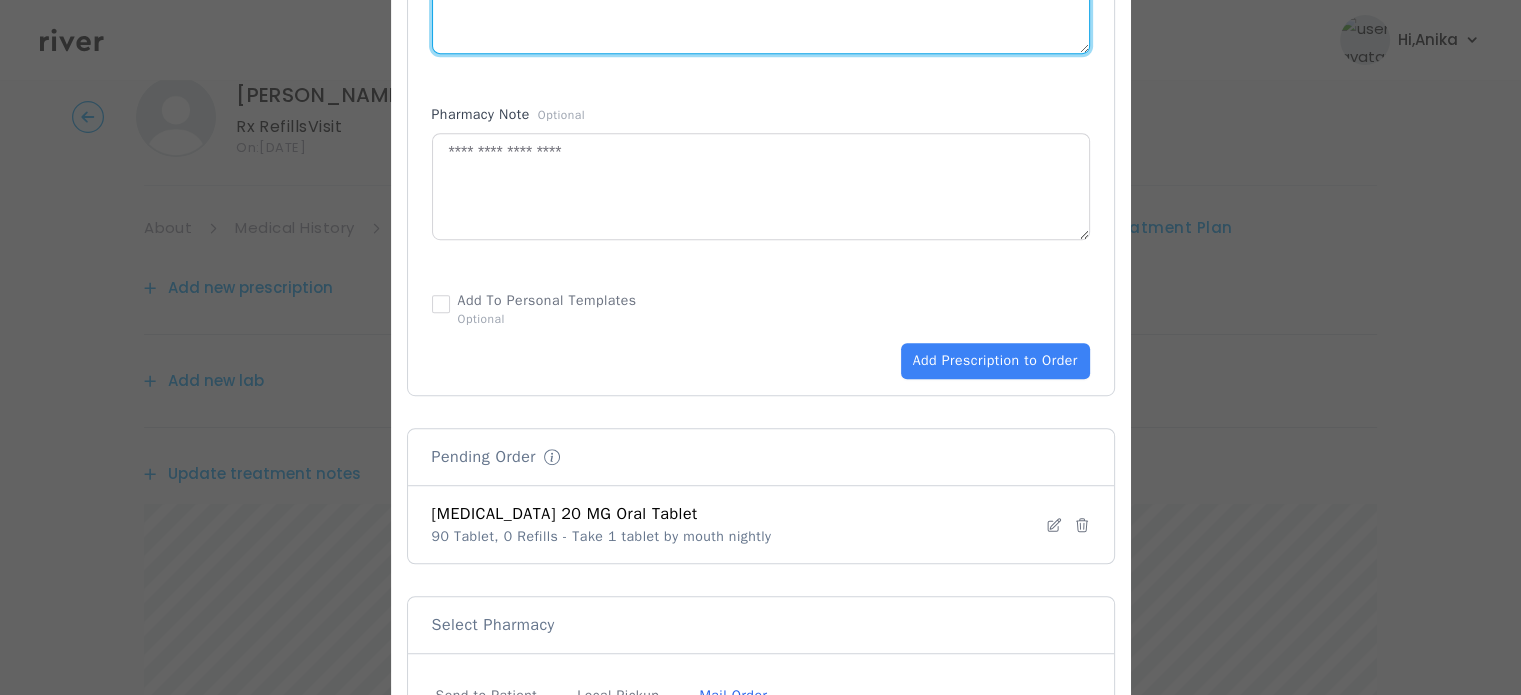 scroll, scrollTop: 1126, scrollLeft: 0, axis: vertical 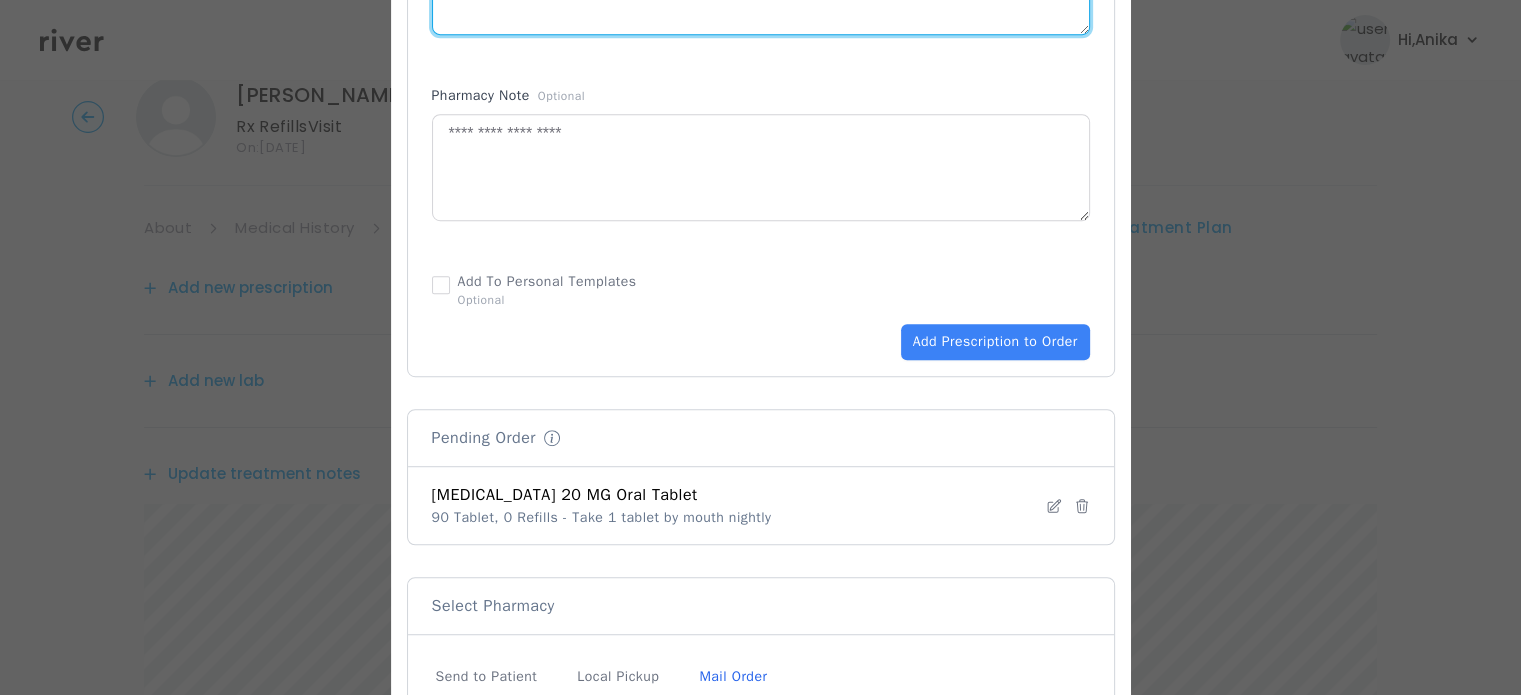 click on "Add Prescription to Order" at bounding box center (761, -130) 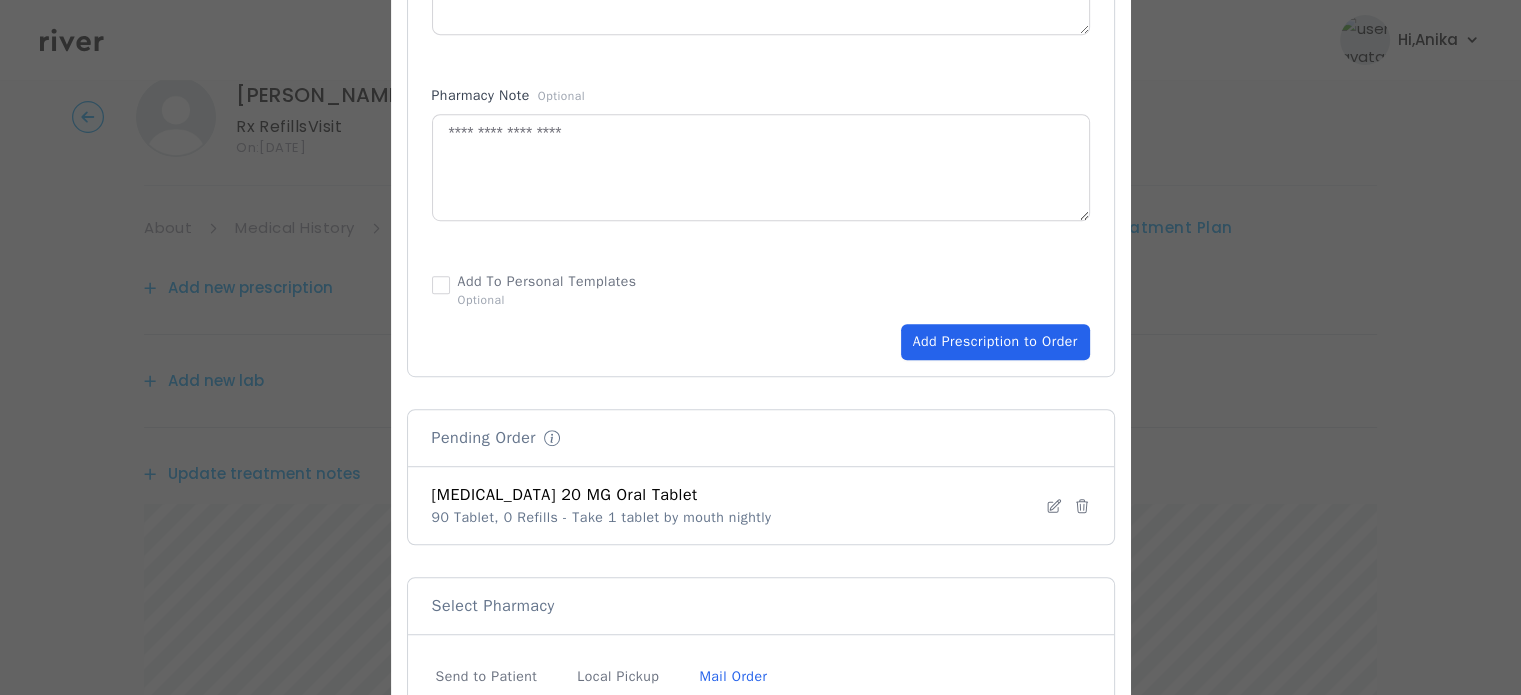 click on "Add Prescription to Order" at bounding box center [995, 342] 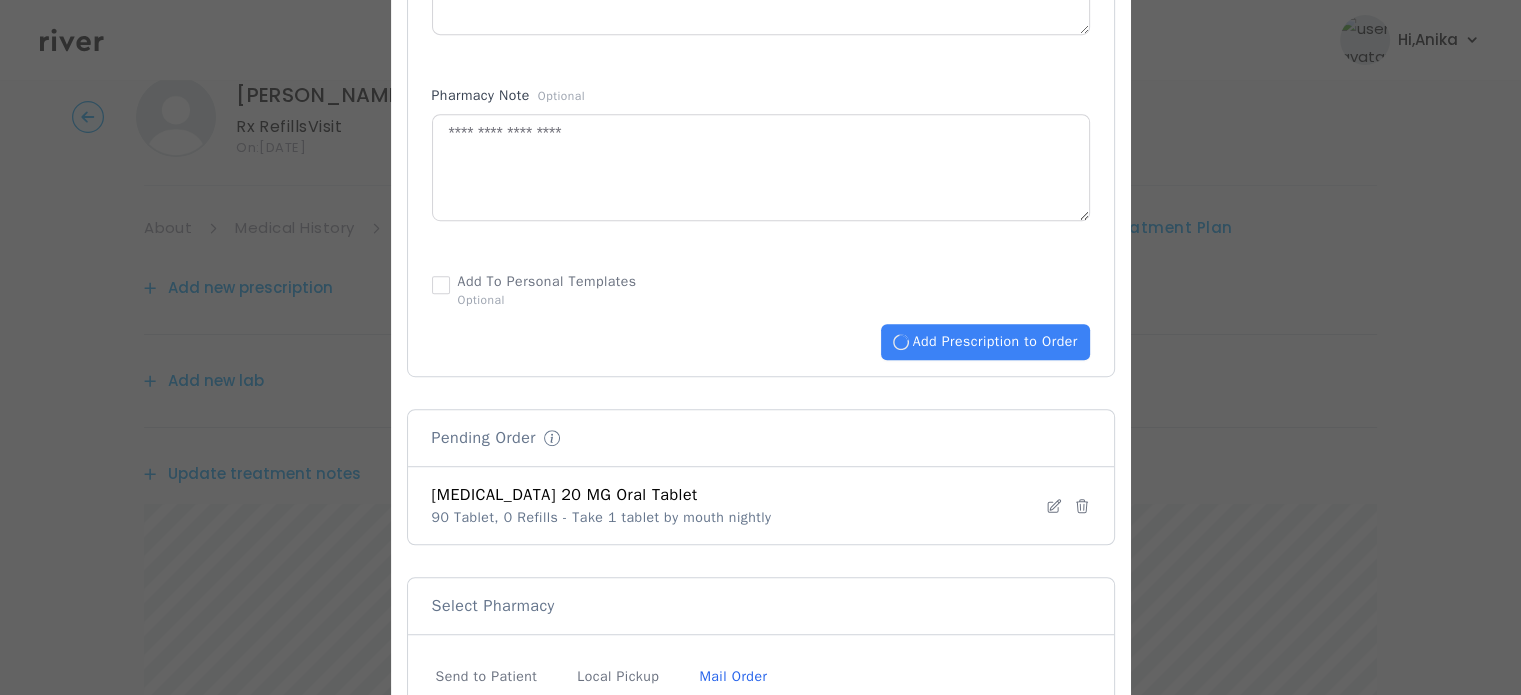 type 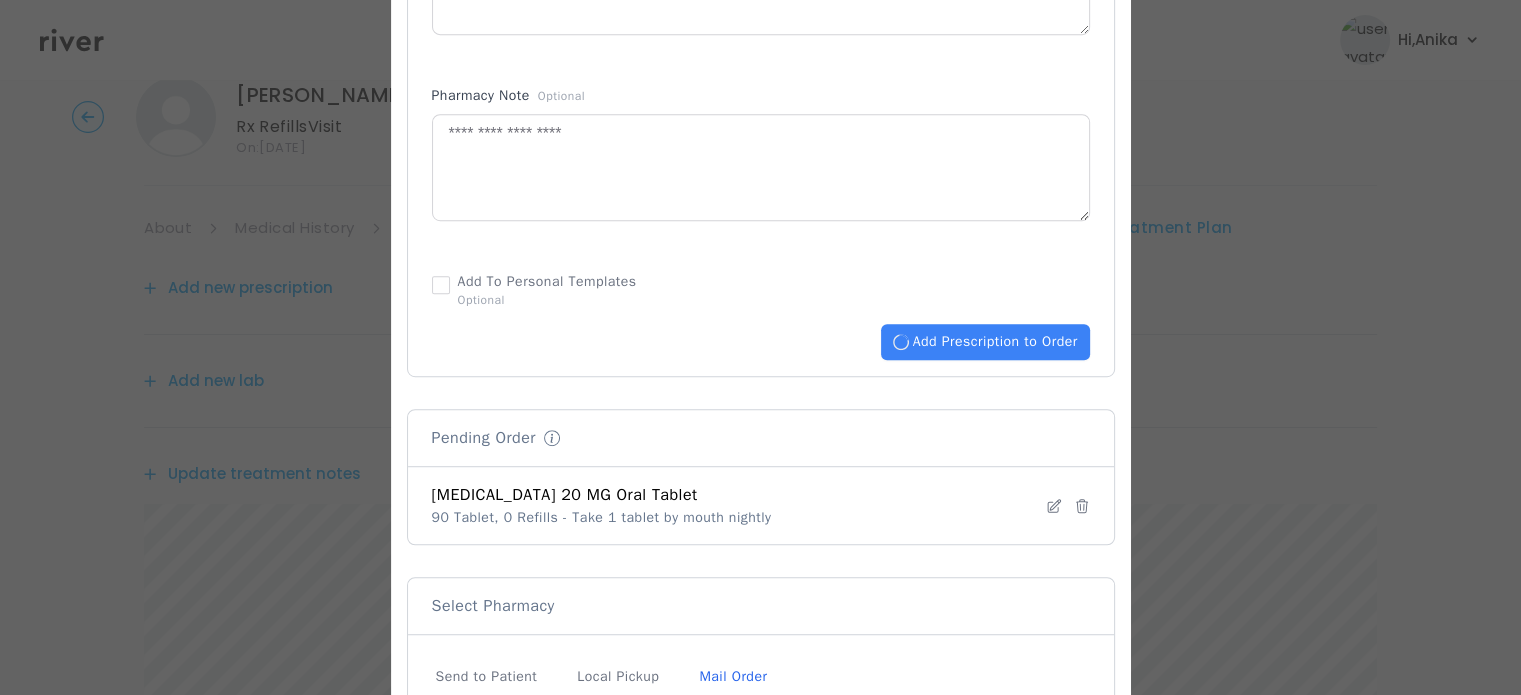 type 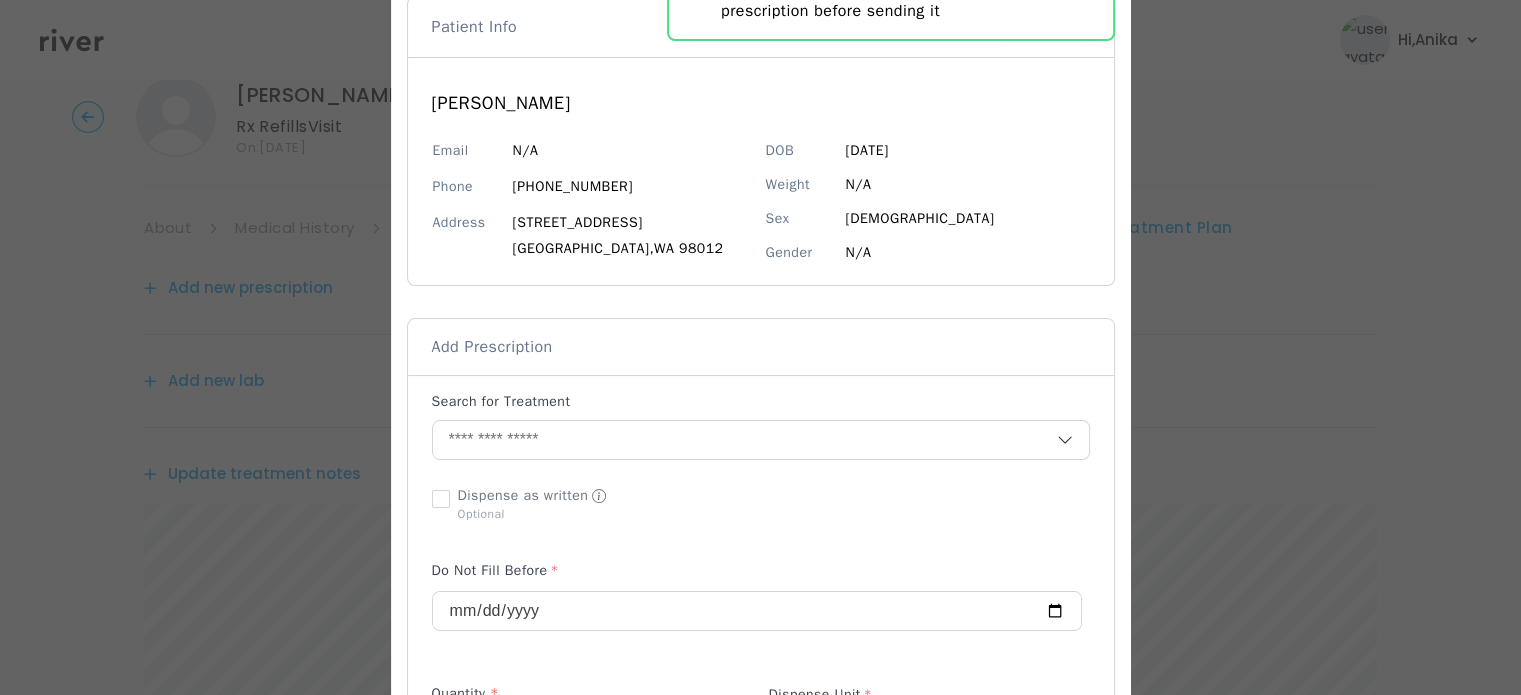 scroll, scrollTop: 113, scrollLeft: 0, axis: vertical 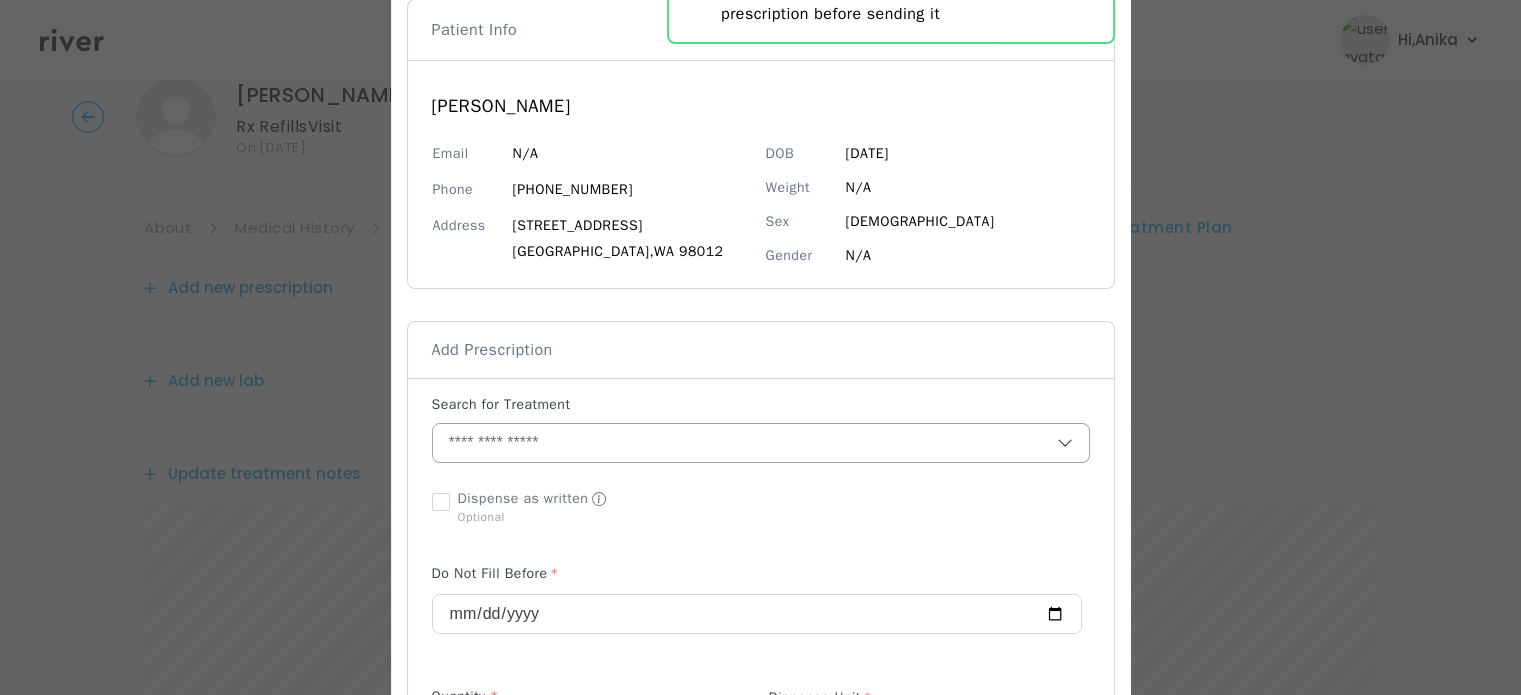 click at bounding box center [745, 443] 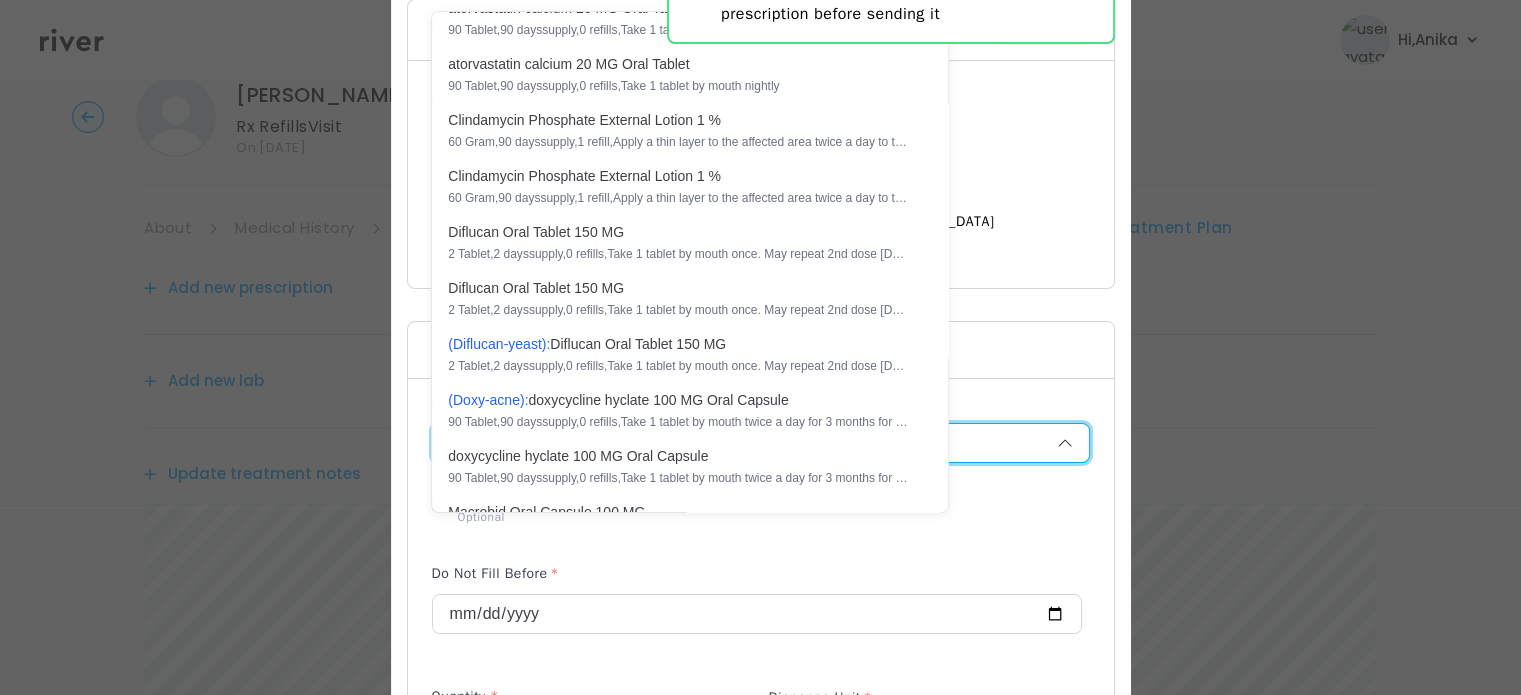 scroll, scrollTop: 0, scrollLeft: 0, axis: both 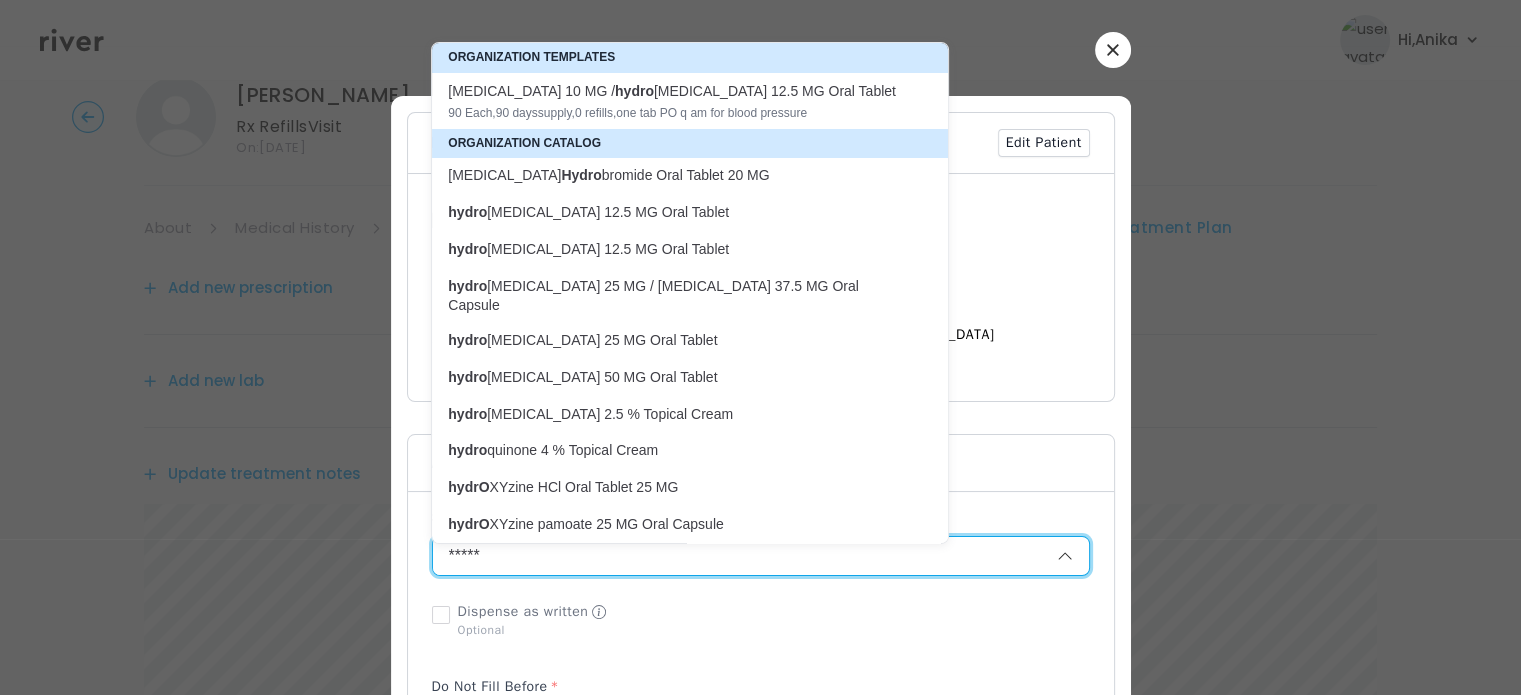 click on "hydro [MEDICAL_DATA] 12.5 MG Oral Tablet" at bounding box center [678, 212] 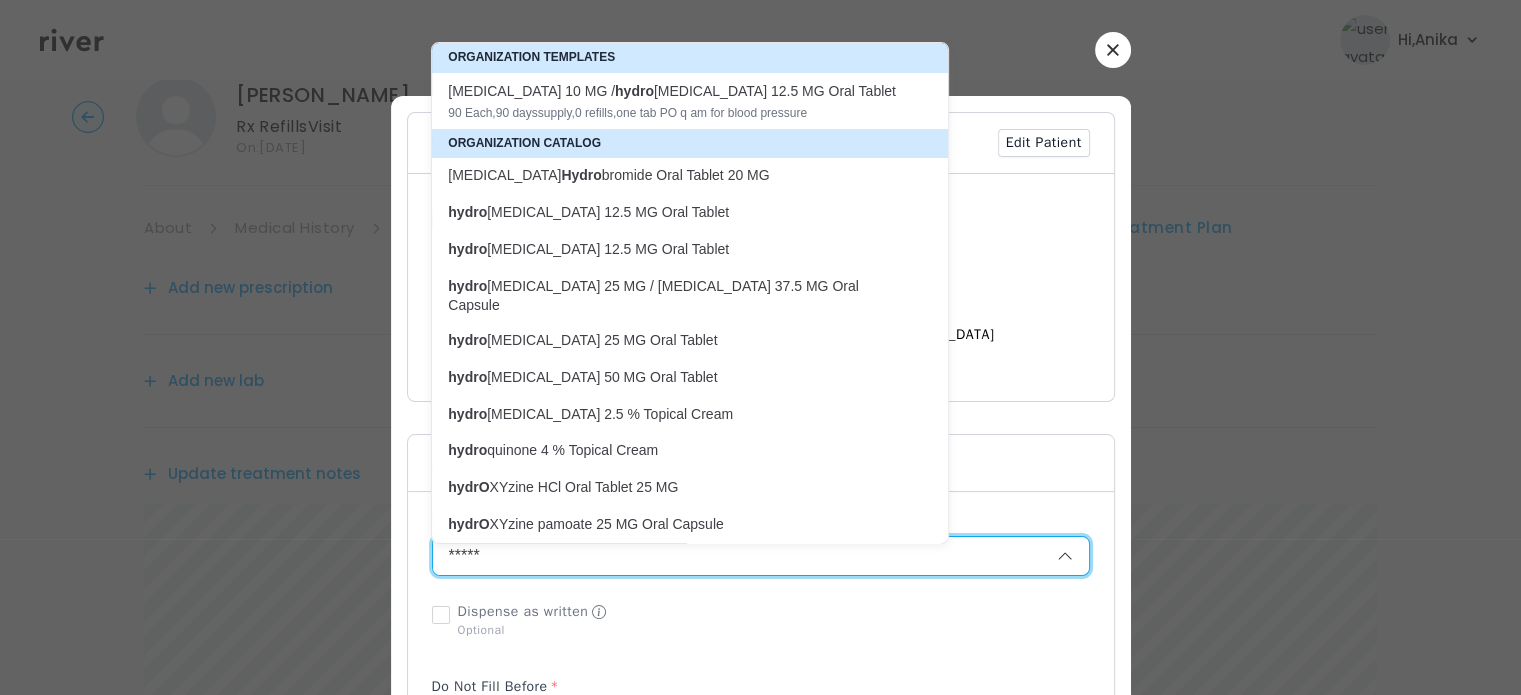 type on "**********" 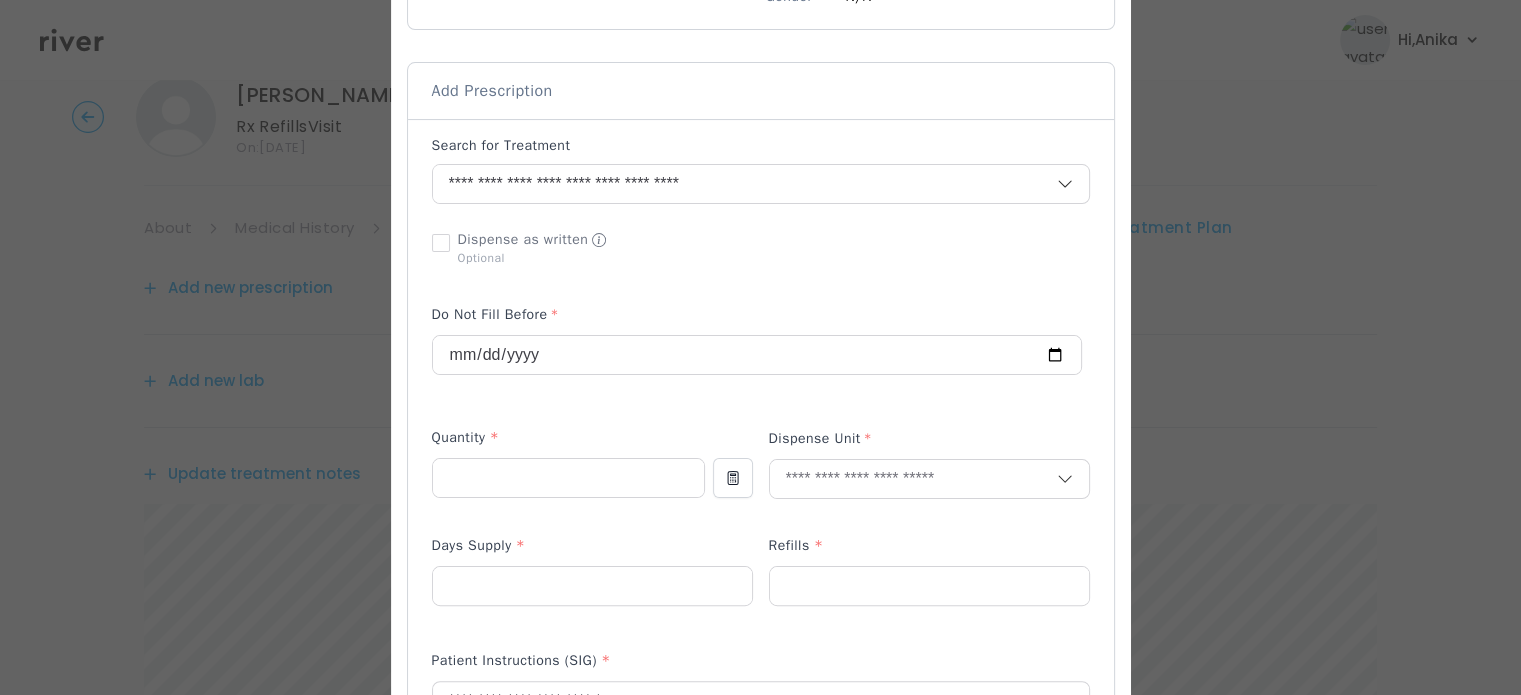 scroll, scrollTop: 385, scrollLeft: 0, axis: vertical 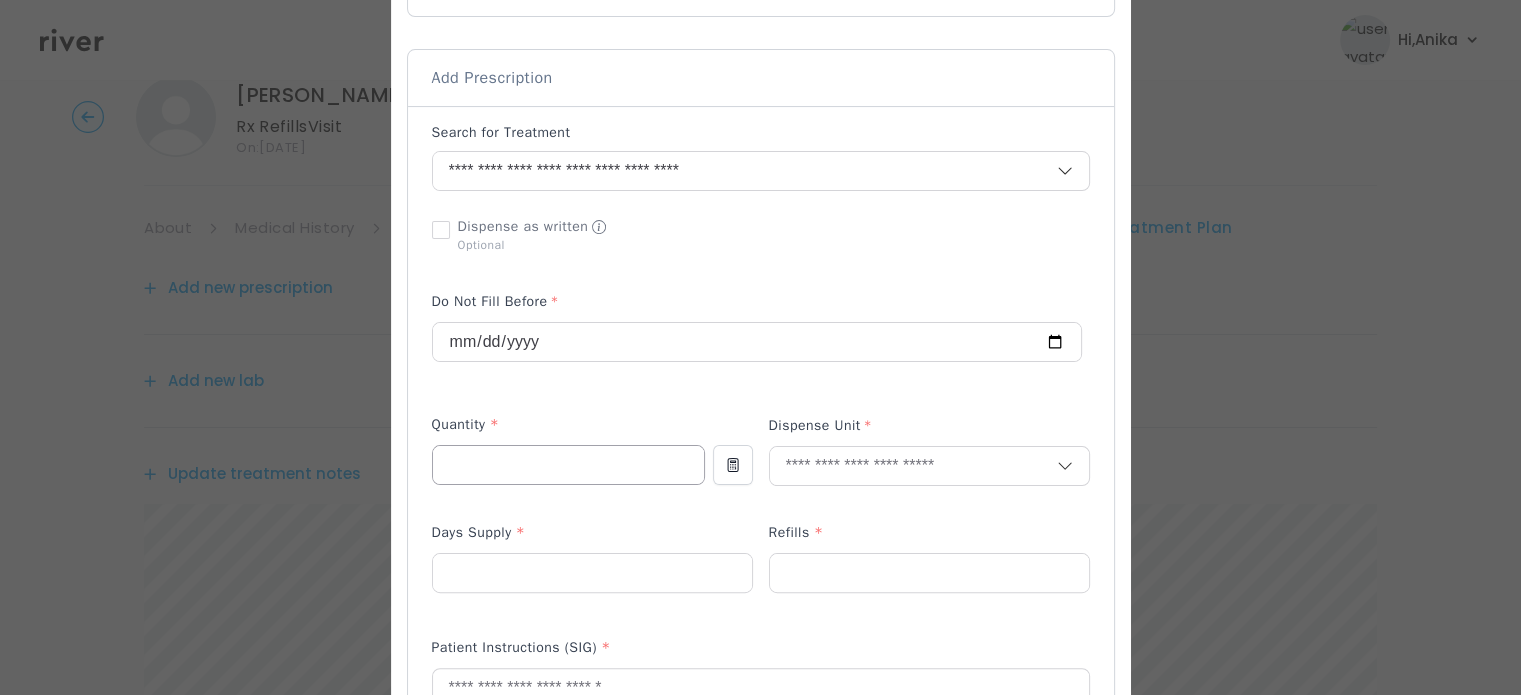 click at bounding box center [568, 465] 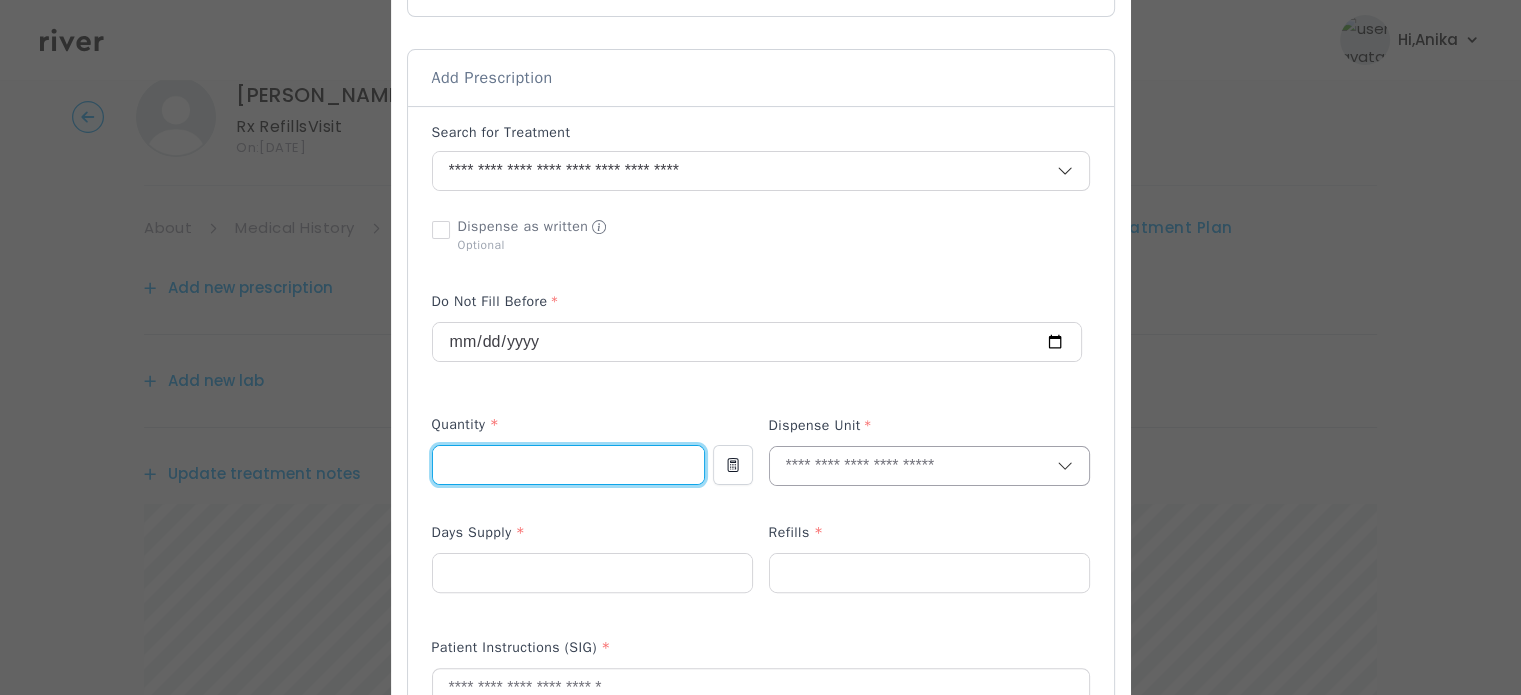 type on "**" 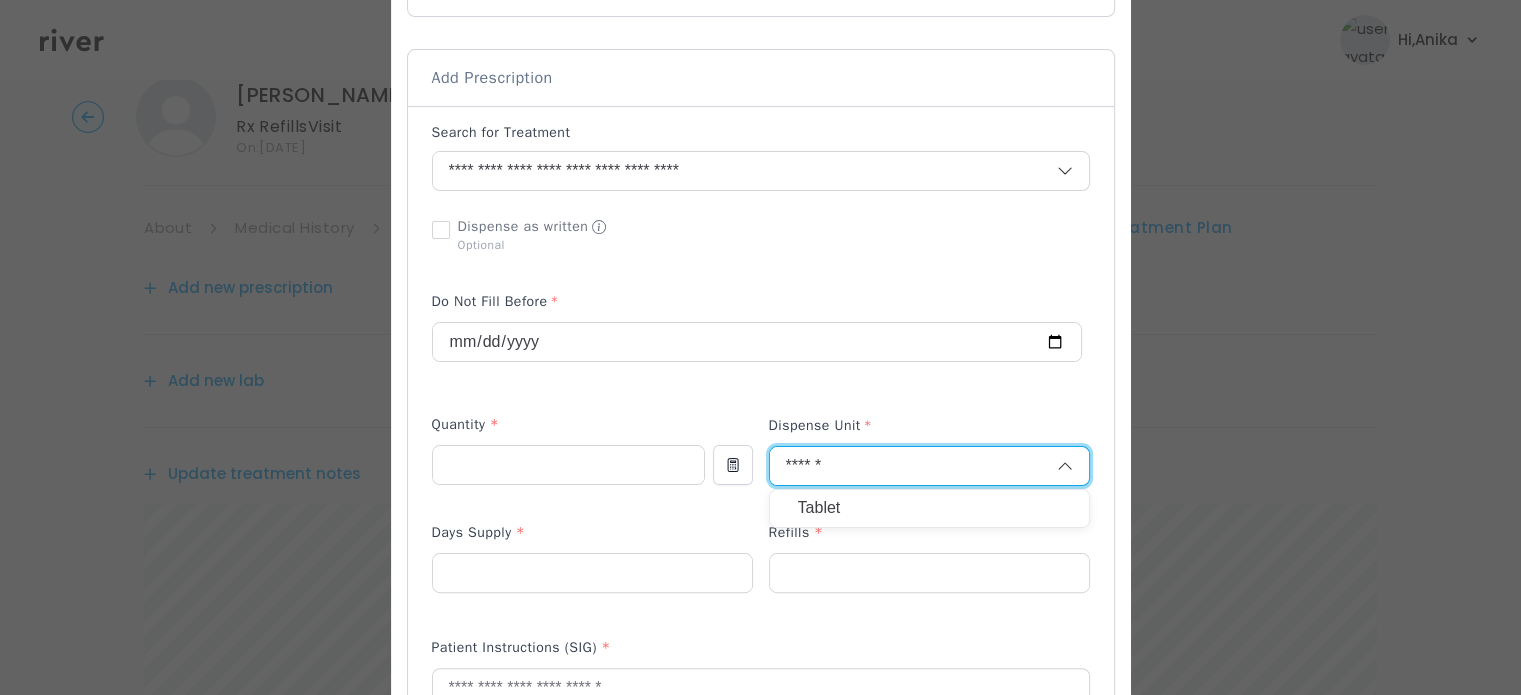 type on "******" 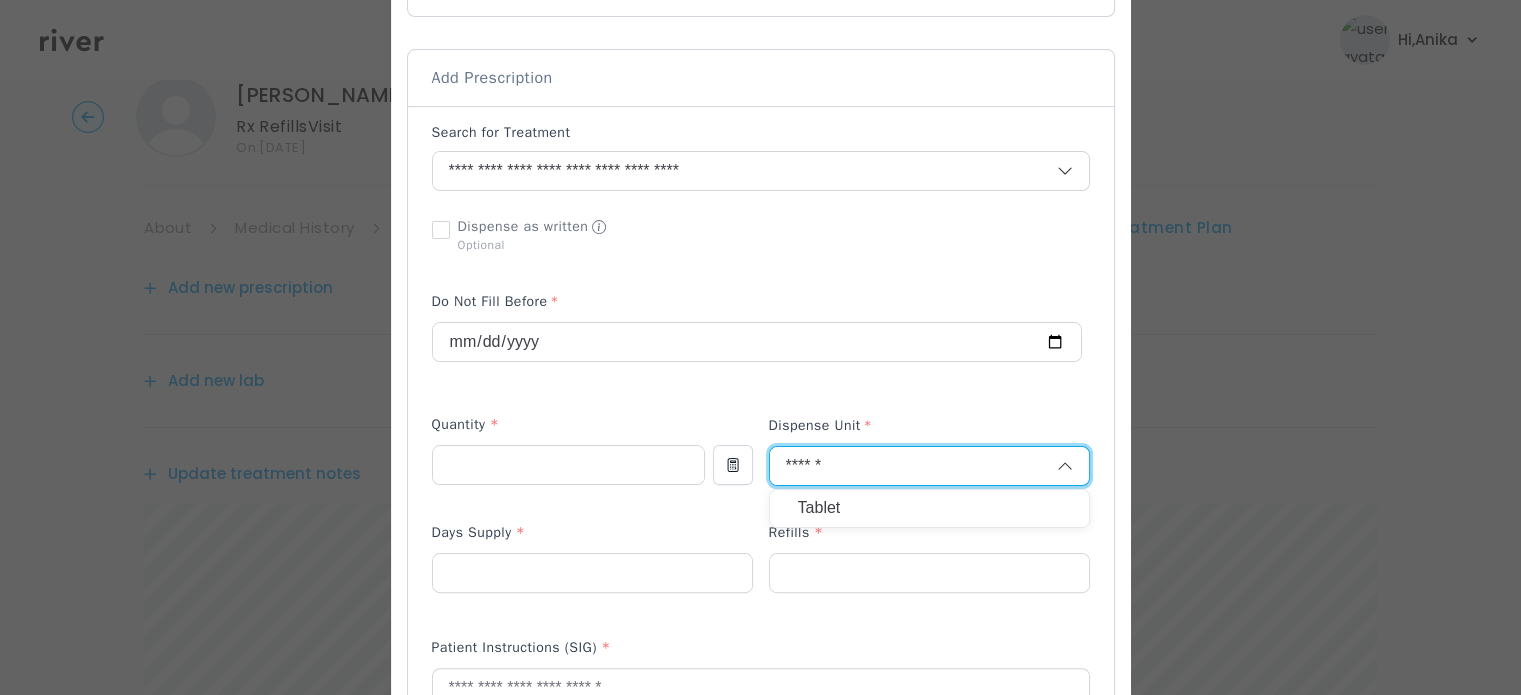 type 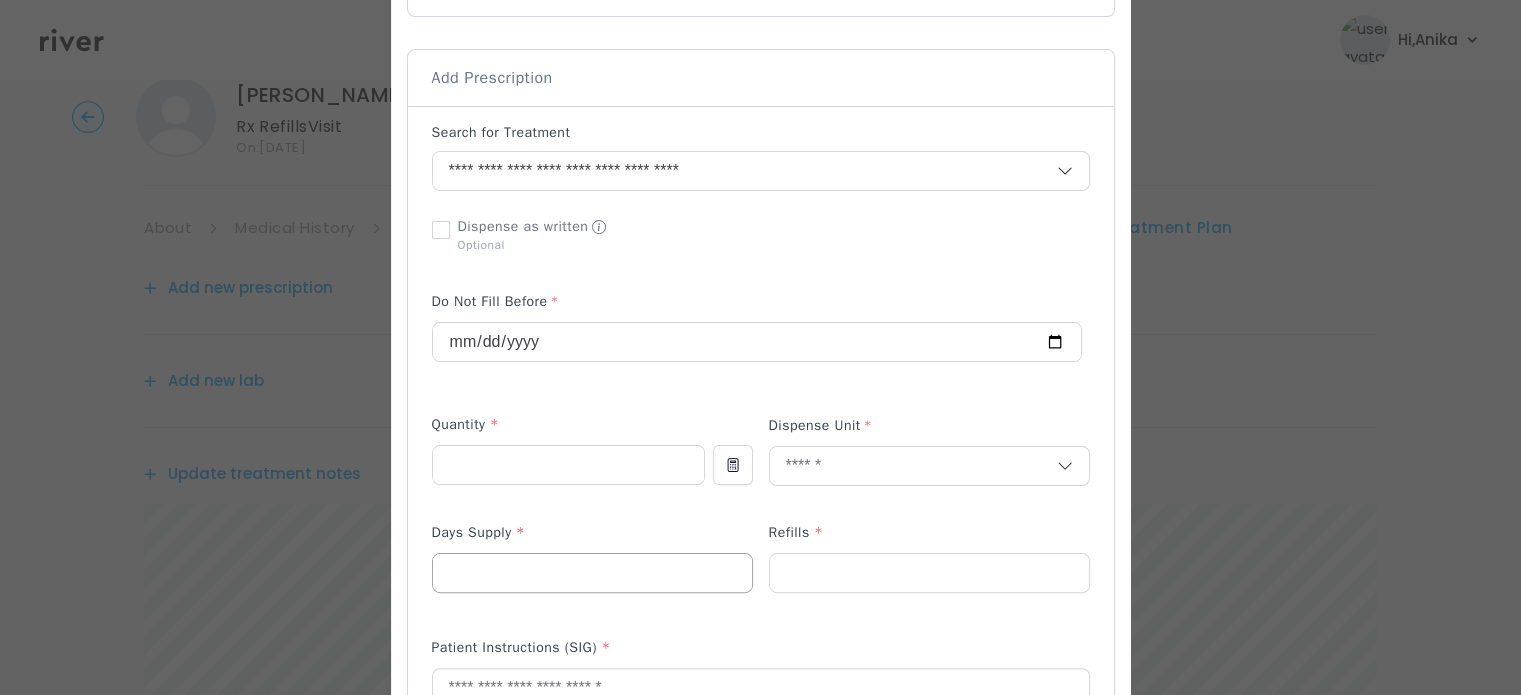 click at bounding box center [592, 573] 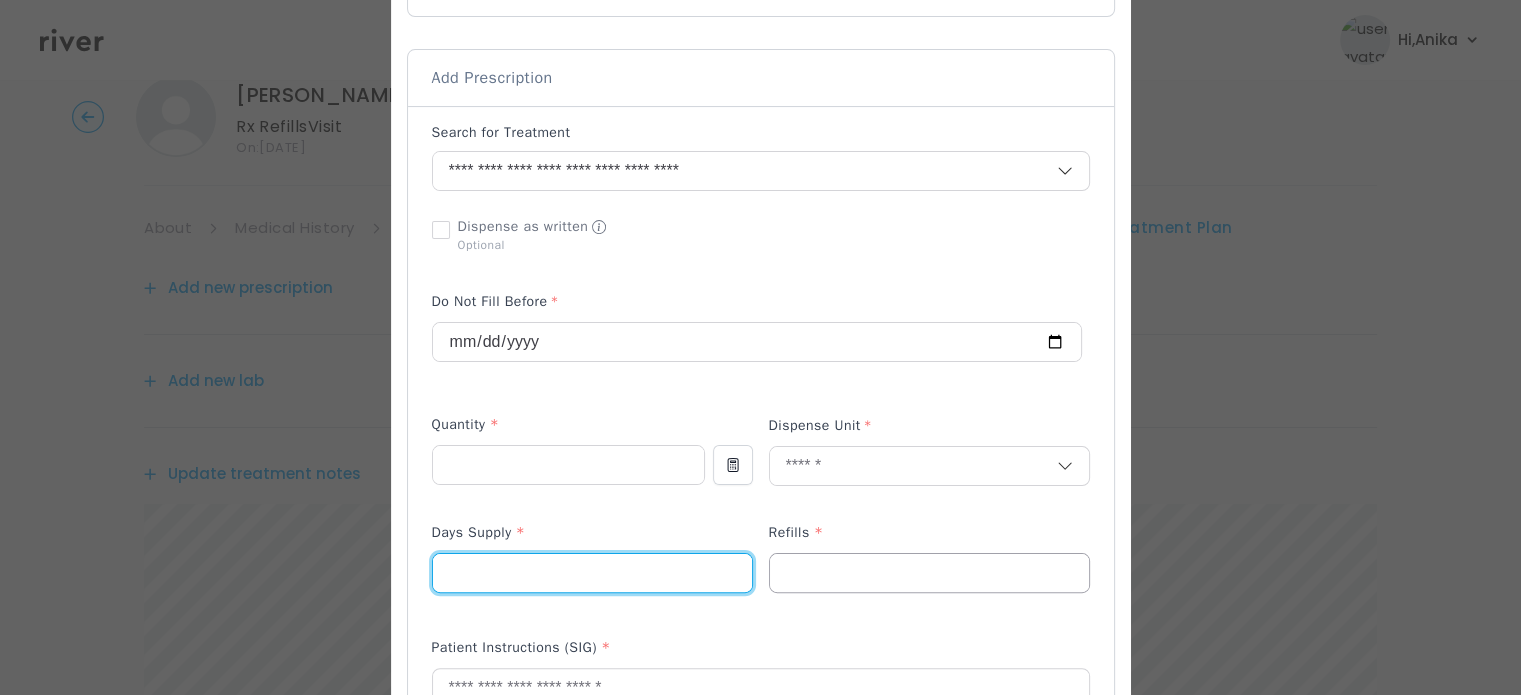 type on "**" 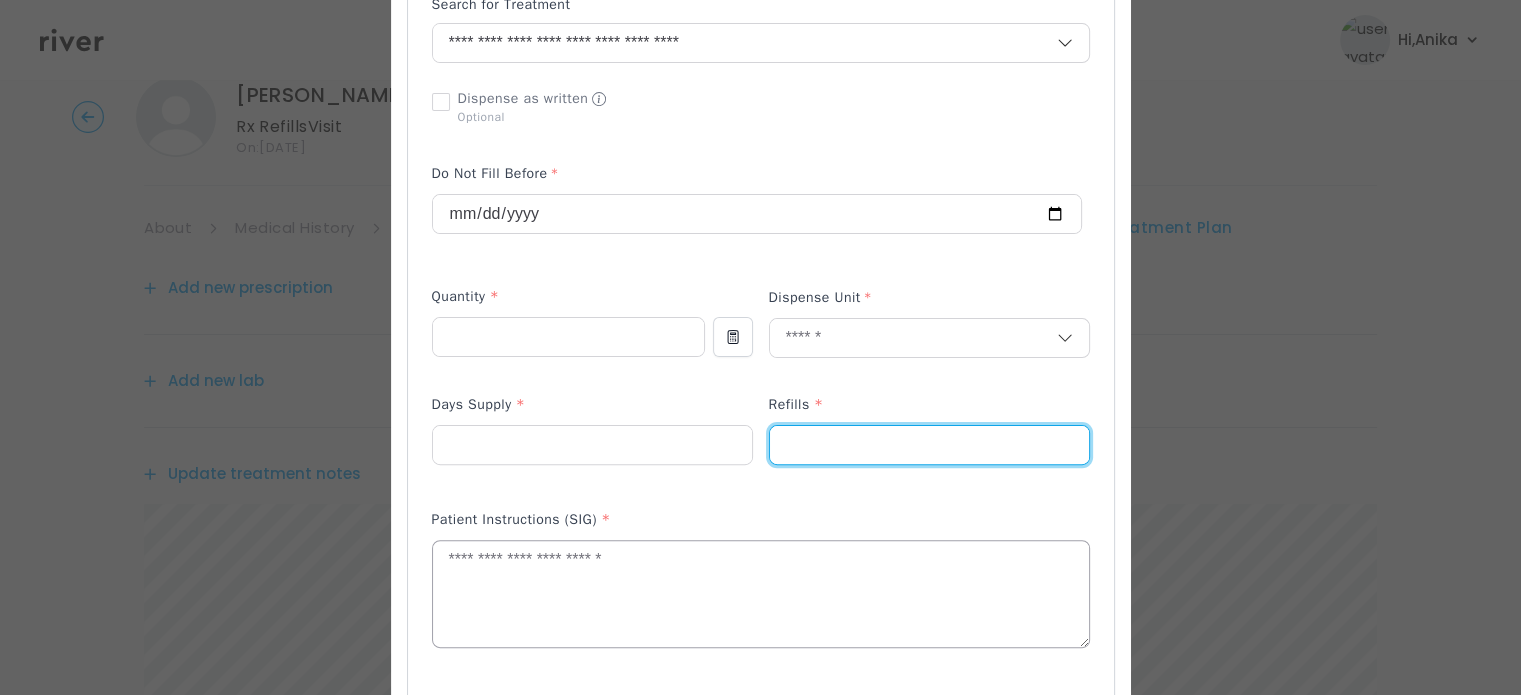 scroll, scrollTop: 520, scrollLeft: 0, axis: vertical 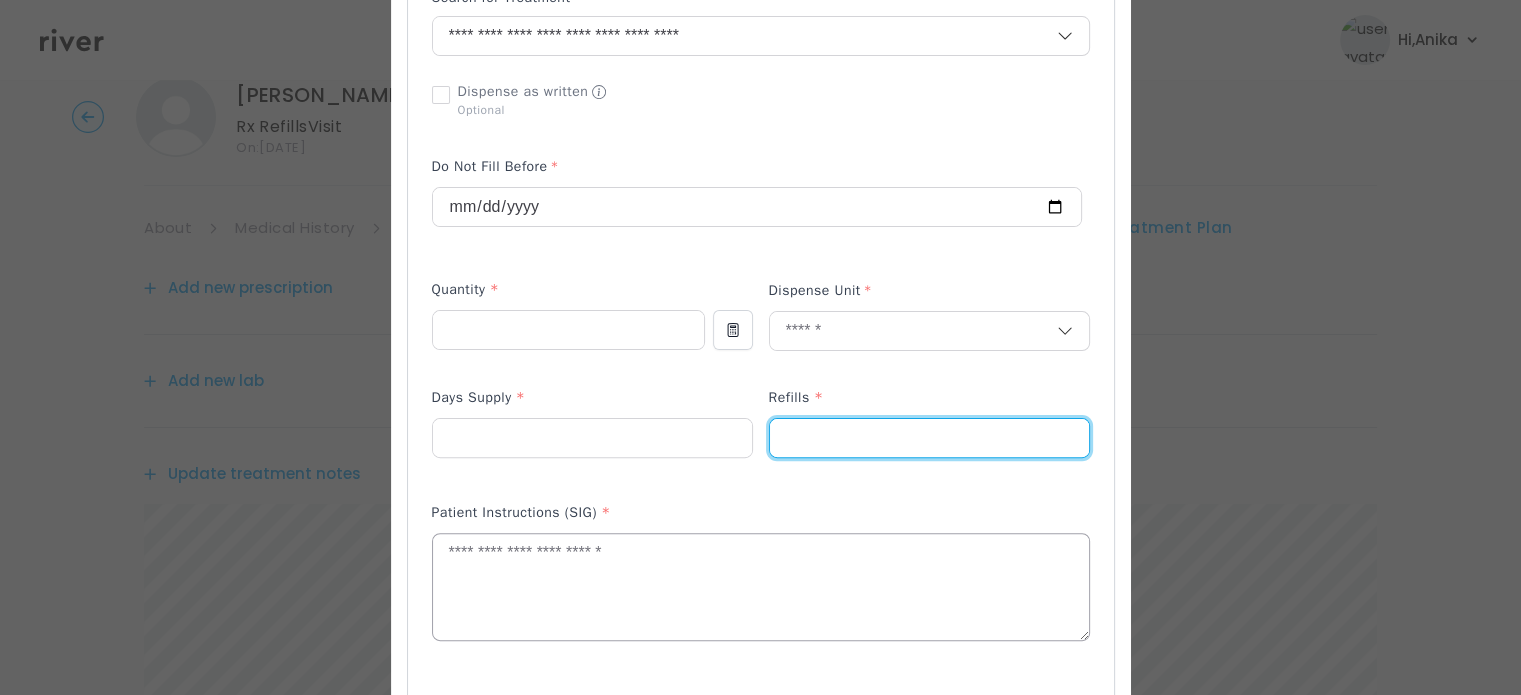 type on "*" 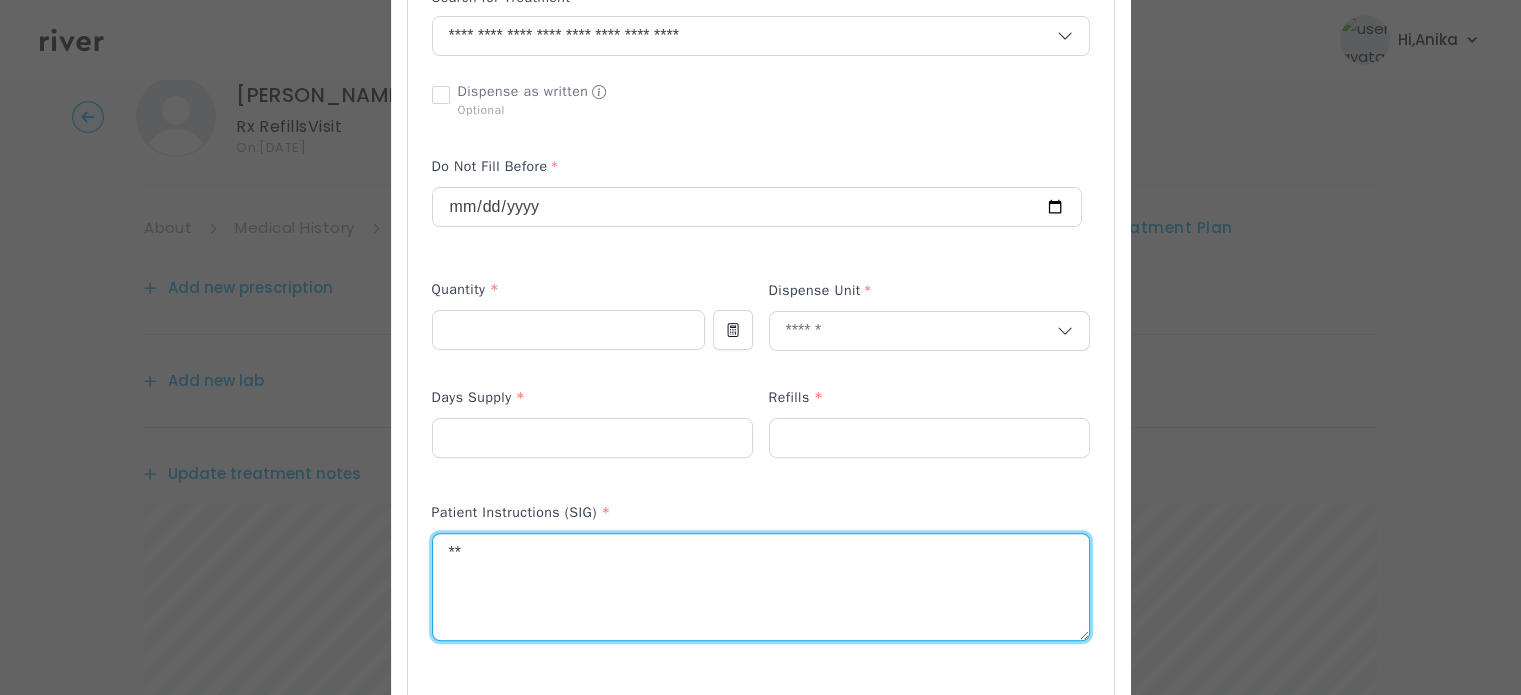 type on "*" 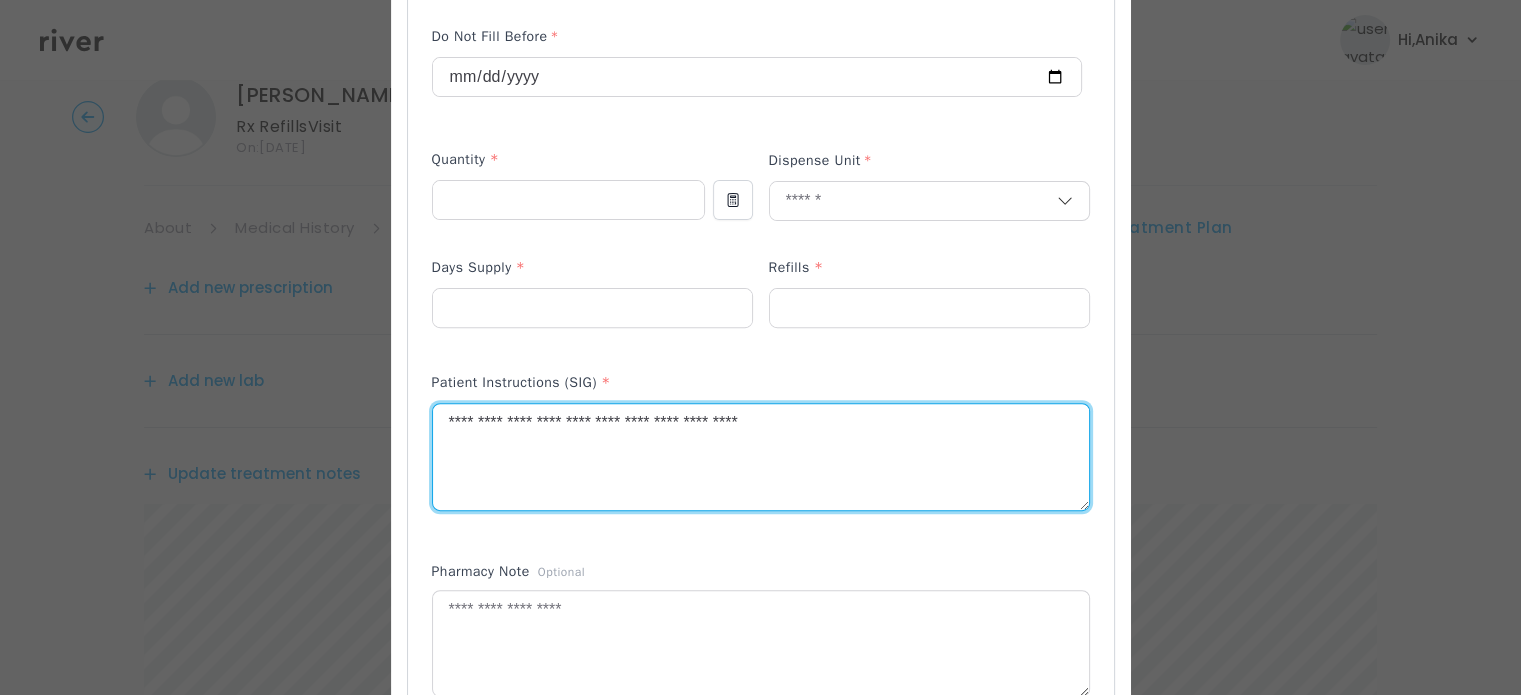scroll, scrollTop: 803, scrollLeft: 0, axis: vertical 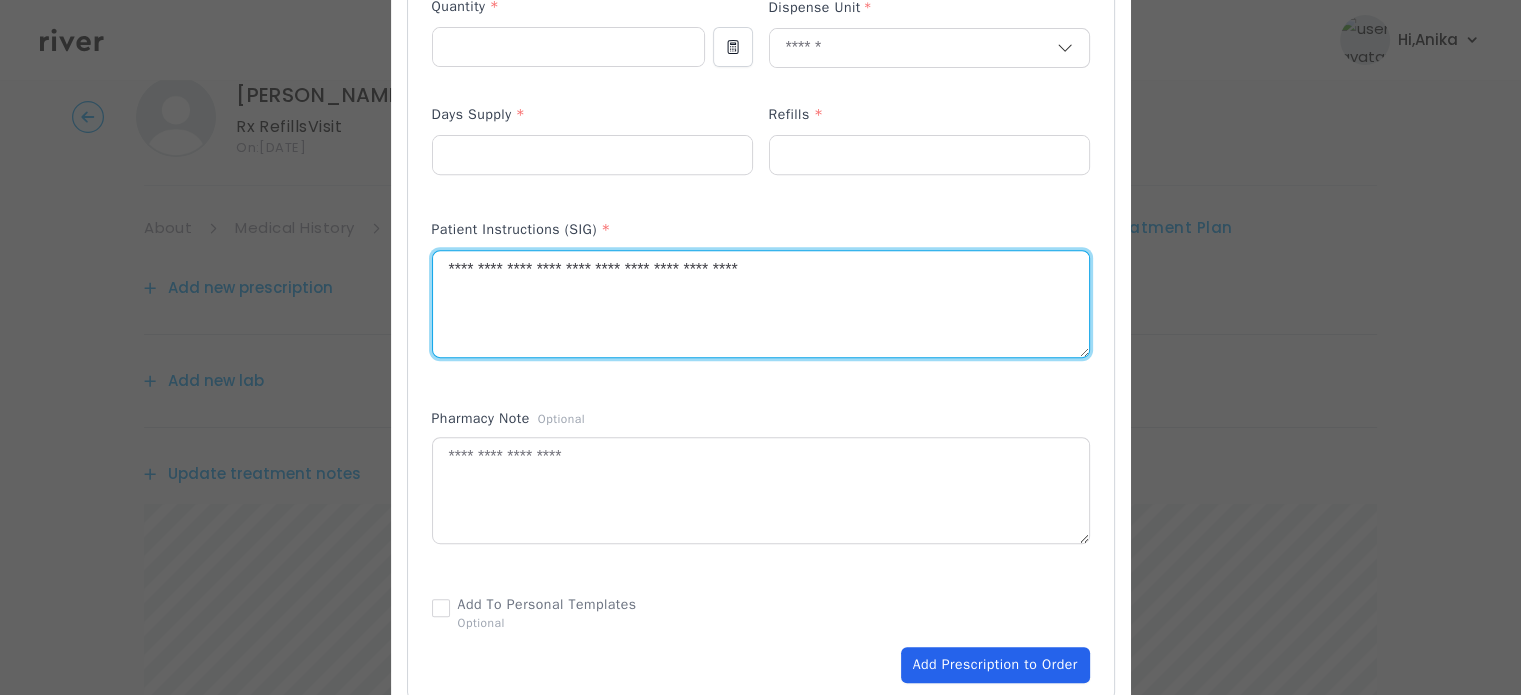 type on "**********" 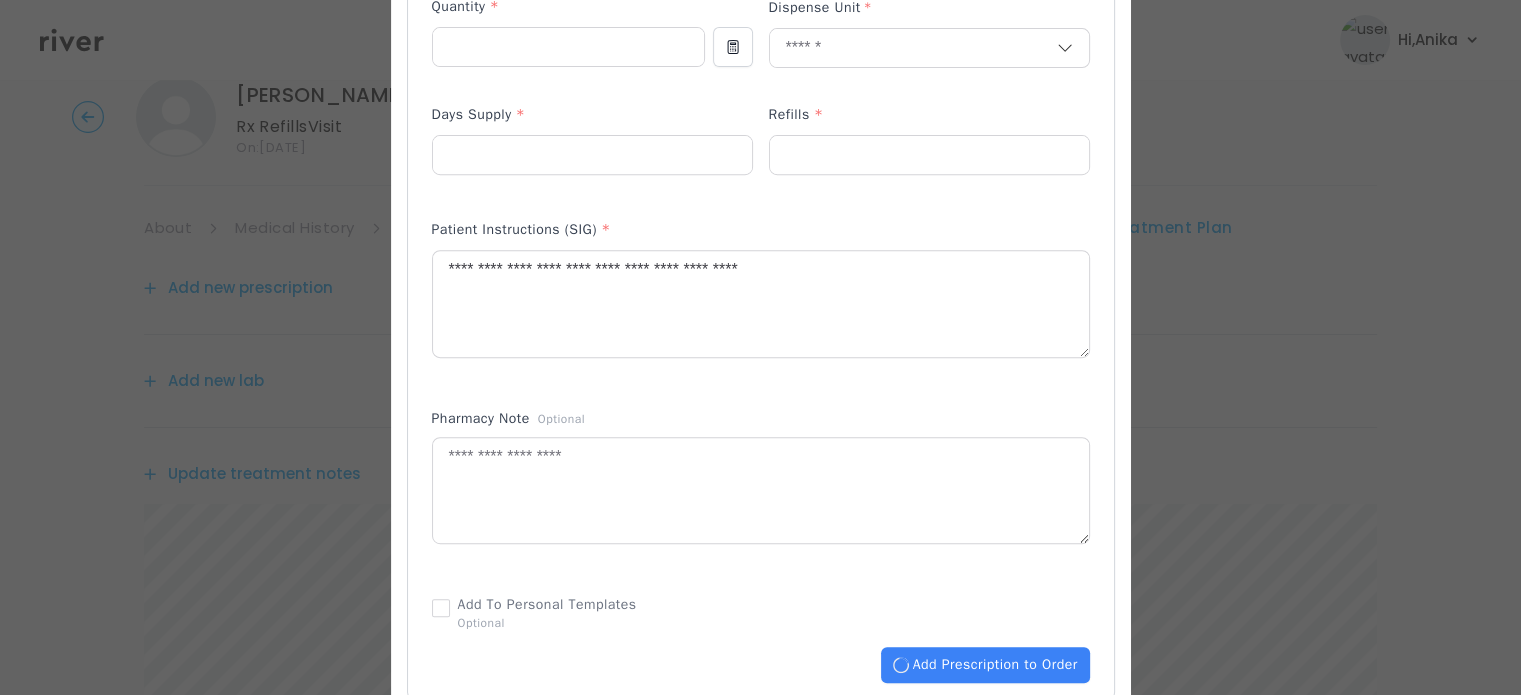 type 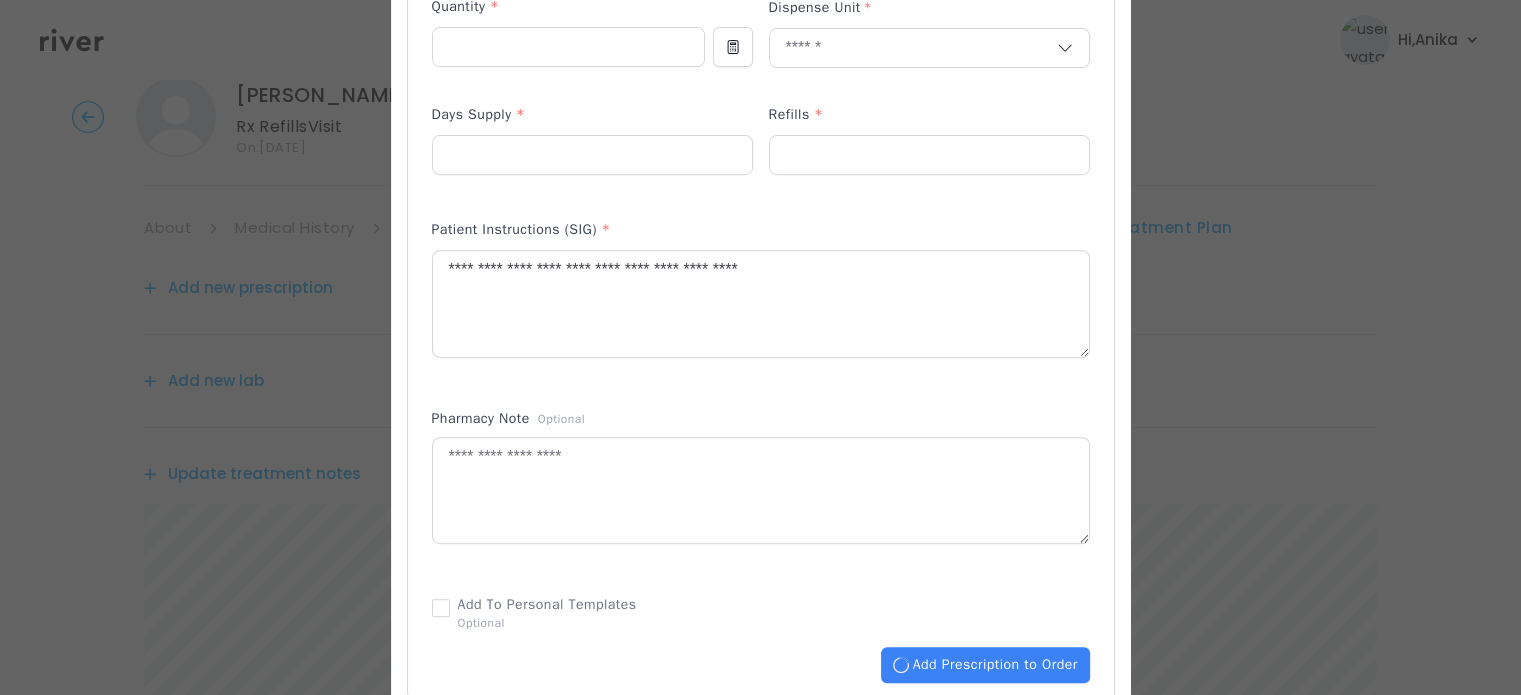 type 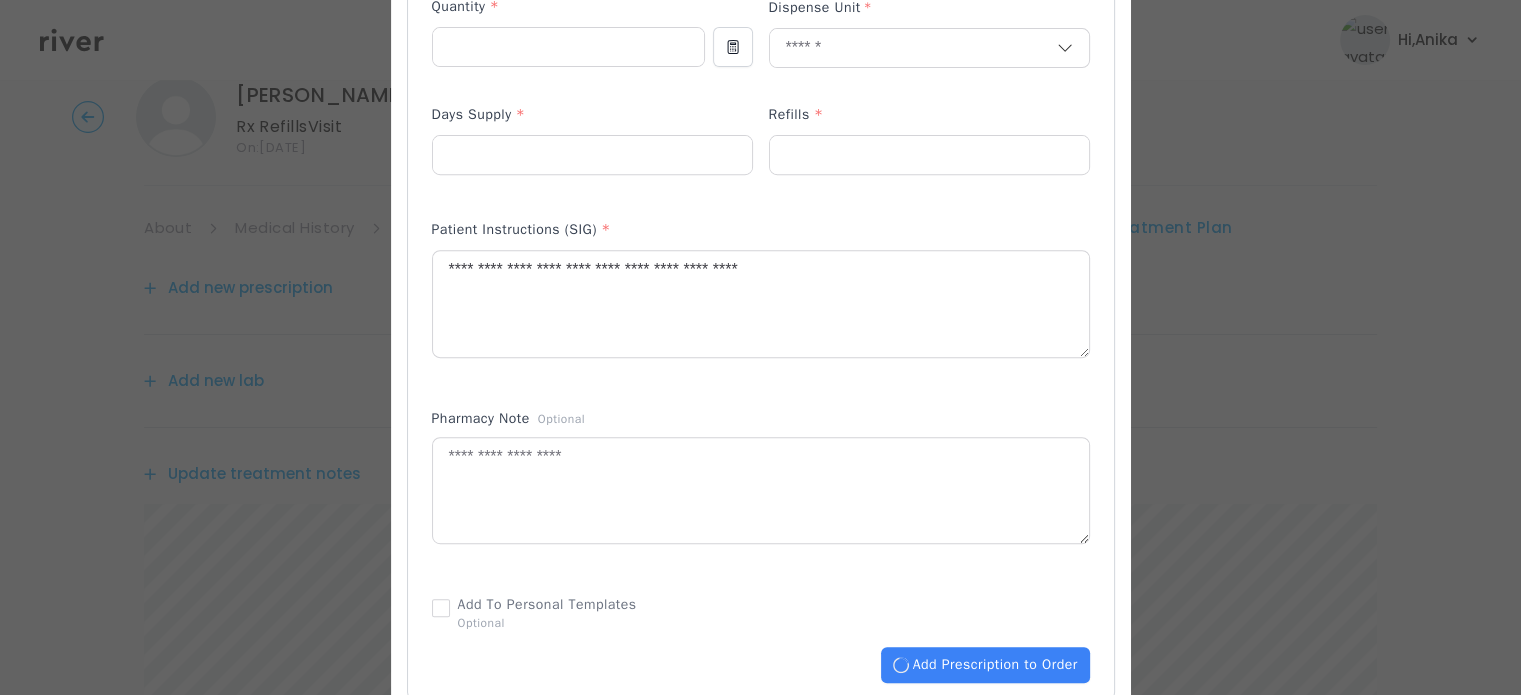 type 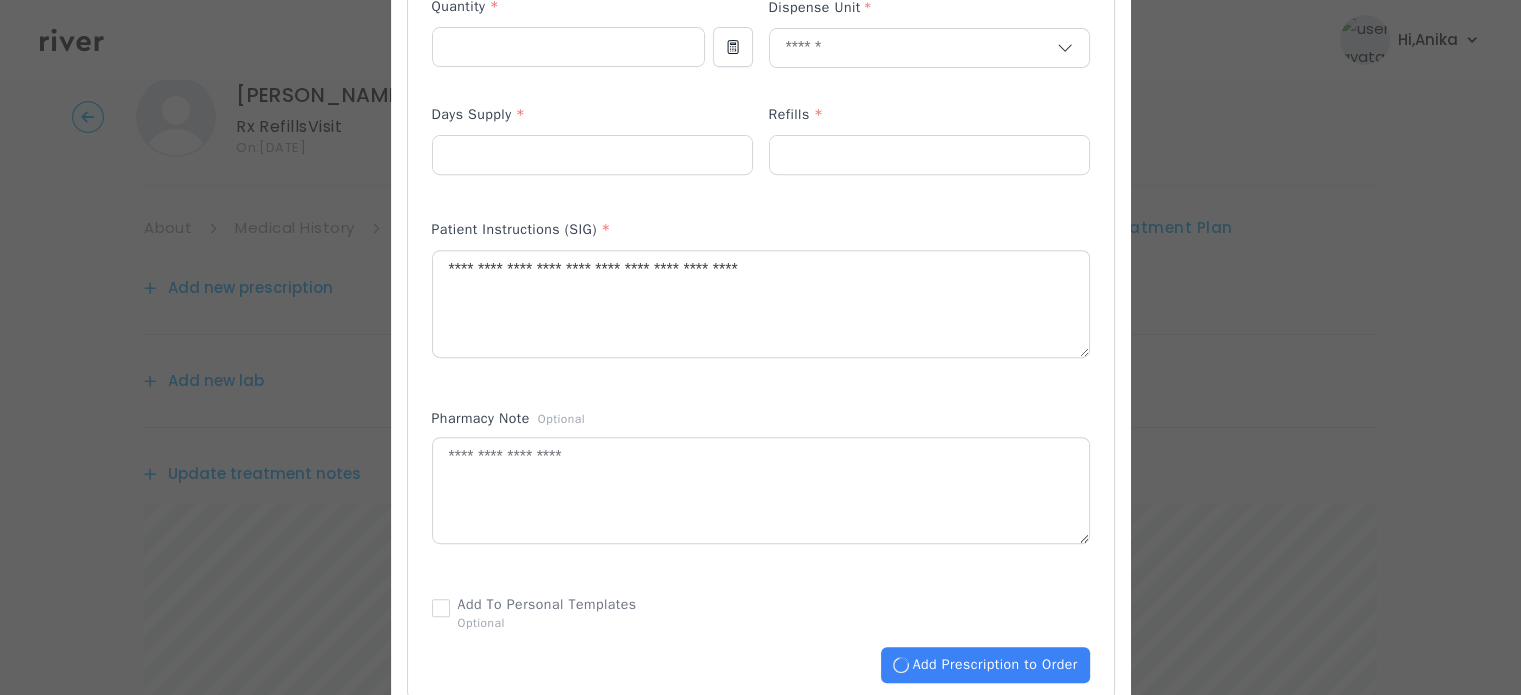type 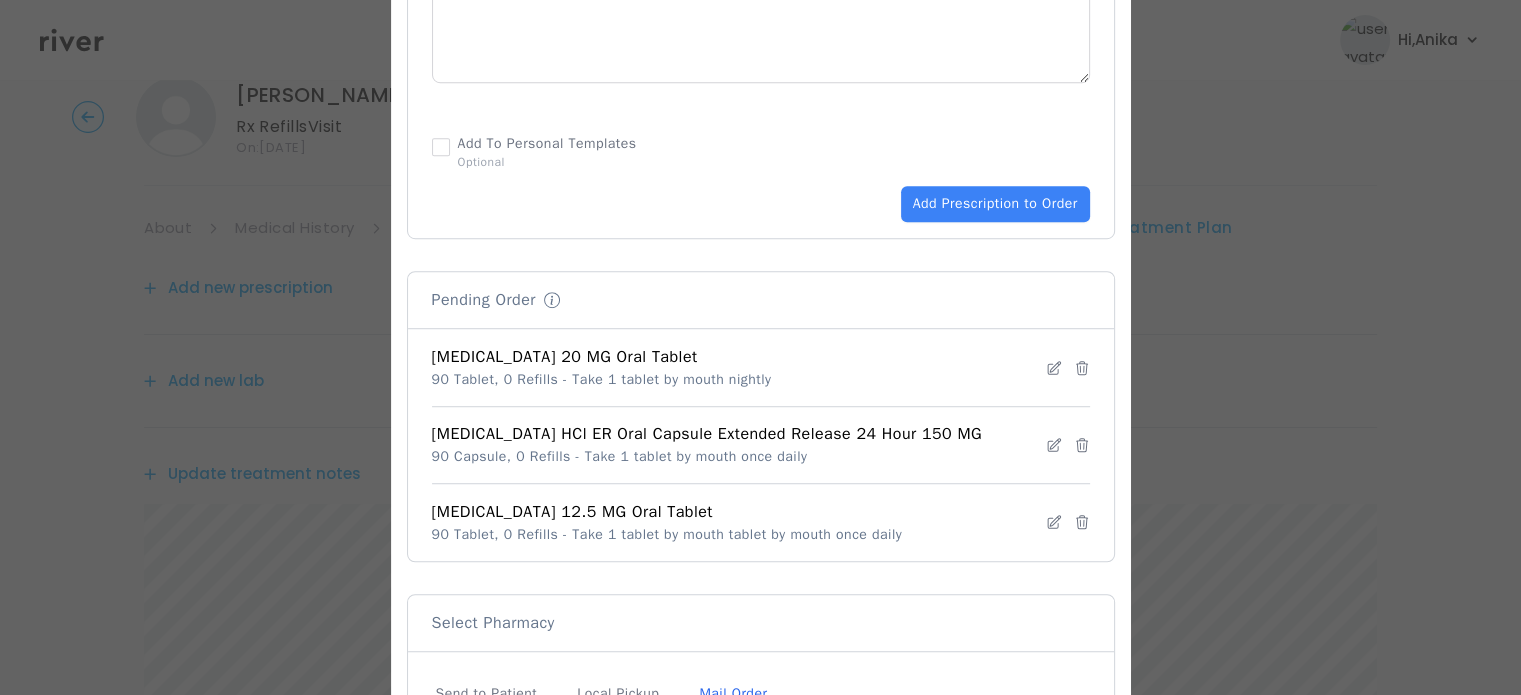 scroll, scrollTop: 1280, scrollLeft: 0, axis: vertical 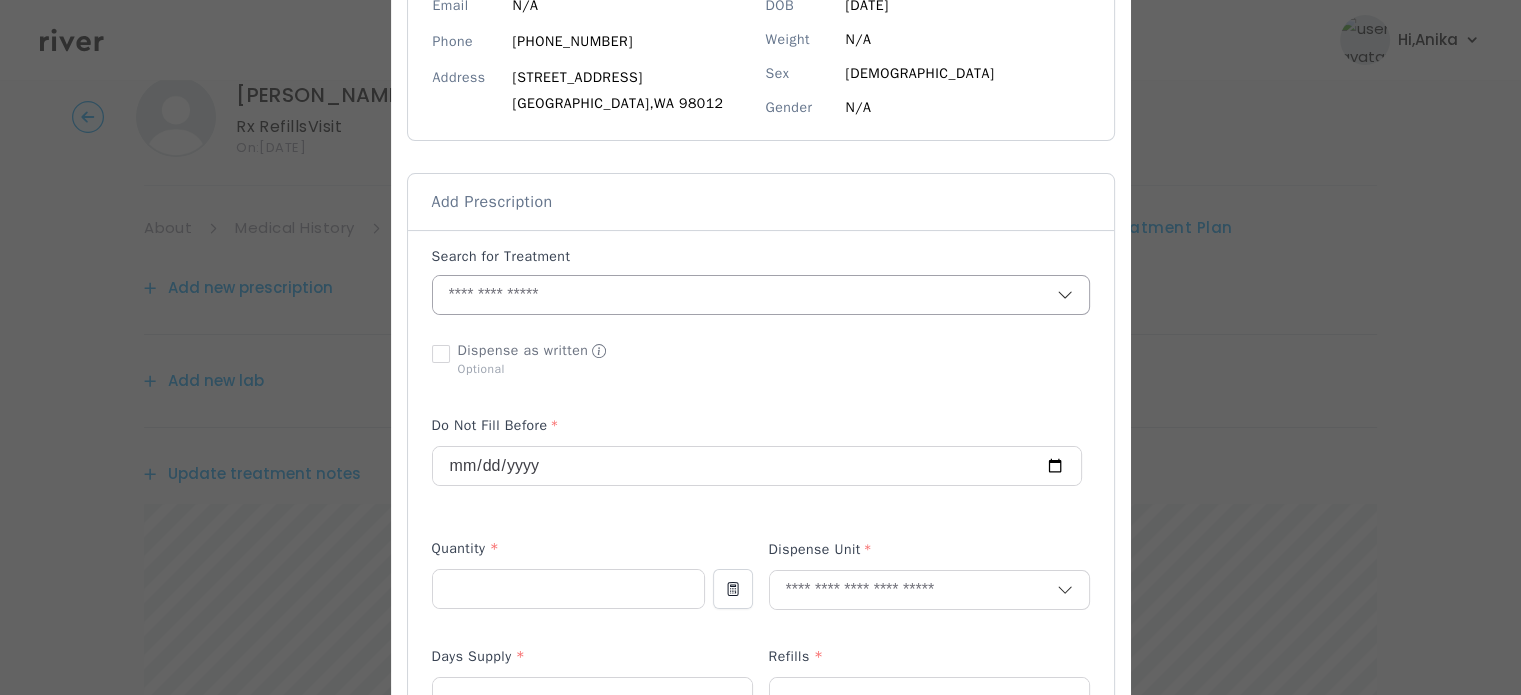 click at bounding box center (745, 295) 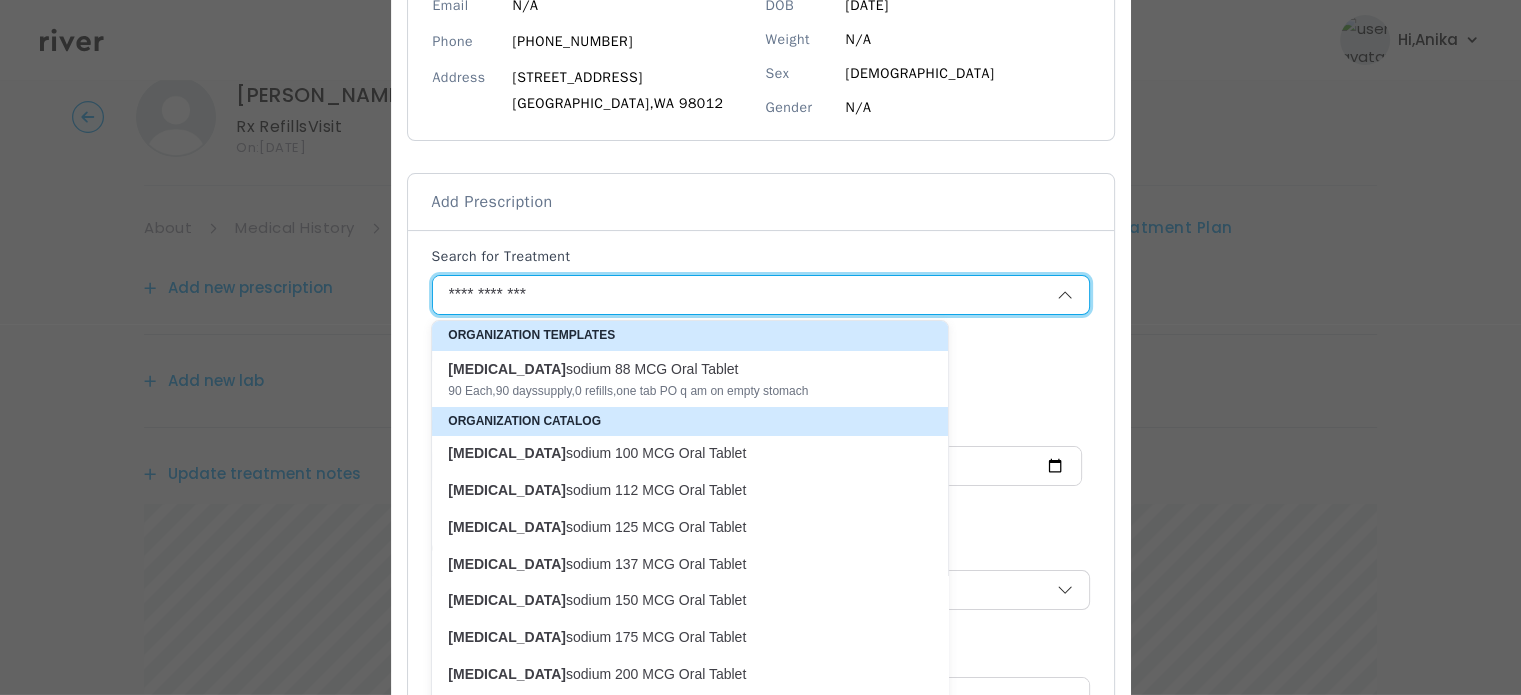click on "[MEDICAL_DATA] 100 MCG Oral Tablet" at bounding box center (678, 453) 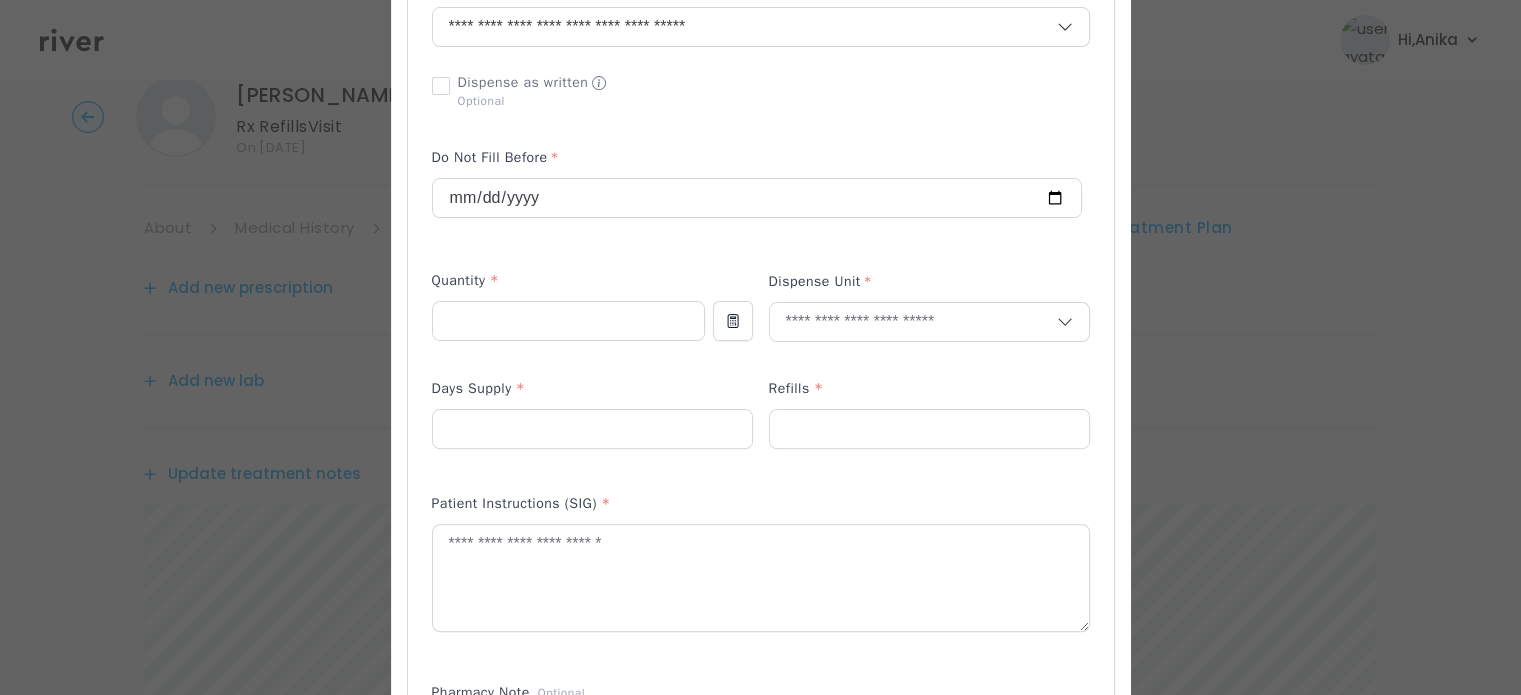 scroll, scrollTop: 582, scrollLeft: 0, axis: vertical 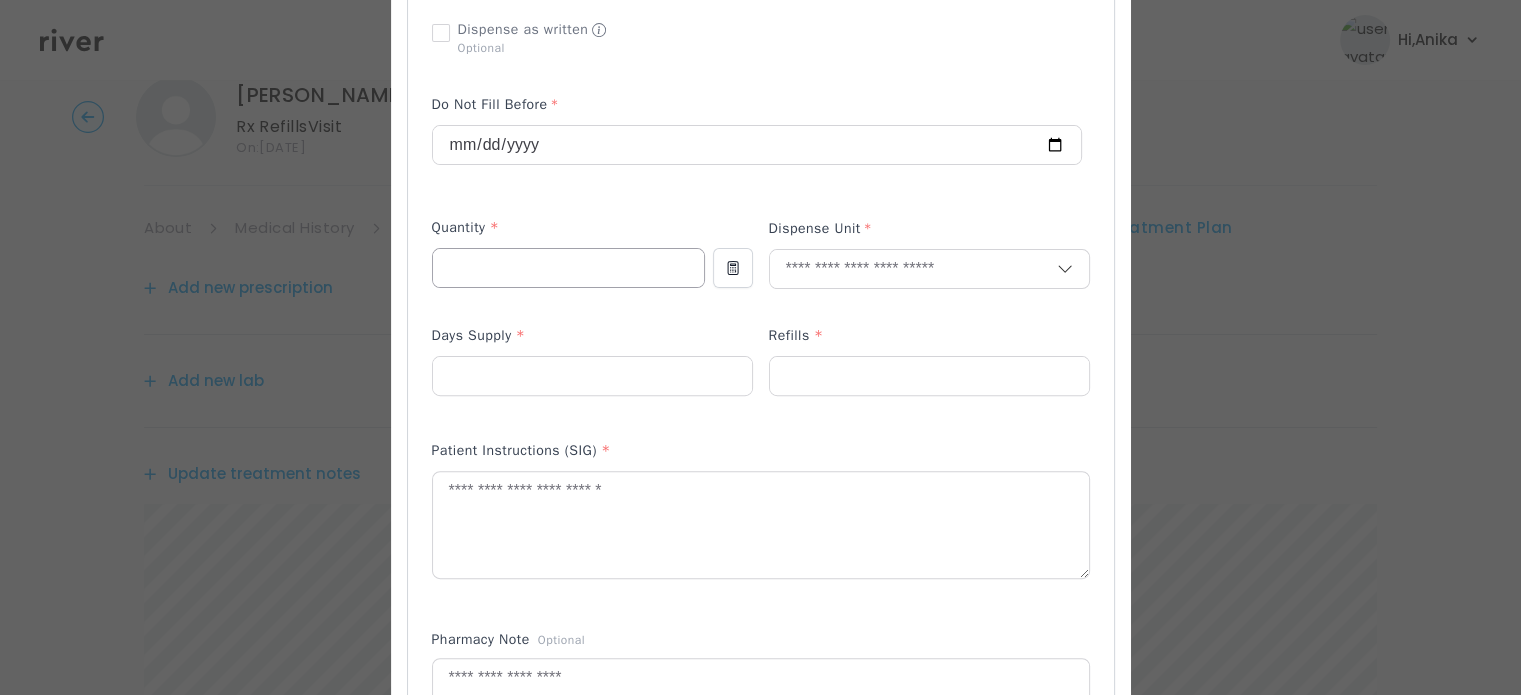 click at bounding box center [568, 268] 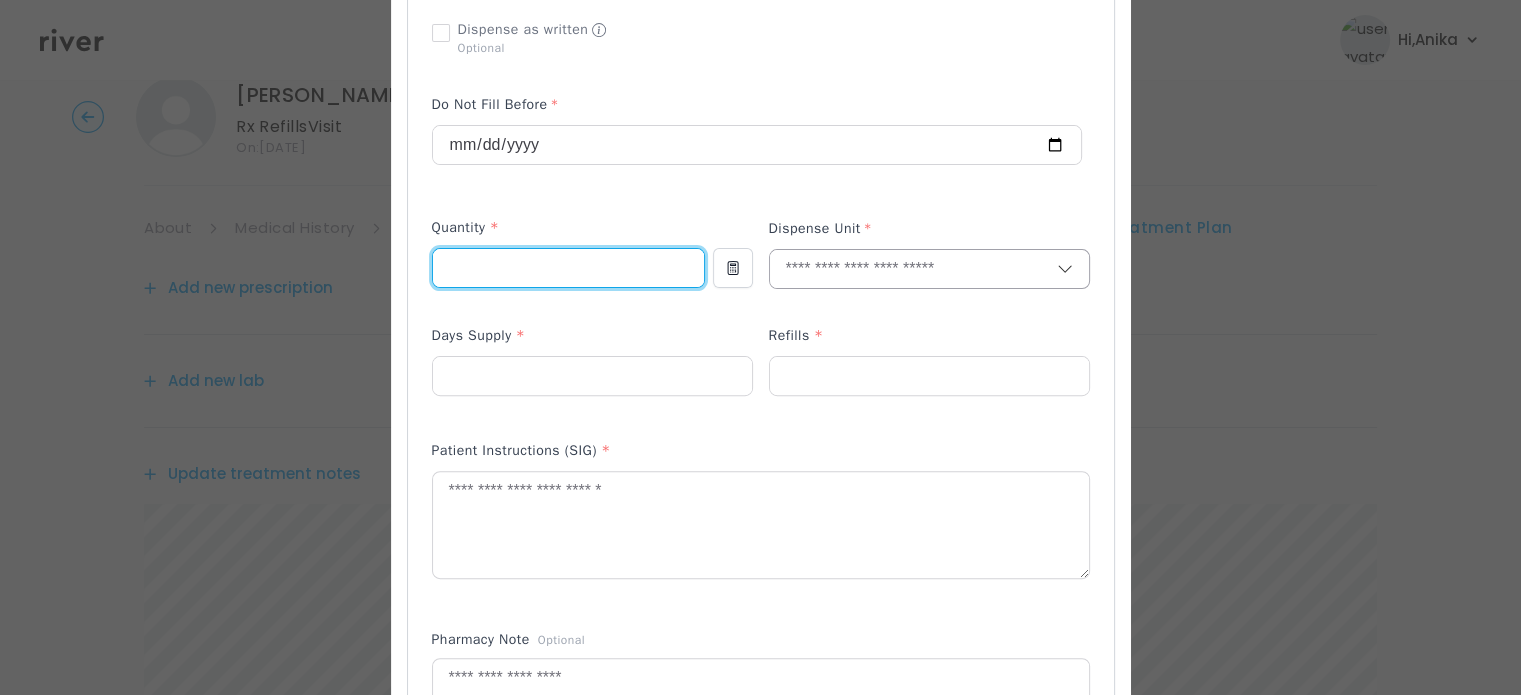 type on "**" 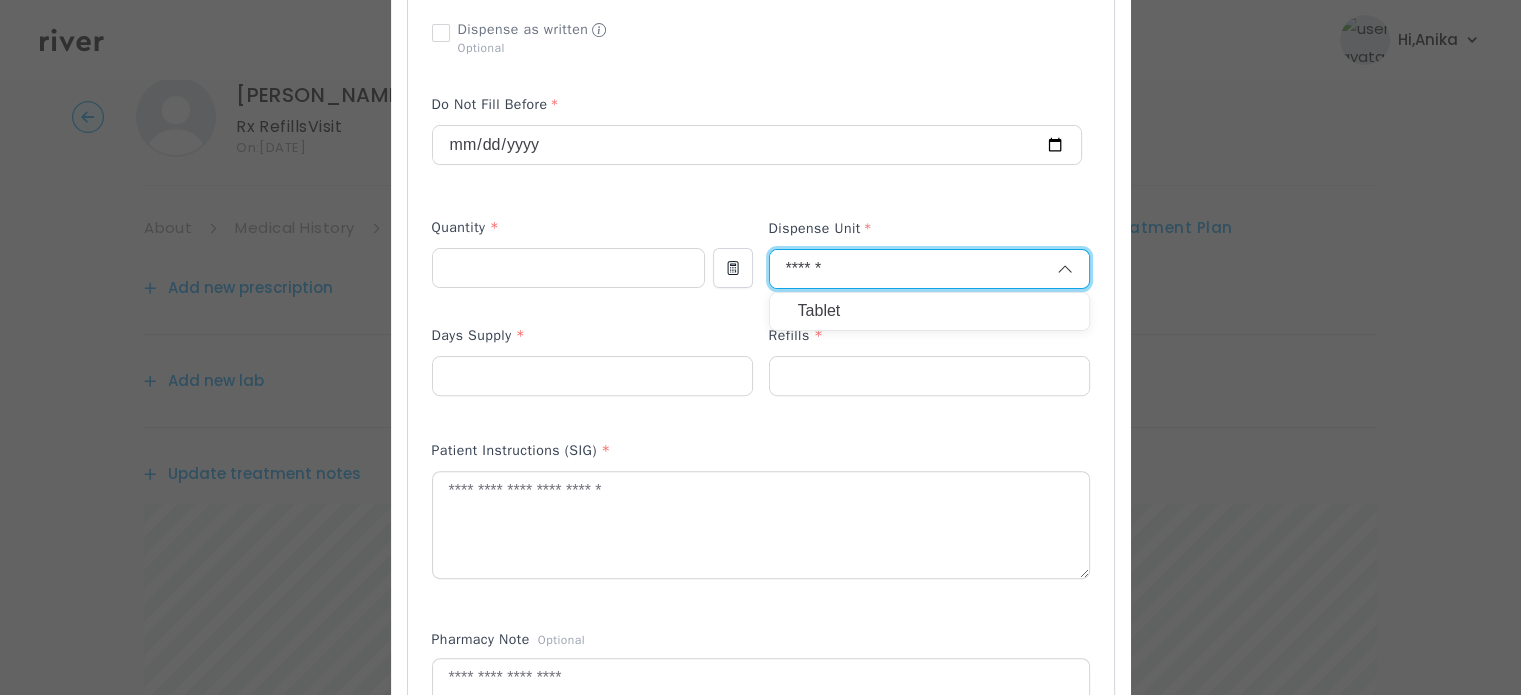 type on "******" 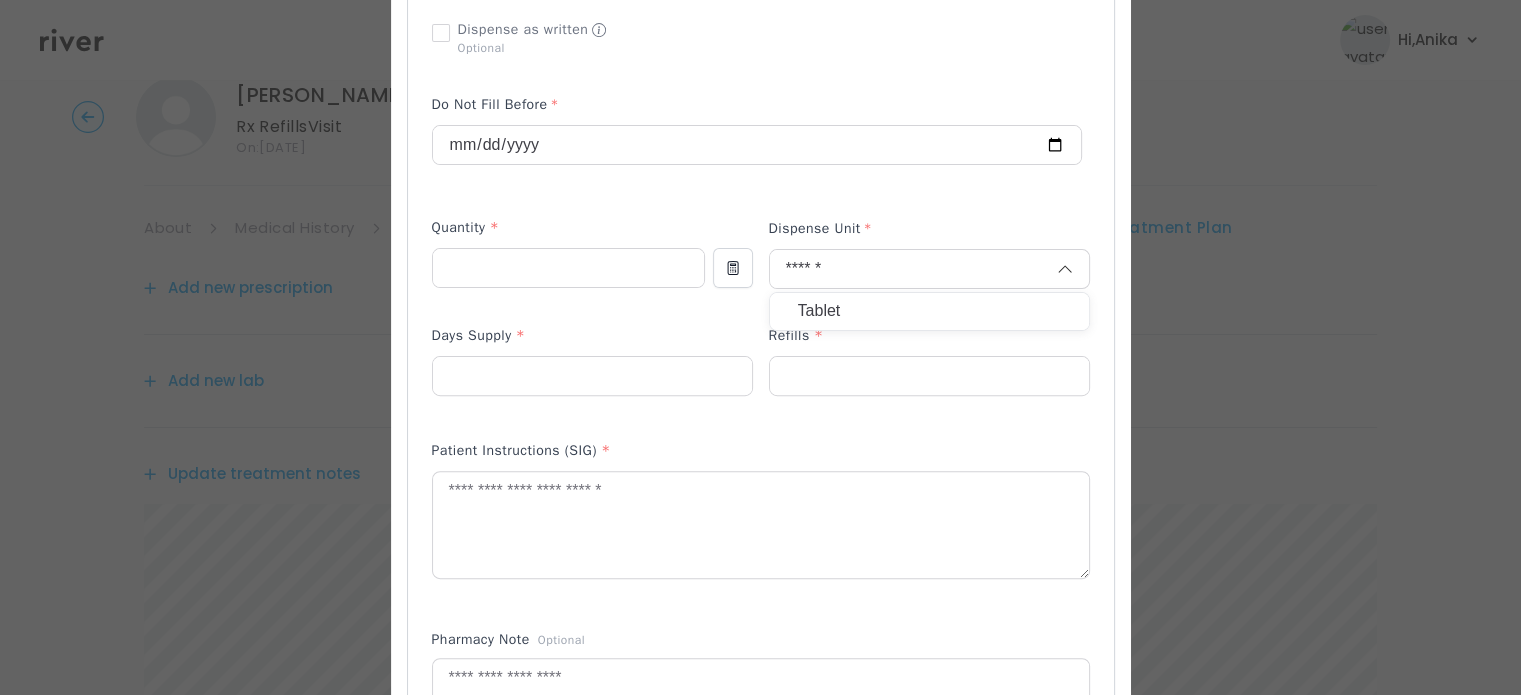 click on "Tablet" at bounding box center [929, 311] 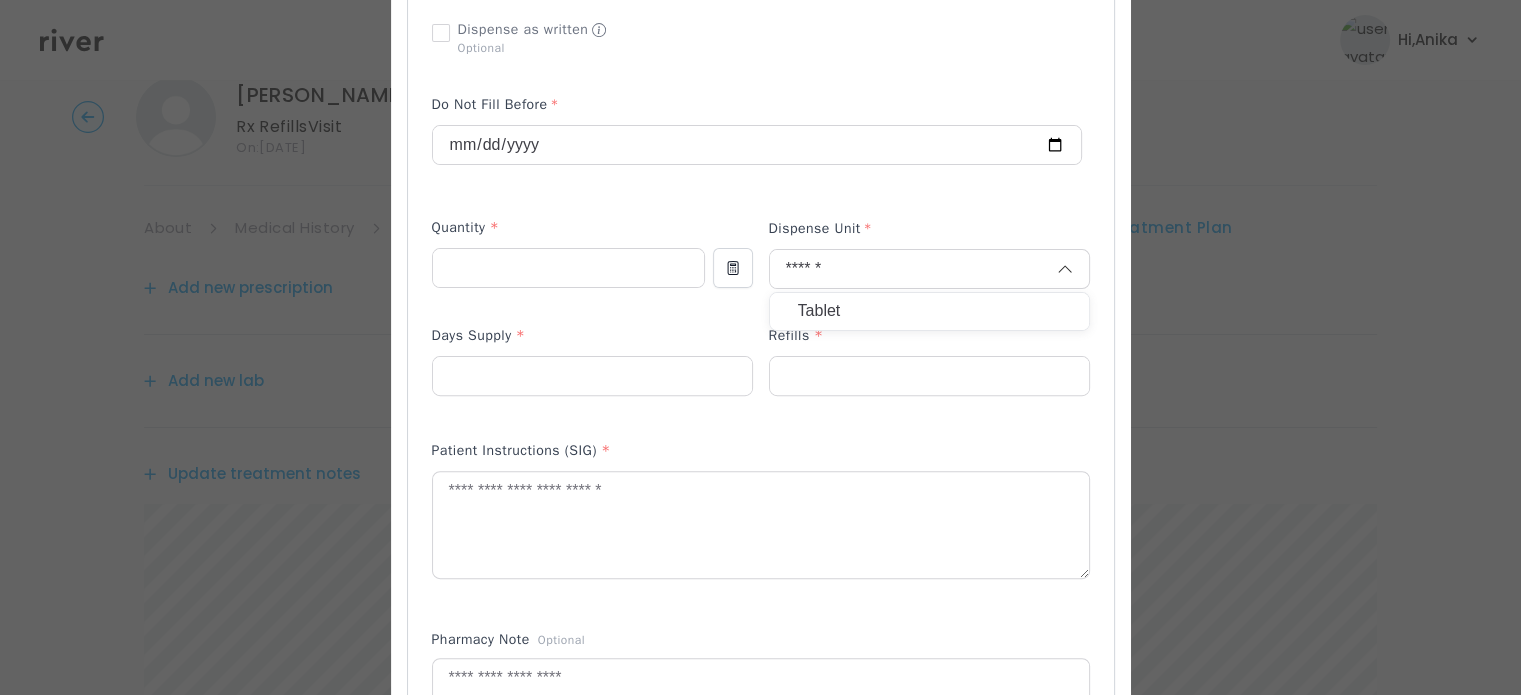 type 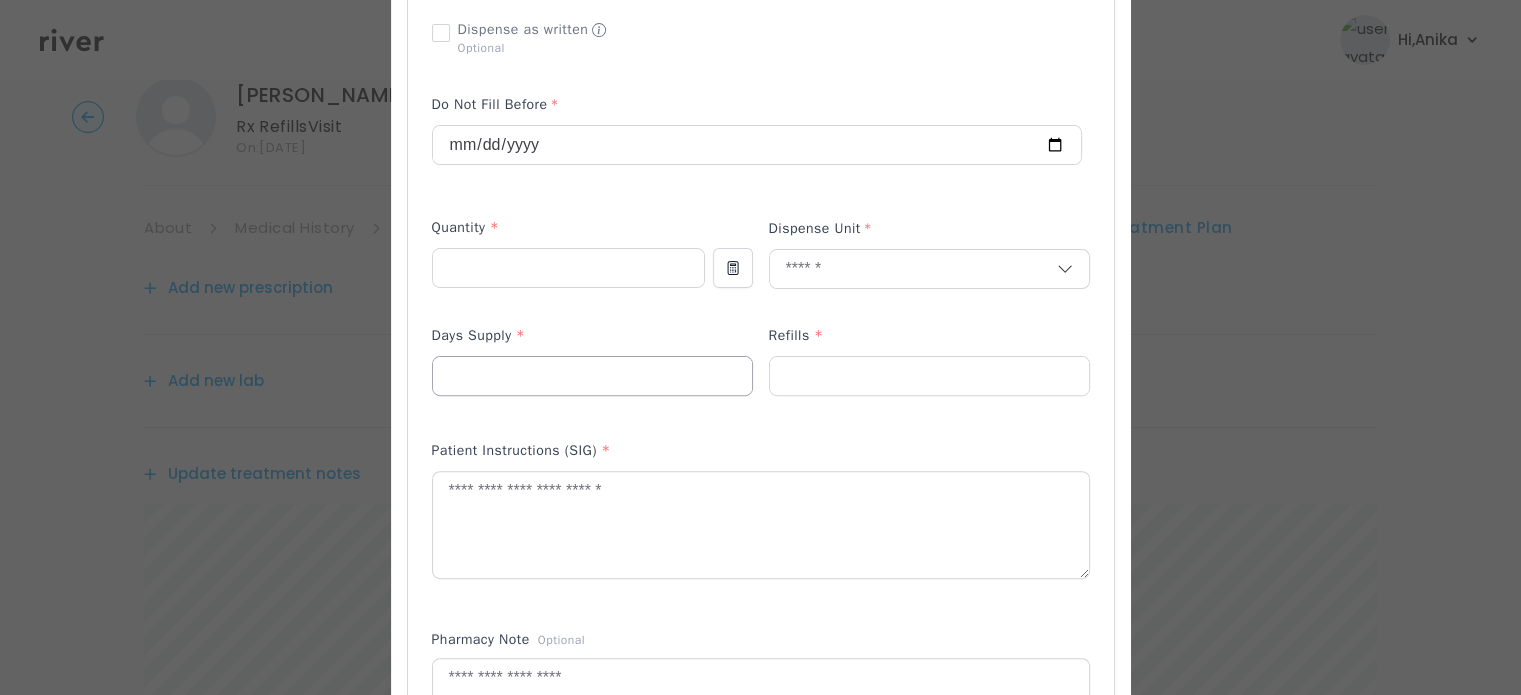 click at bounding box center [592, 376] 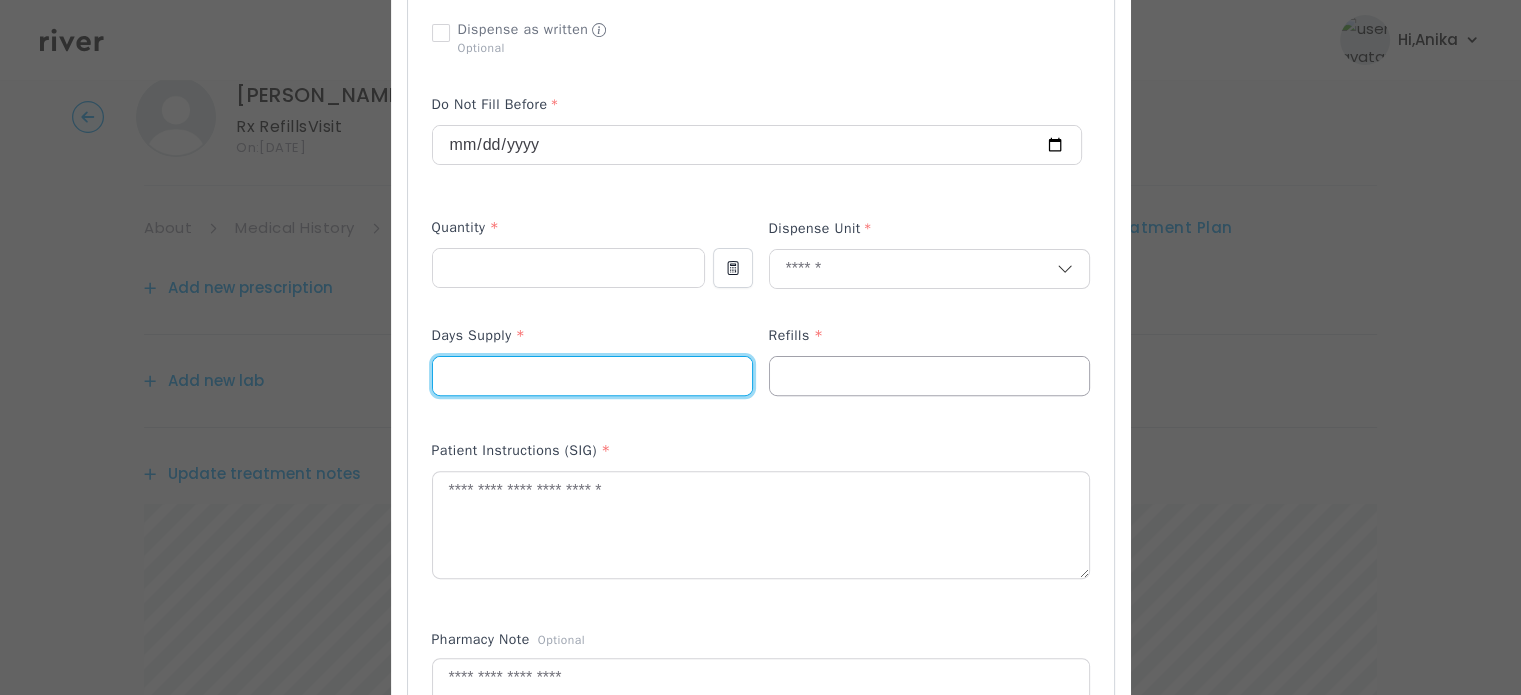 type on "**" 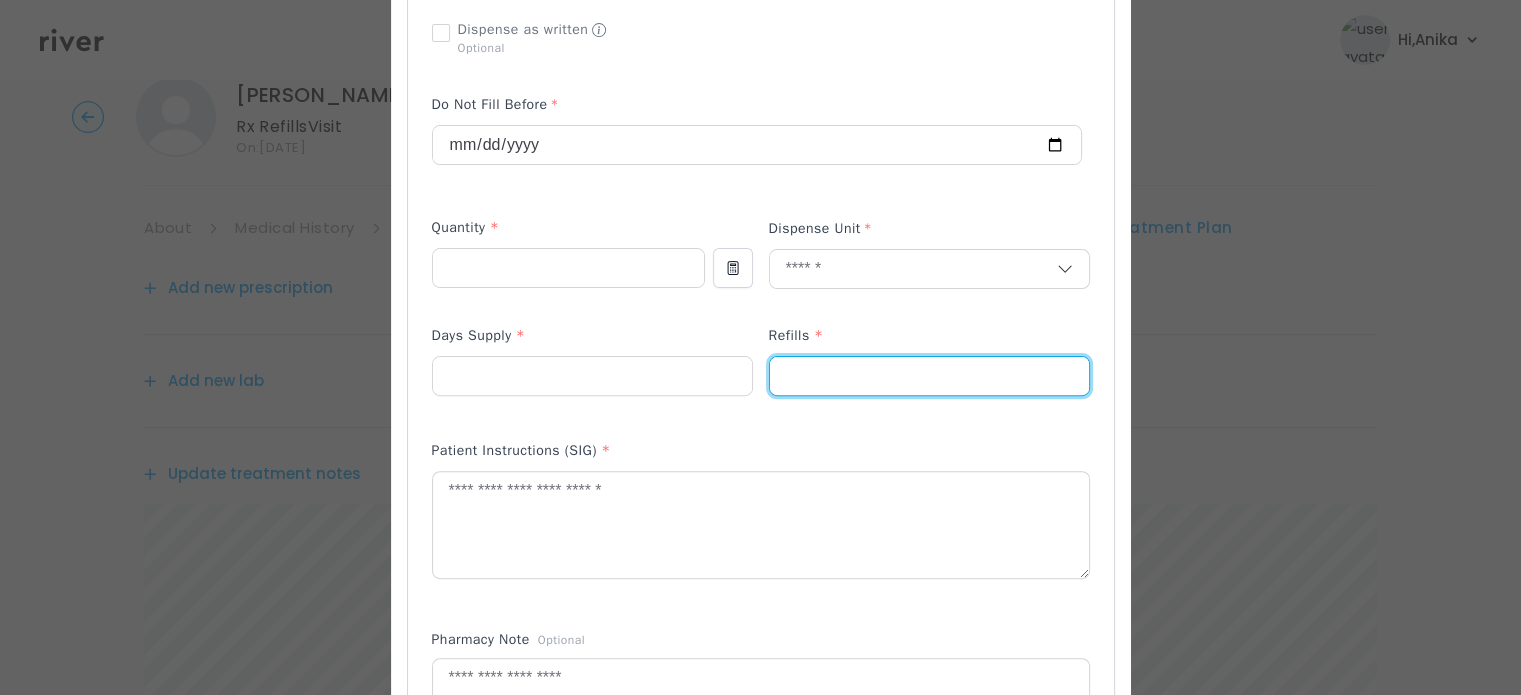 click at bounding box center [929, 376] 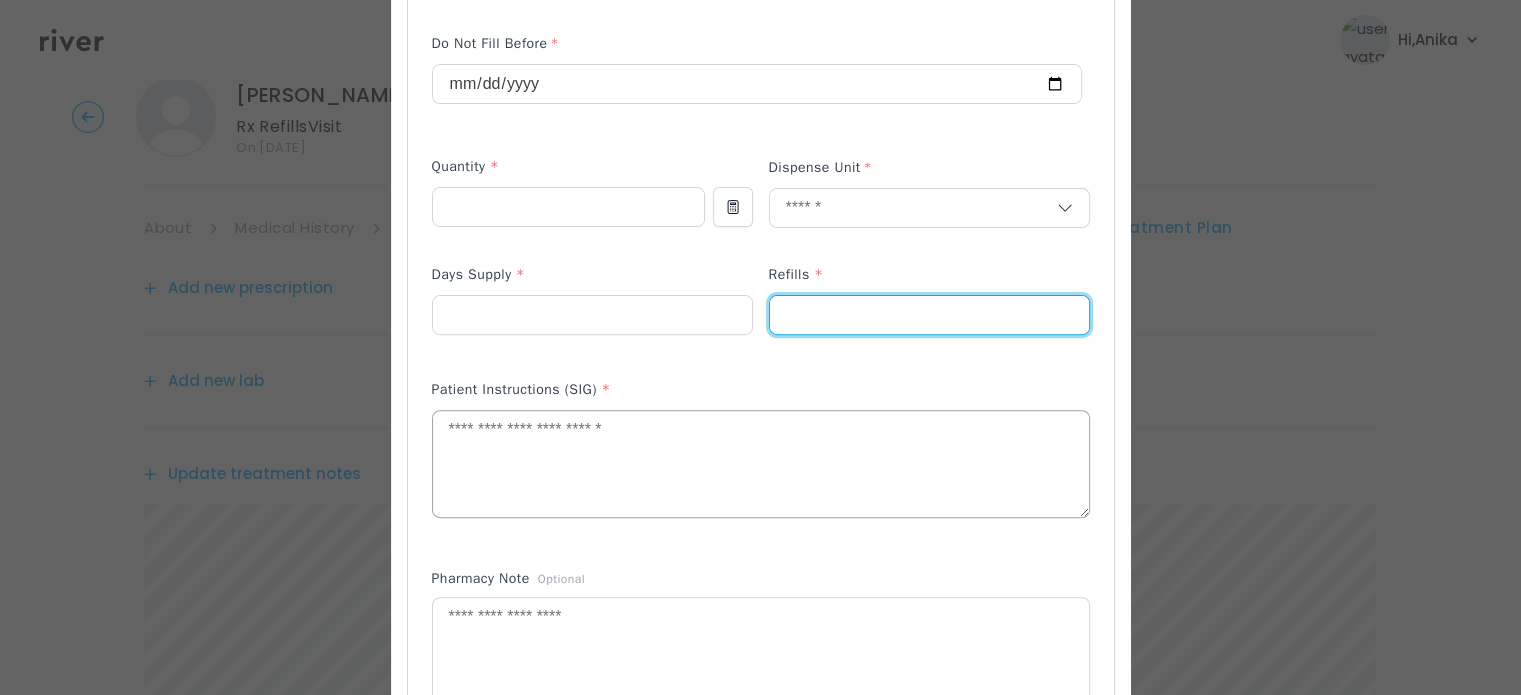 scroll, scrollTop: 645, scrollLeft: 0, axis: vertical 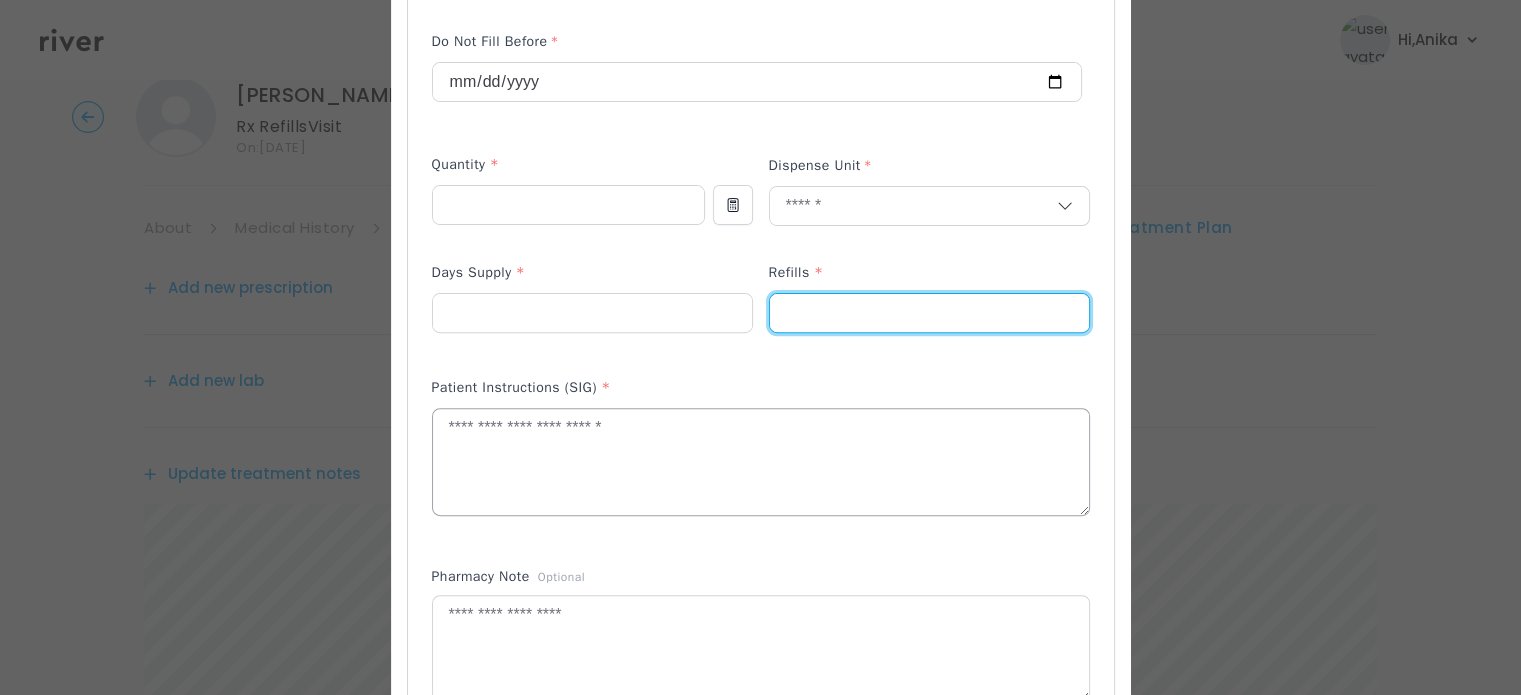 type on "*" 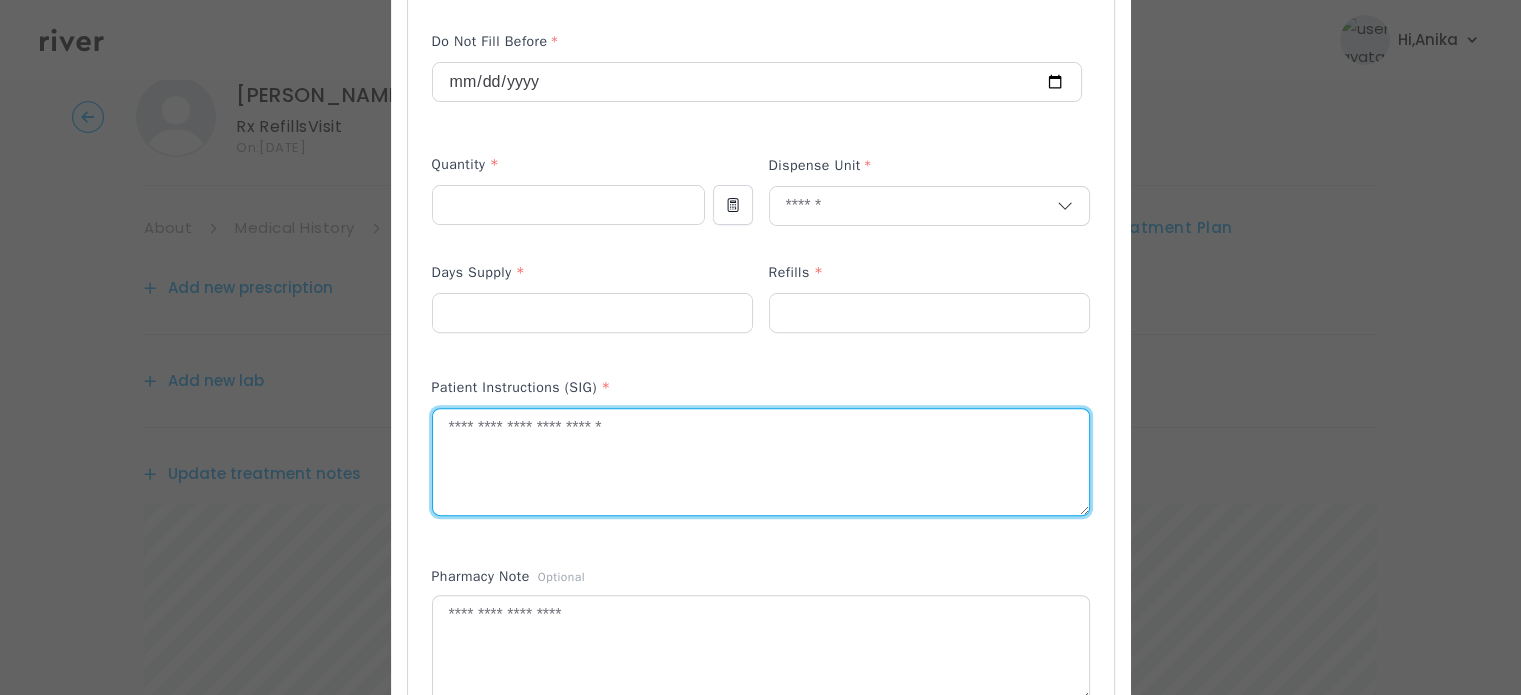 click at bounding box center (761, 462) 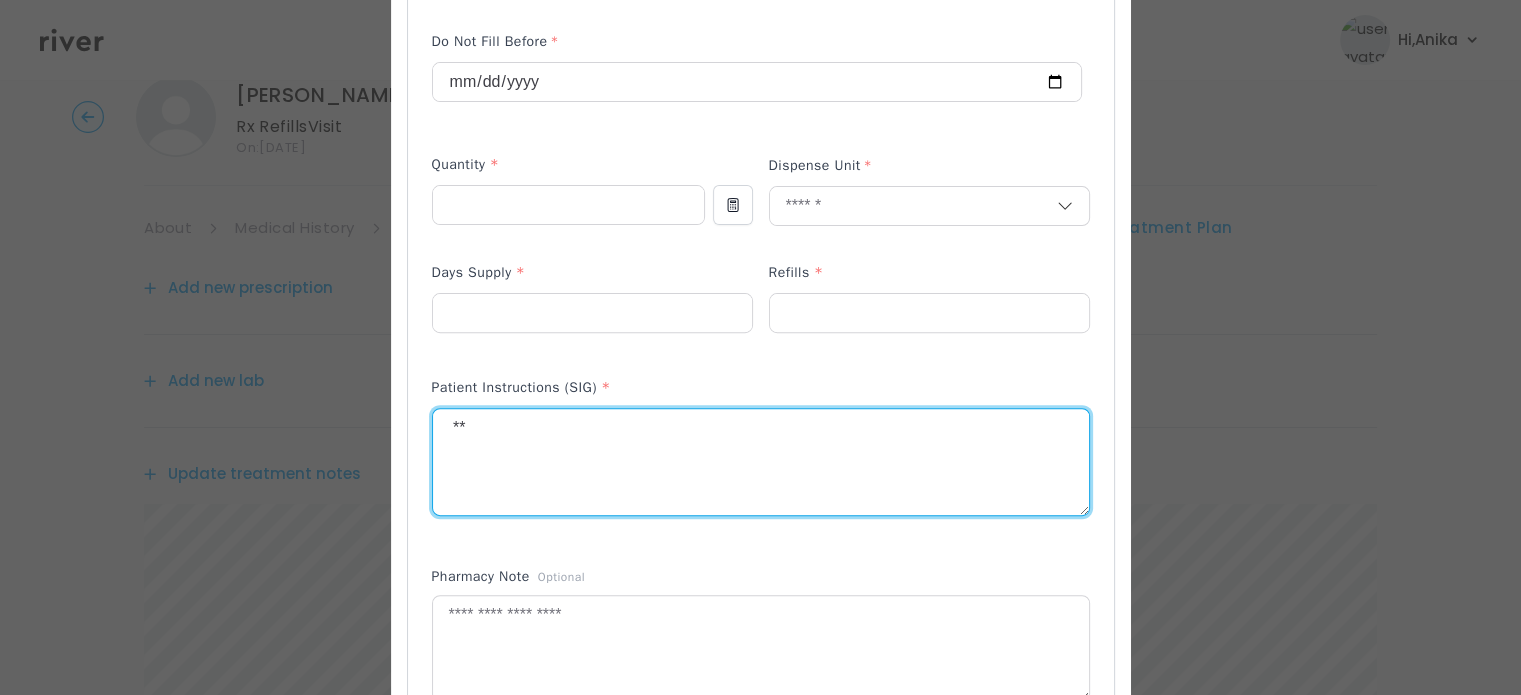 type on "*" 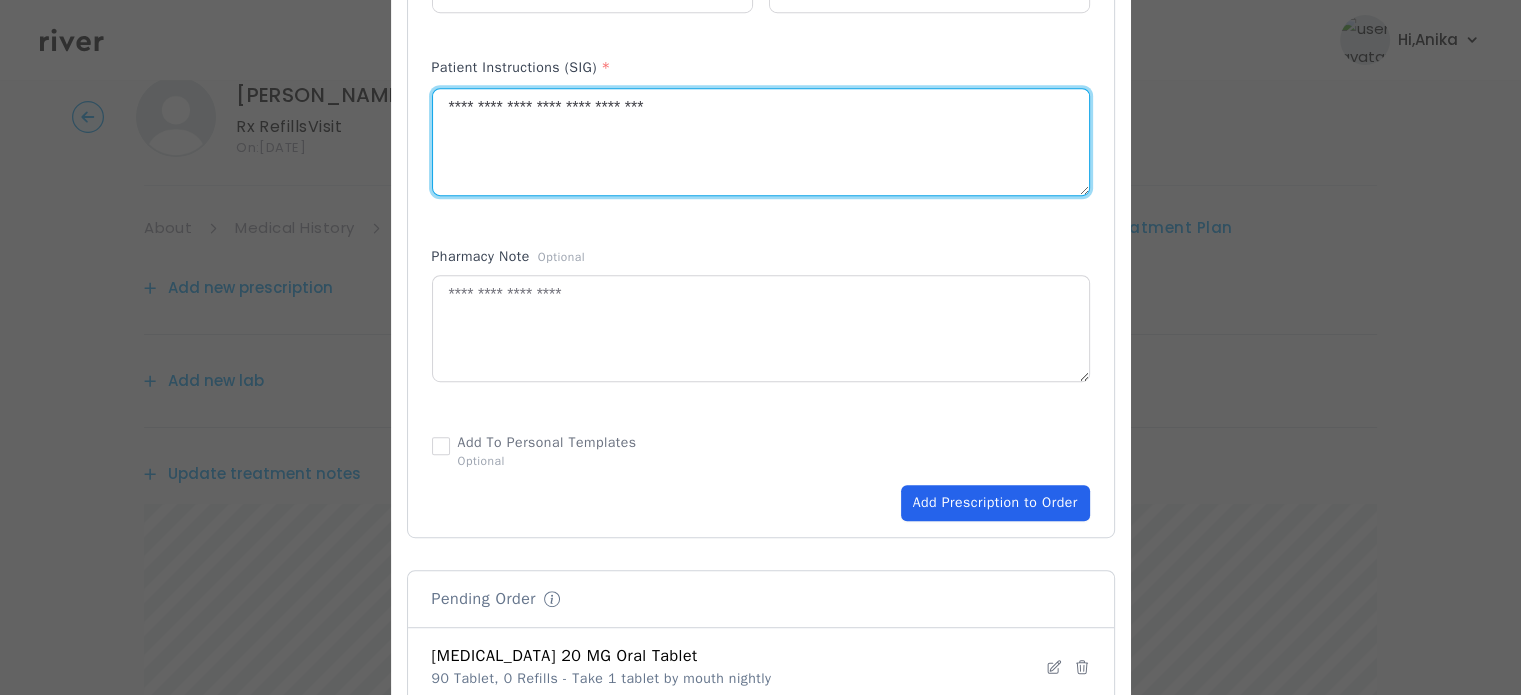 scroll, scrollTop: 976, scrollLeft: 0, axis: vertical 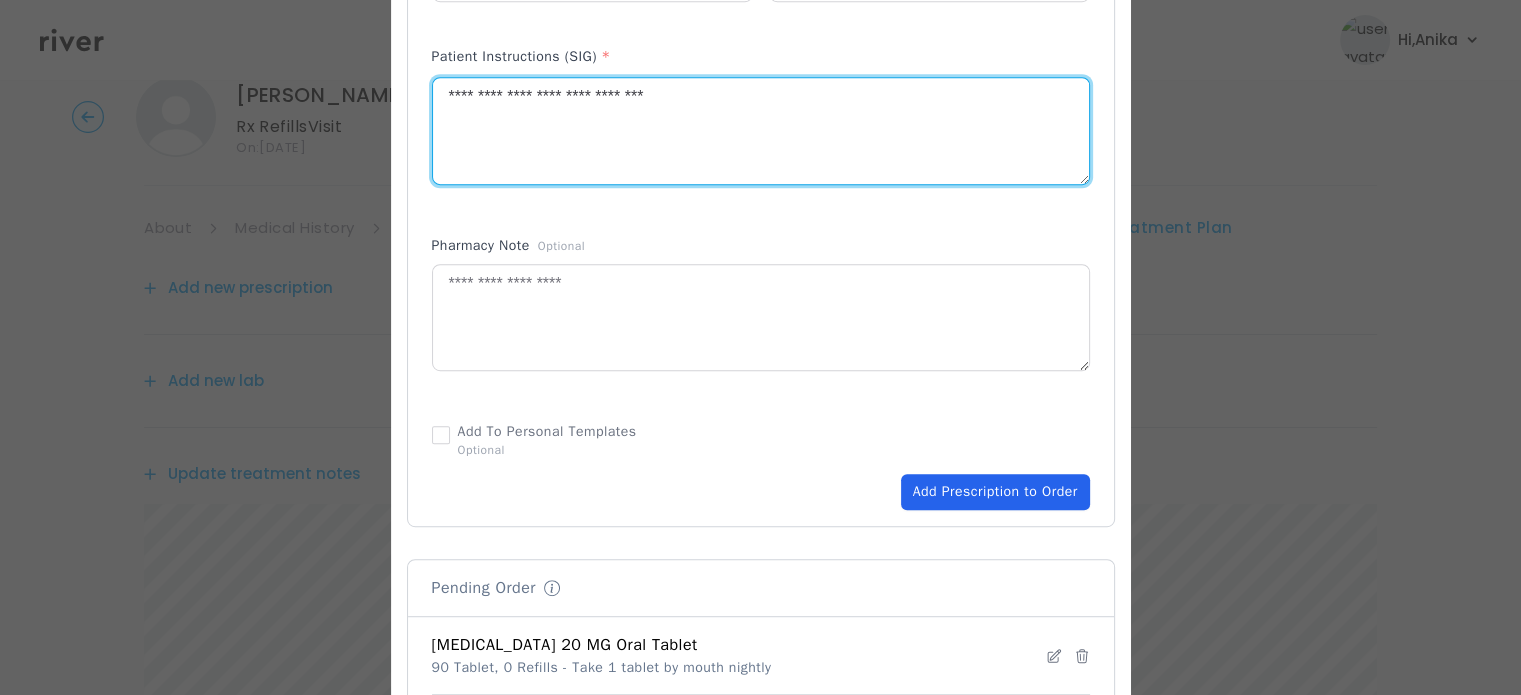 type on "**********" 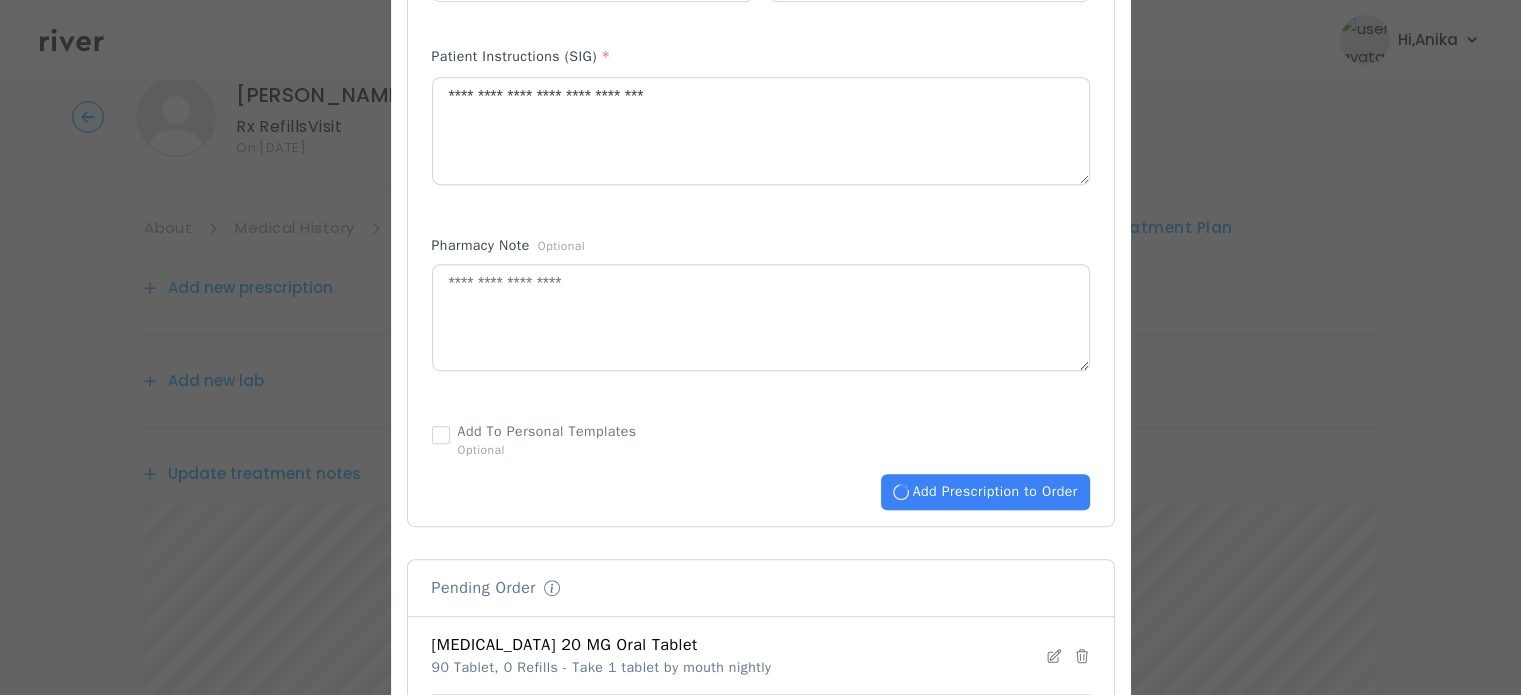 type 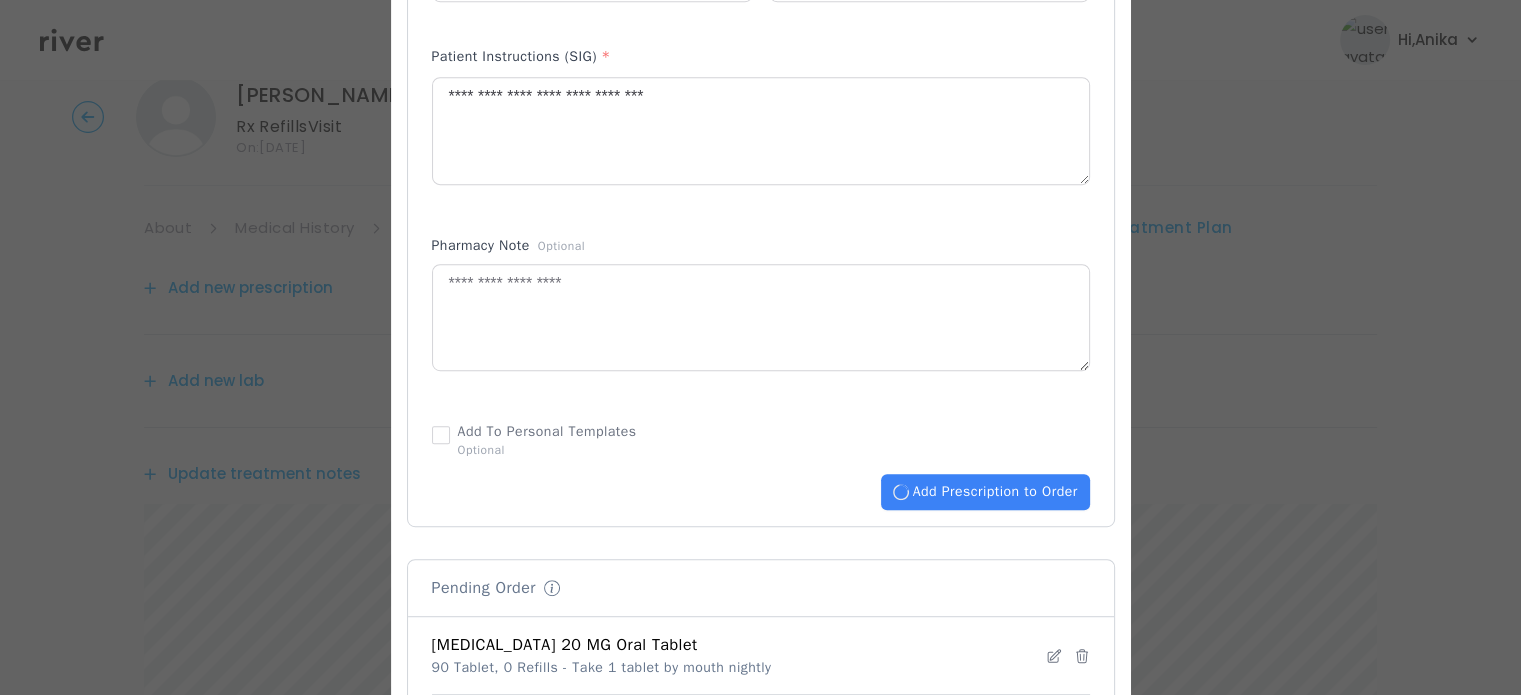 type 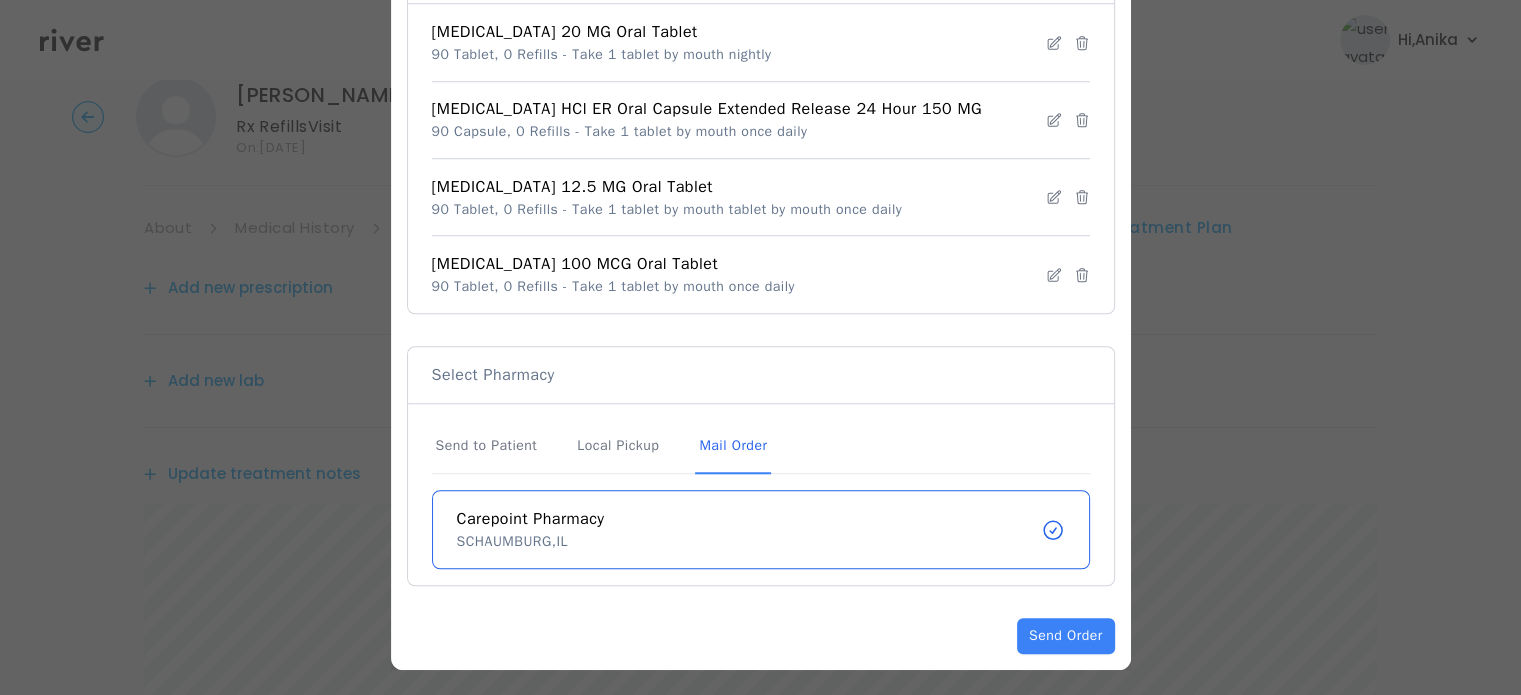scroll, scrollTop: 1592, scrollLeft: 0, axis: vertical 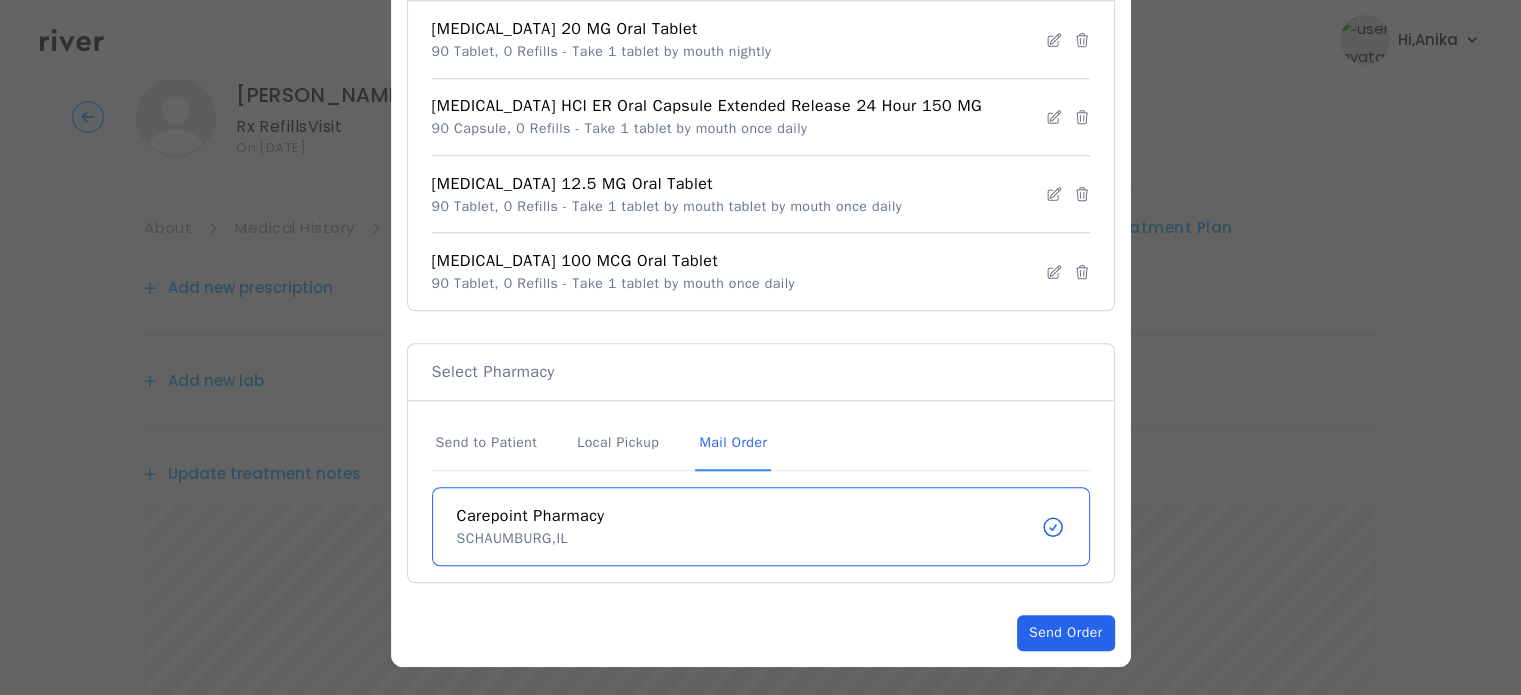 click on "Send Order" 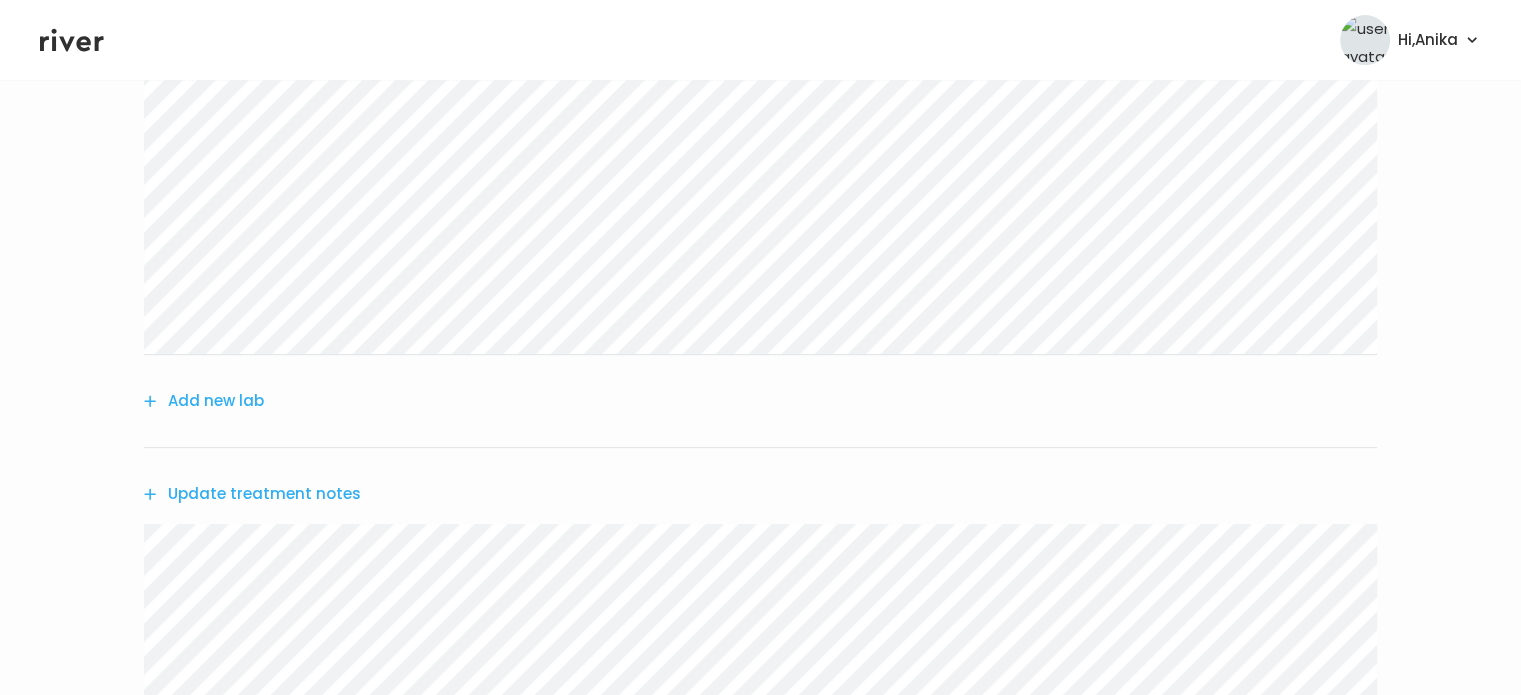 scroll, scrollTop: 879, scrollLeft: 0, axis: vertical 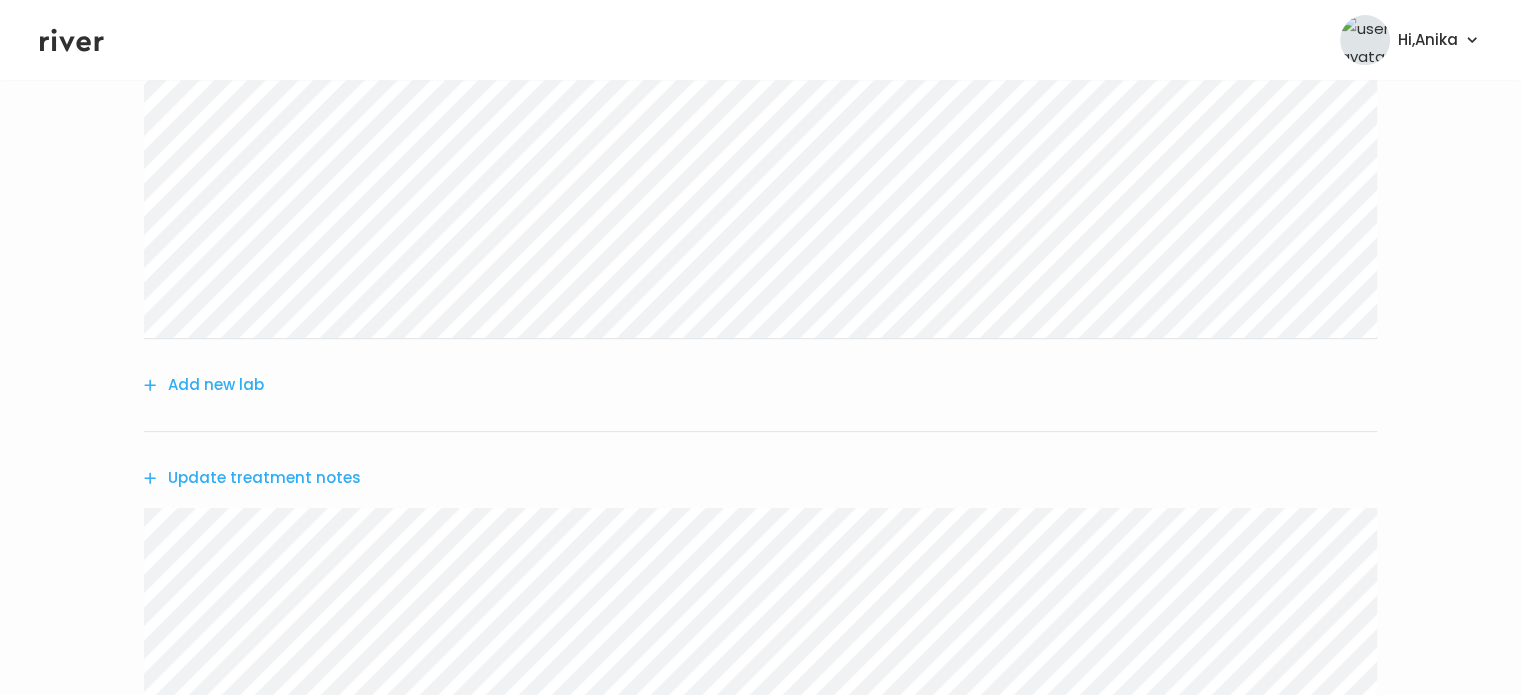 click on "Add new lab" at bounding box center [204, 385] 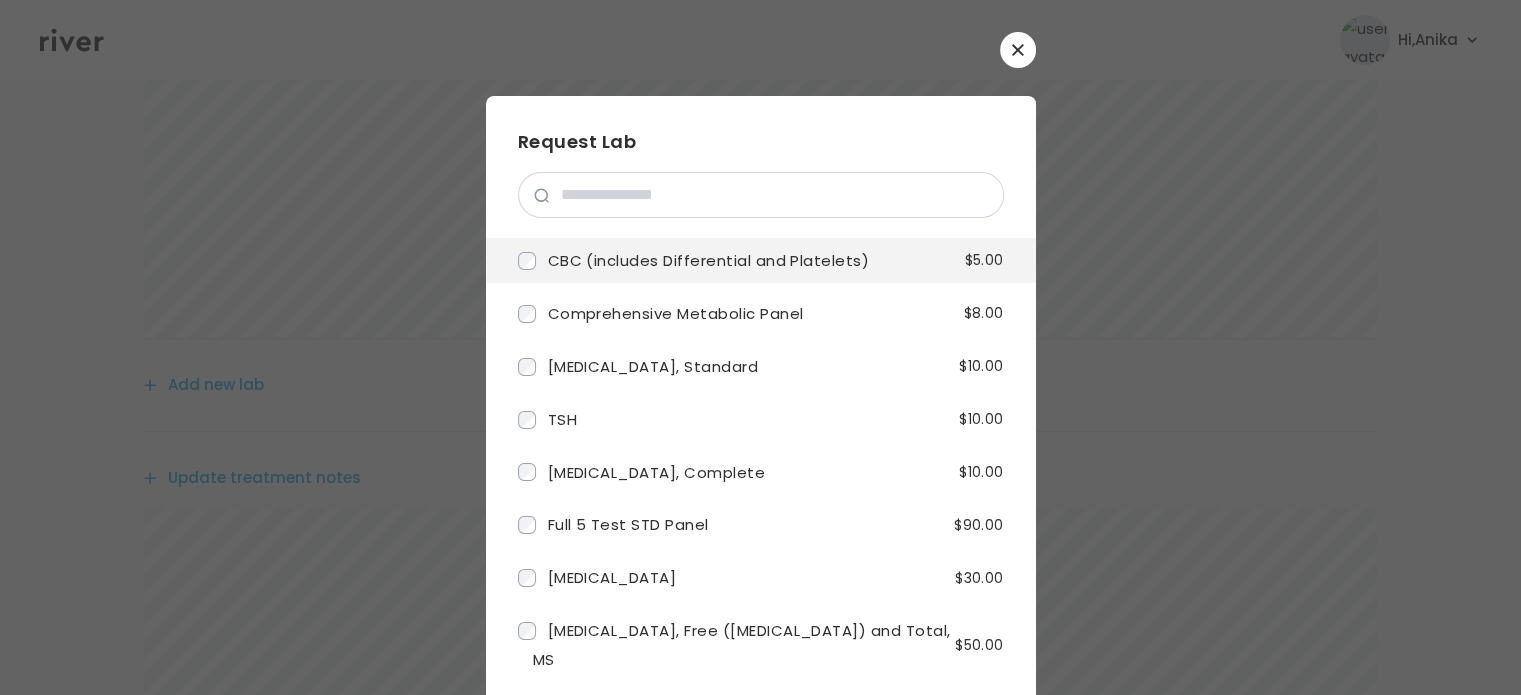 click on "CBC (includes Differential and Platelets)" at bounding box center (709, 260) 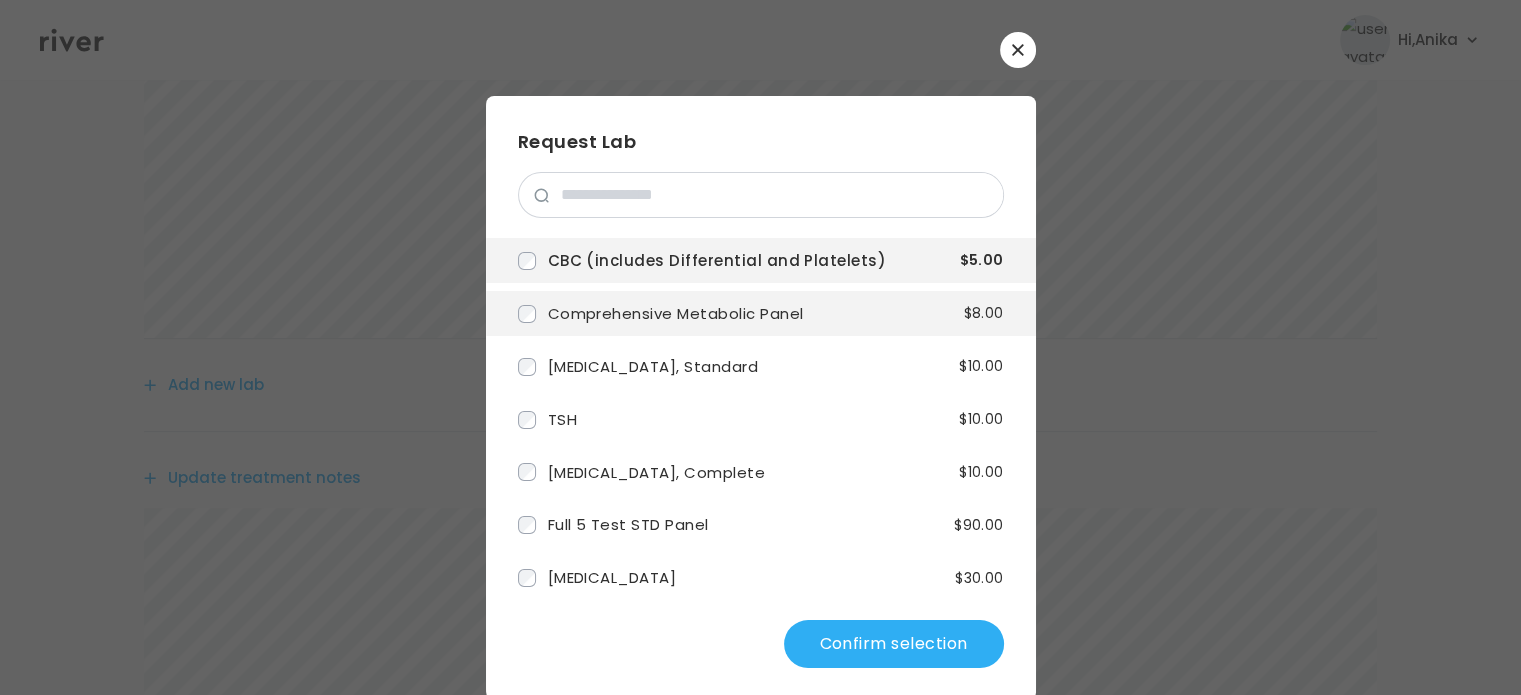 click on "Comprehensive Metabolic Panel" at bounding box center [676, 313] 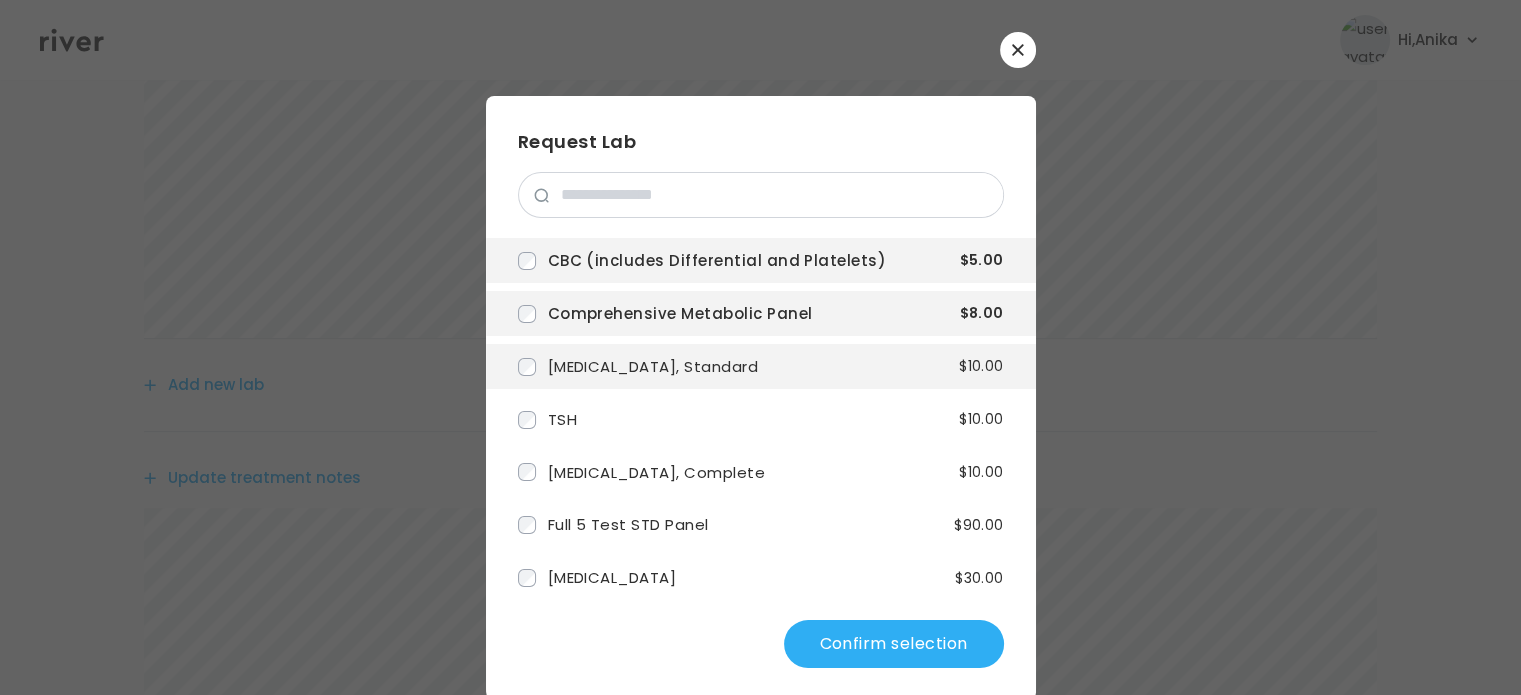 click on "[MEDICAL_DATA], Standard" at bounding box center [653, 366] 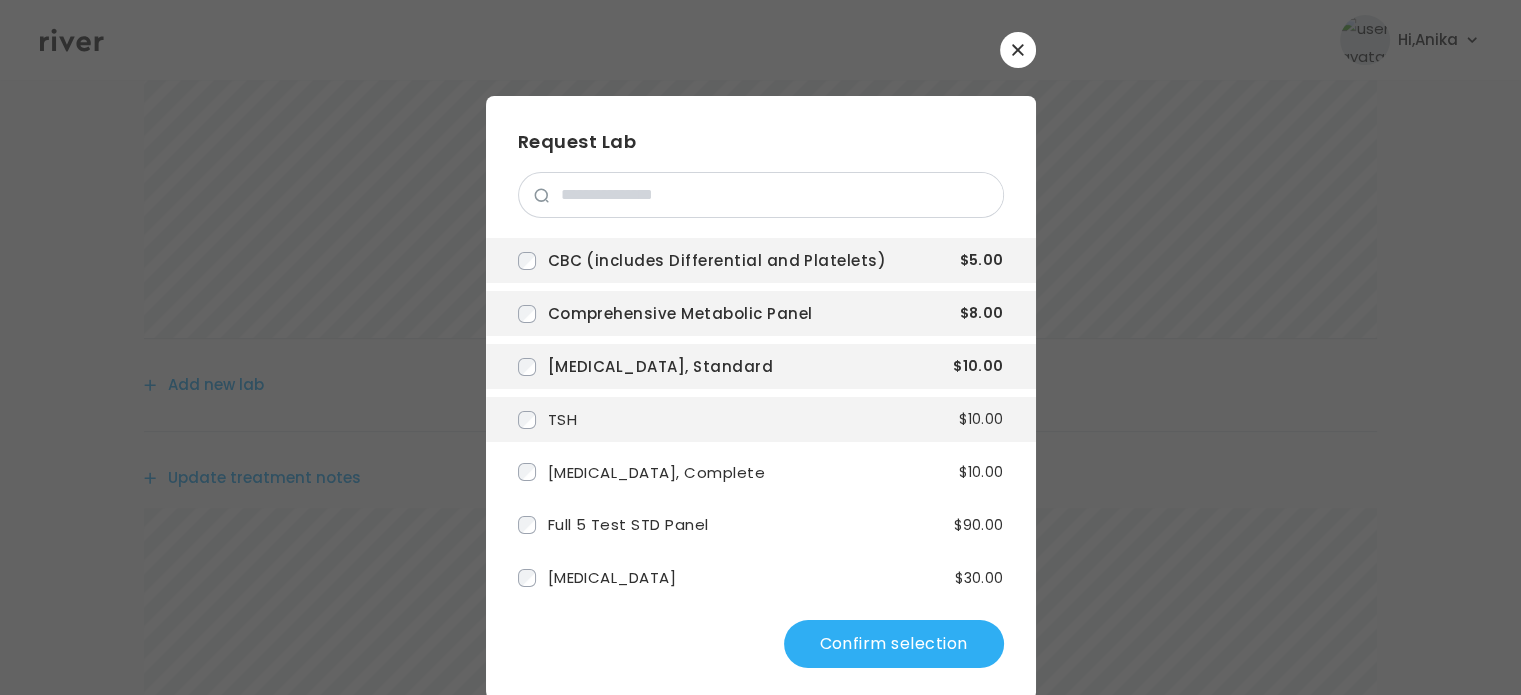 click on "TSH $10.00" at bounding box center (761, 419) 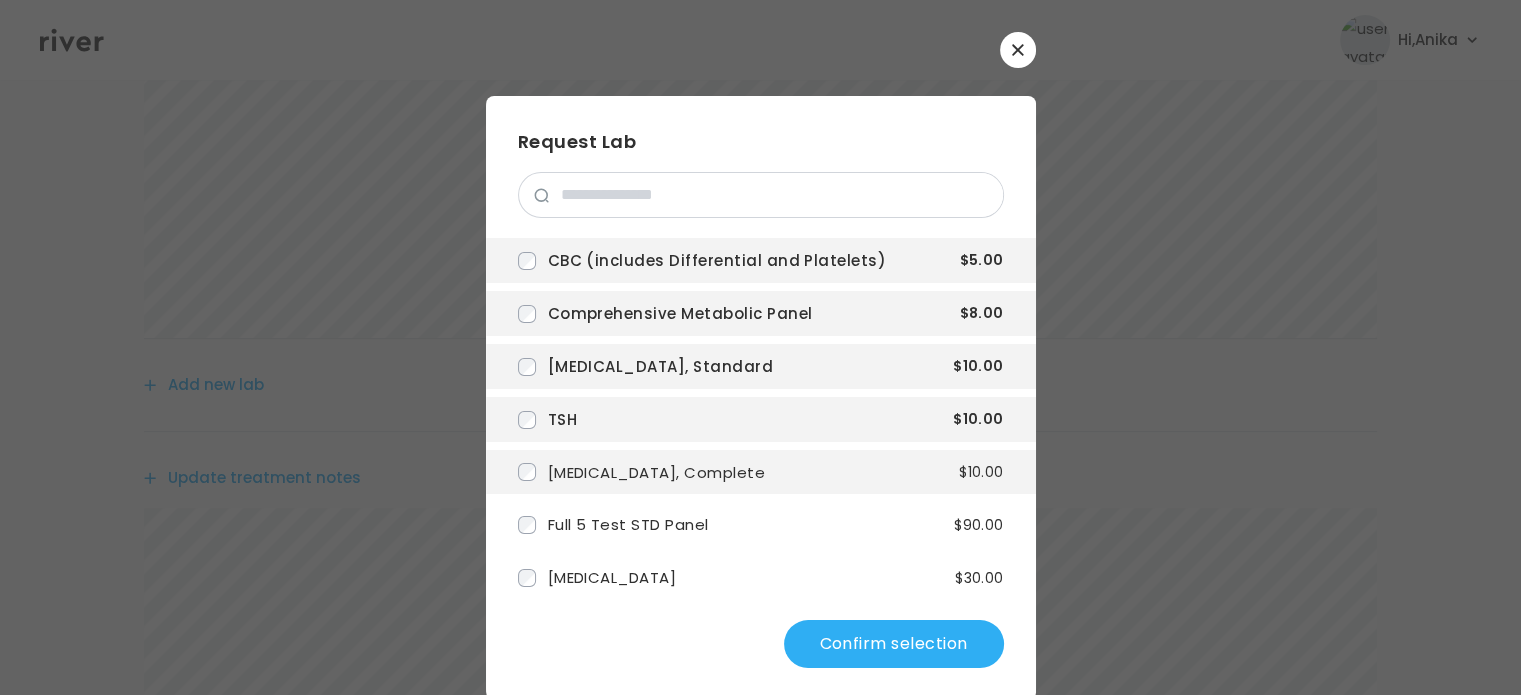 click on "[MEDICAL_DATA], Complete" at bounding box center (657, 471) 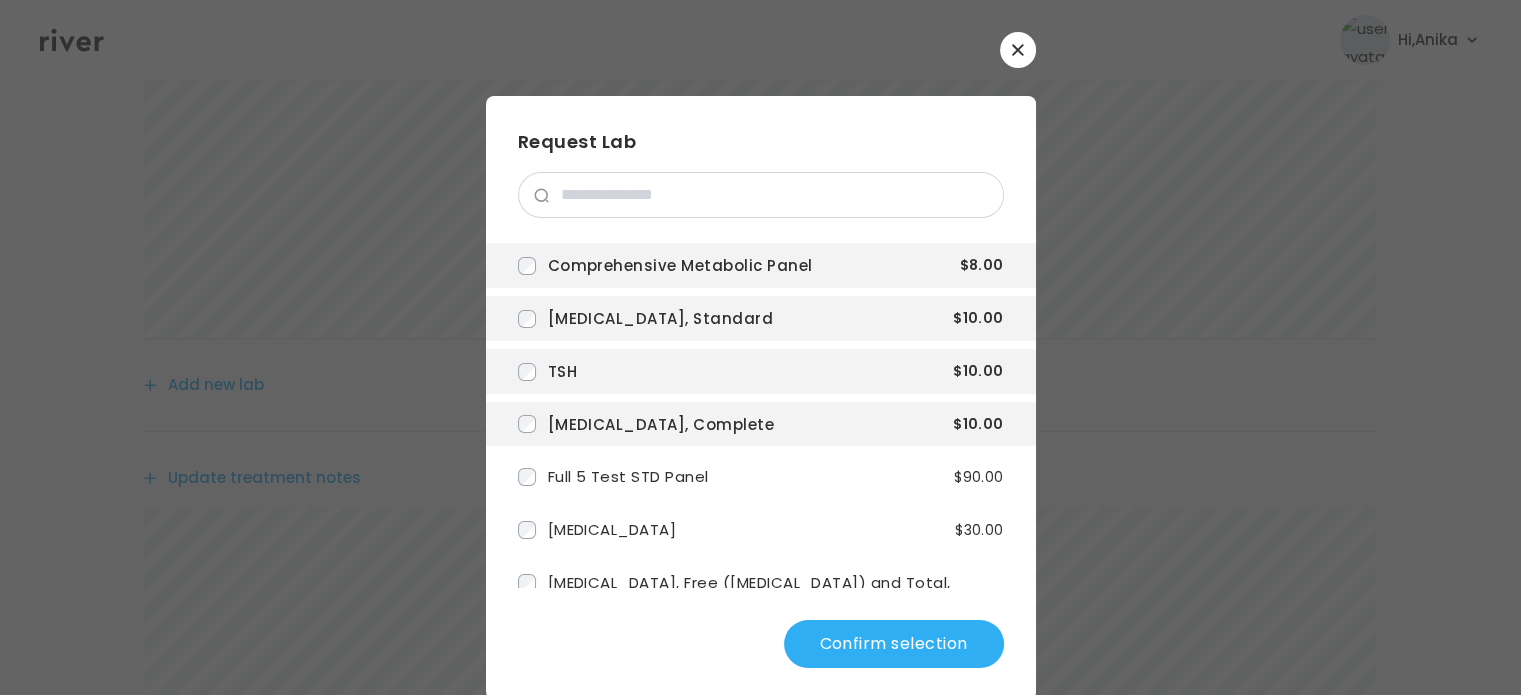 scroll, scrollTop: 0, scrollLeft: 0, axis: both 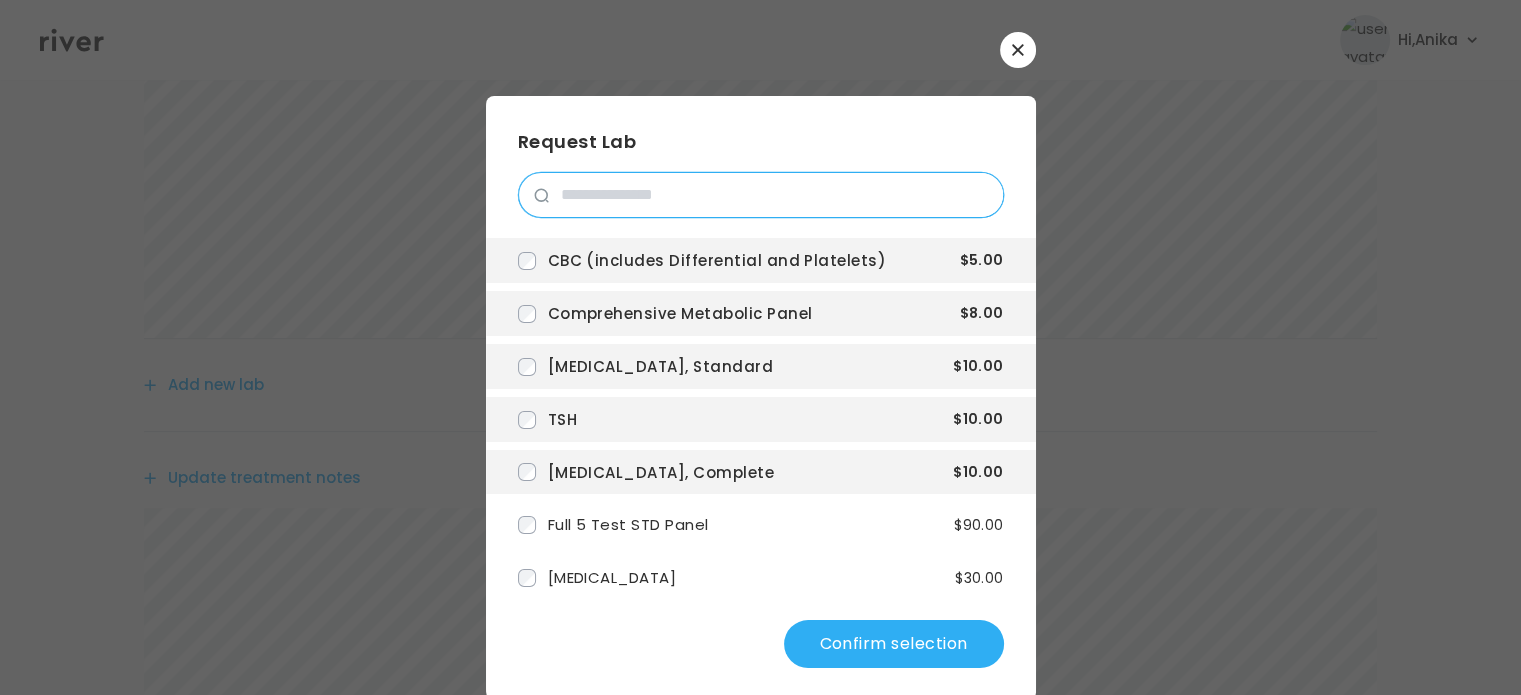 click at bounding box center [776, 195] 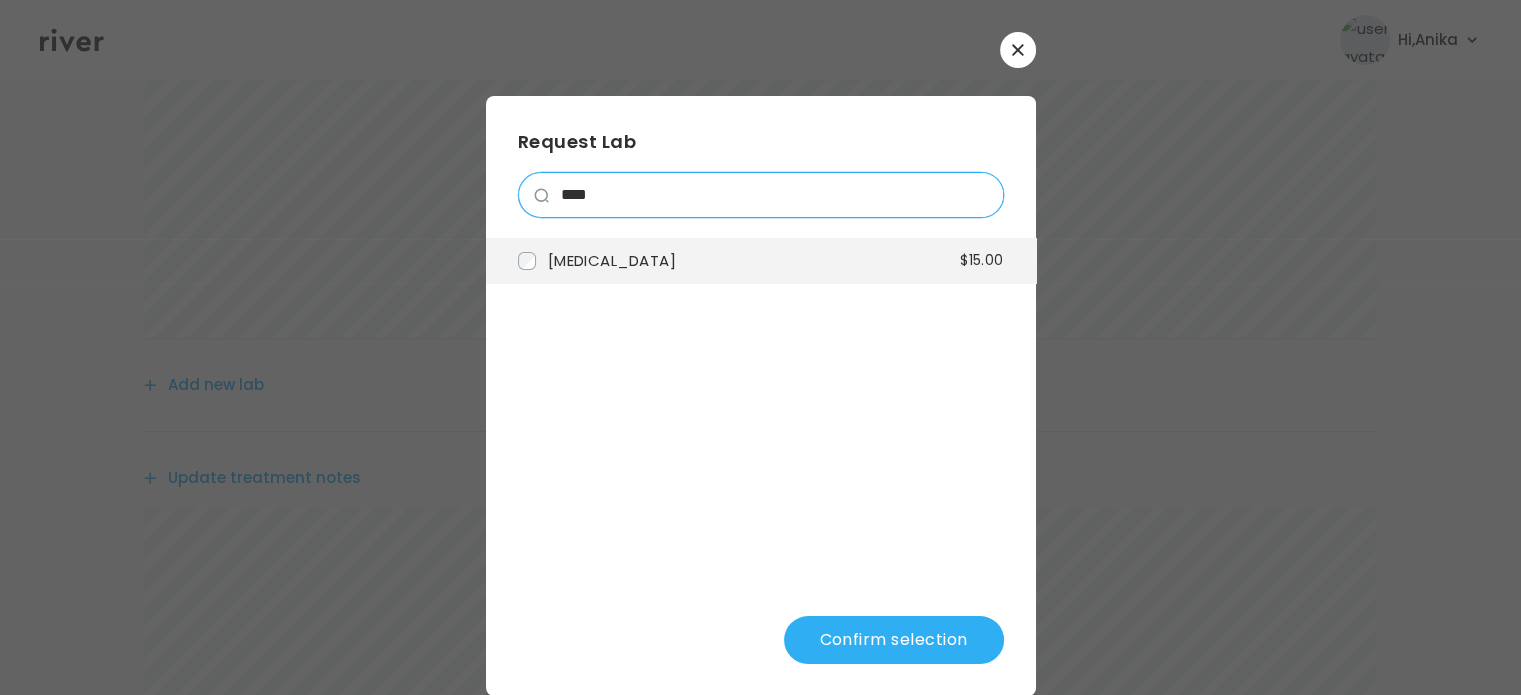 type on "****" 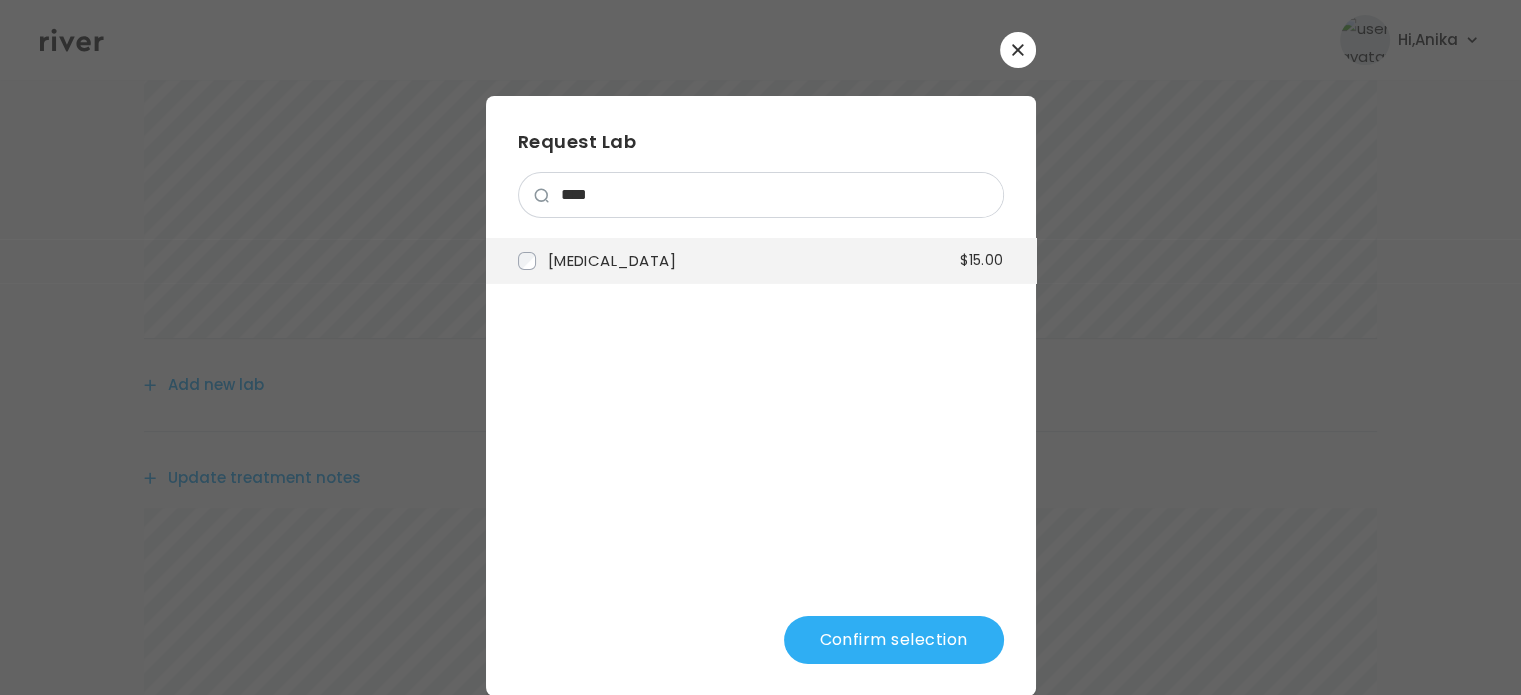click on "[MEDICAL_DATA]" at bounding box center (612, 260) 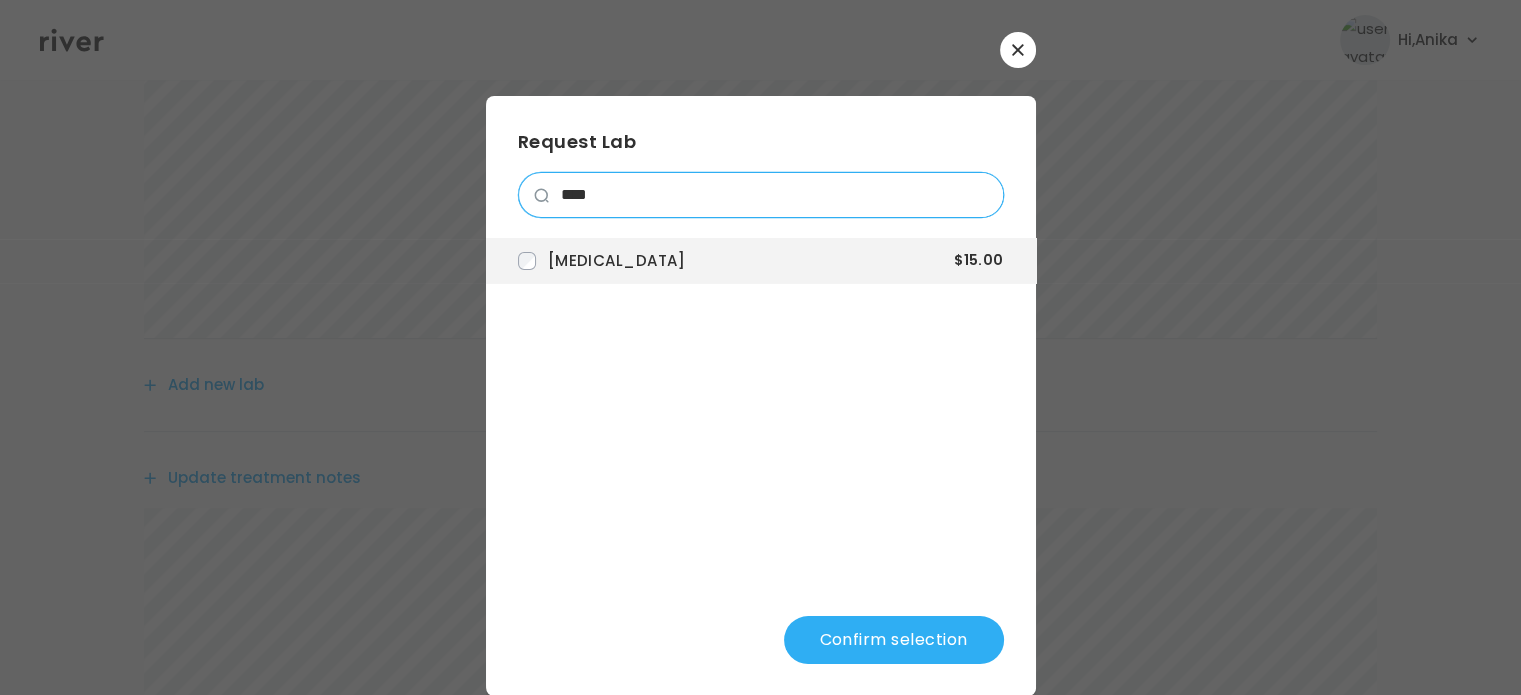 click on "****" at bounding box center (776, 195) 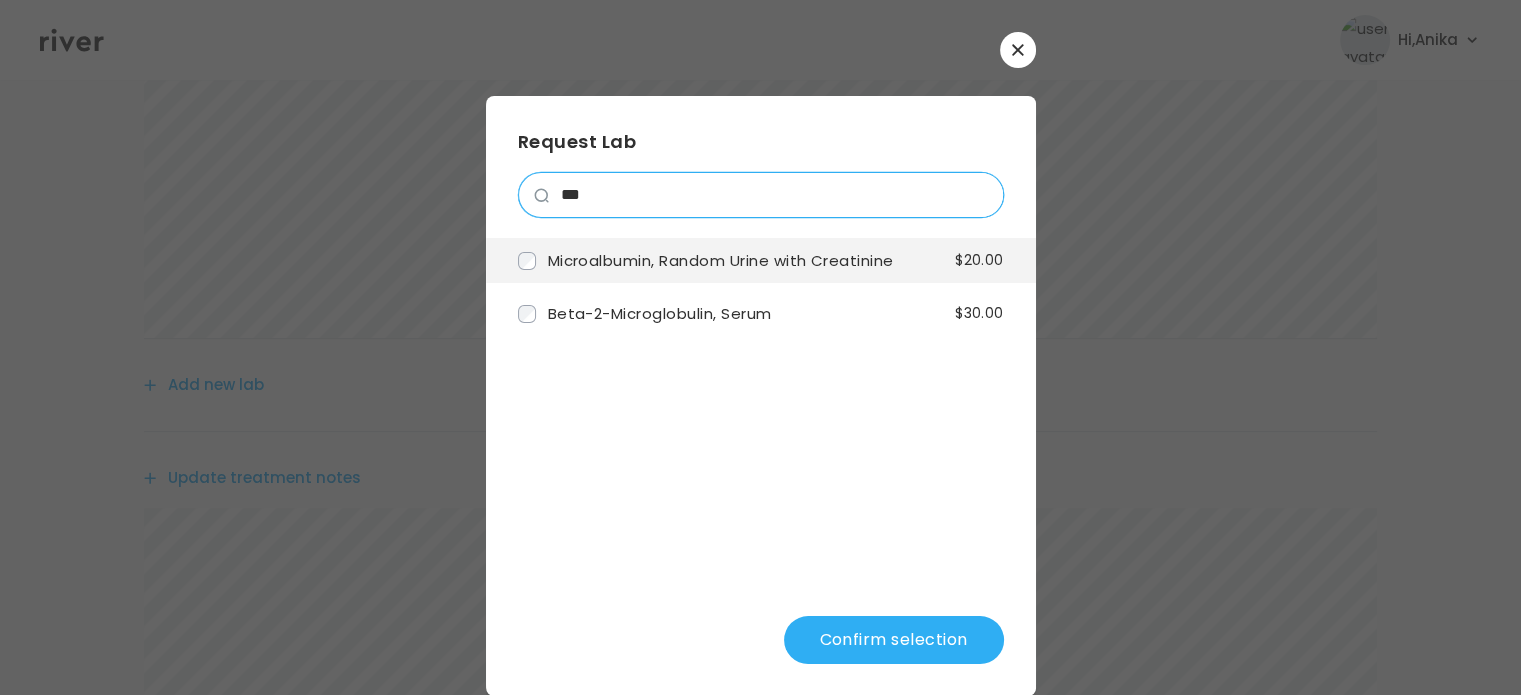 type on "***" 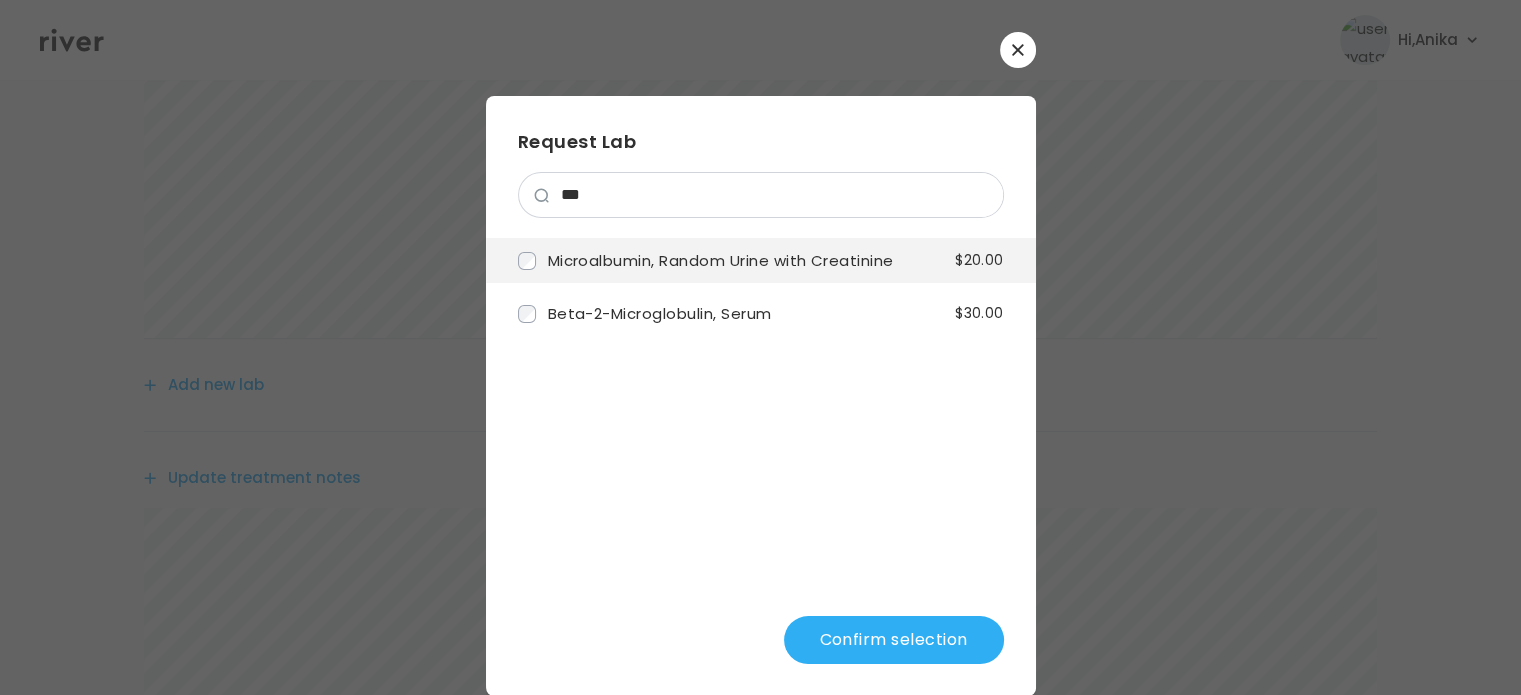 click on "Microalbumin, Random Urine with Creatinine" at bounding box center (721, 260) 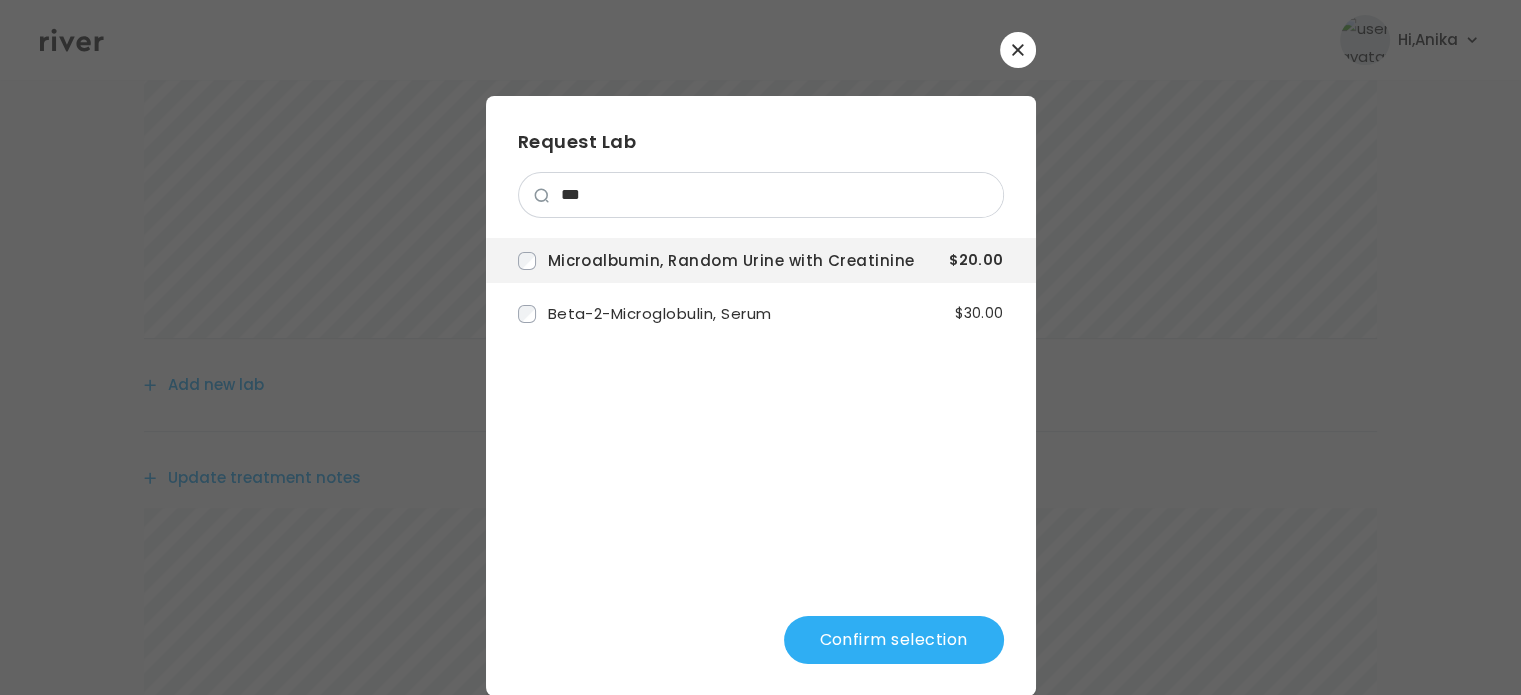 click on "Confirm selection" at bounding box center (894, 640) 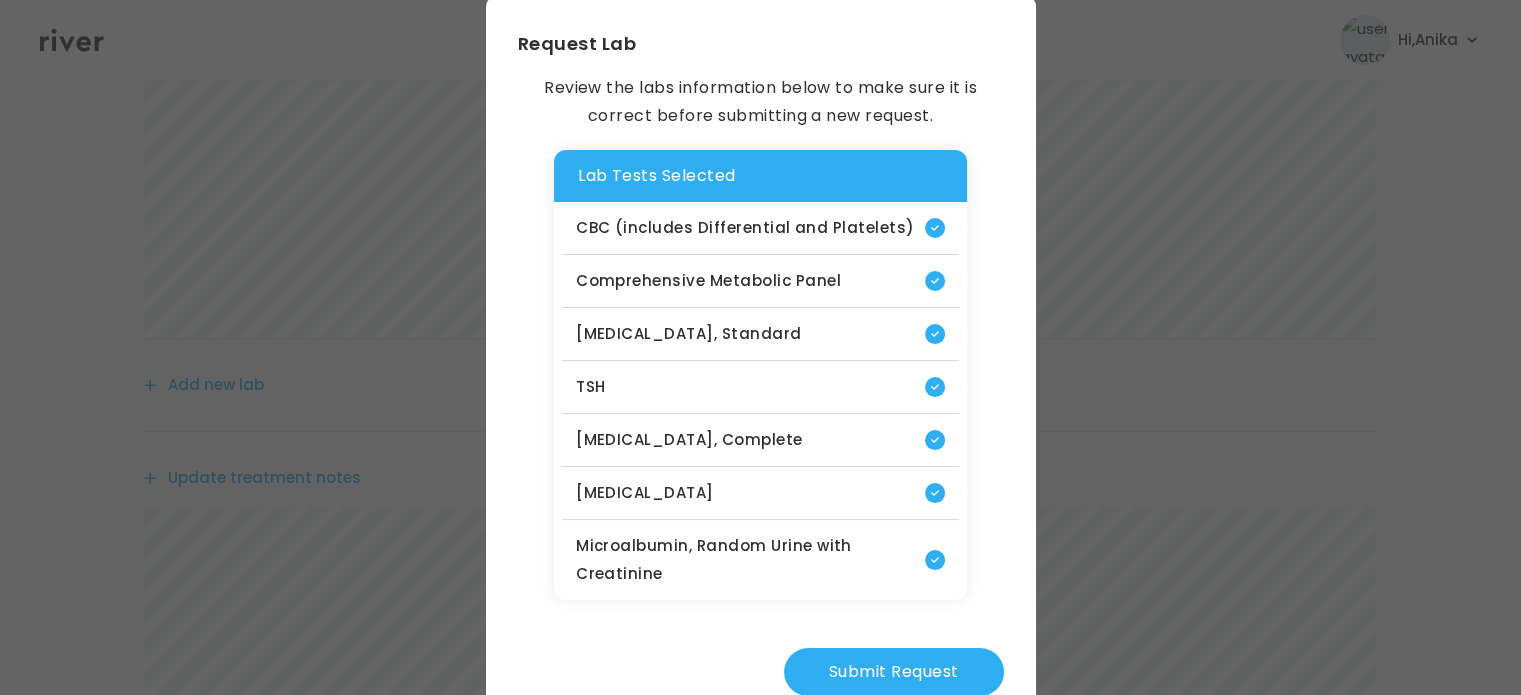 scroll, scrollTop: 161, scrollLeft: 0, axis: vertical 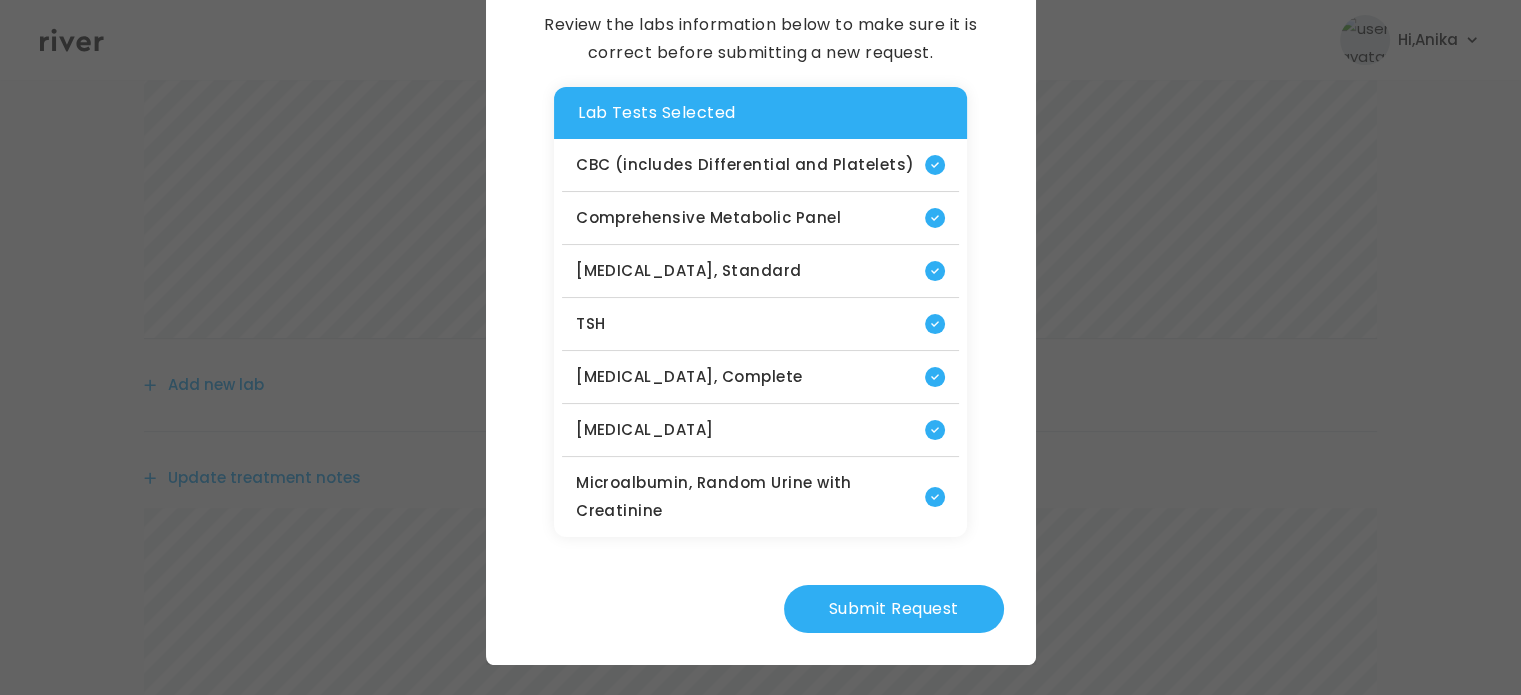 click on "Submit Request" at bounding box center (894, 609) 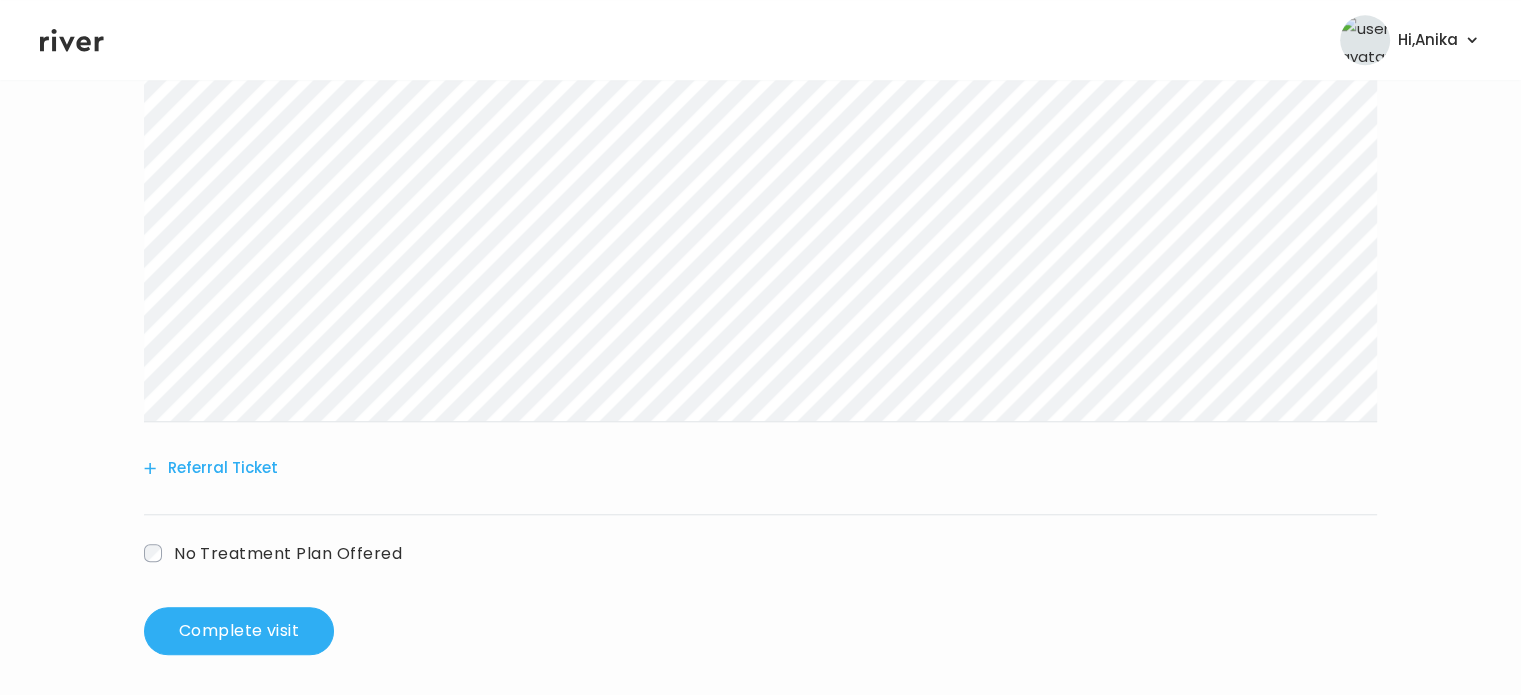 scroll, scrollTop: 1800, scrollLeft: 0, axis: vertical 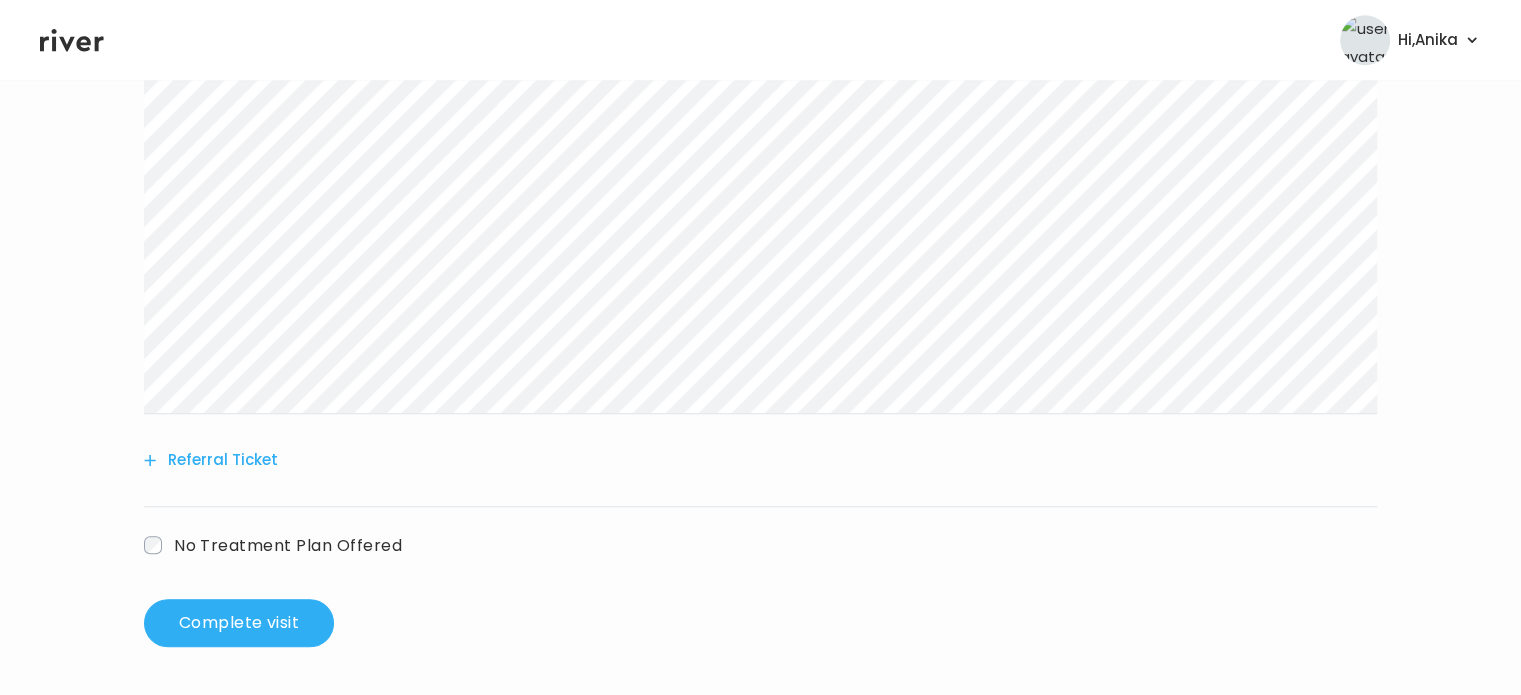 click on "Add another prescription Update lab tests Update treatment notes Referral Ticket No Treatment Plan Offered" at bounding box center [760, -454] 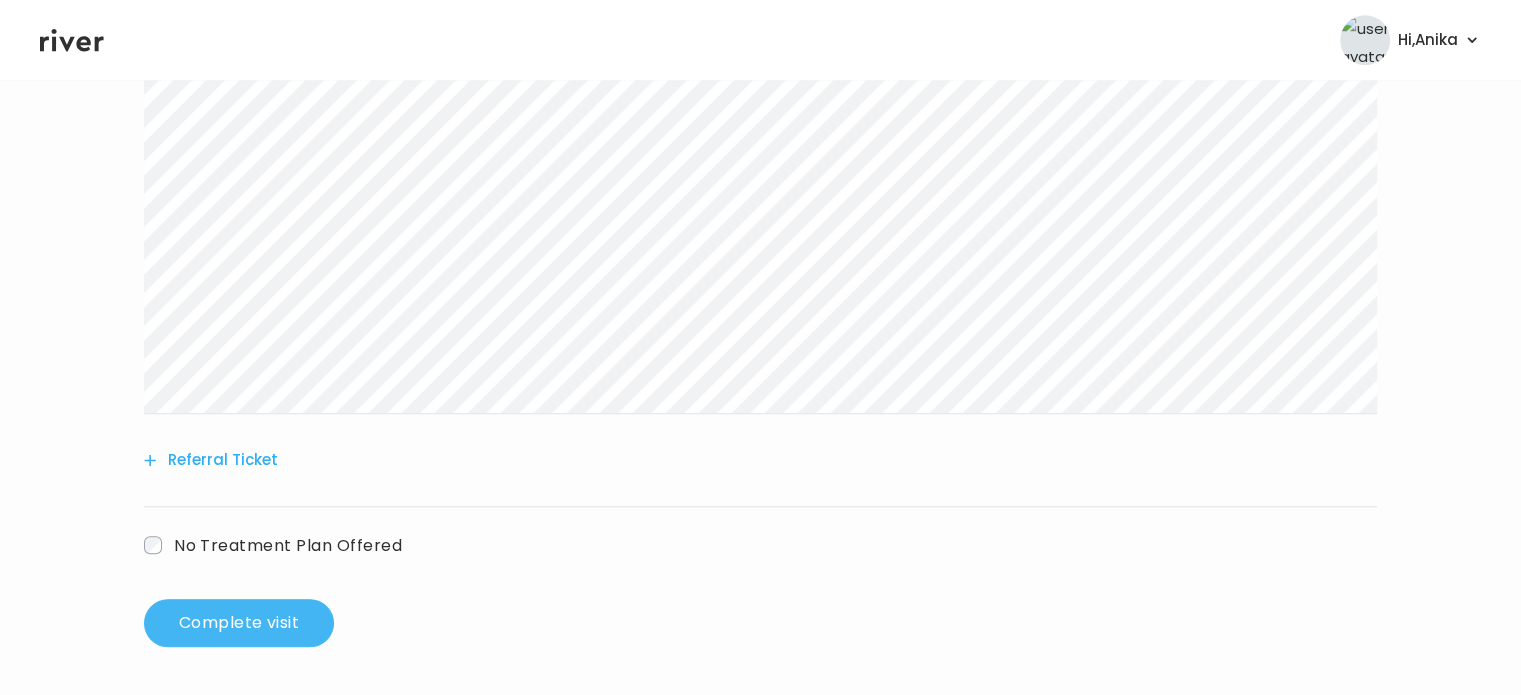 click on "Complete visit" at bounding box center (239, 623) 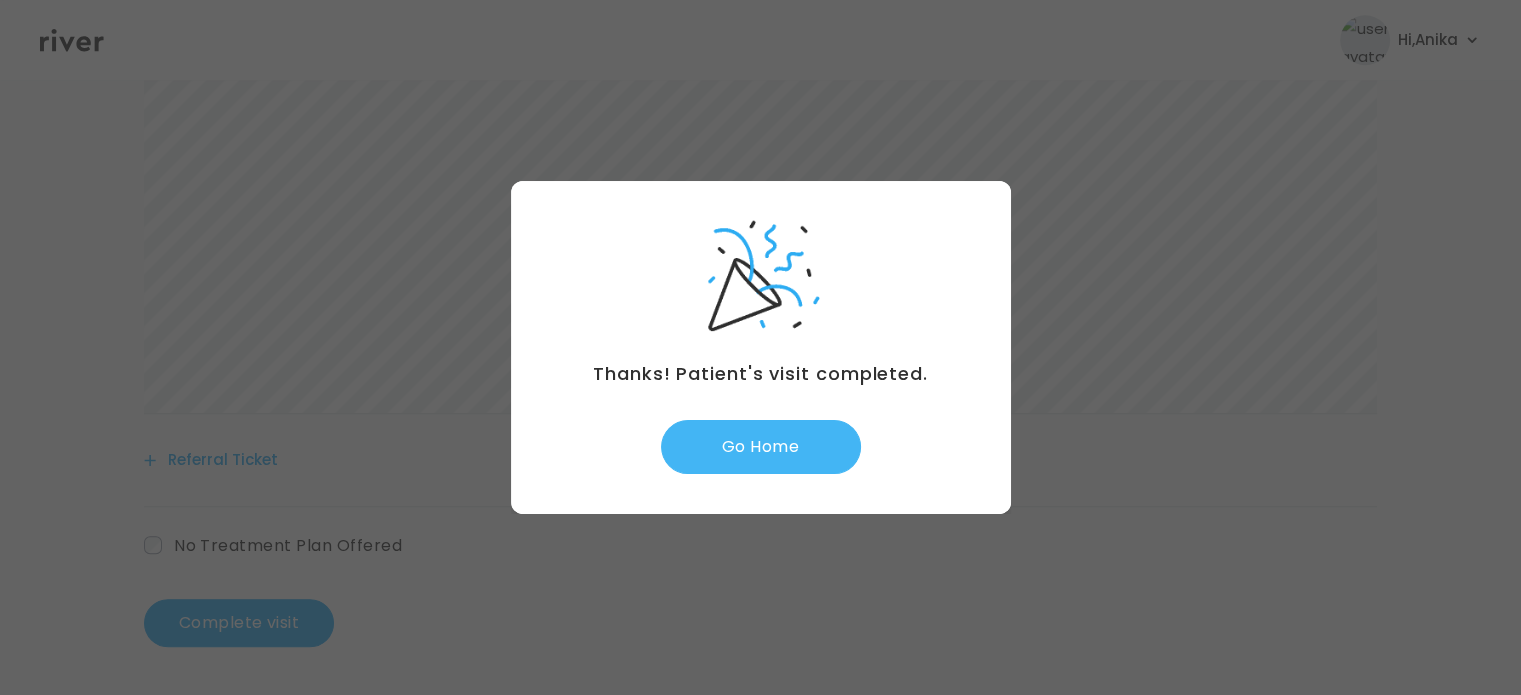 click on "Go Home" at bounding box center (761, 447) 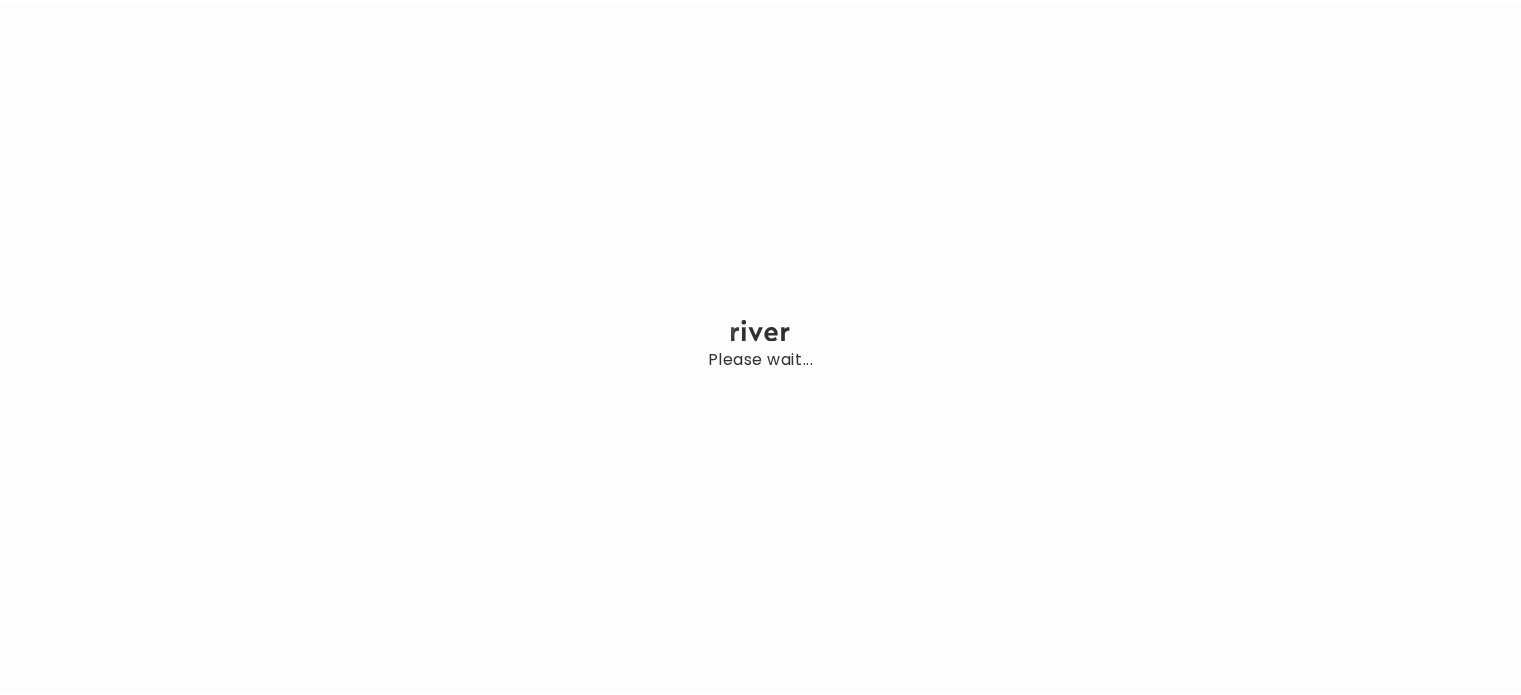 scroll, scrollTop: 0, scrollLeft: 0, axis: both 